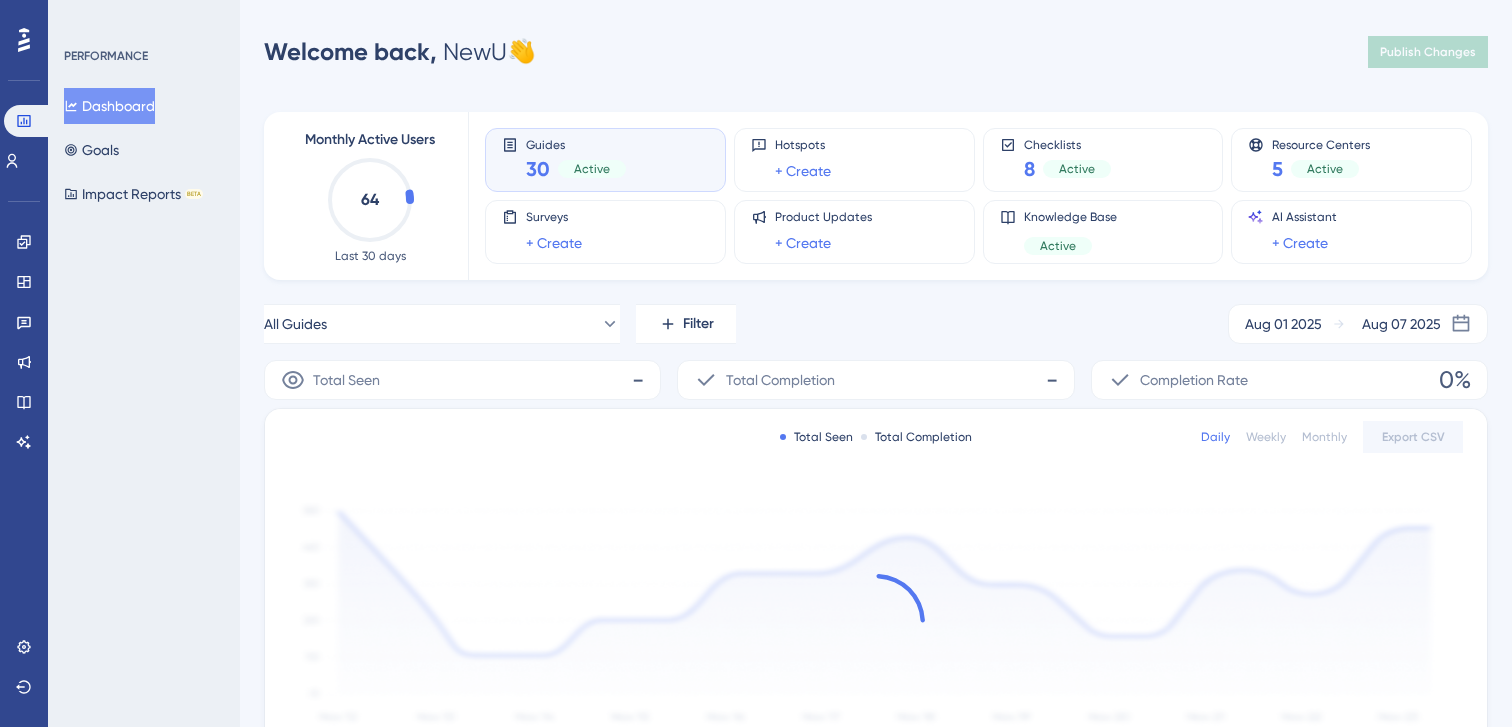 scroll, scrollTop: 0, scrollLeft: 0, axis: both 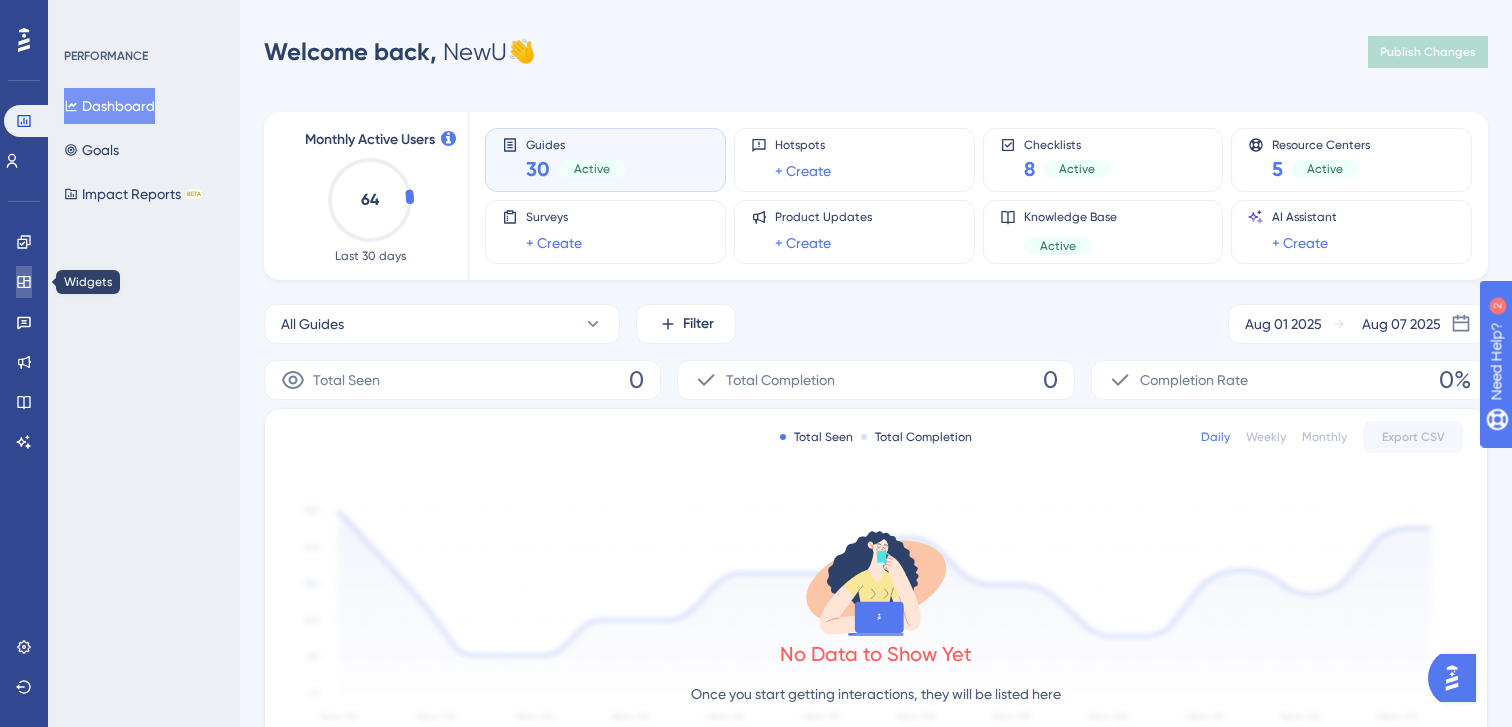 click at bounding box center (24, 282) 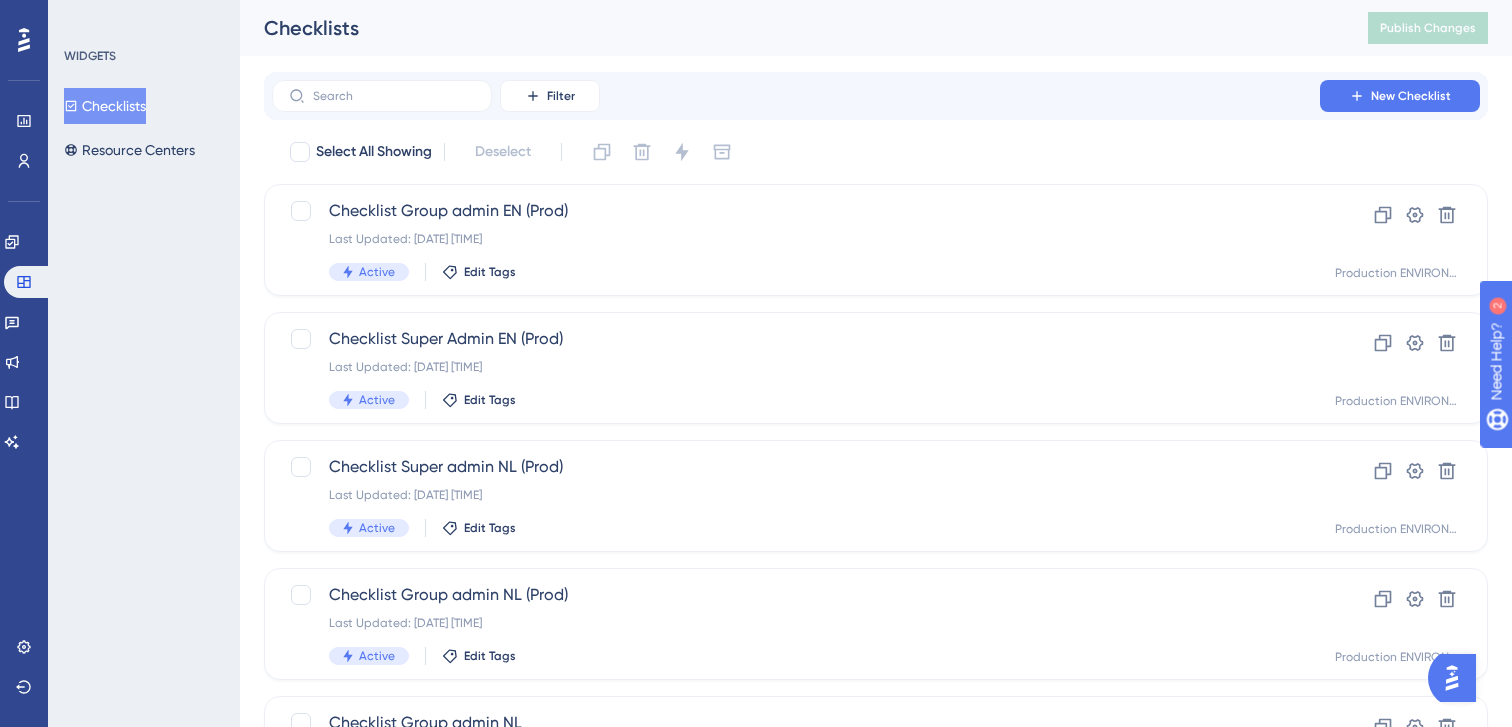 click at bounding box center [1452, 678] 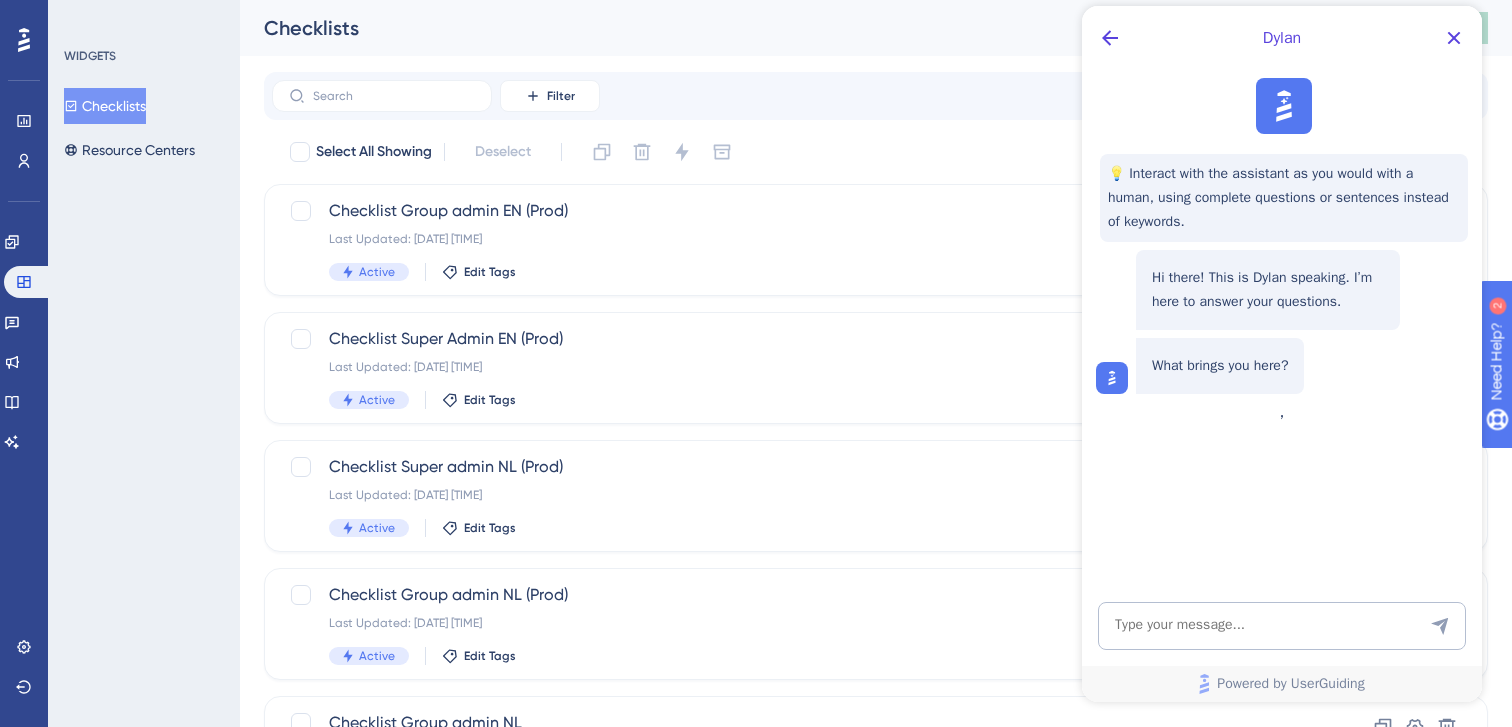 scroll, scrollTop: 0, scrollLeft: 0, axis: both 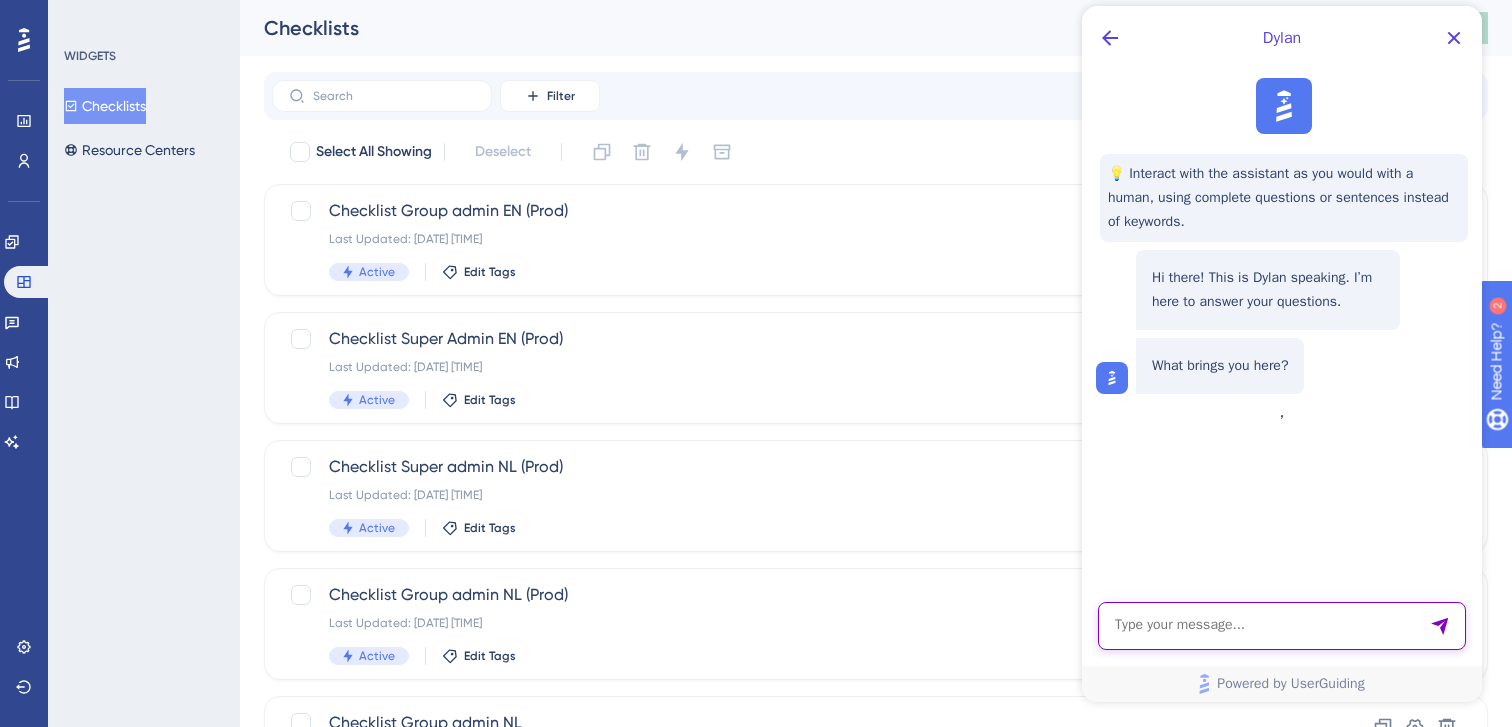 click at bounding box center (1282, 626) 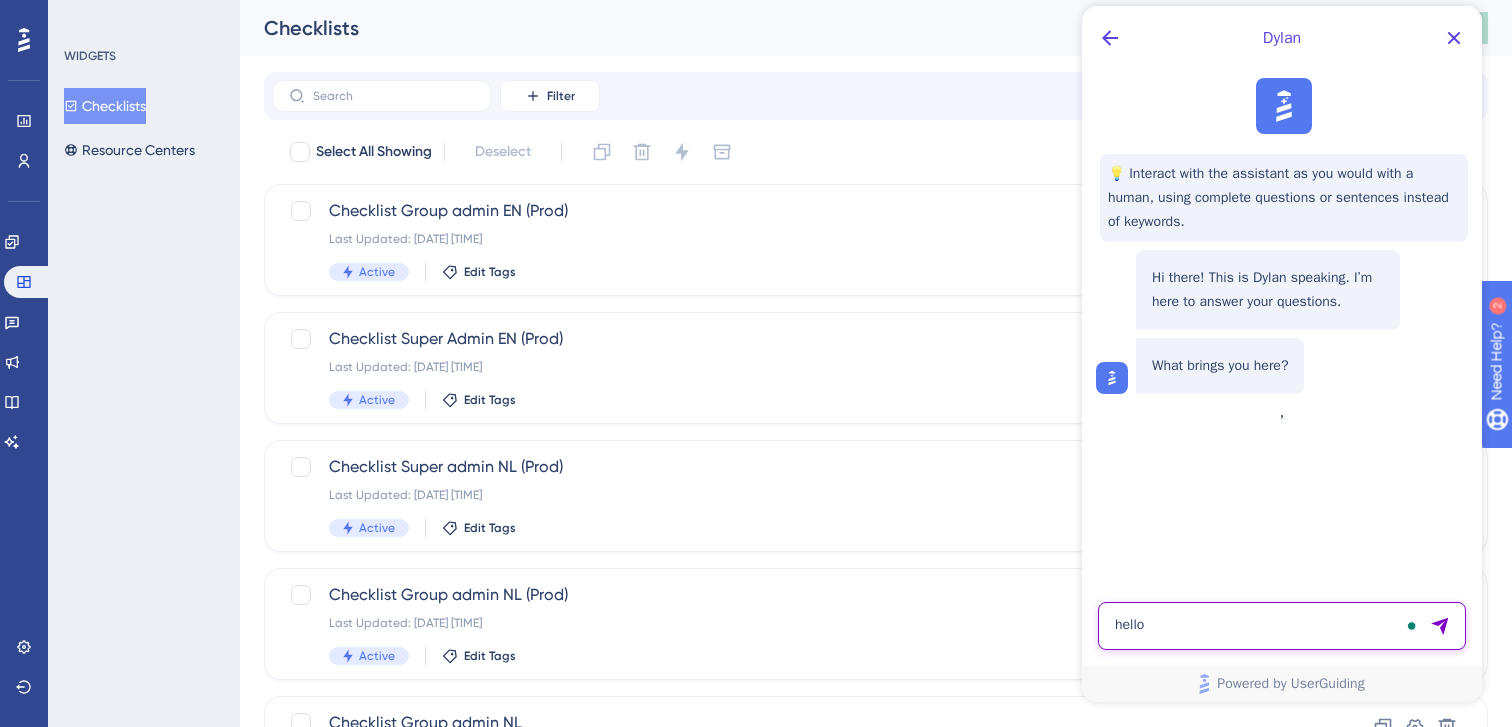 type on "hello" 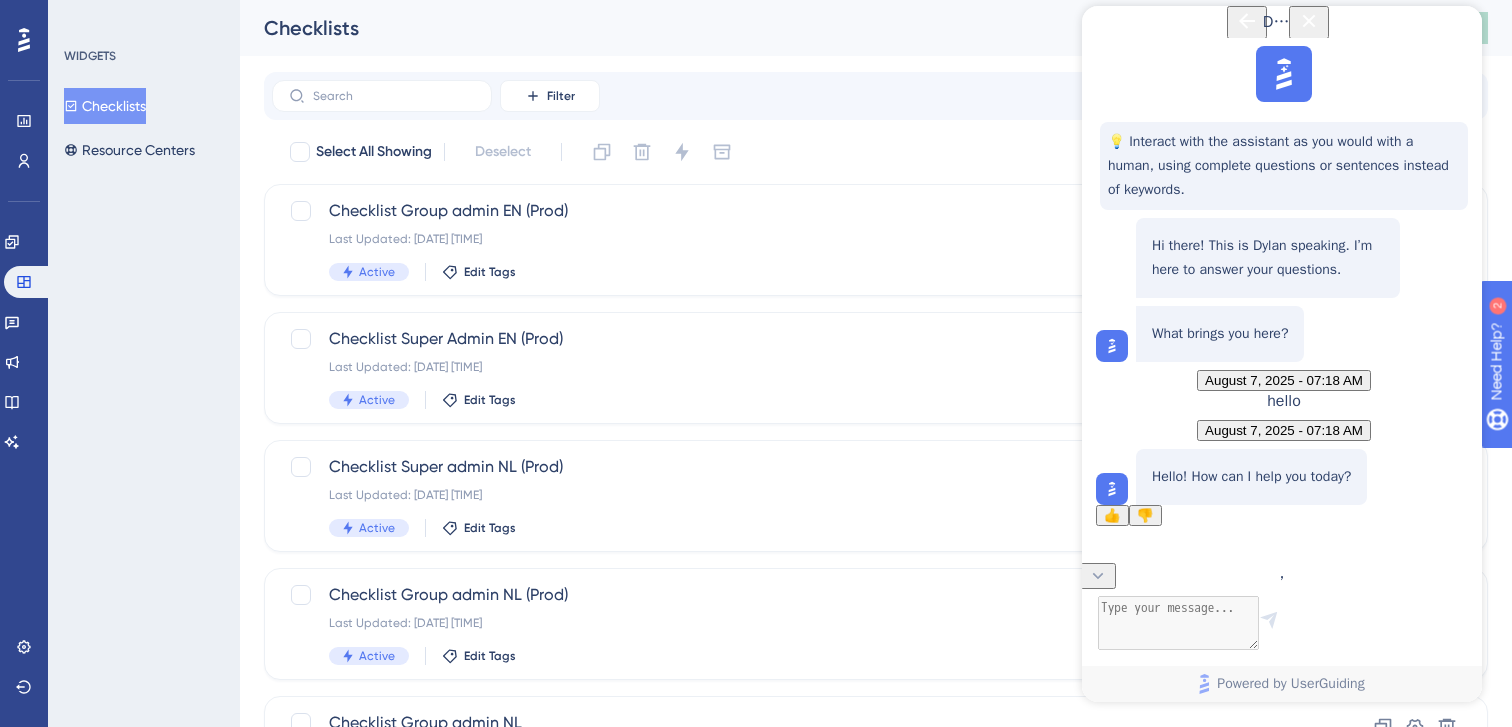scroll, scrollTop: 80, scrollLeft: 0, axis: vertical 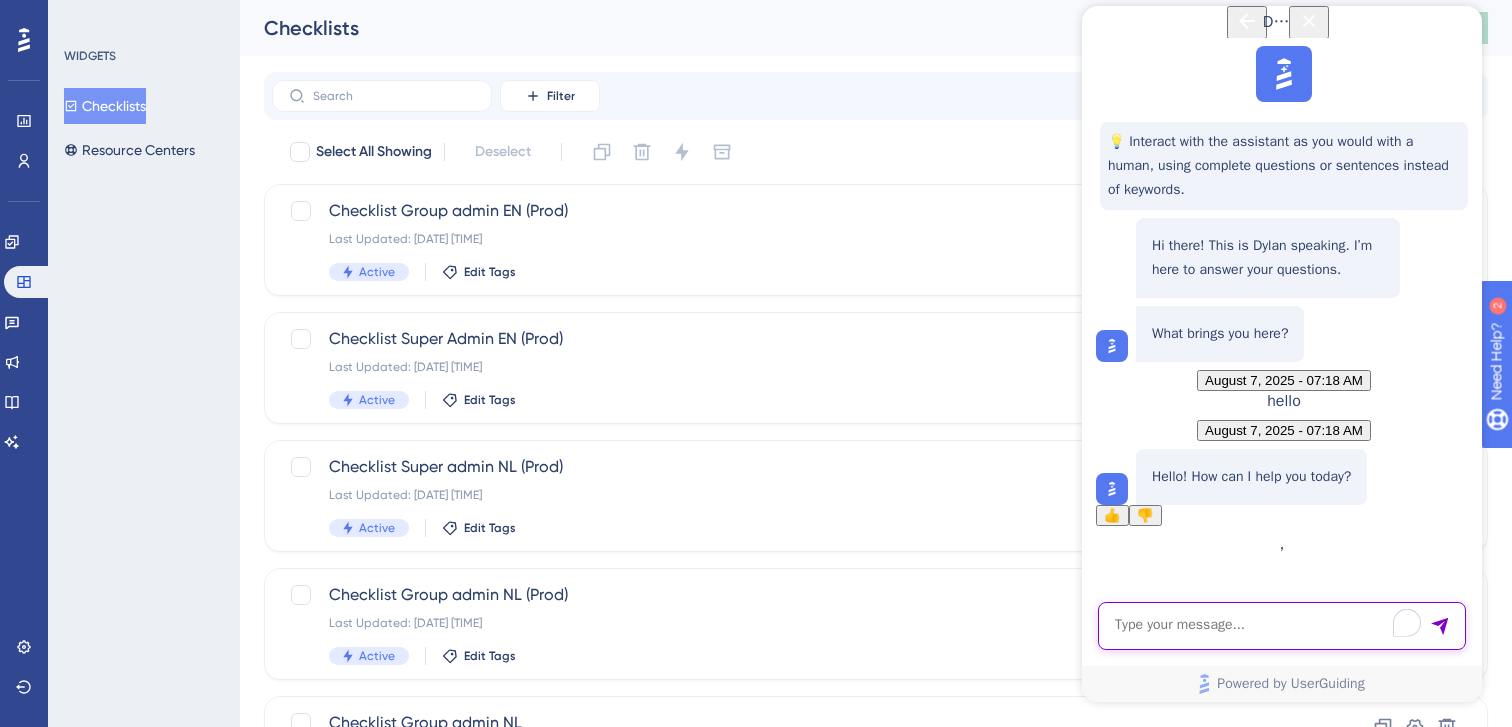 click at bounding box center [1282, 626] 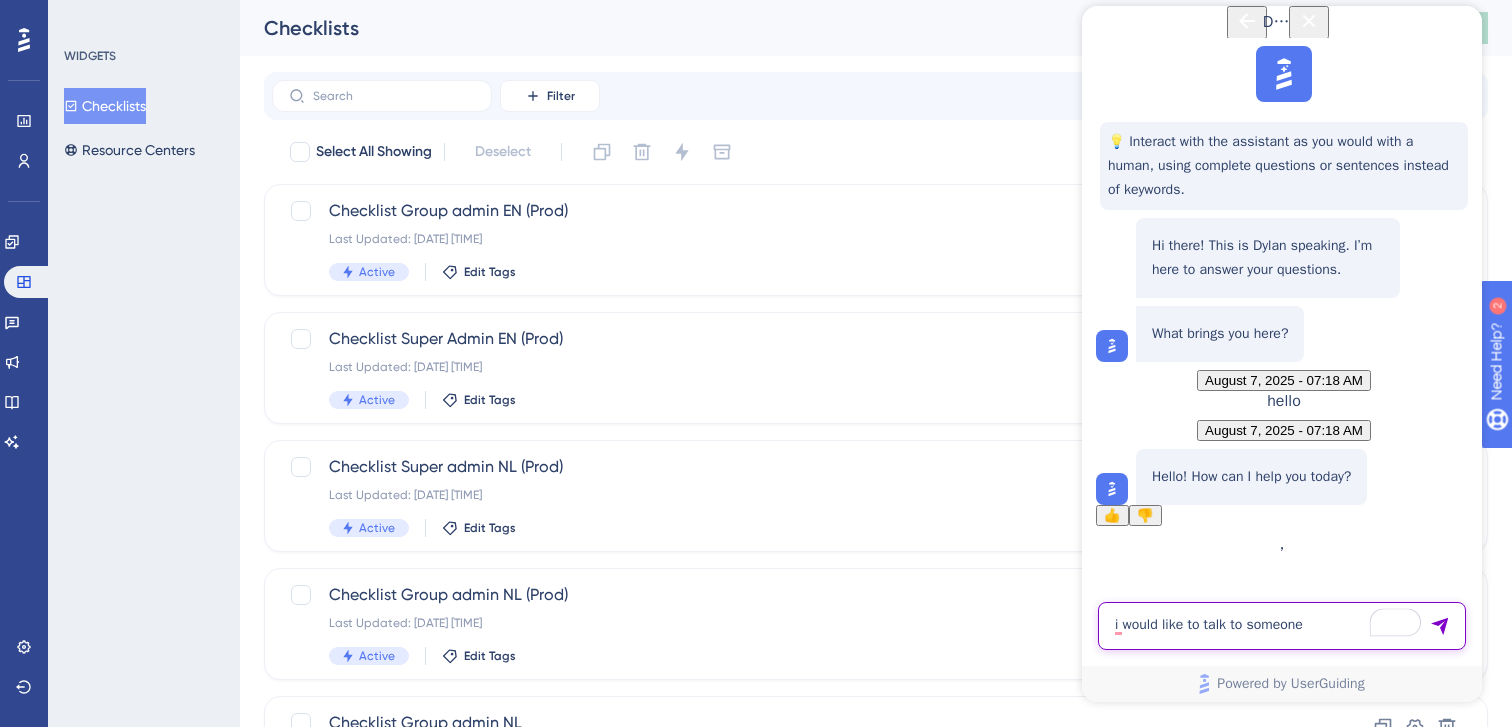 type on "i would like to talk to someone" 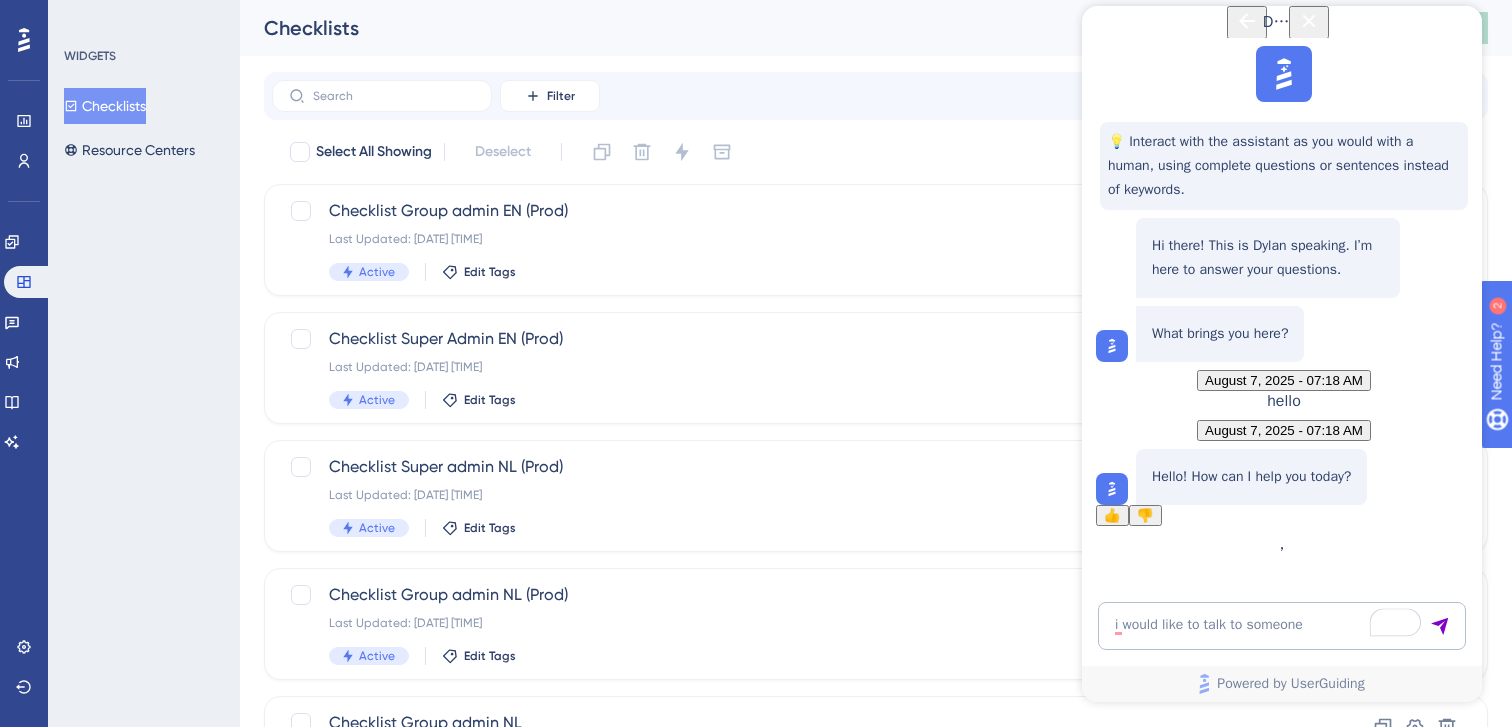 type 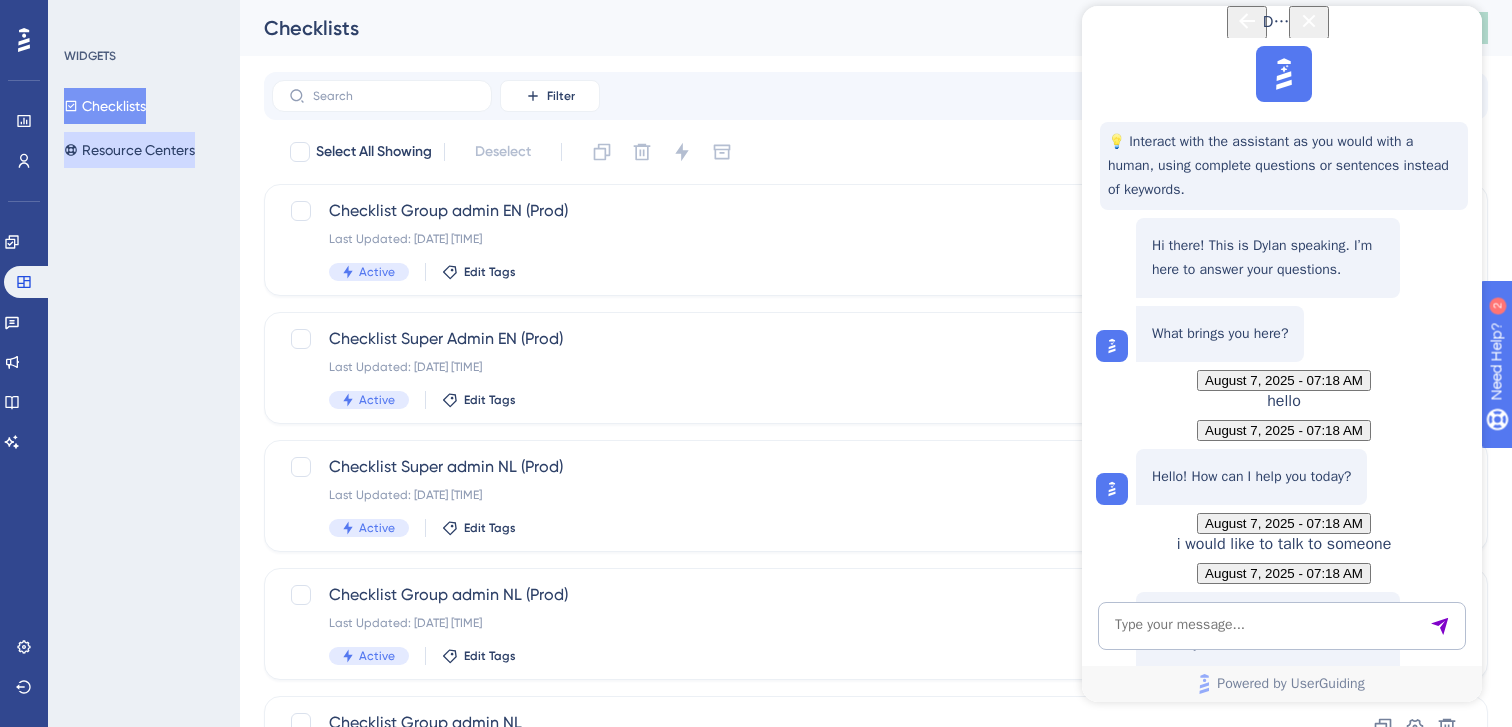 scroll, scrollTop: 378, scrollLeft: 0, axis: vertical 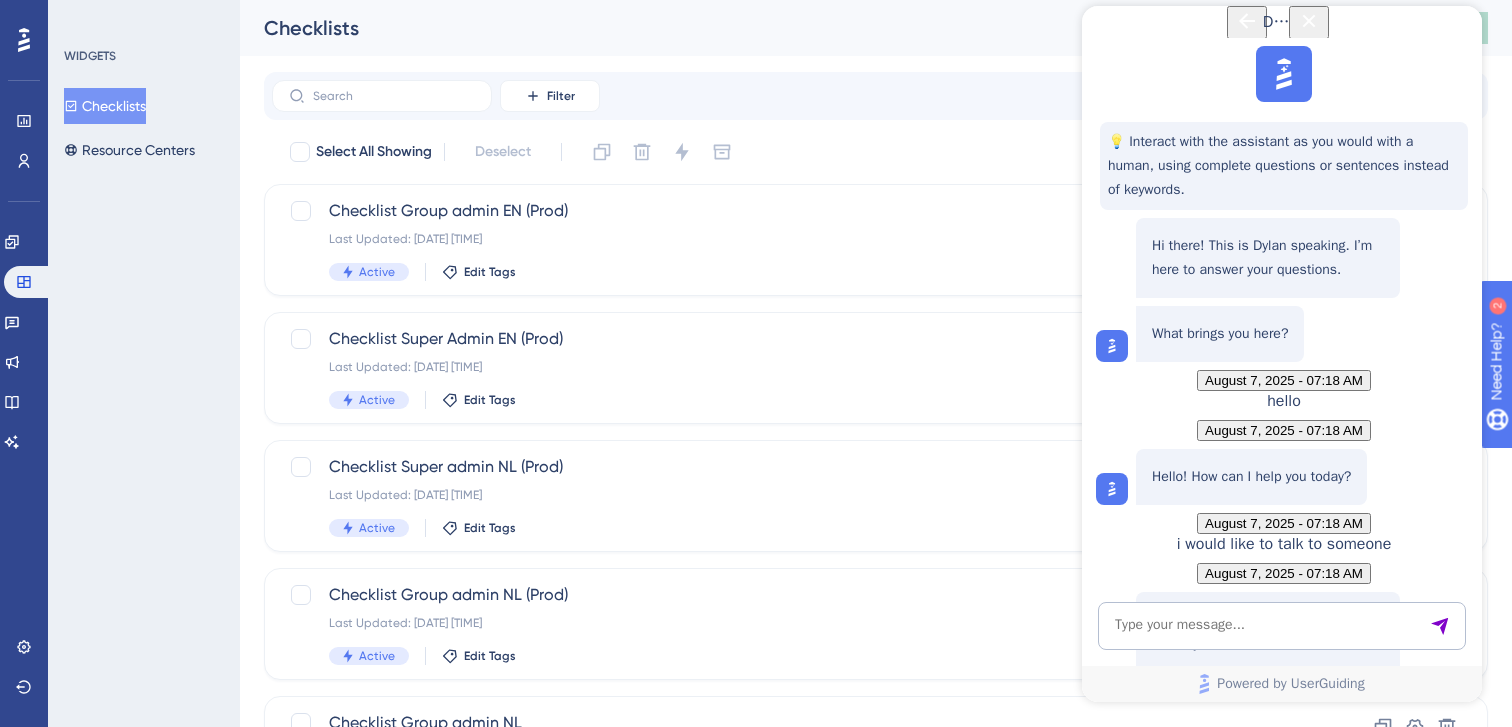 click on "Talk to a person" at bounding box center [1268, 676] 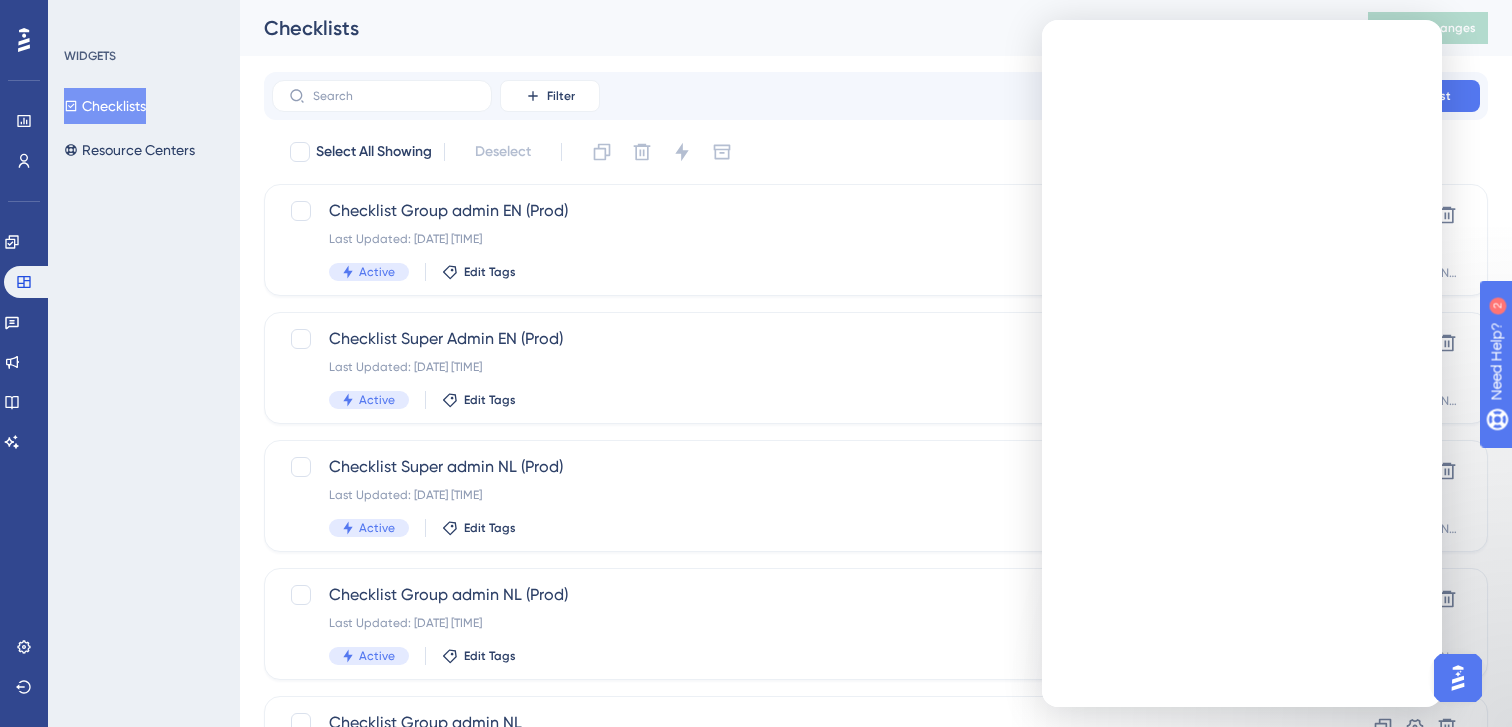 scroll, scrollTop: 0, scrollLeft: 0, axis: both 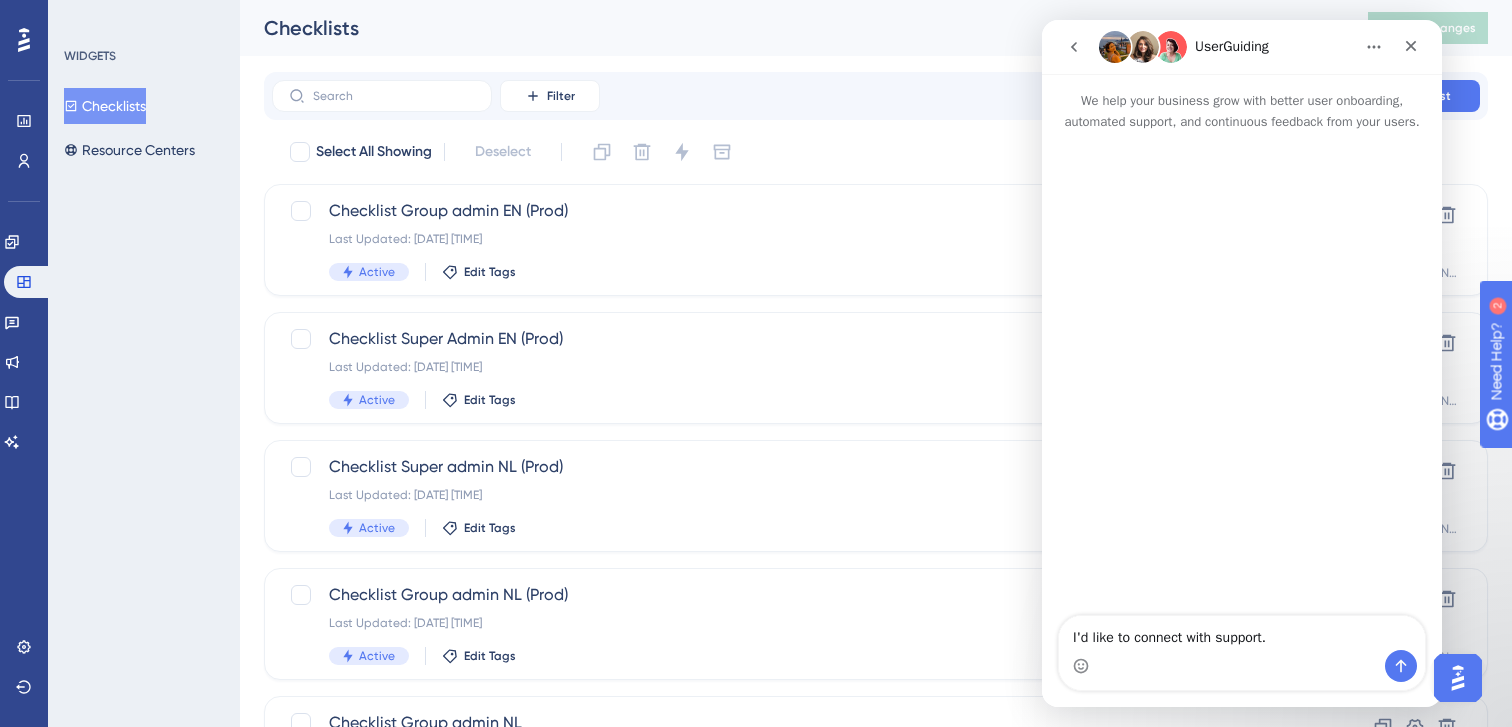 type 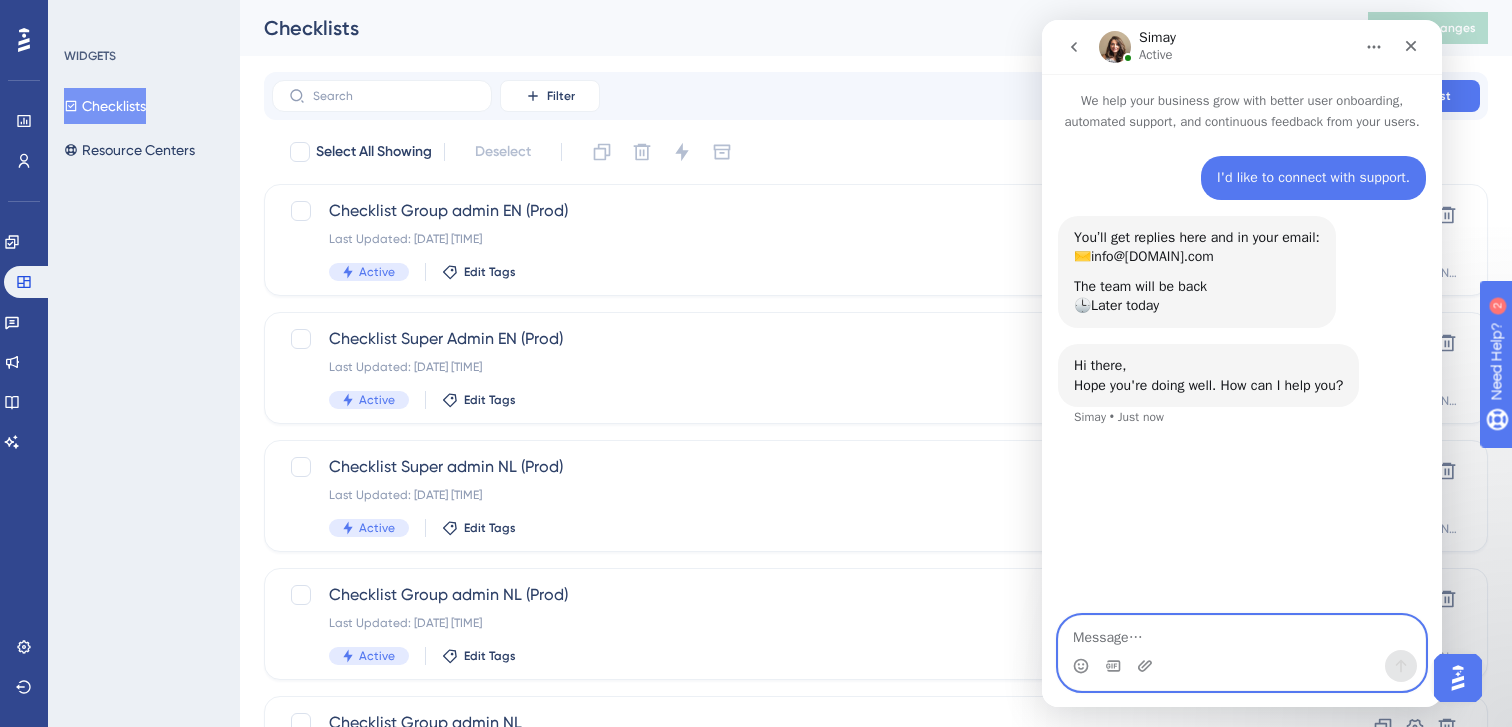 click at bounding box center [1242, 633] 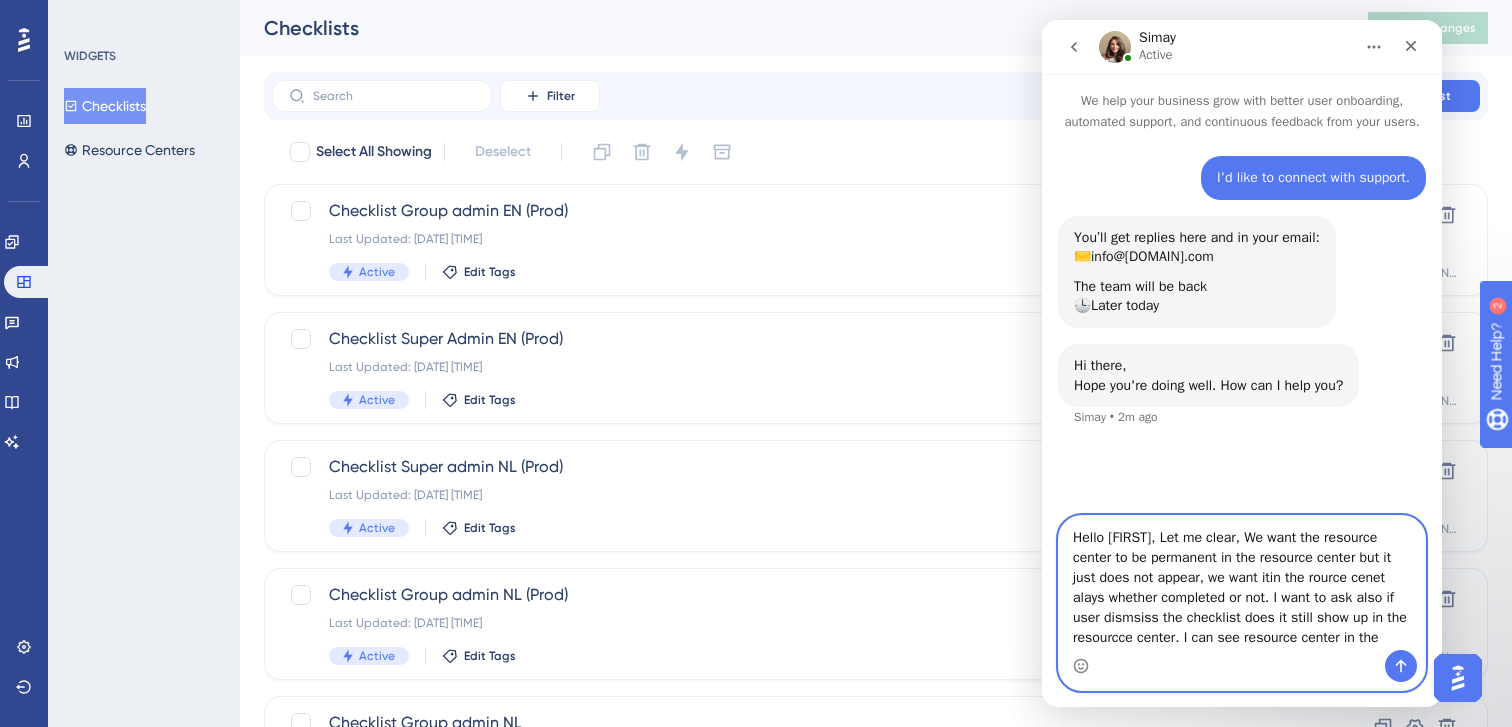 click on "Hello [FIRST], Let me clear, We want the resource center to be permanent in the resource center but it just does not appear, we want itin the rource cenet alays whether completed or not. I want to ask also if user dismsiss the checklist does it still show up in the resourcce center. I can see resource center in the" at bounding box center [1242, 583] 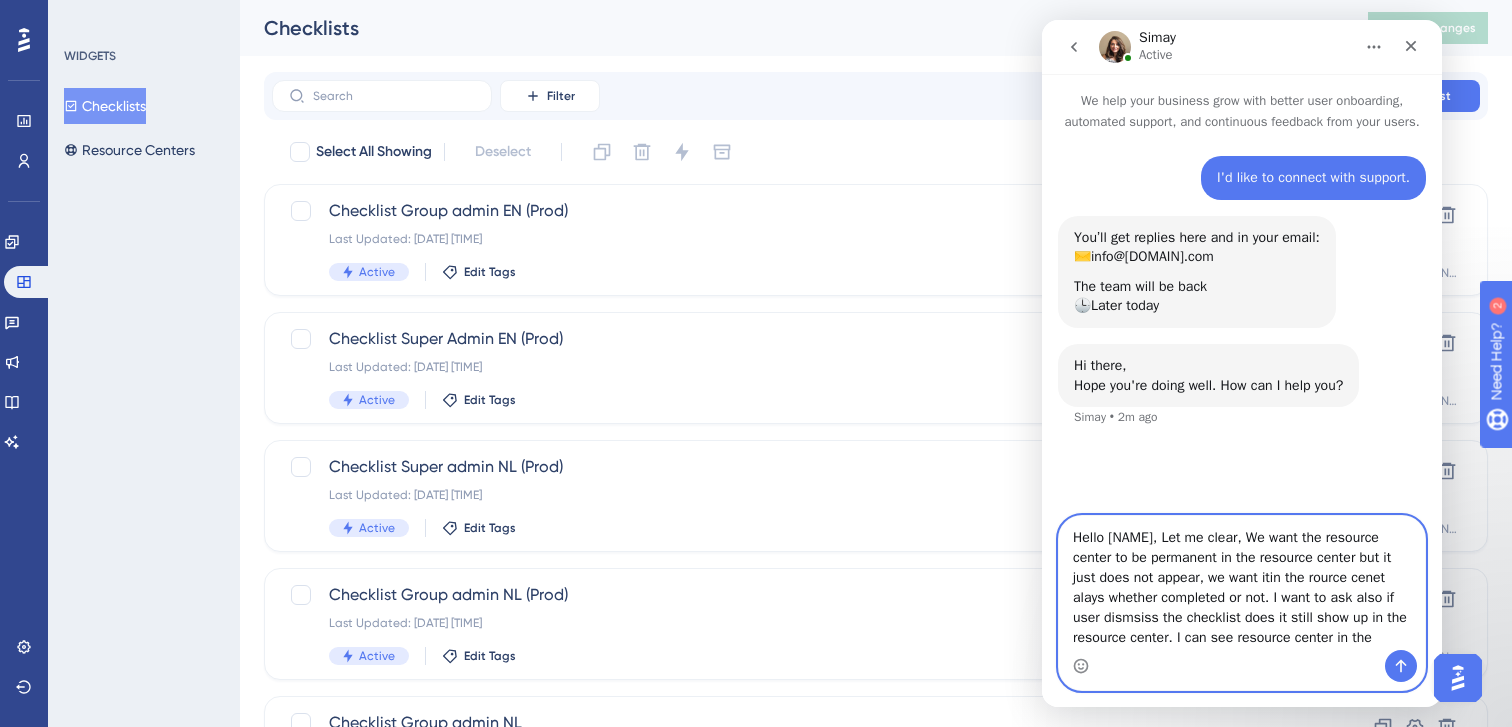 click on "Hello [NAME], Let me clear, We want the resource center to be permanent in the resource center but it just does not appear, we want itin the rource cenet alays whether completed or not. I want to ask also if user dismsiss the checklist does it still show up in the resource center. I can see resource center in the" at bounding box center [1242, 583] 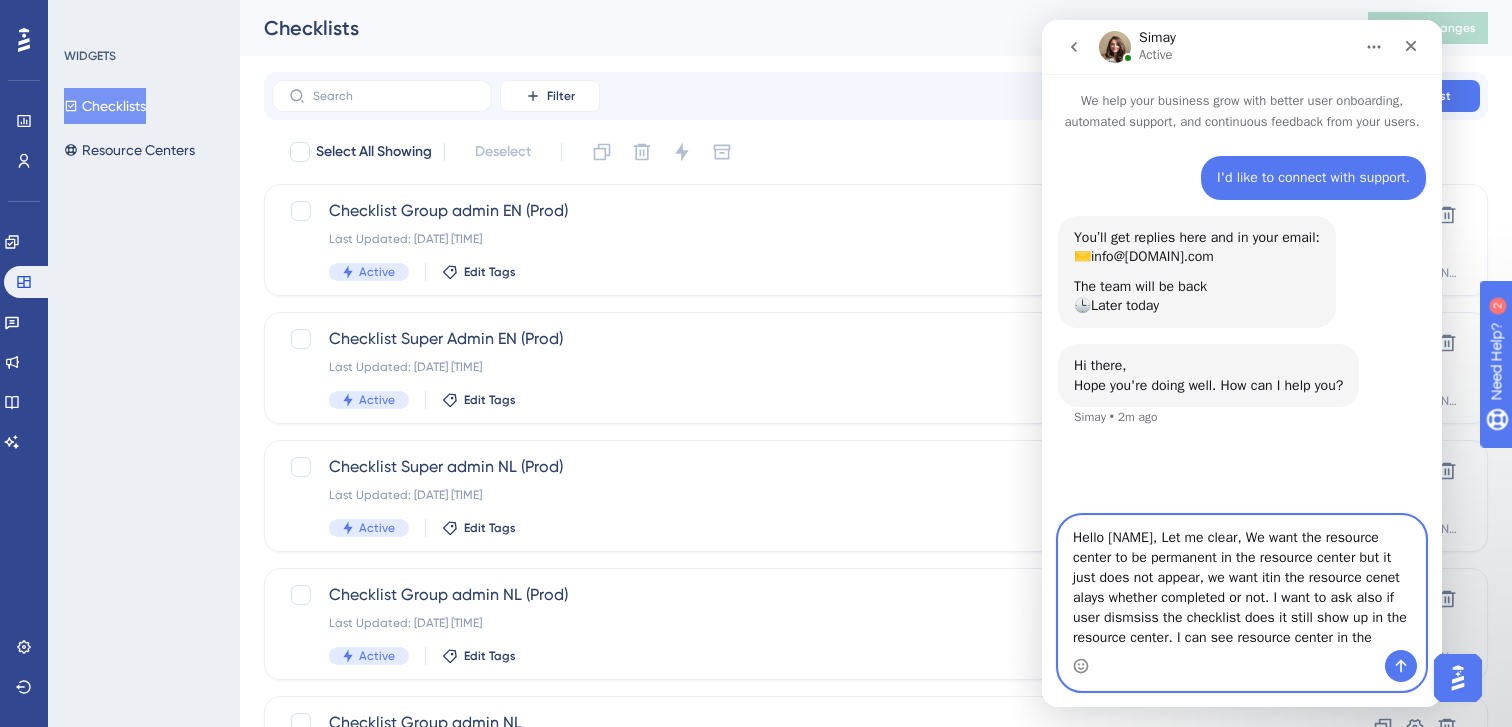 drag, startPoint x: 1390, startPoint y: 577, endPoint x: 1423, endPoint y: 576, distance: 33.01515 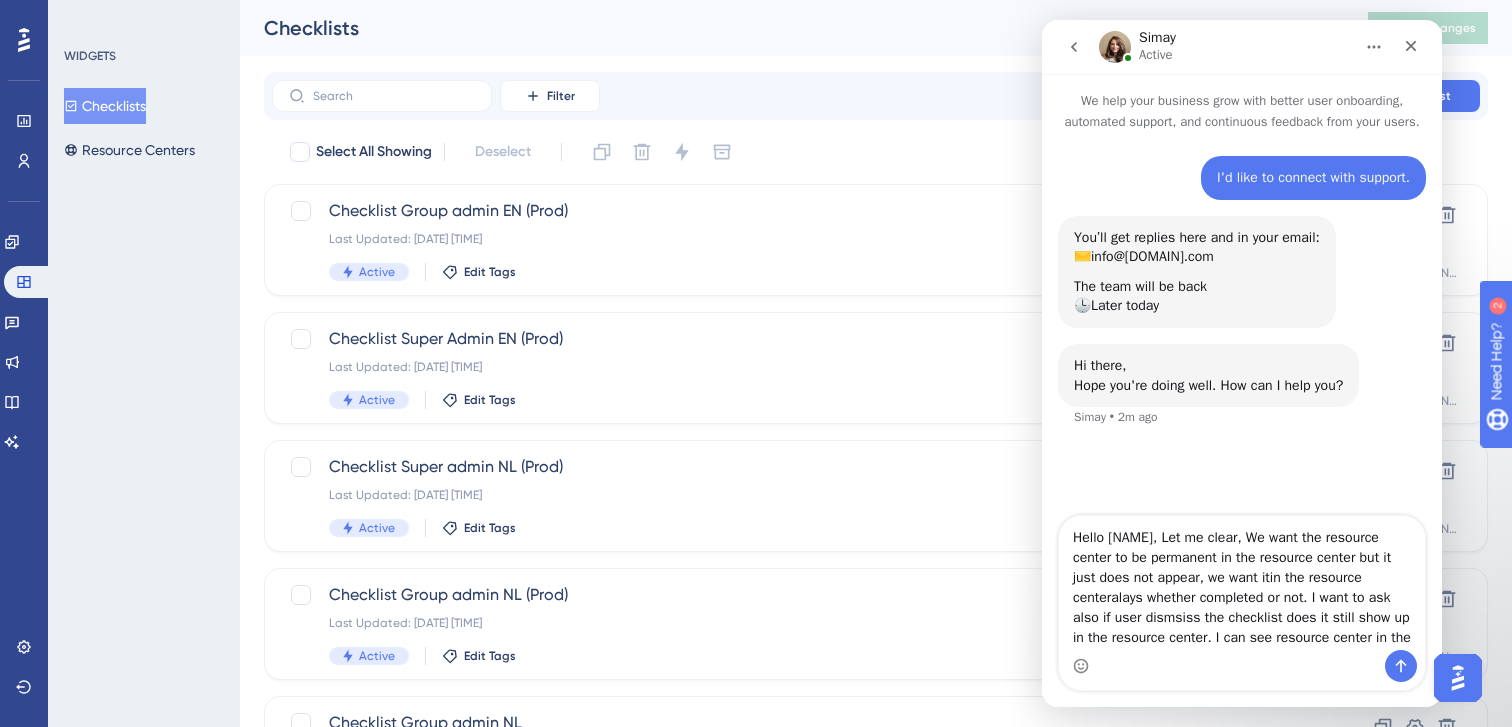 click at bounding box center (1242, 666) 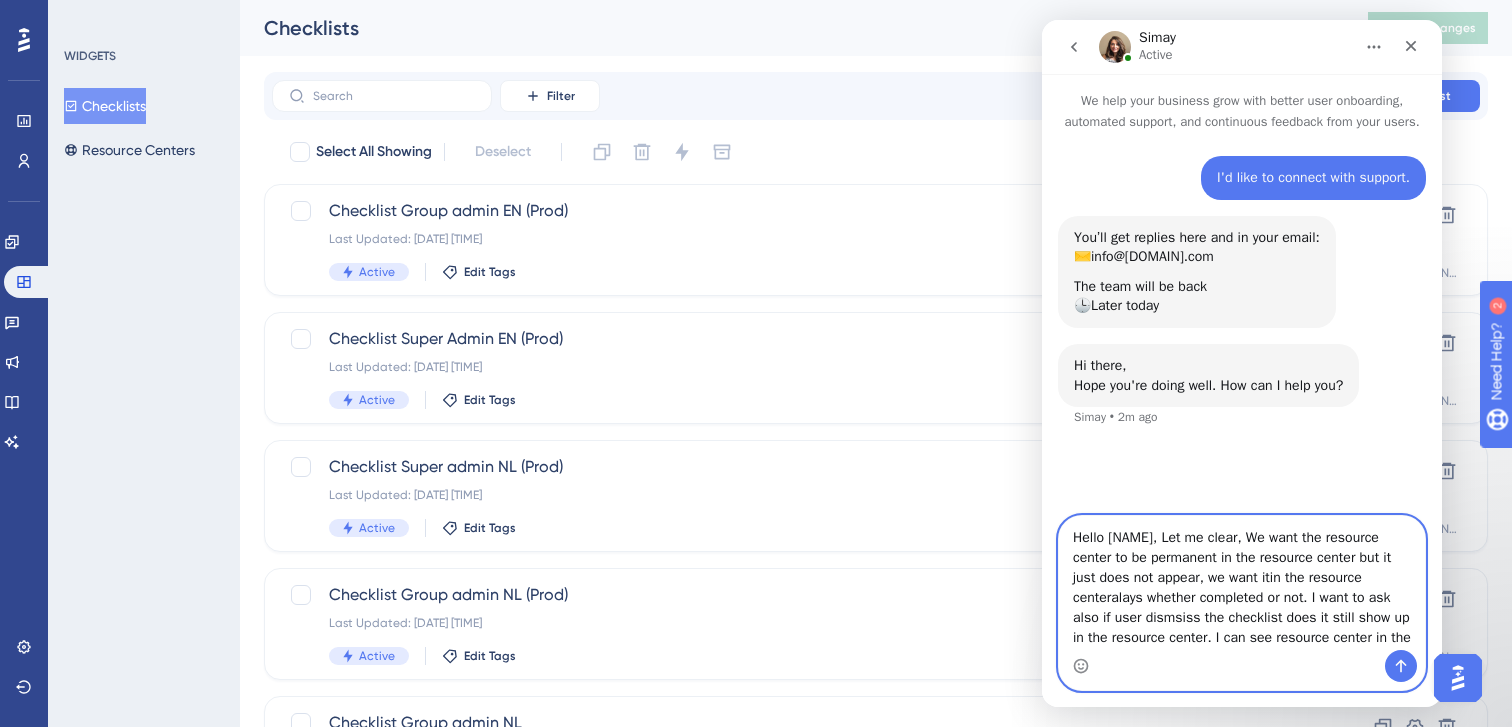click on "Hello [NAME], Let me clear, We want the resource center to be permanent in the resource center but it just does not appear, we want itin the resource centeralays whether completed or not. I want to ask also if user dismsiss the checklist does it still show up in the resource center. I can see resource center in the" at bounding box center [1242, 583] 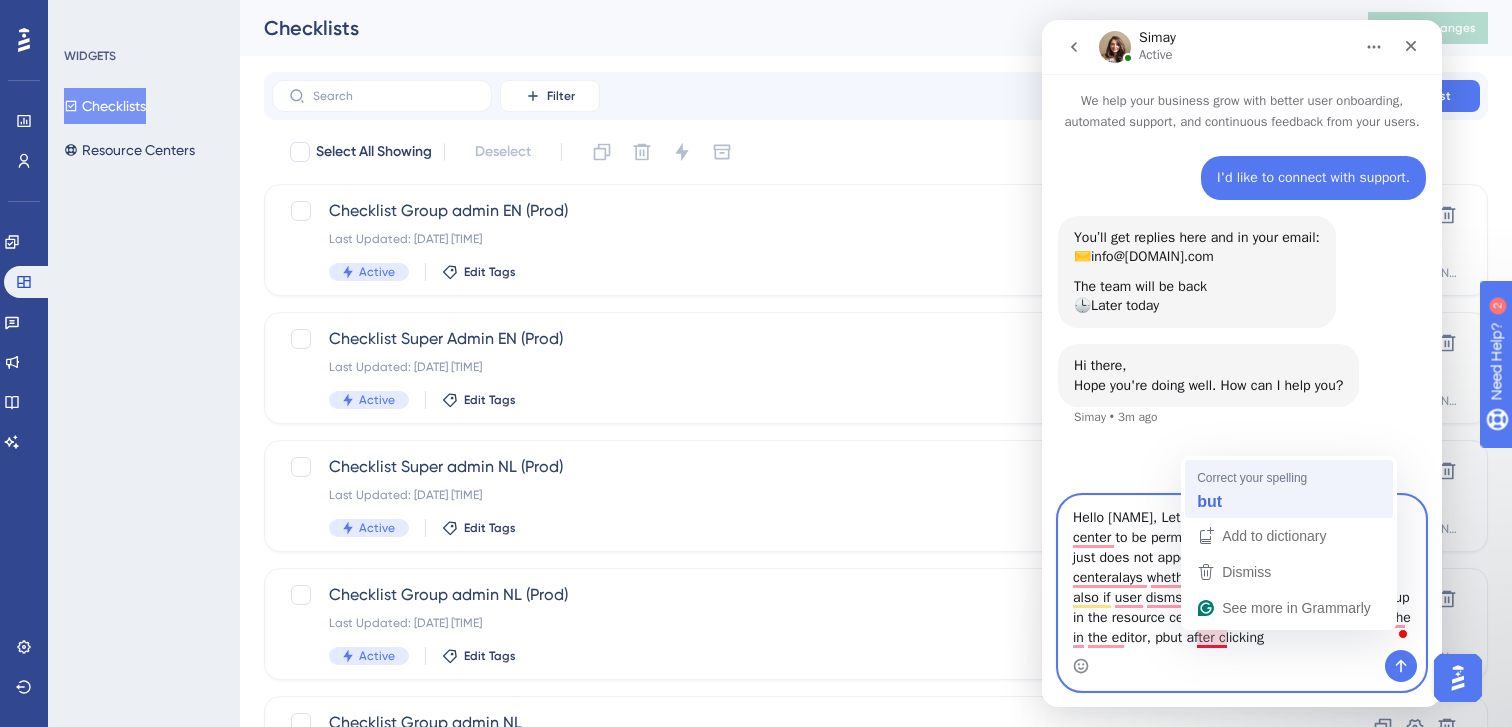 click on "but" at bounding box center [1289, 502] 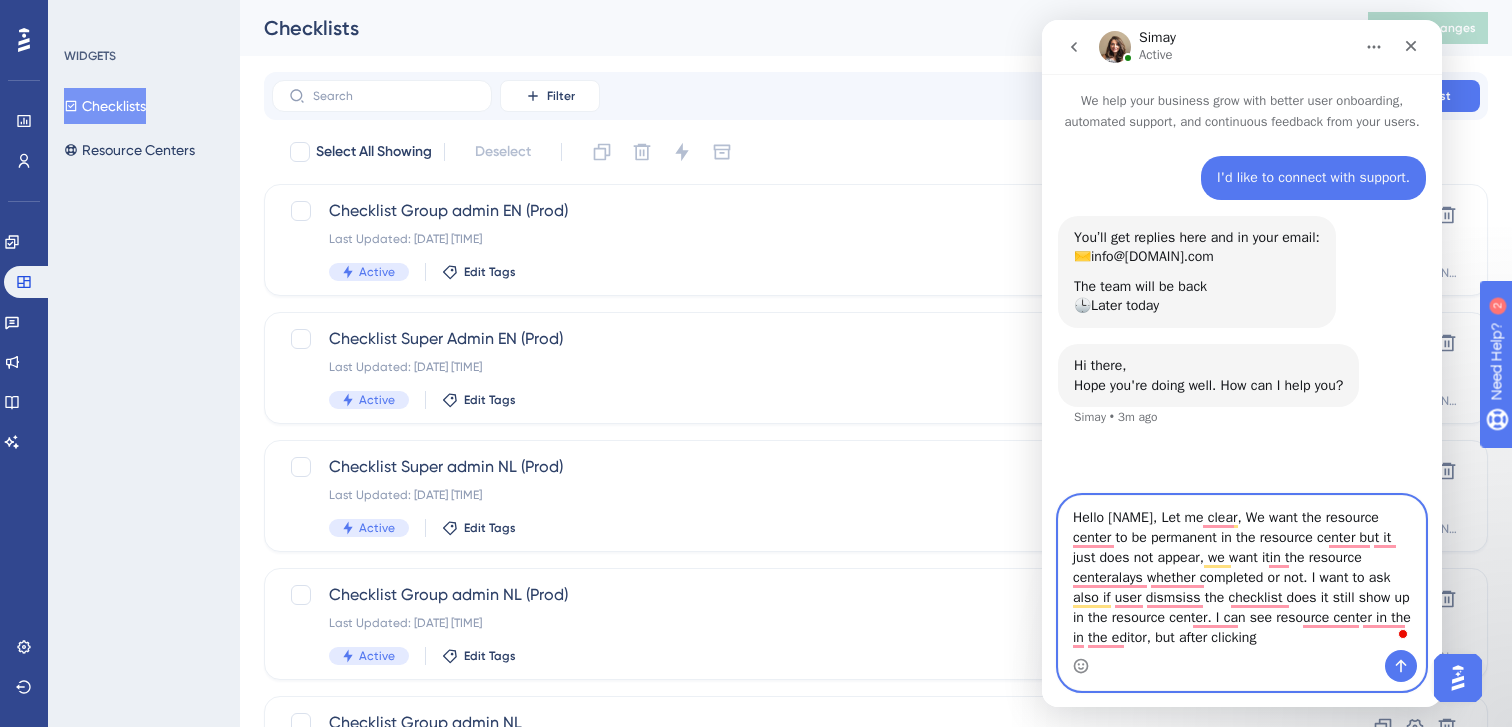 click on "Hello [NAME], Let me clear, We want the resource center to be permanent in the resource center but it just does not appear, we want itin the resource centeralays whether completed or not. I want to ask also if user dismsiss the checklist does it still show up in the resource center. I can see resource center in the in the editor, but after clicking" at bounding box center (1242, 573) 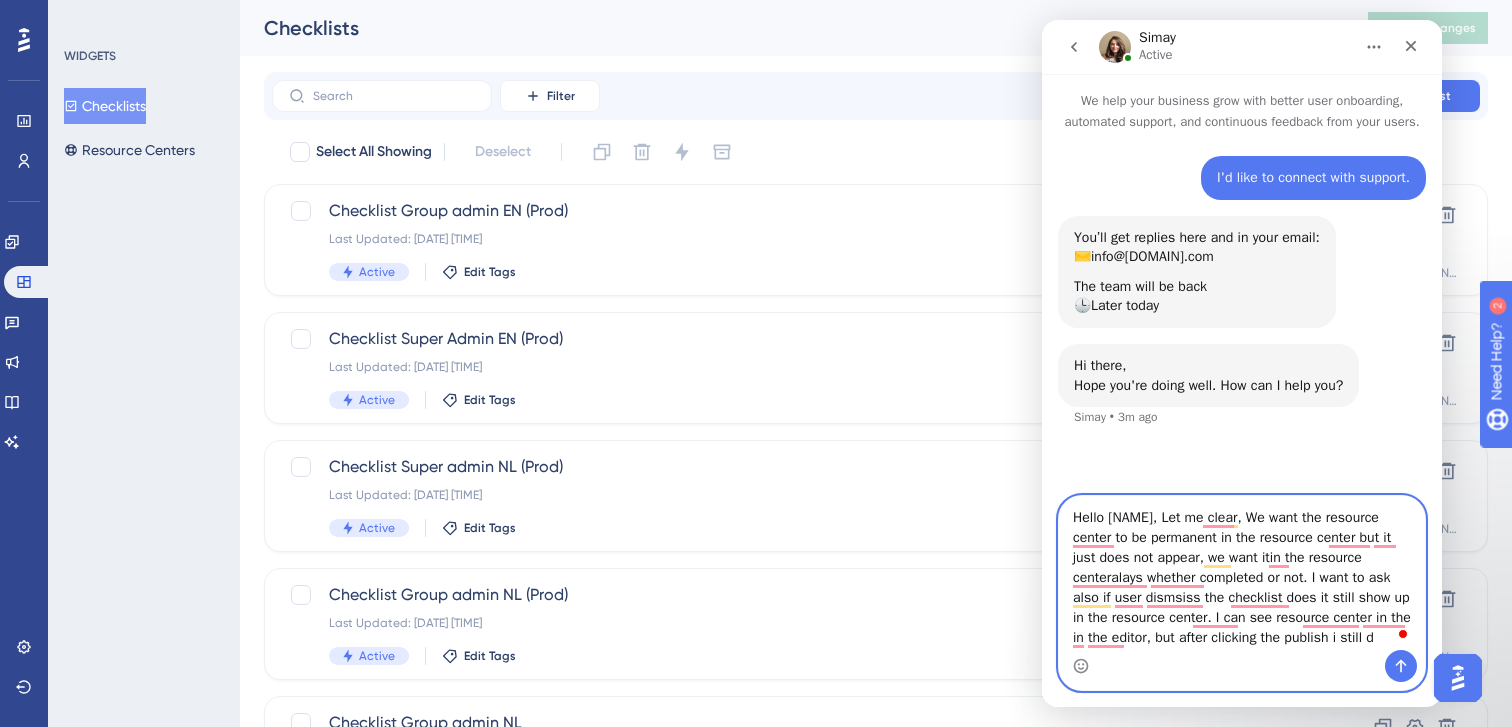 scroll, scrollTop: 12, scrollLeft: 0, axis: vertical 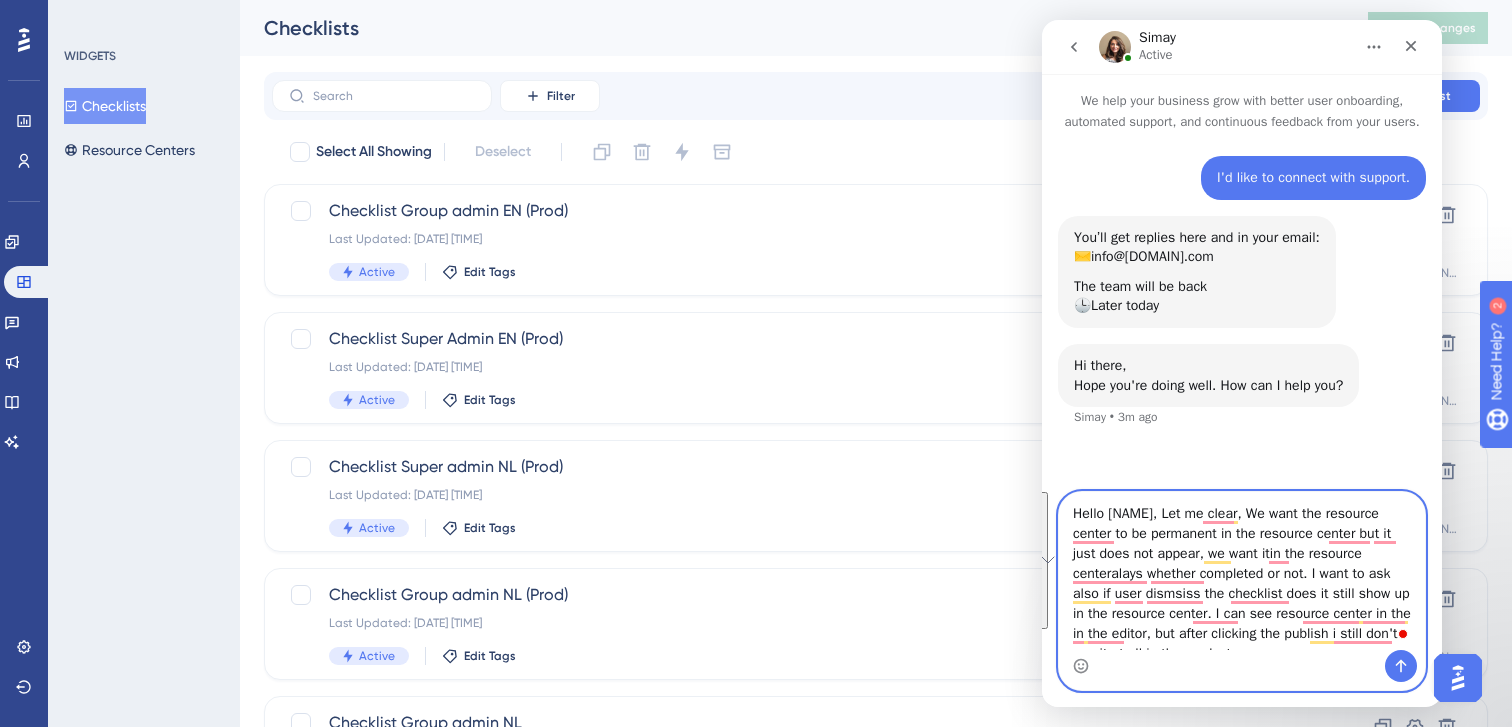 drag, startPoint x: 1308, startPoint y: 631, endPoint x: 1090, endPoint y: 417, distance: 305.48322 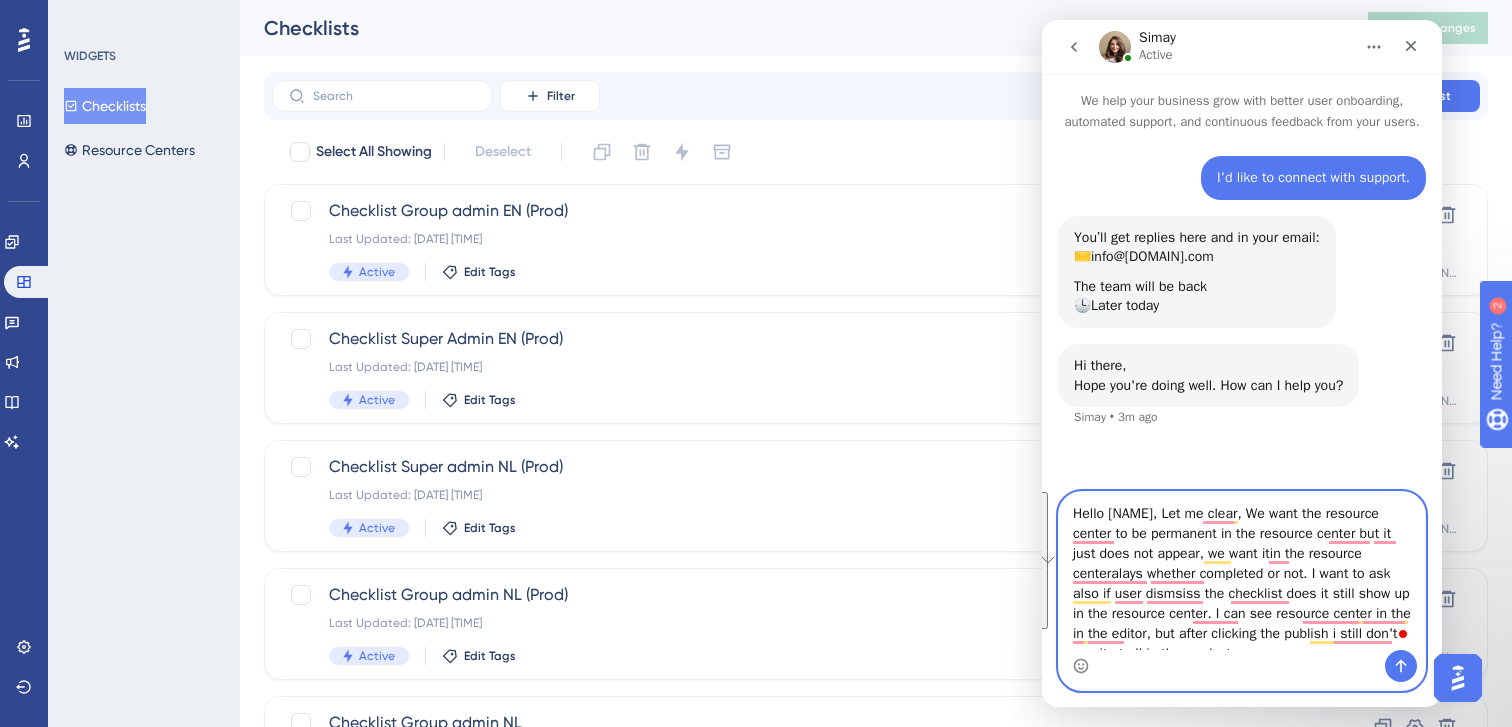 click on "We help your business grow with better user onboarding, automated support, and continuous feedback from your users. I'd like to connect with support. NewU    •   3m ago You’ll get replies here and in your email: ✉️  info@[DOMAIN].com The team will be back 🕒  Later today UG    •   3m ago Hi there, Hope you're doing well. How can I help you? [NAME]    •   3m ago Hello [NAME], Let me clear, We want the resource center to be permanent in the resource center but it just does not appear, we want itin the resource centeralays whether completed or not. I want to ask also if user dismsiss the checklist does it still show up in the resource center. I can see resource center in the in the editor, but after clicking the publish i still don't see it at all in the product." at bounding box center [1242, 390] 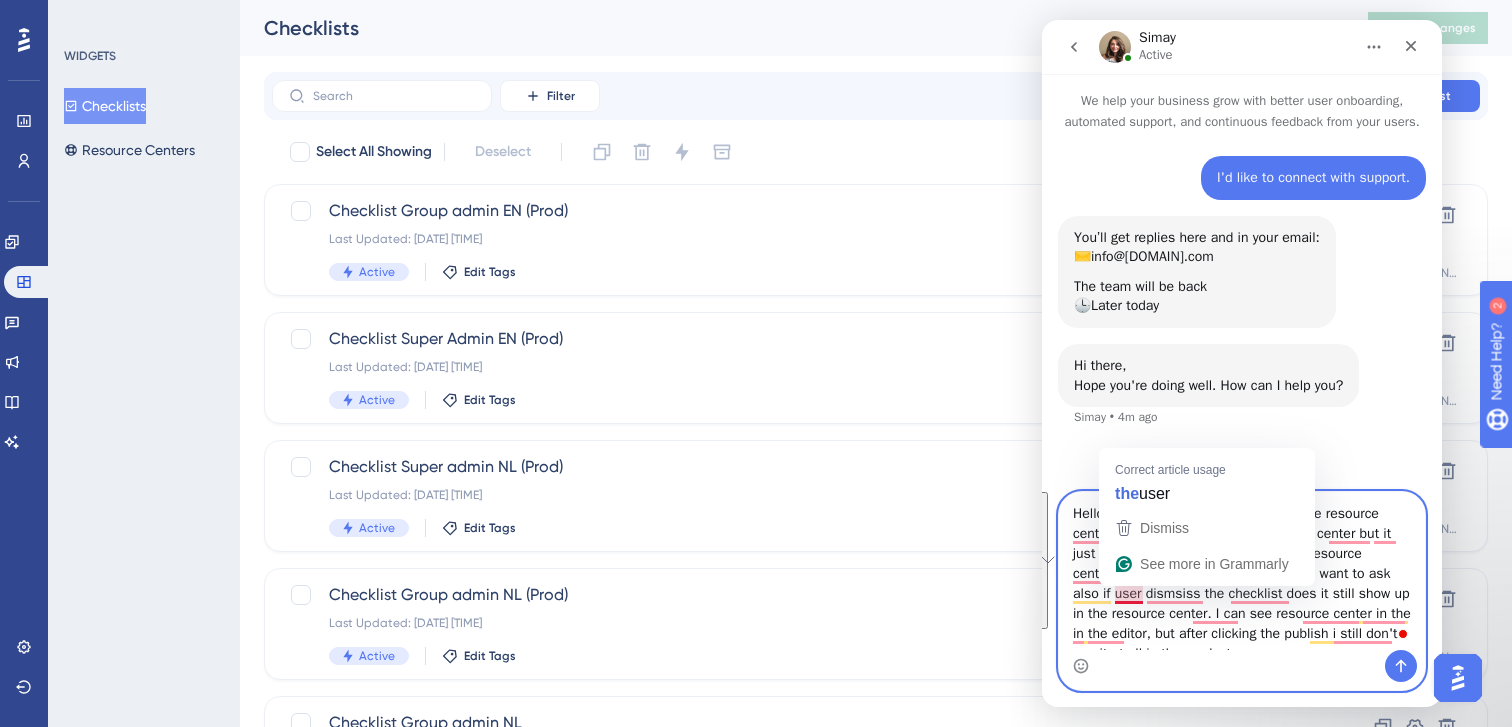 paste on "I’d like to clarify a few points regarding the Resource Center.
We want the checklist to remain permanently visible within the Resource Center, regardless of whether it has been completed or not. Currently, it does not appear consistently, and we’d like it to always be accessible there.
Additionally, could you please confirm whether the checklist still appears in the Resource Center after a user dismisses it?
I can see the Resource Center in the editor, but after clicking on it, [insert what happens or what issue you're encountering here — e.g., "nothing loads" or "the checklist doesn't appear"].
Looking forward to your guidance on this." 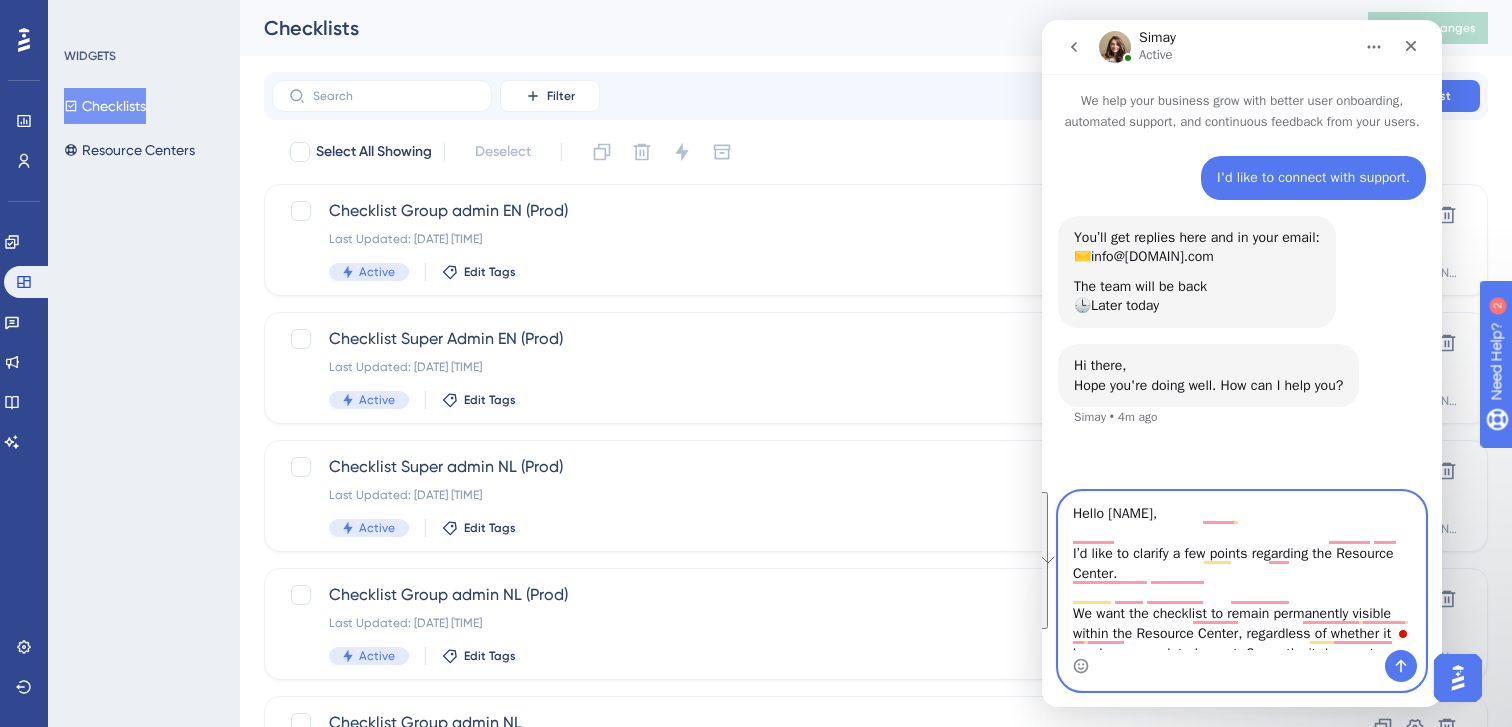 scroll, scrollTop: 272, scrollLeft: 0, axis: vertical 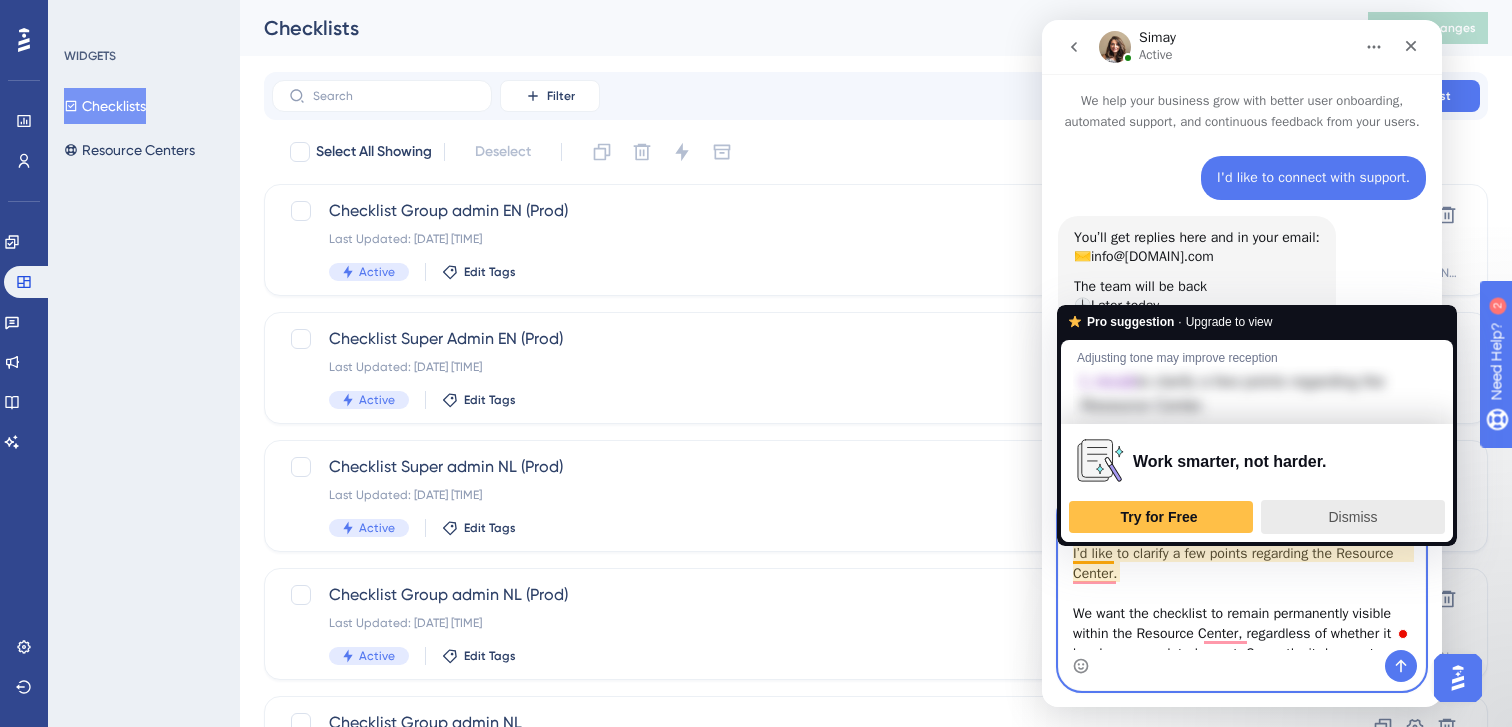 drag, startPoint x: 1310, startPoint y: 515, endPoint x: 267, endPoint y: 495, distance: 1043.1918 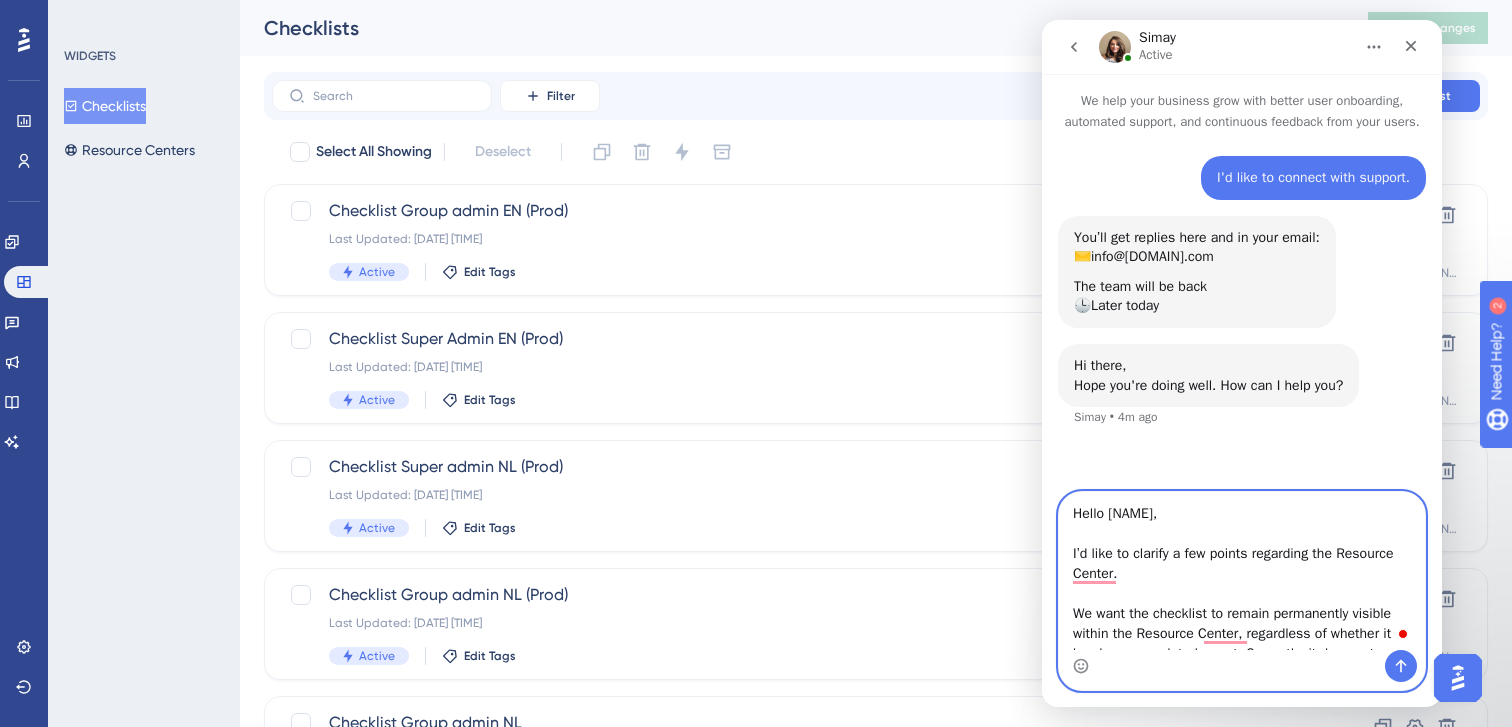 click on "Hello [NAME],
I’d like to clarify a few points regarding the Resource Center.
We want the checklist to remain permanently visible within the Resource Center, regardless of whether it has been completed or not. Currently, it does not appear consistently, and we’d like it to always be accessible there.
Additionally, could you please confirm whether the checklist still appears in the Resource Center after a user dismisses it?
I can see the Resource Center in the editor, but after clicking on it, [insert what happens or what issue you're encountering here — e.g., "nothing loads" or "the checklist doesn't appear"].
Looking forward to your guidance on this.the publish i still don't see it at all in the product." at bounding box center [1242, 571] 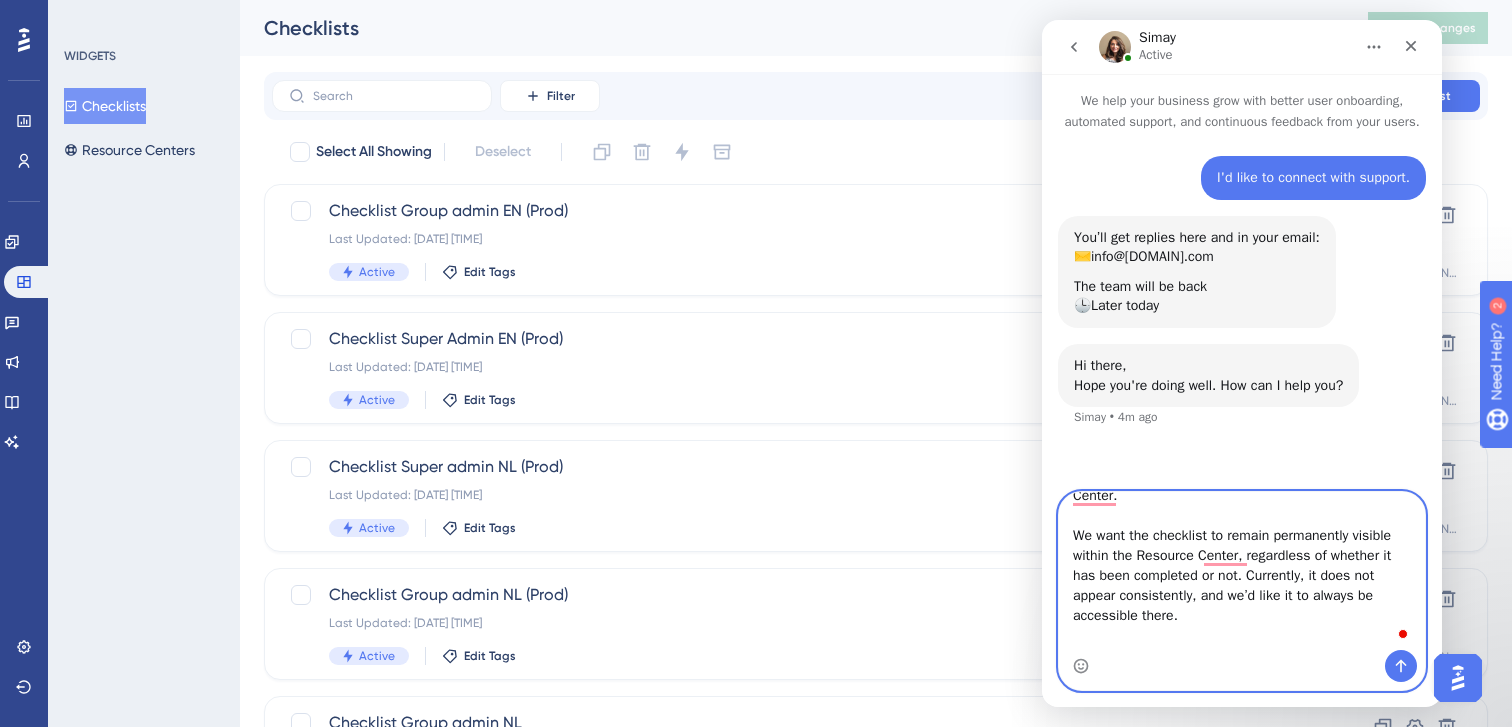scroll, scrollTop: 79, scrollLeft: 0, axis: vertical 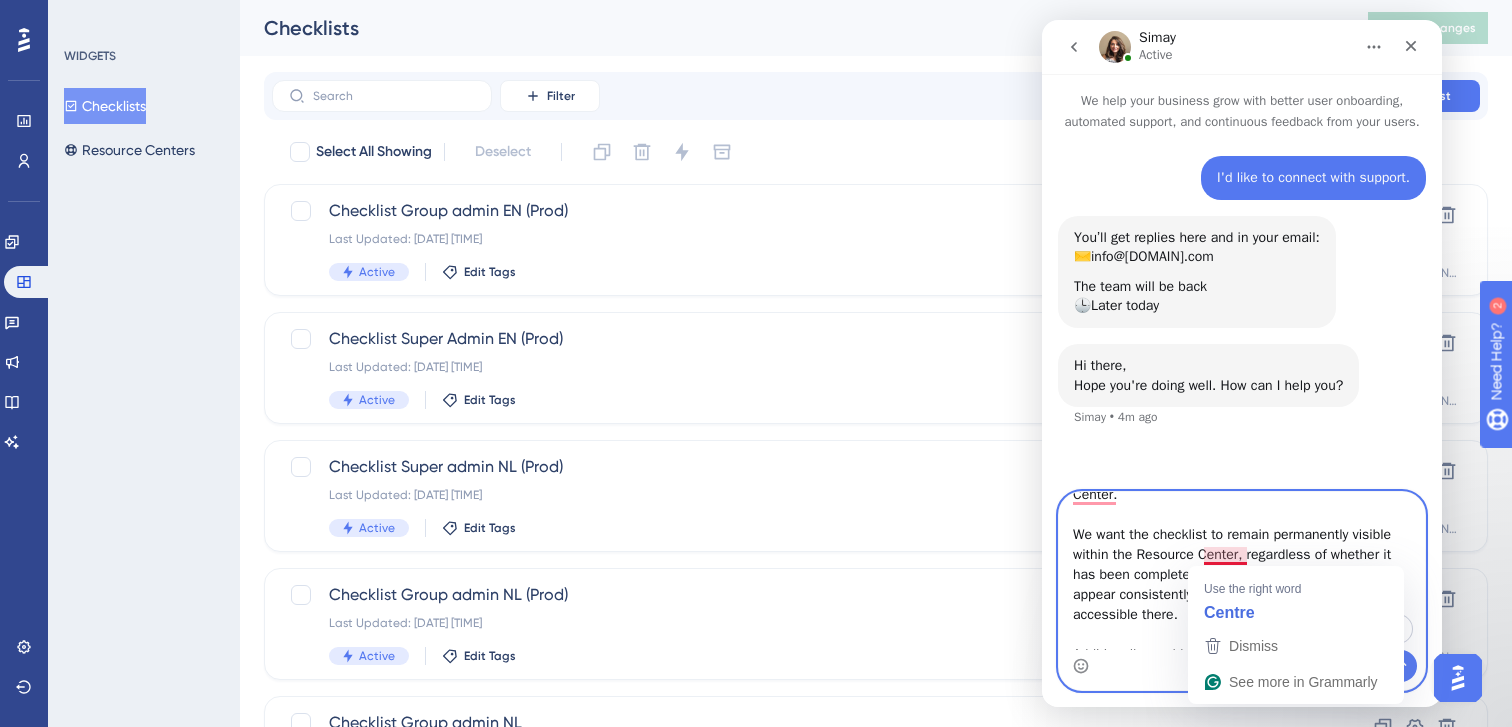 click on "Hello [NAME],
I’d like to clarify a few points regarding the Resource Center.
We want the checklist to remain permanently visible within the Resource Center, regardless of whether it has been completed or not. Currently, it does not appear consistently, and we’d like it to always be accessible there.
Additionally, could you please confirm whether the checklist still appears in the Resource Center after a user dismisses it?
I can see the Resource Center in the editor, but after clicking on it, [insert what happens or what issue you're encountering here — e.g., "nothing loads" or "the checklist doesn't appear"].
Looking forward to your guidance on this.the publish i still don't see it at all in the product." at bounding box center [1242, 571] 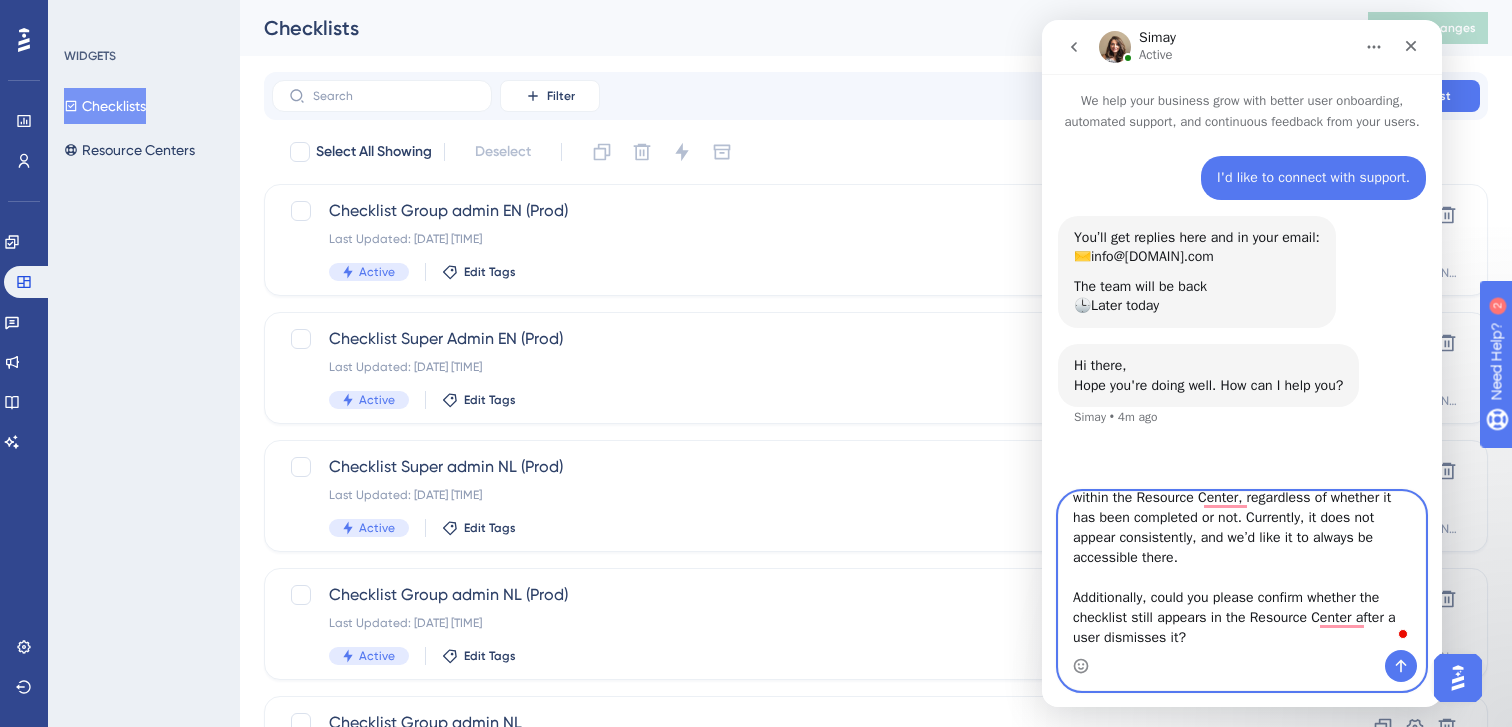 click on "Hello [NAME],
I’d like to clarify a few points regarding the Resource Center.
We want the checklist to remain permanently visible within the Resource Center, regardless of whether it has been completed or not. Currently, it does not appear consistently, and we’d like it to always be accessible there.
Additionally, could you please confirm whether the checklist still appears in the Resource Center after a user dismisses it?
I can see the Resource Center in the editor, but after clicking on it, [insert what happens or what issue you're encountering here — e.g., "nothing loads" or "the checklist doesn't appear"].
Looking forward to your guidance on this.the publish i still don't see it at all in the product." at bounding box center (1242, 571) 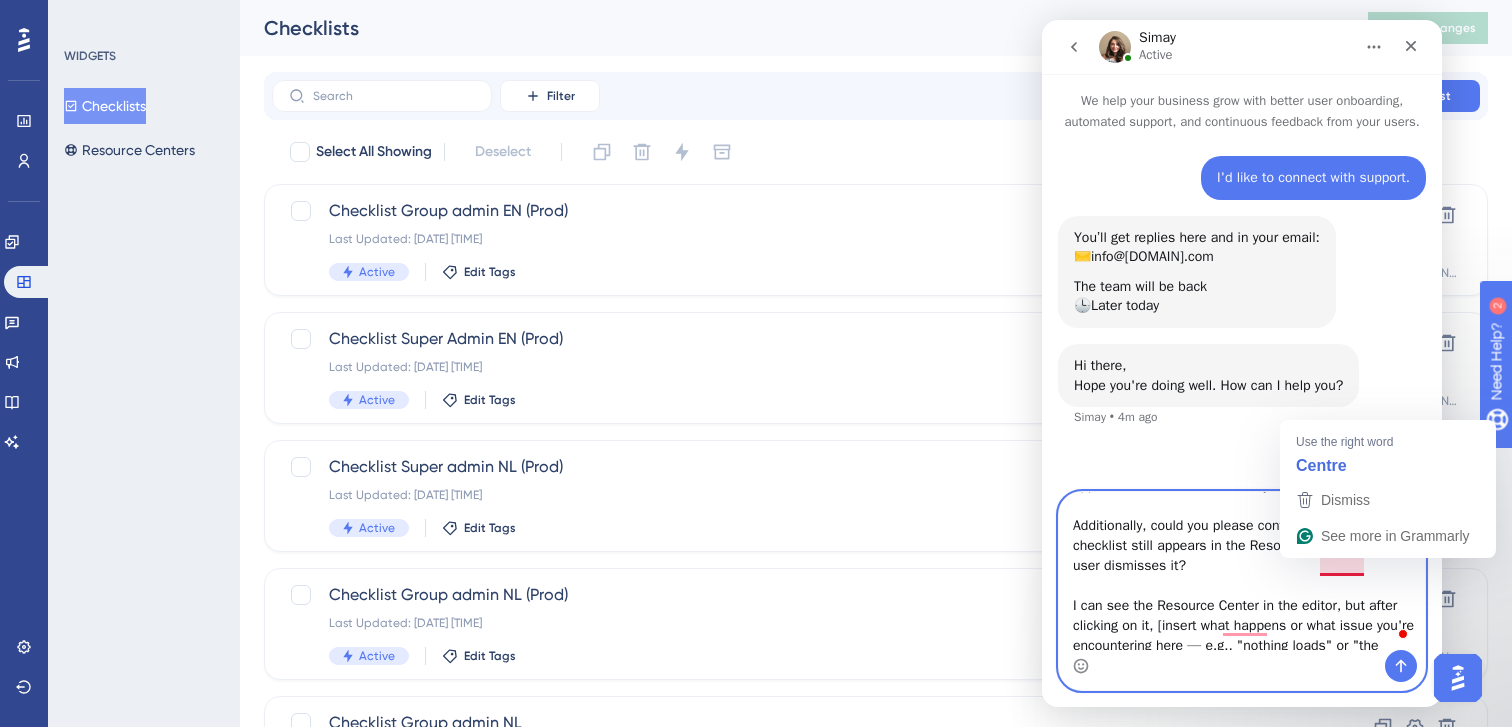 click on "Hello [NAME],
I’d like to clarify a few points regarding the Resource Center.
We want the checklist to remain permanently visible within the Resource Center, regardless of whether it has been completed or not. Currently, it does not appear, and we’d like it to always be accessible there.
Additionally, could you please confirm whether the checklist still appears in the Resource Center after a user dismisses it?
I can see the Resource Center in the editor, but after clicking on it, [insert what happens or what issue you're encountering here — e.g., "nothing loads" or "the checklist doesn't appear"].
Looking forward to your guidance on this.the publish i still don't see it at all in the product." at bounding box center [1242, 571] 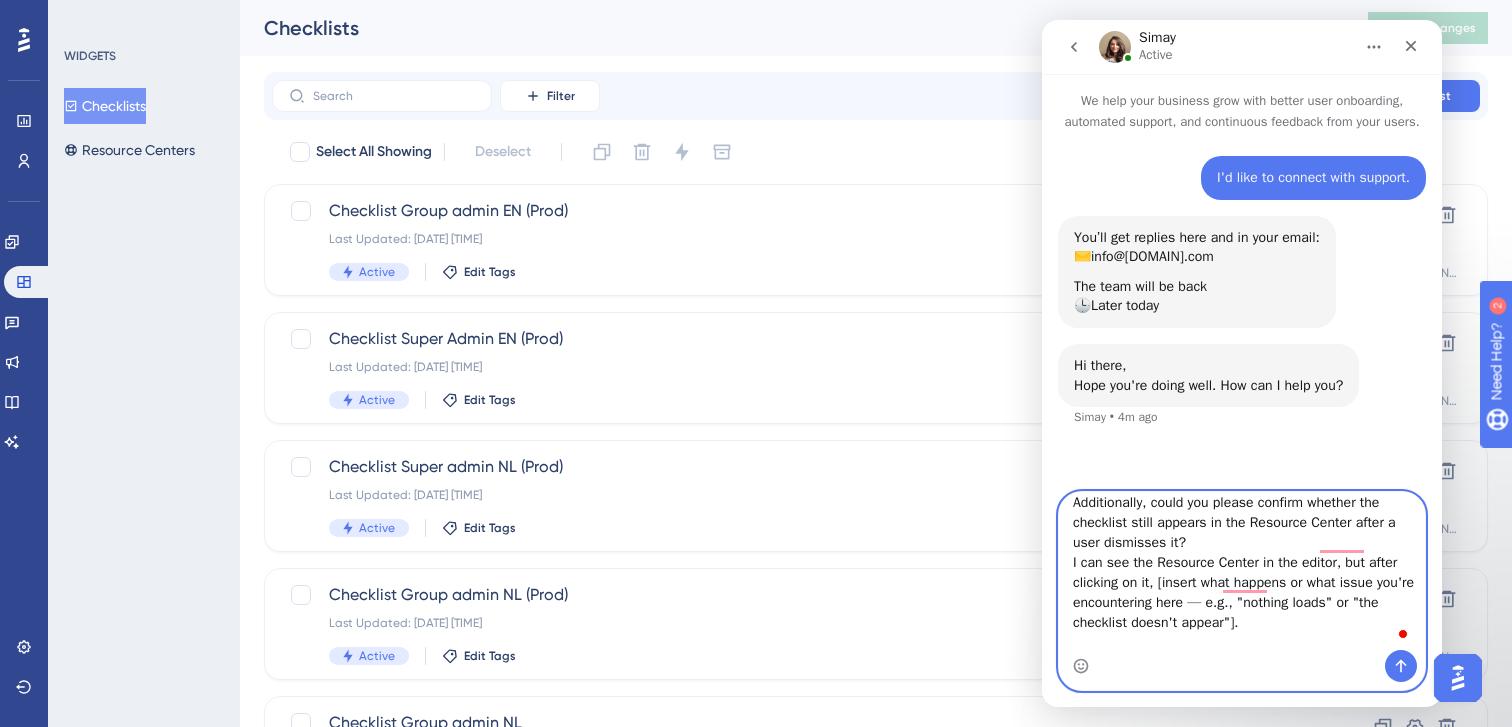 click on "Hello [NAME],
I’d like to clarify a few points regarding the Resource Center.
We want the checklist to remain permanently visible within the Resource Center, regardless of whether it has been completed or not. Currently, it does not appear, and we’d like it to always be accessible there.
Additionally, could you please confirm whether the checklist still appears in the Resource Center after a user dismisses it?
I can see the Resource Center in the editor, but after clicking on it, [insert what happens or what issue you're encountering here — e.g., "nothing loads" or "the checklist doesn't appear"].
Looking forward to your guidance on this.the publish i still don't see it at all in the product." at bounding box center (1242, 571) 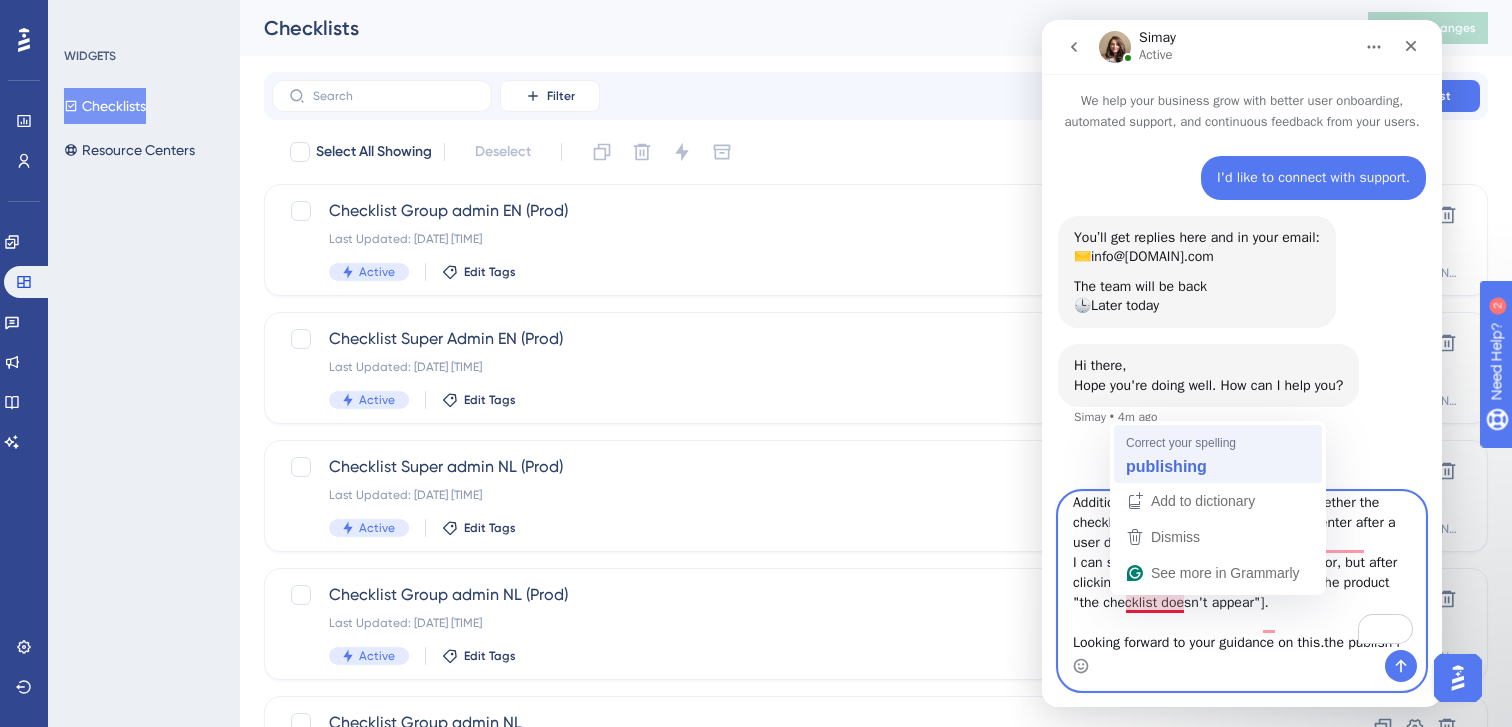 click on "publishing" at bounding box center [1166, 466] 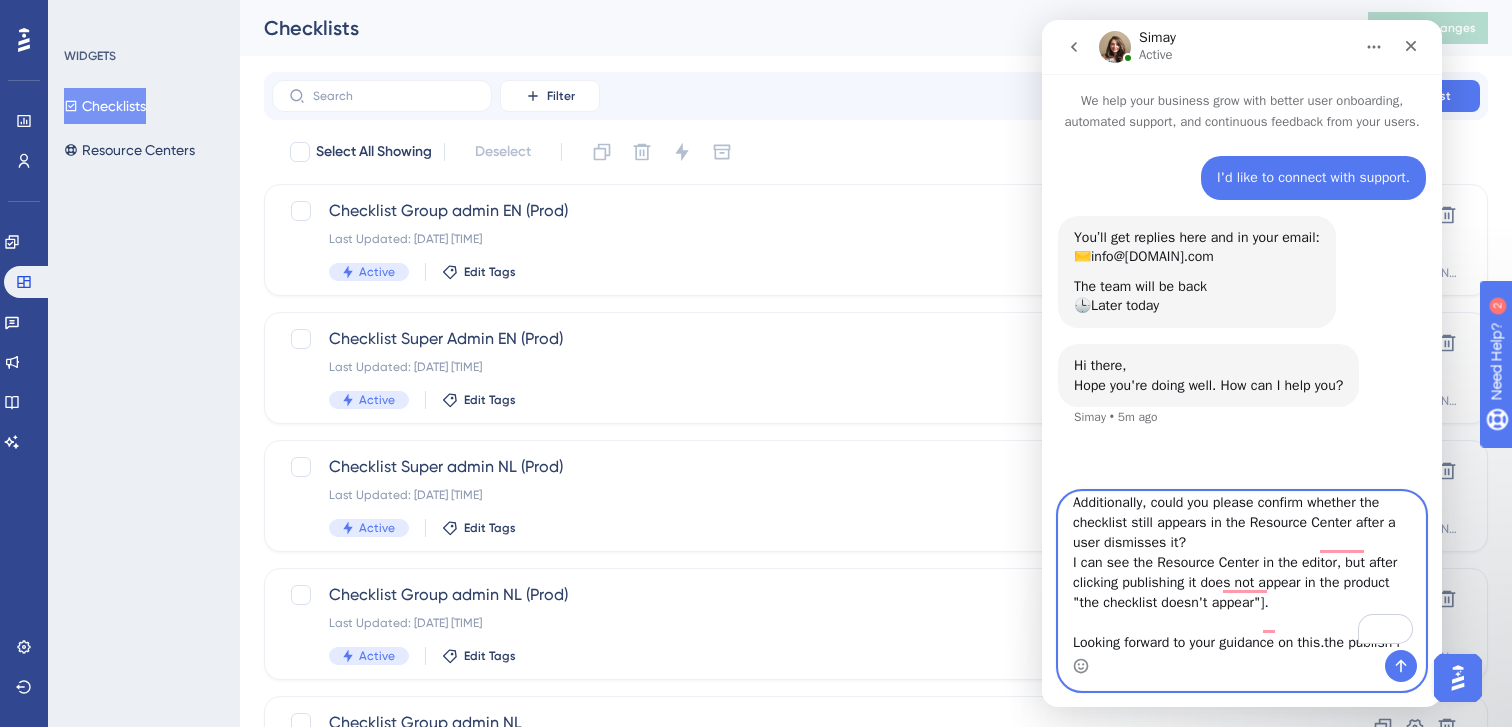drag, startPoint x: 1284, startPoint y: 631, endPoint x: 1063, endPoint y: 625, distance: 221.08144 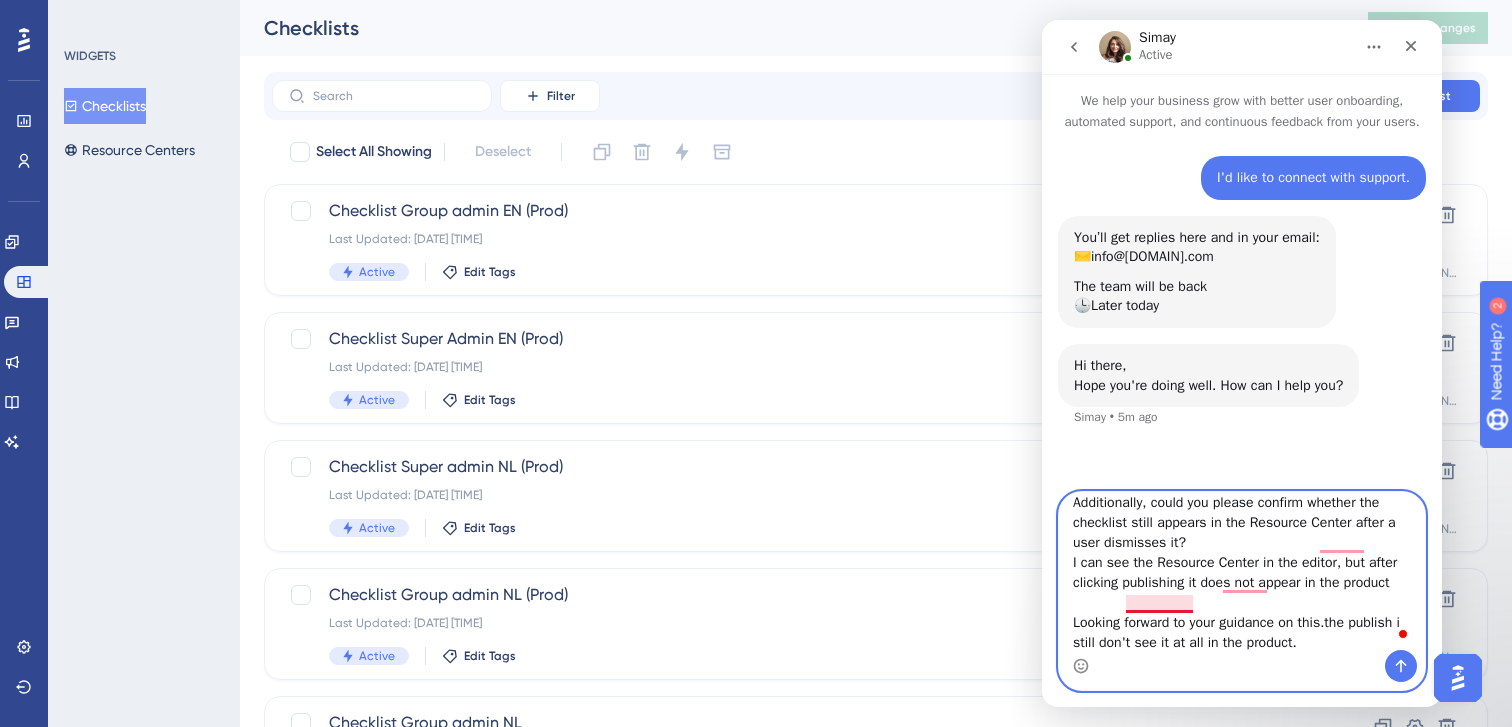 click on "Hello [NAME],
I’d like to clarify a few points regarding the Resource Center.
We want the checklist to remain permanently visible within the Resource Center, regardless of whether it has been completed or not. Currently, it does not appear, and we’d like it to always be accessible there.
Additionally, could you please confirm whether the checklist still appears in the Resource Center after a user dismisses it?
I can see the Resource Center in the editor, but after clicking publishing it does not appear in the product
Looking forward to your guidance on this.the publish i still don't see it at all in the product." at bounding box center [1242, 571] 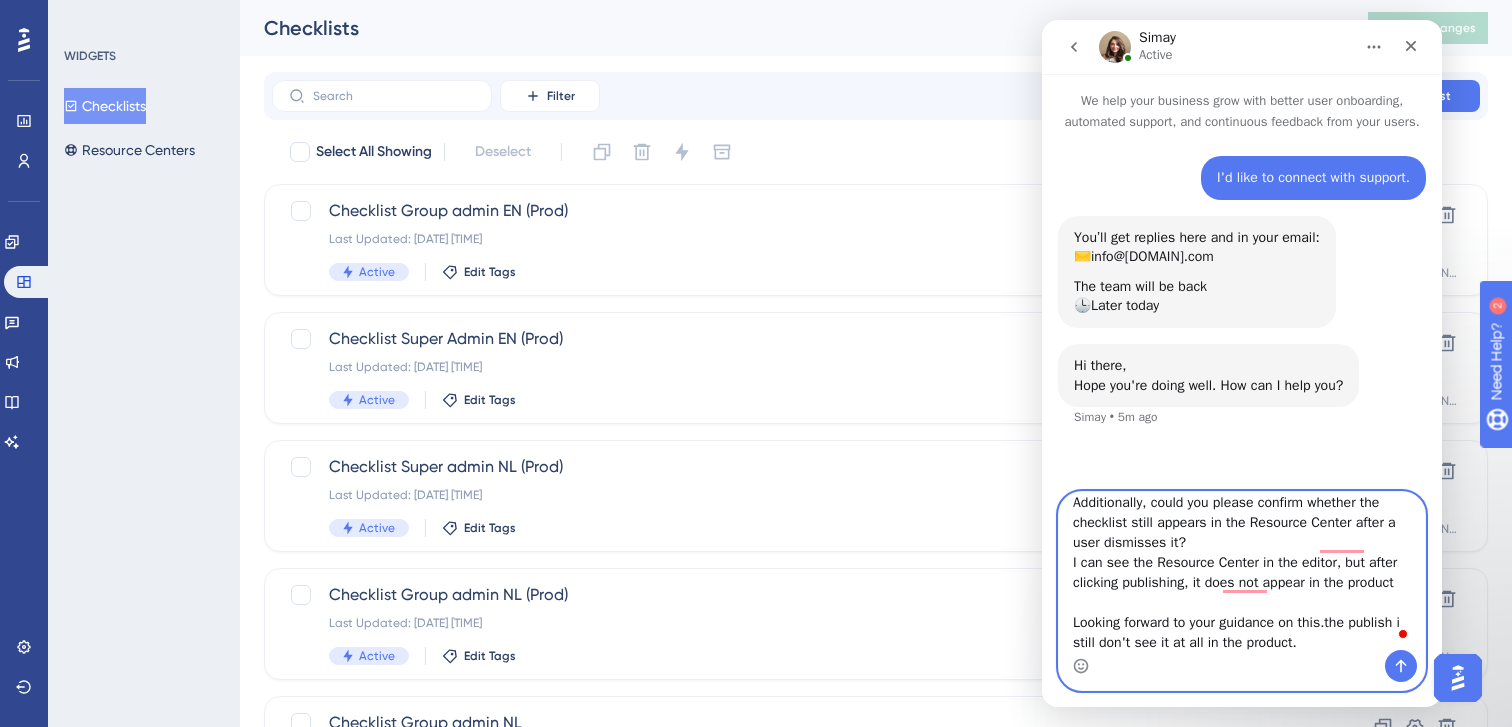click on "Hello [NAME],
I’d like to clarify a few points regarding the Resource Center.
We want the checklist to remain permanently visible within the Resource Center, regardless of whether it has been completed or not. Currently, it does not appear, and we’d like it to always be accessible there.
Additionally, could you please confirm whether the checklist still appears in the Resource Center after a user dismisses it?
I can see the Resource Center in the editor, but after clicking publishing, it does not appear in the product
Looking forward to your guidance on this.the publish i still don't see it at all in the product." at bounding box center (1242, 571) 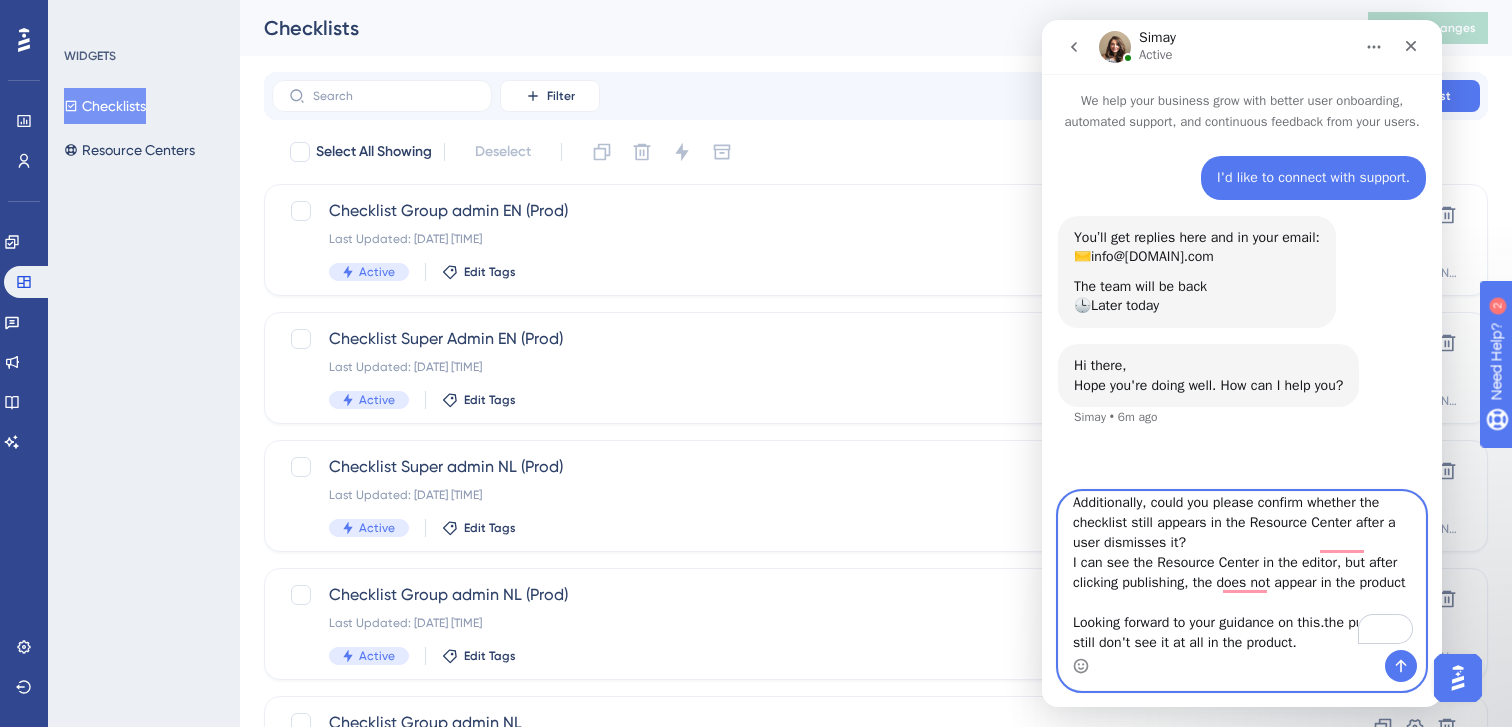 scroll, scrollTop: 220, scrollLeft: 0, axis: vertical 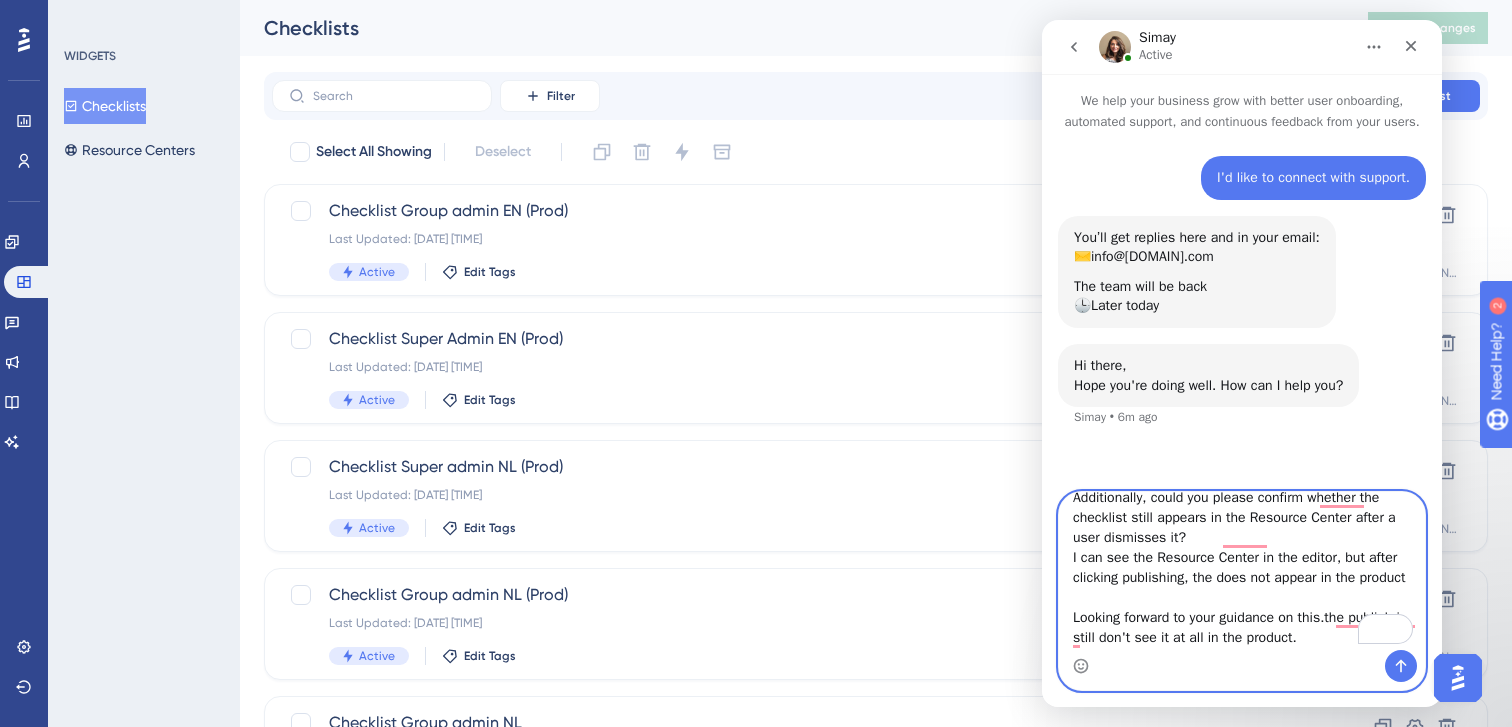 click on "Hello [NAME],
I’d like to clarify a few points regarding the Resource Center.
We want the checklist to remain permanently visible within the Resource Center, regardless of whether it has been completed or not. Currently, it does not appear, and we’d like it to always be accessible there.
Additionally, could you please confirm whether the checklist still appears in the Resource Center after a user dismisses it?
I can see the Resource Center in the editor, but after clicking publishing, the does not appear in the product
Looking forward to your guidance on this.the publish i still don't see it at all in the product." at bounding box center [1242, 571] 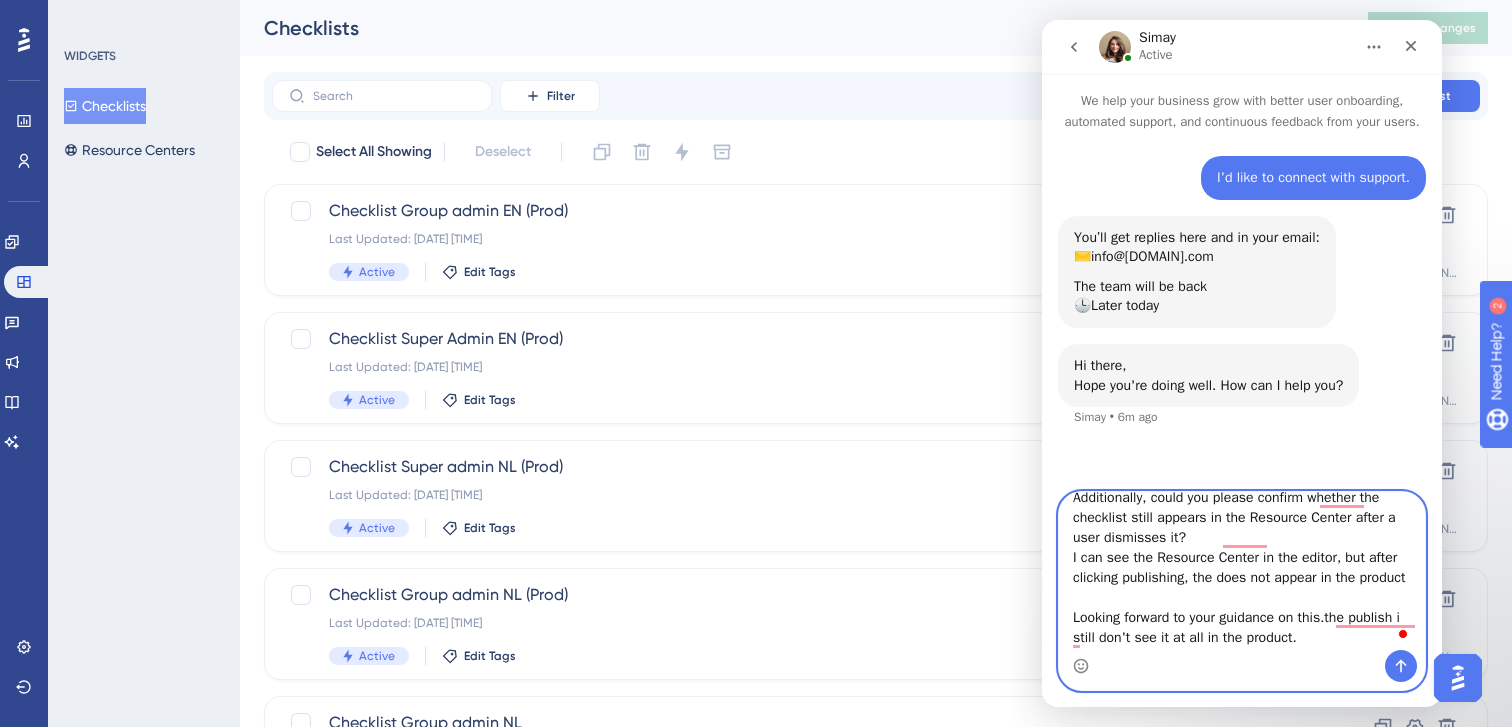 click on "Hello [NAME],
I’d like to clarify a few points regarding the Resource Center.
We want the checklist to remain permanently visible within the Resource Center, regardless of whether it has been completed or not. Currently, it does not appear, and we’d like it to always be accessible there.
Additionally, could you please confirm whether the checklist still appears in the Resource Center after a user dismisses it?
I can see the Resource Center in the editor, but after clicking publishing, the does not appear in the product
Looking forward to your guidance on this.the publish i still don't see it at all in the product." at bounding box center (1242, 571) 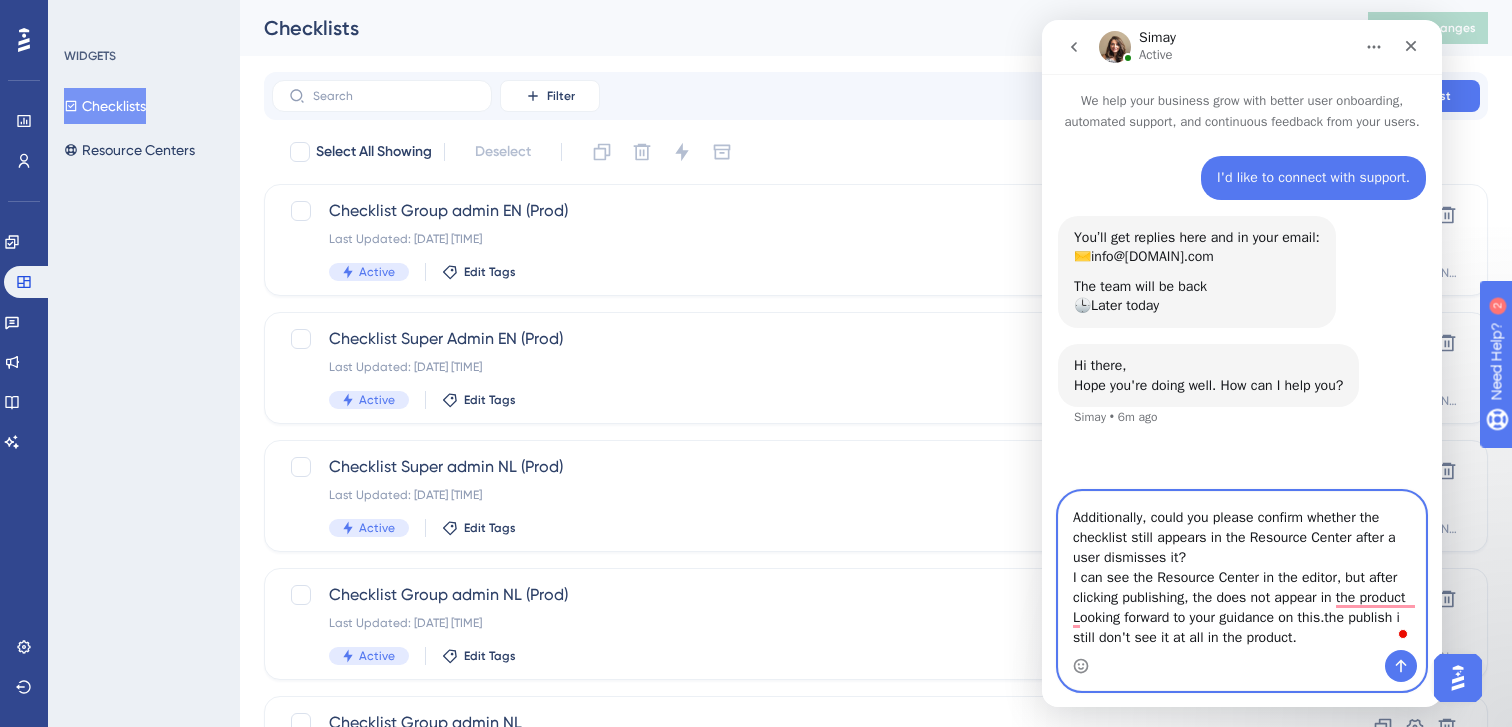 scroll, scrollTop: 236, scrollLeft: 0, axis: vertical 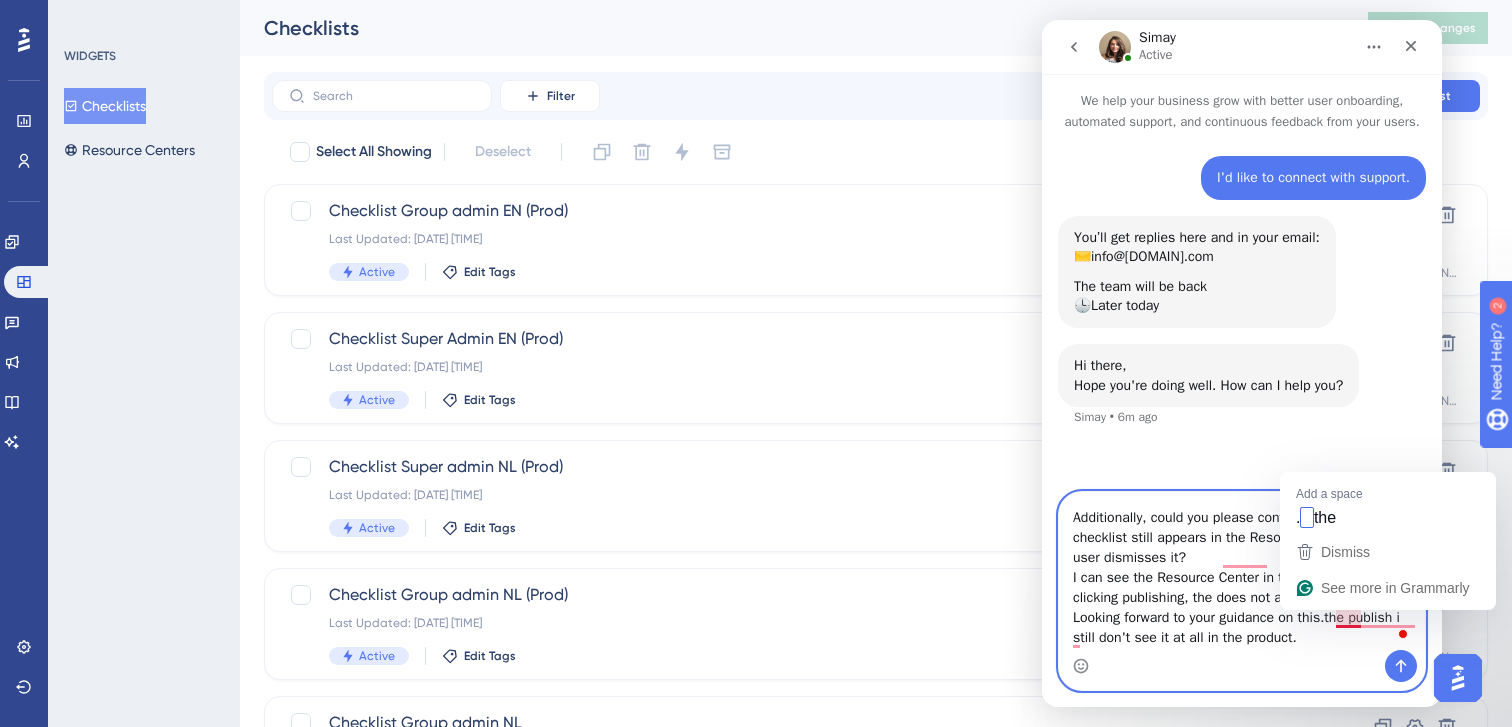 drag, startPoint x: 1340, startPoint y: 616, endPoint x: 1340, endPoint y: 647, distance: 31 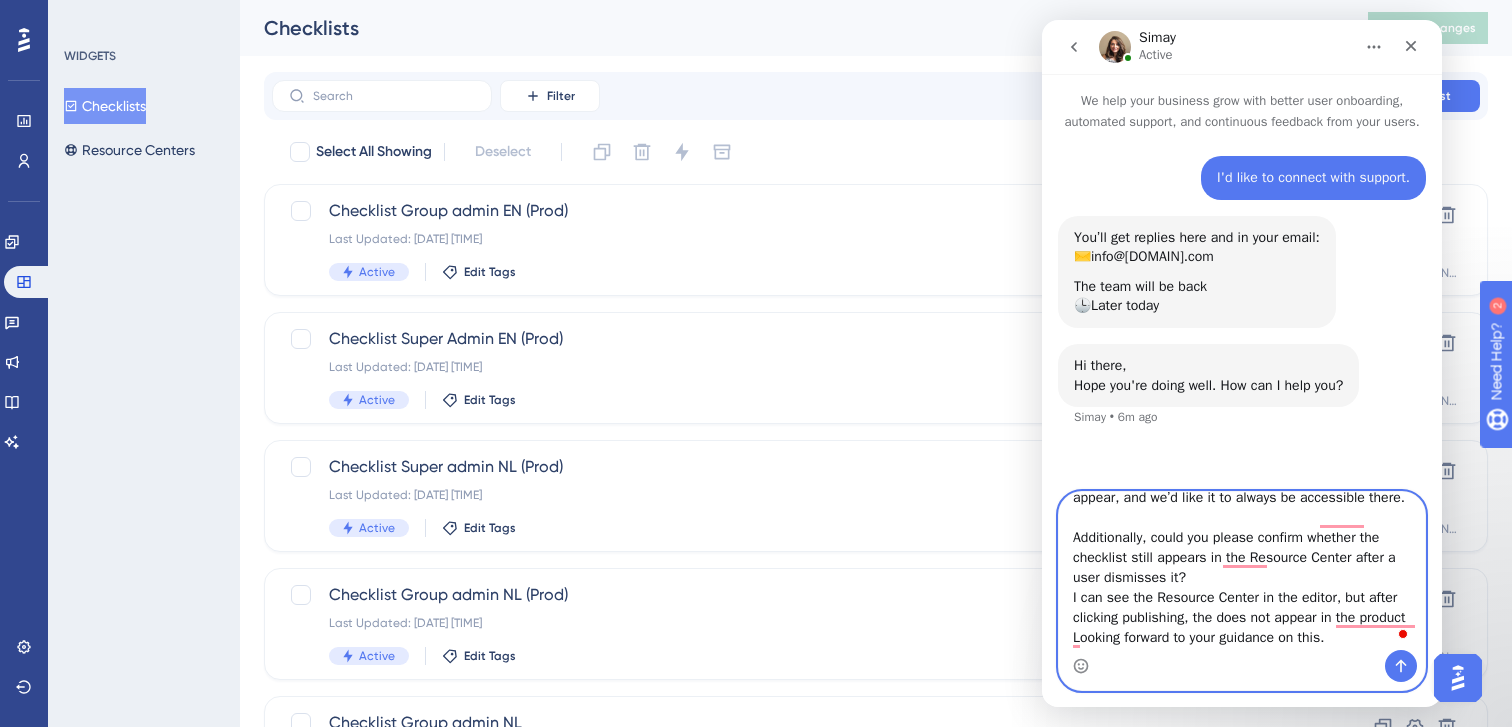 scroll, scrollTop: 216, scrollLeft: 0, axis: vertical 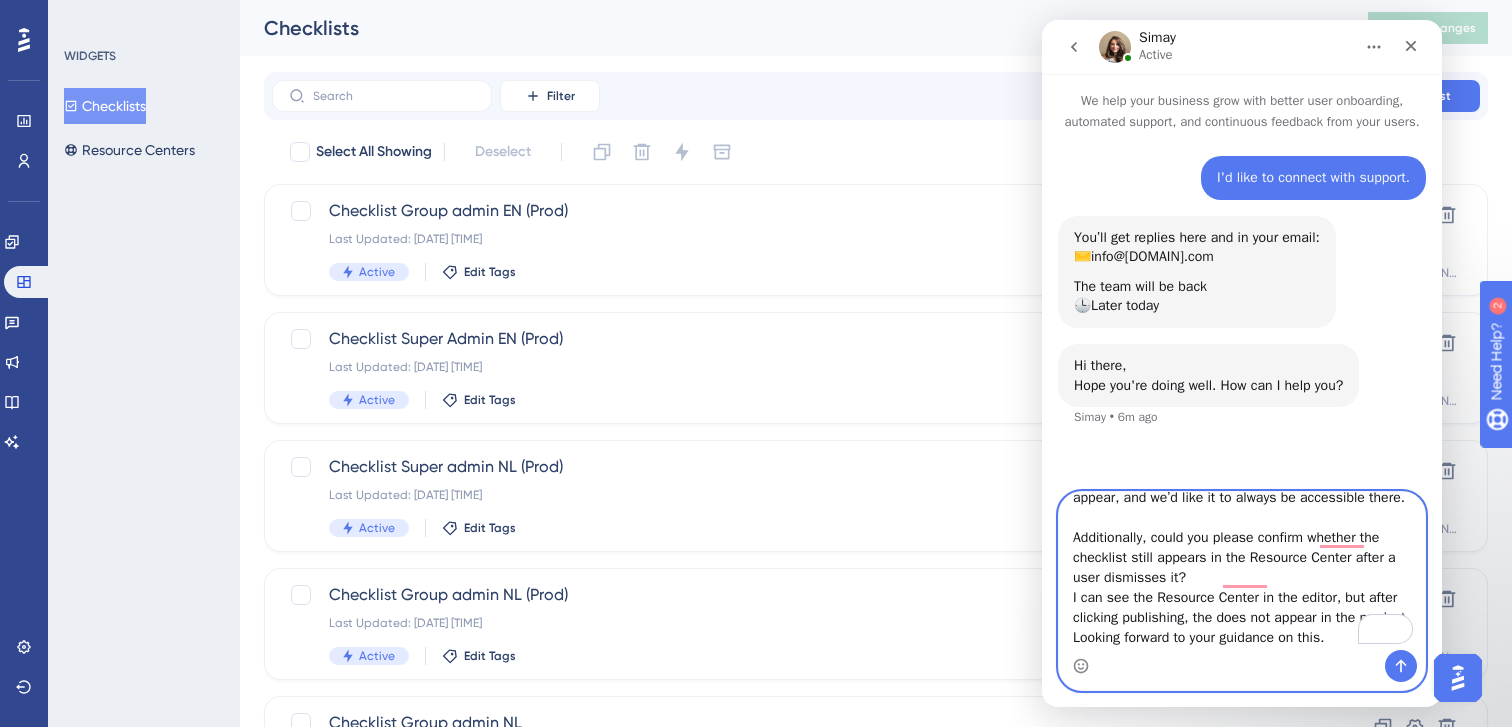 type on "Hello [NAME],
I’d like to clarify a few points regarding the Resource Center.
We want the checklist to remain permanently visible within the Resource Center, regardless of whether it has been completed or not. Currently, it does not appear, and we’d like it to always be accessible there.
Additionally, could you please confirm whether the checklist still appears in the Resource Center after a user dismisses it?
I can see the Resource Center in the editor, but after clicking publishing, the does not appear in the product
Looking forward to your guidance on this." 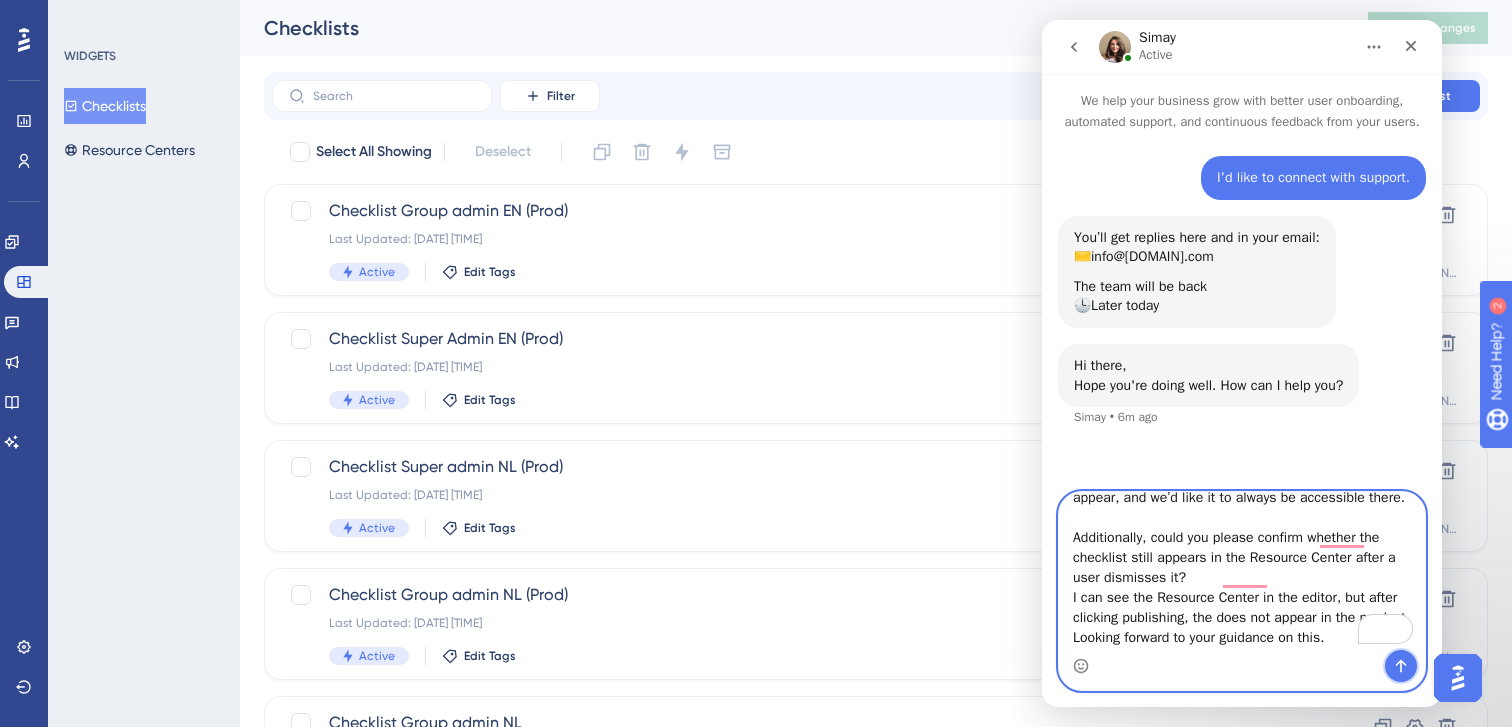 click 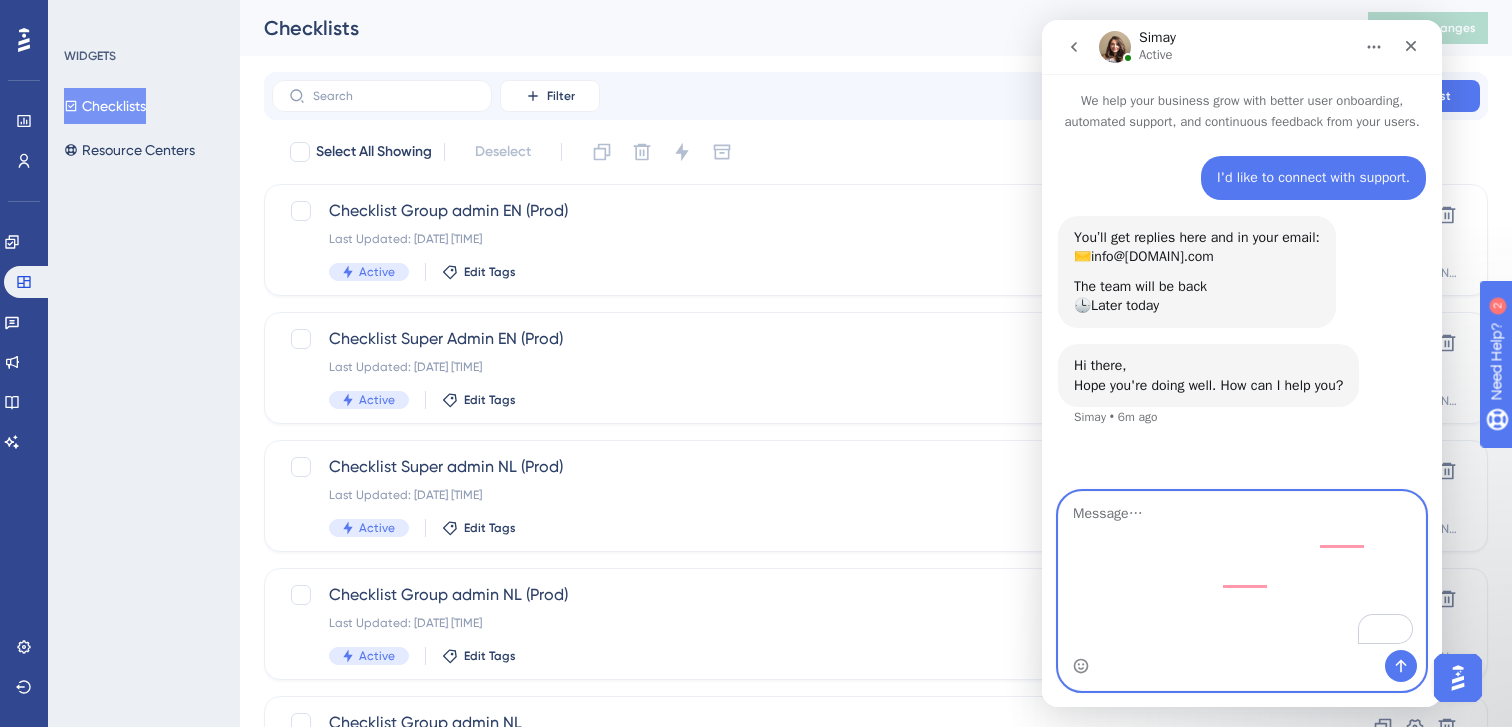 scroll, scrollTop: 0, scrollLeft: 0, axis: both 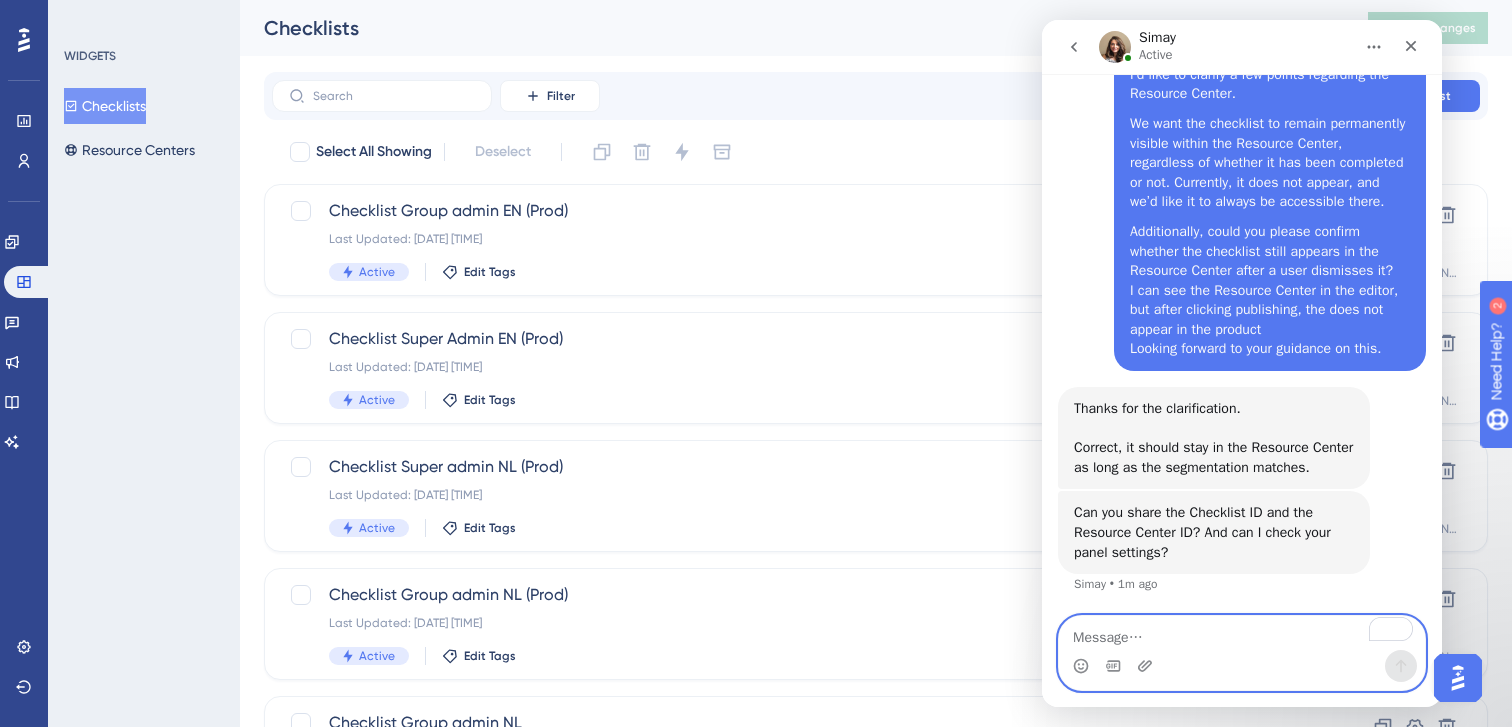 click at bounding box center (1242, 633) 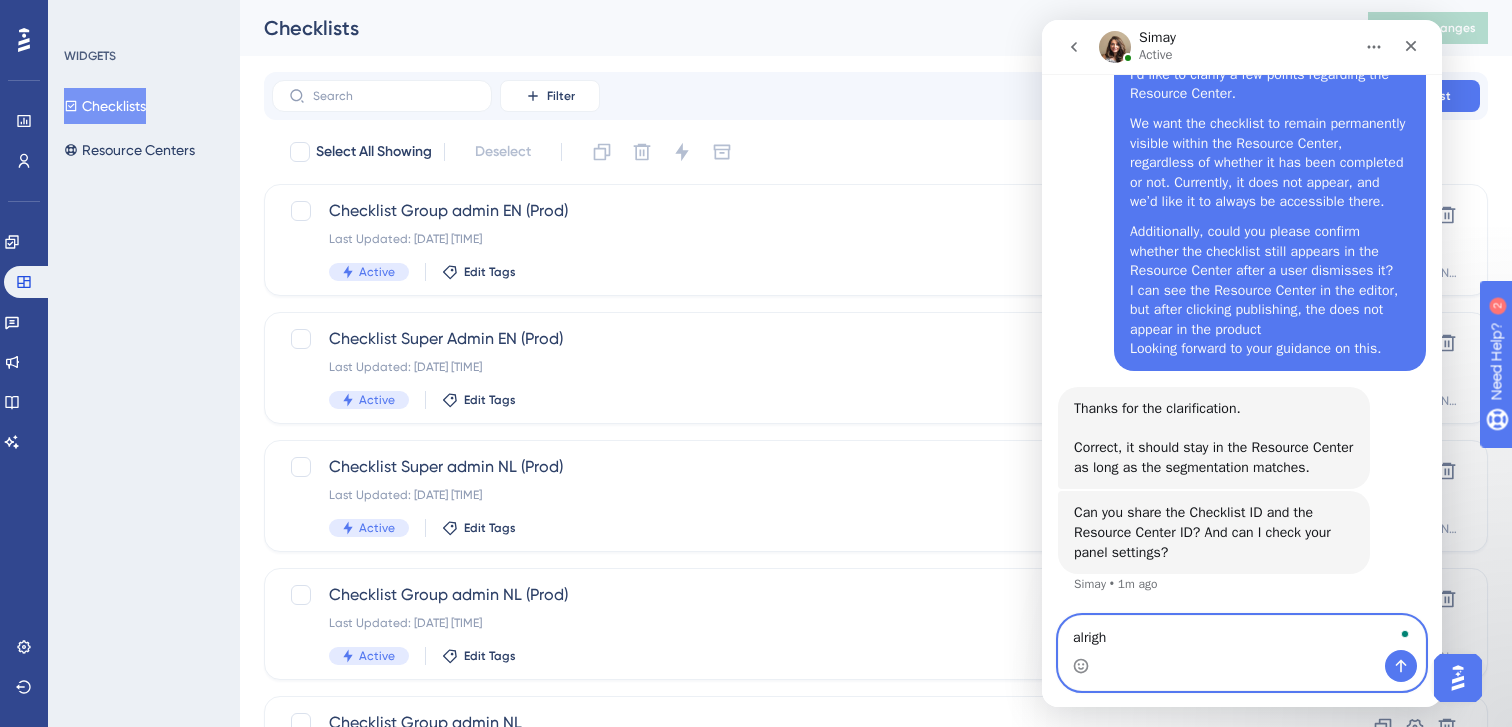 type on "alright" 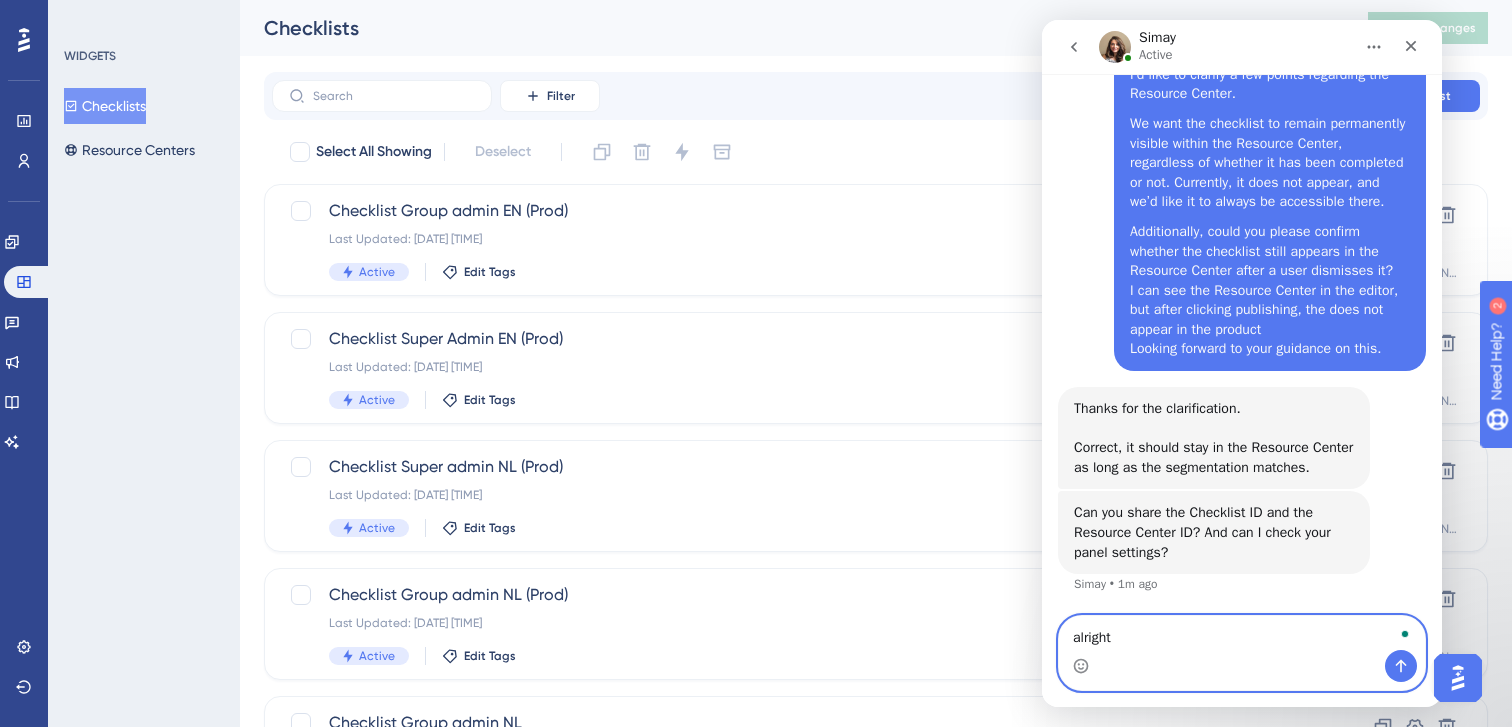 type 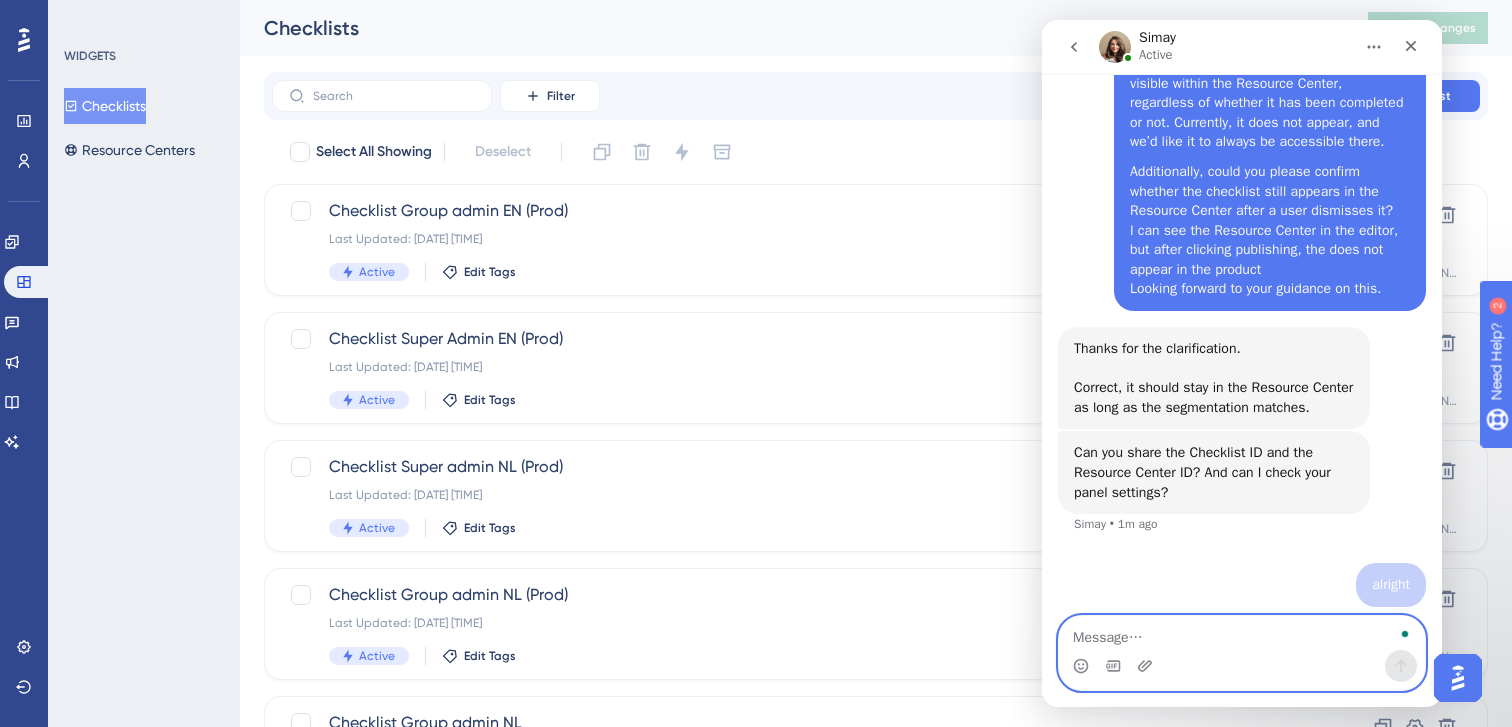 scroll, scrollTop: 539, scrollLeft: 0, axis: vertical 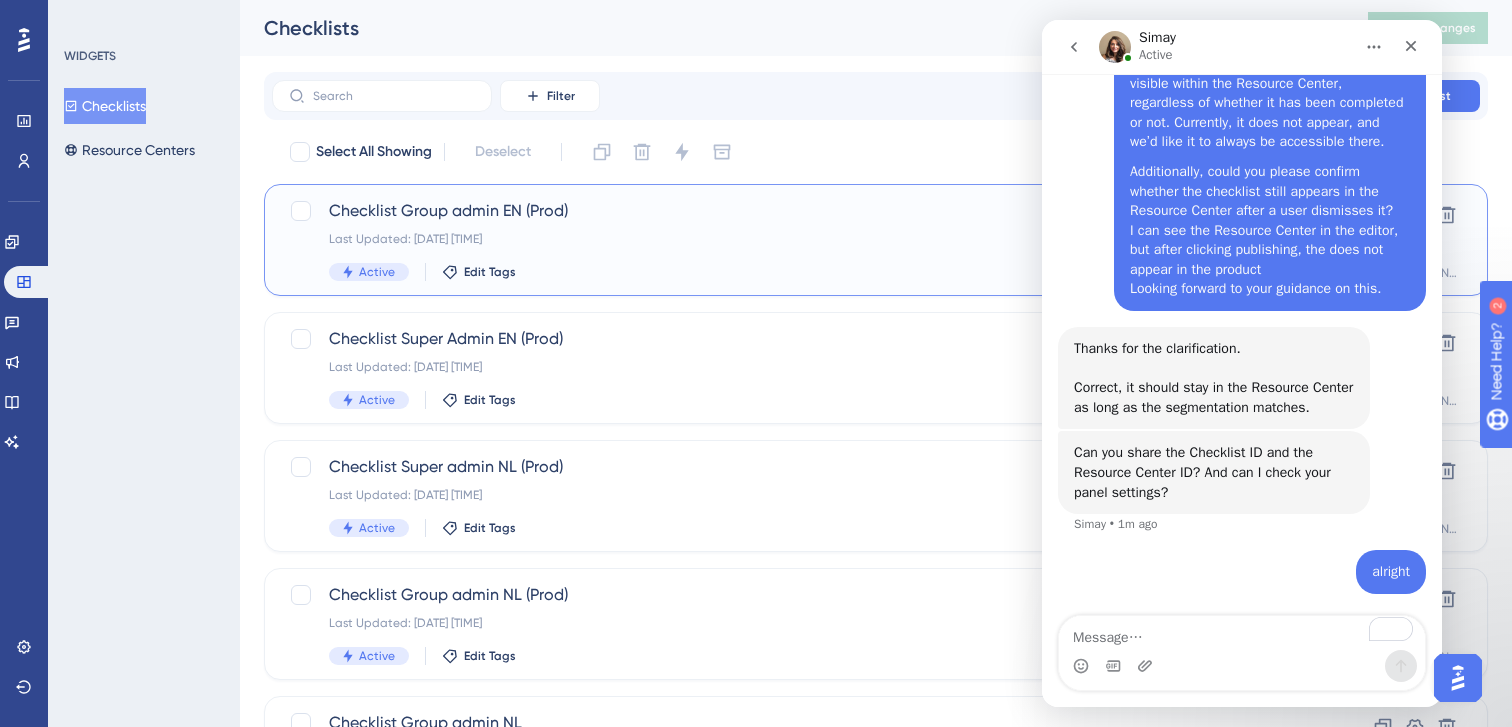 drag, startPoint x: 611, startPoint y: 245, endPoint x: 118, endPoint y: 171, distance: 498.52283 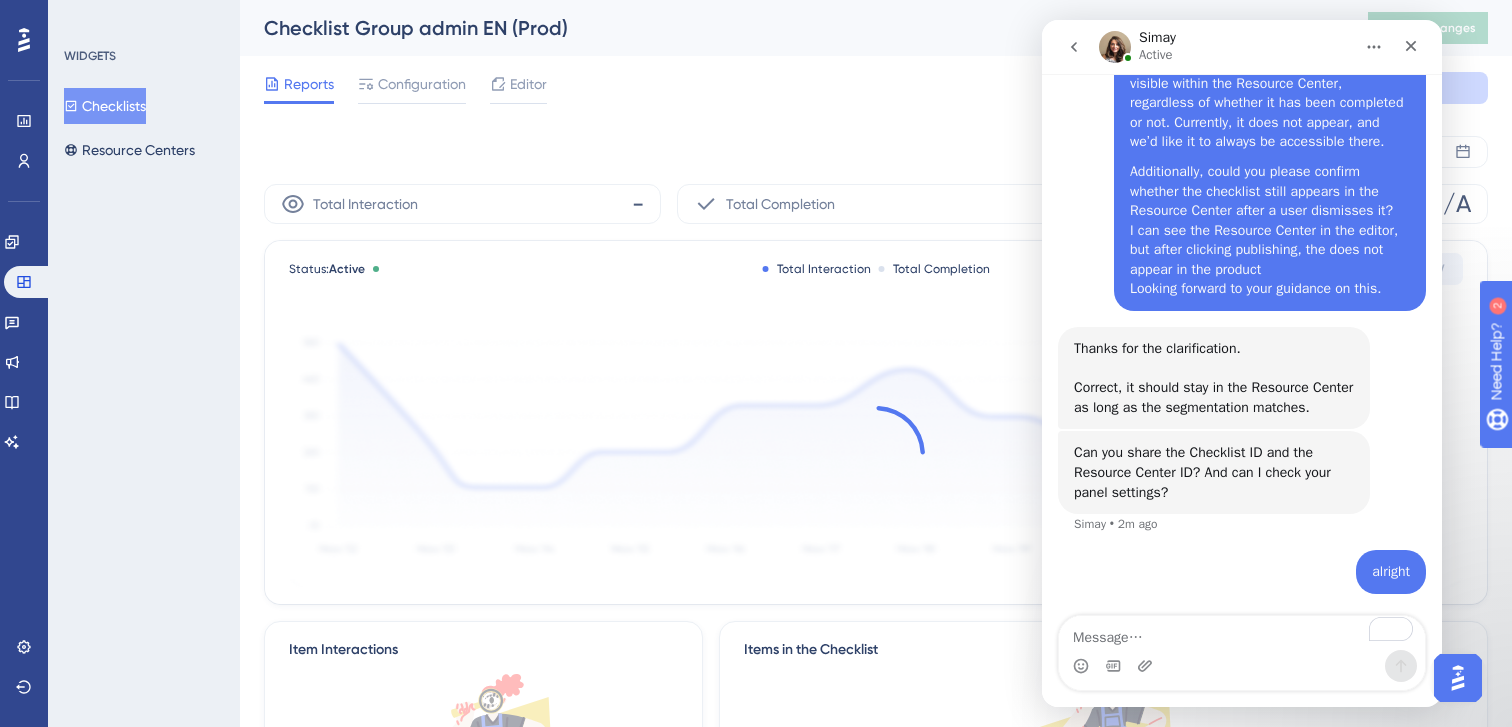 click at bounding box center (1074, 47) 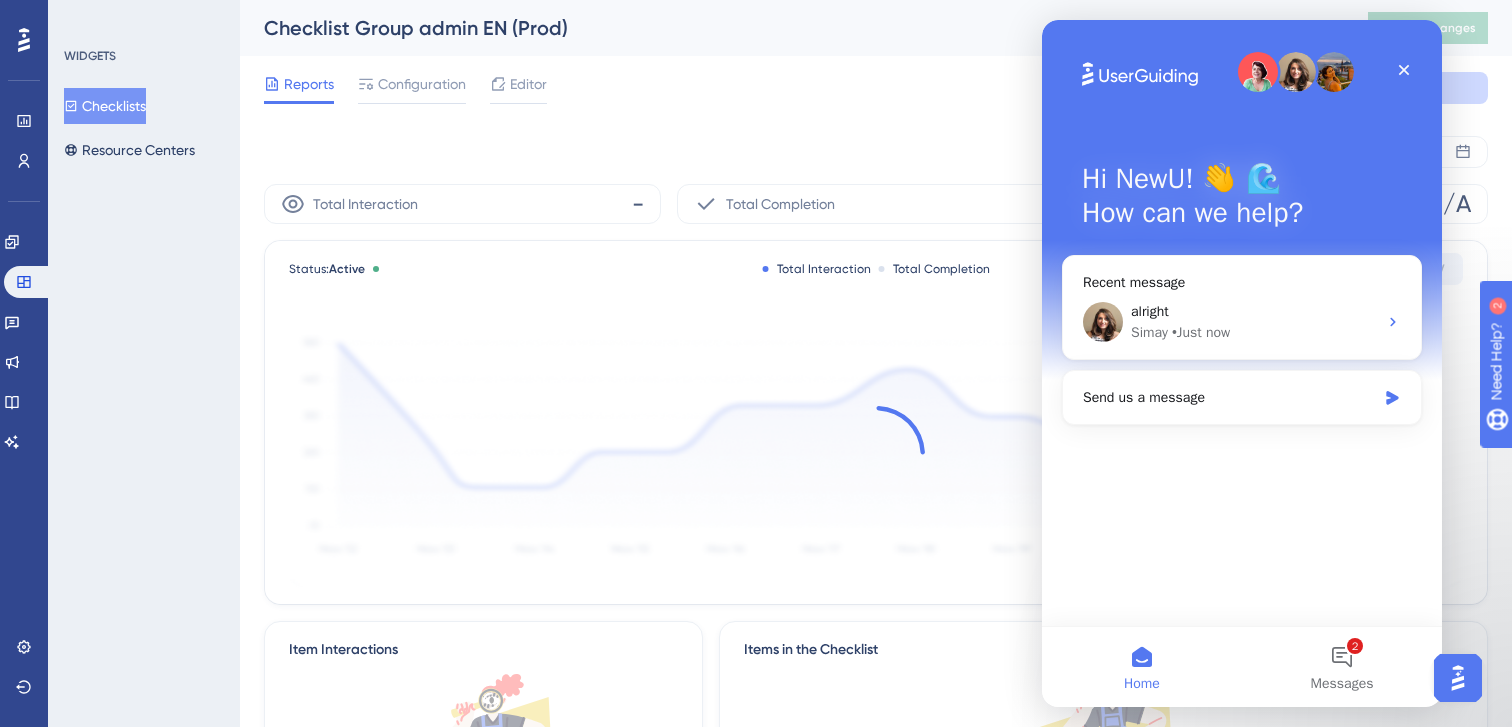 scroll, scrollTop: 0, scrollLeft: 0, axis: both 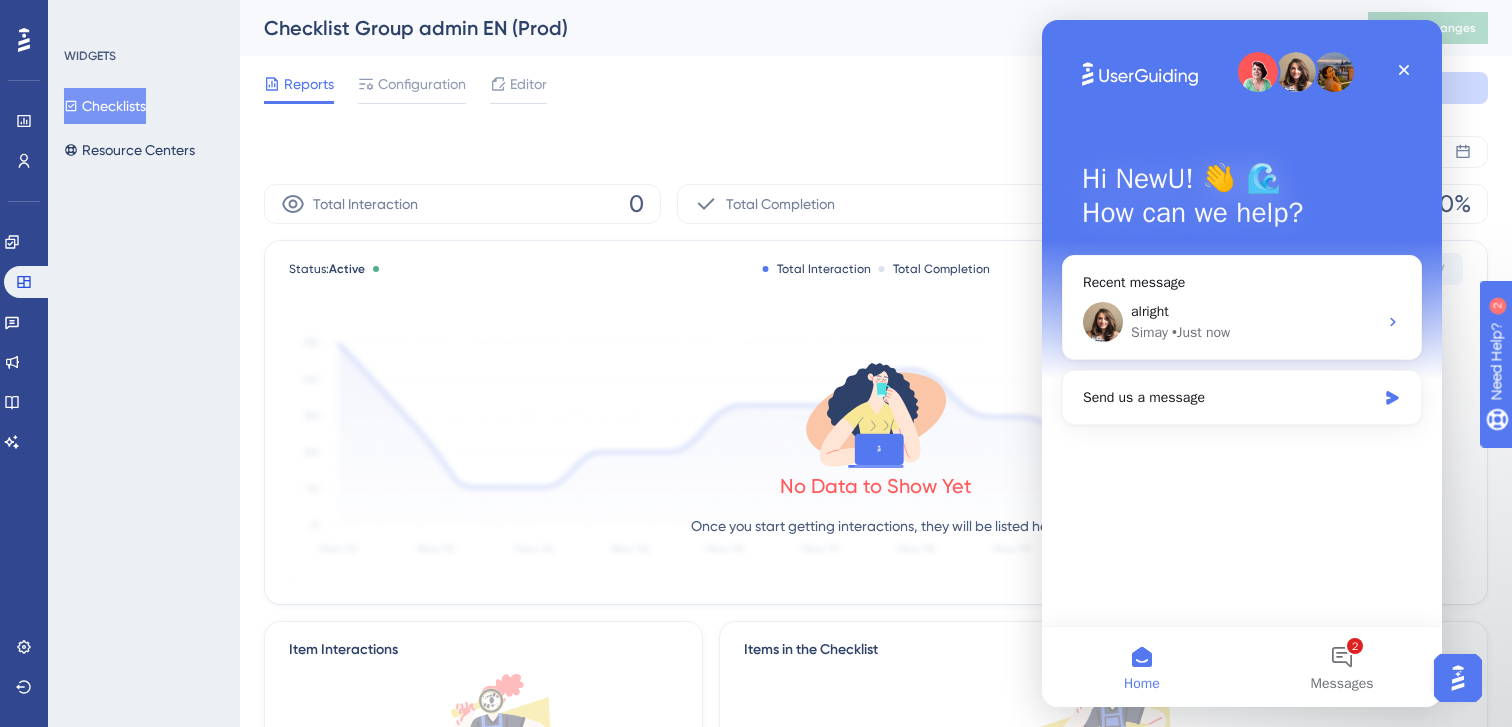 click on "Reports Configuration Editor Troubleshoot Cancel Save" at bounding box center [876, 88] 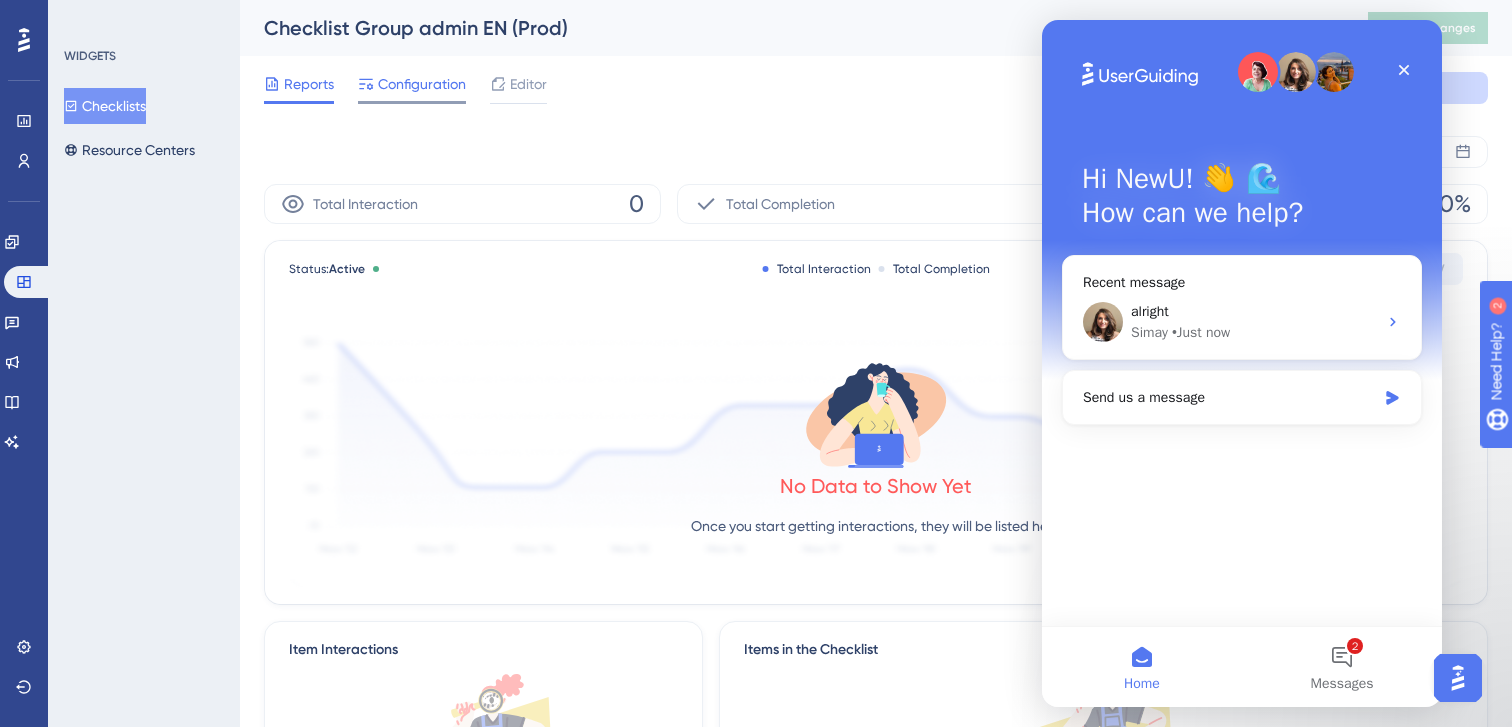 click on "Configuration" at bounding box center [422, 84] 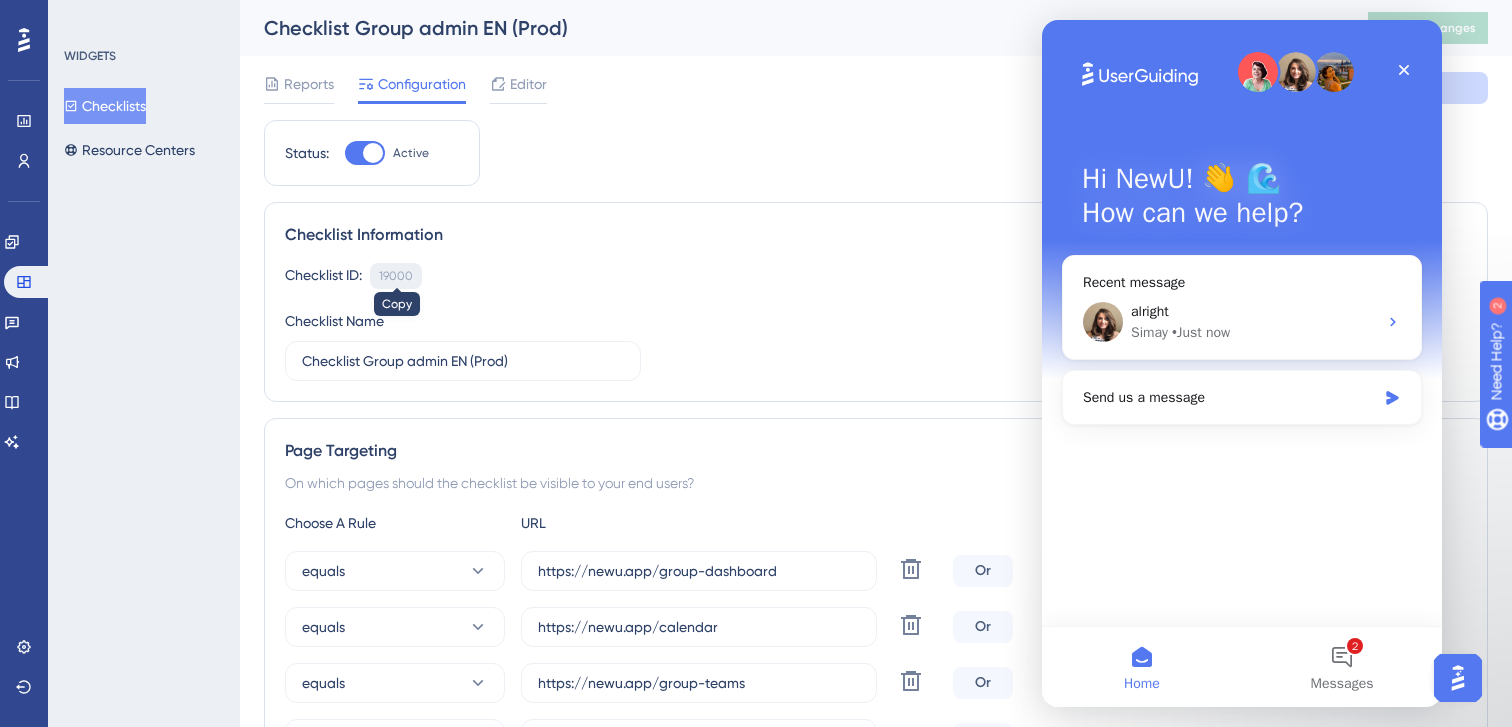 click on "19000" at bounding box center [396, 276] 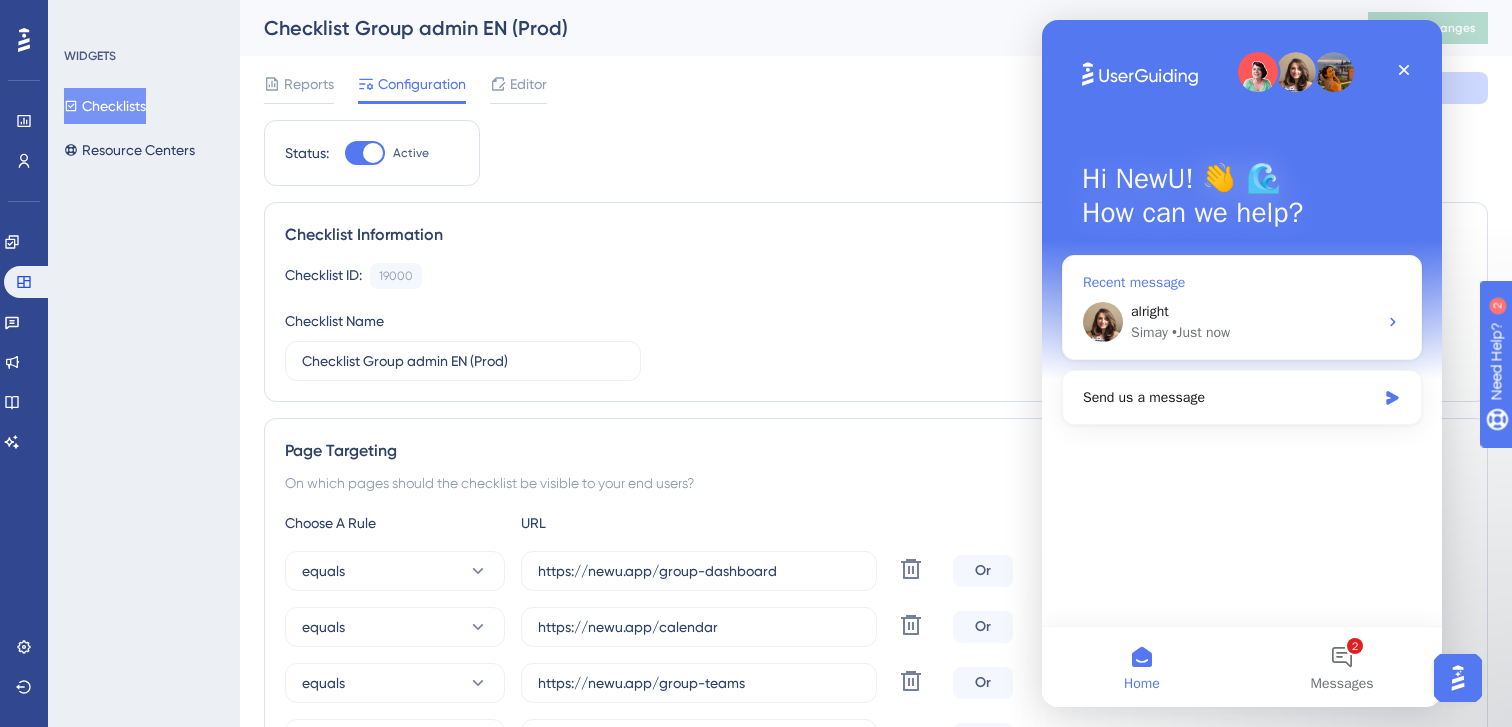 click on "•  Just now" at bounding box center (1201, 332) 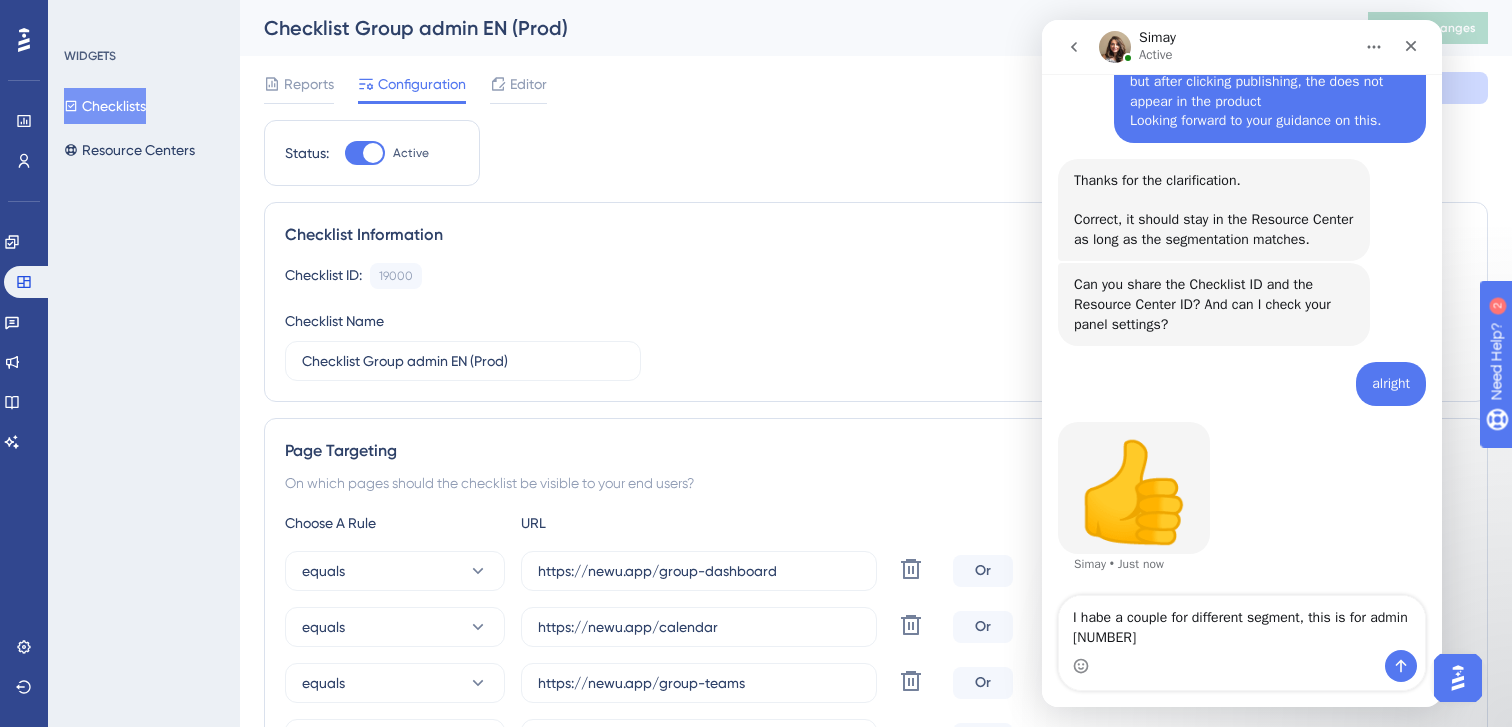 scroll, scrollTop: 707, scrollLeft: 0, axis: vertical 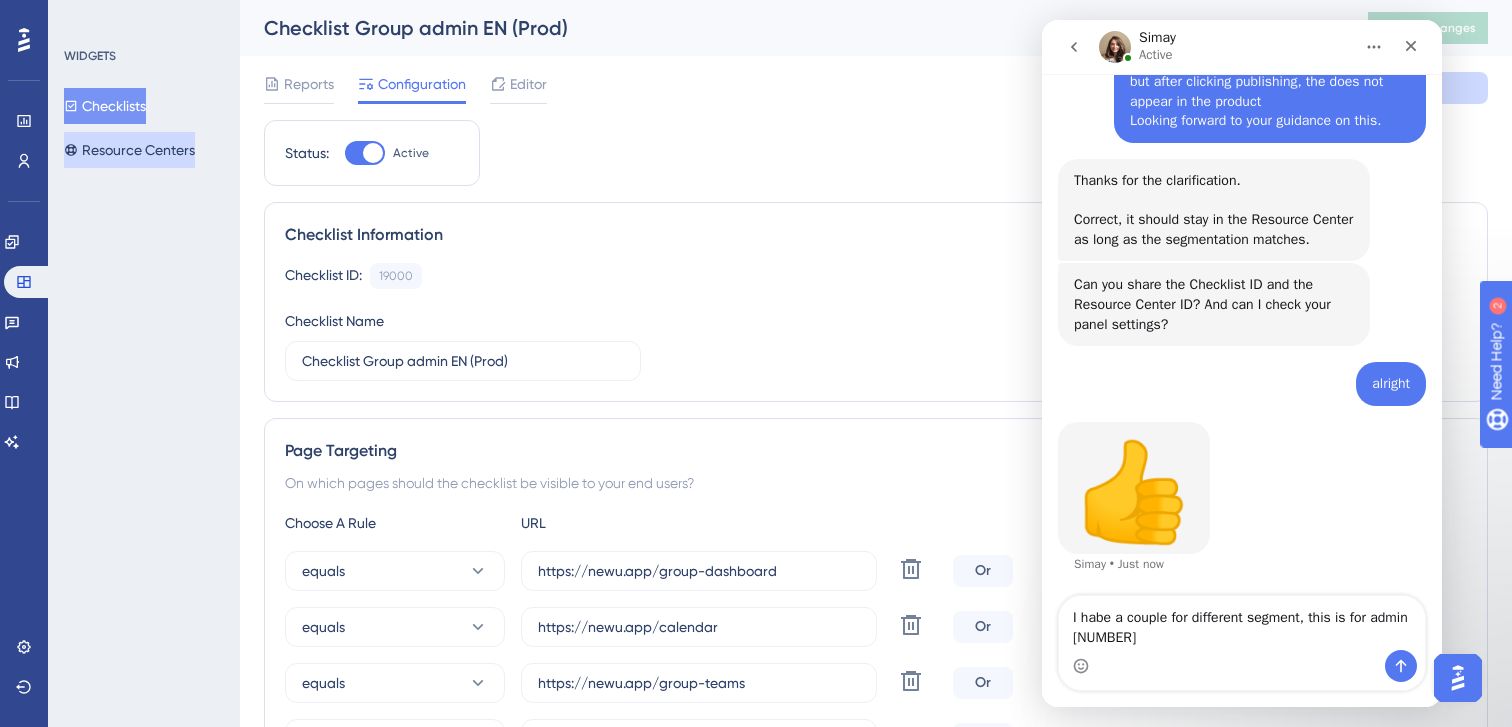 click on "Resource Centers" at bounding box center [129, 150] 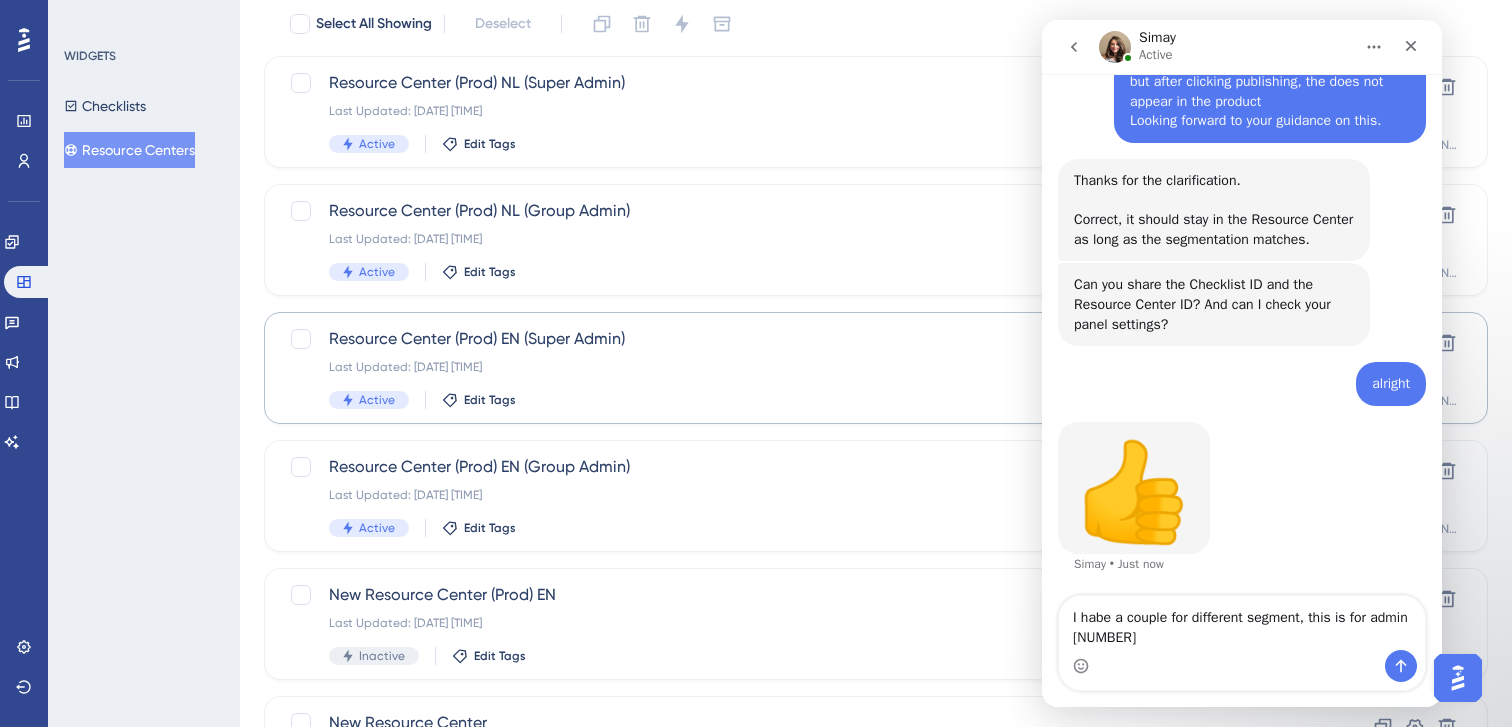 scroll, scrollTop: 134, scrollLeft: 0, axis: vertical 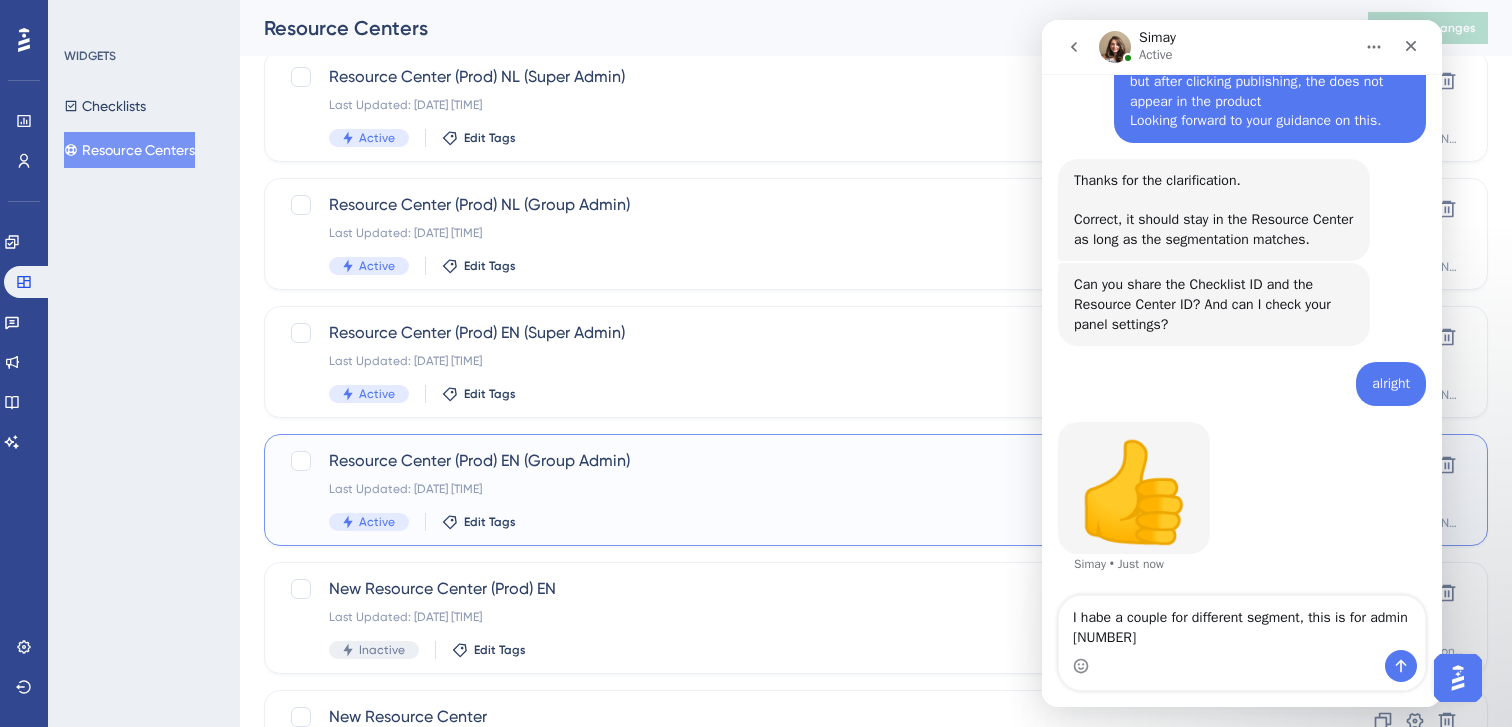 click on "Active Edit Tags" at bounding box center (796, 522) 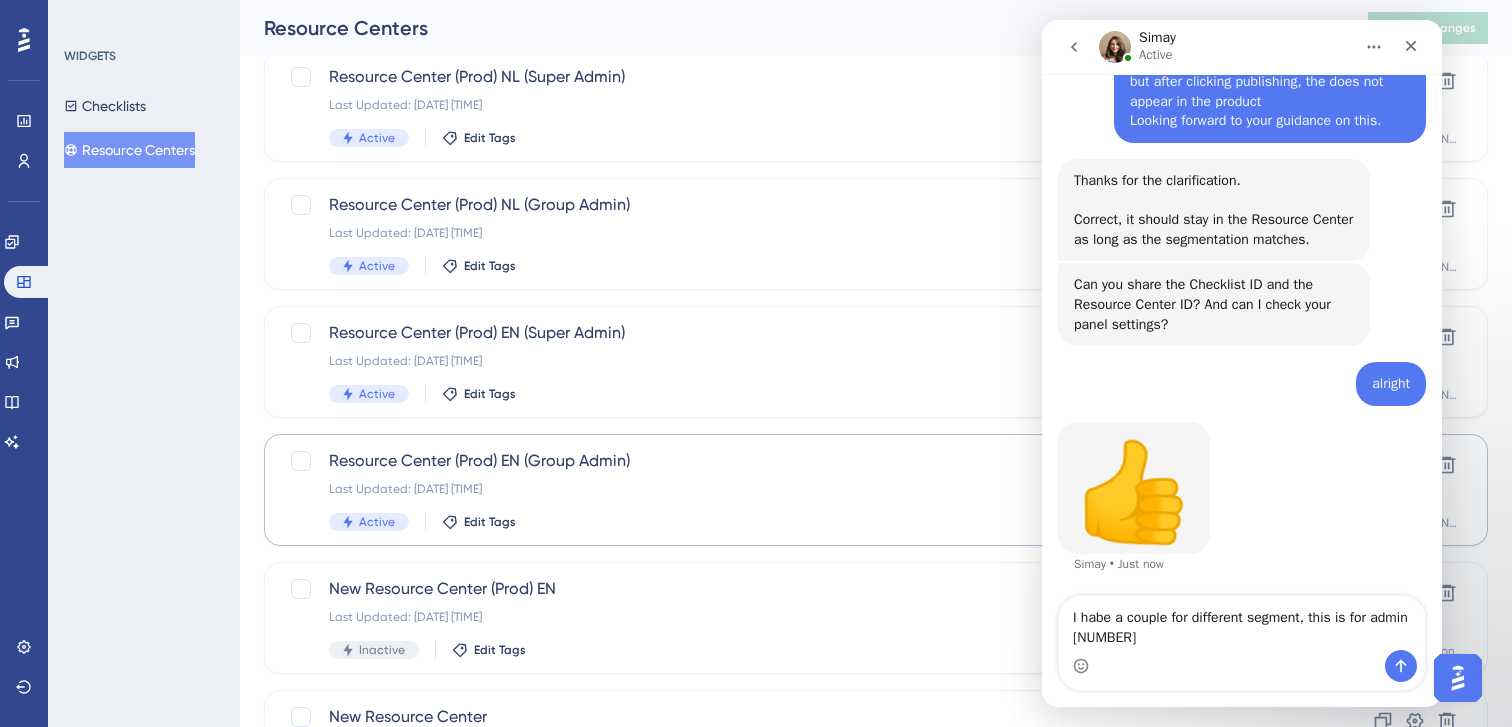 scroll, scrollTop: 0, scrollLeft: 0, axis: both 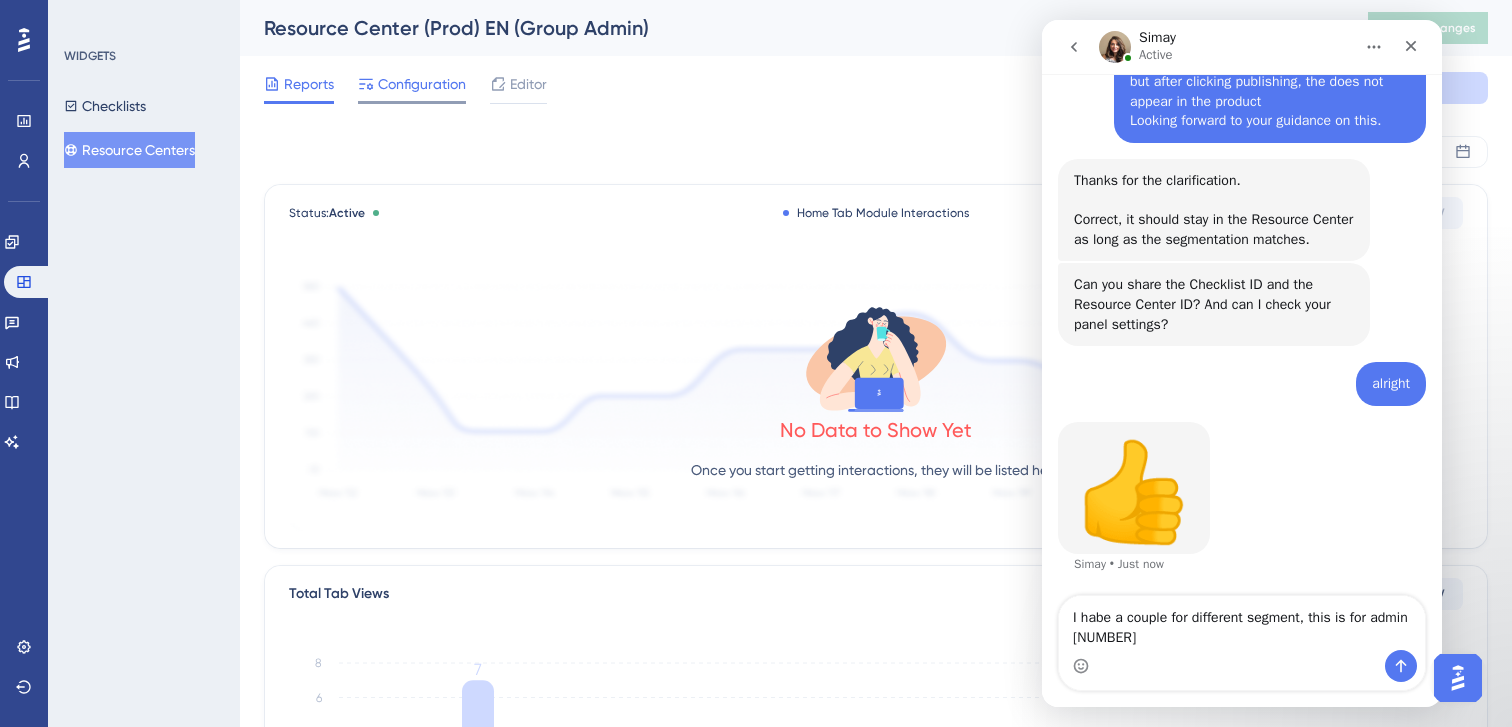 click on "Configuration" at bounding box center (412, 88) 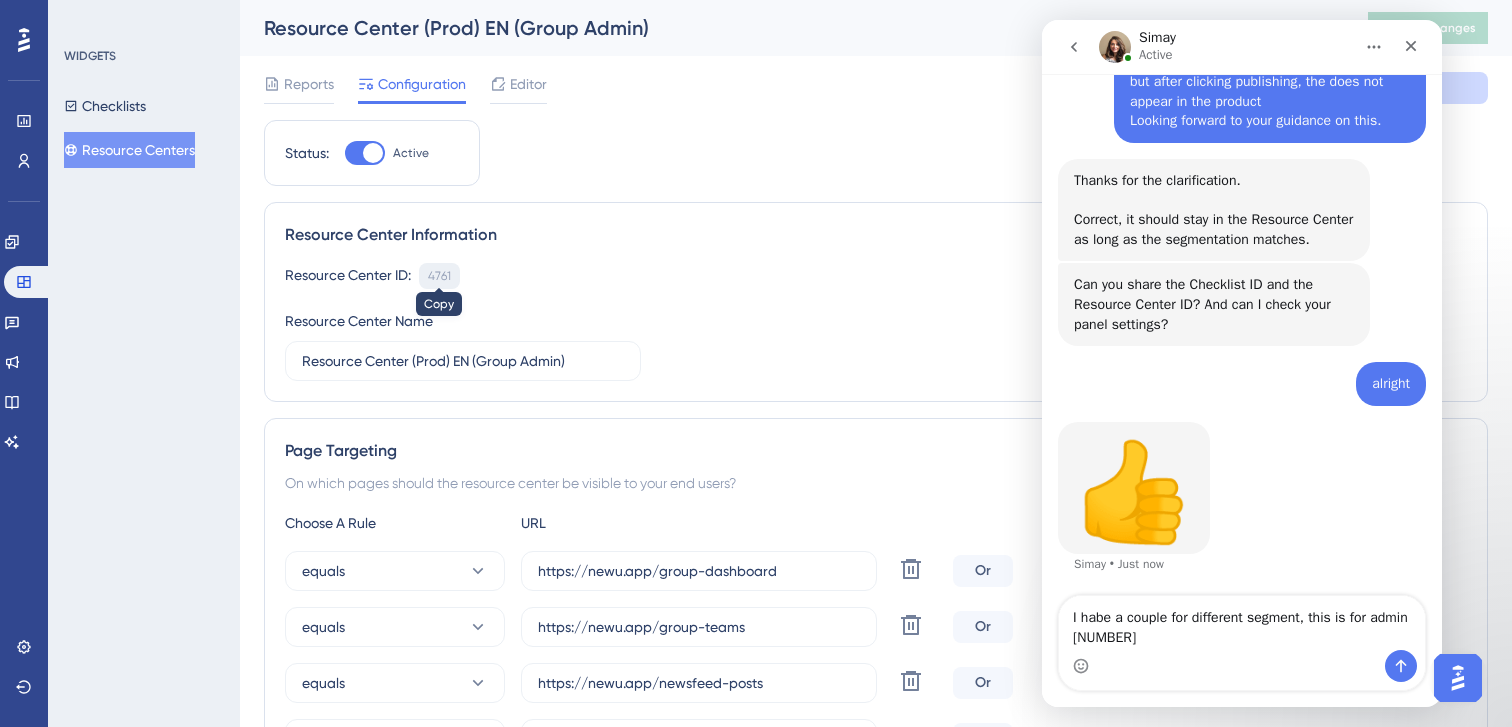 click on "4761" at bounding box center (439, 276) 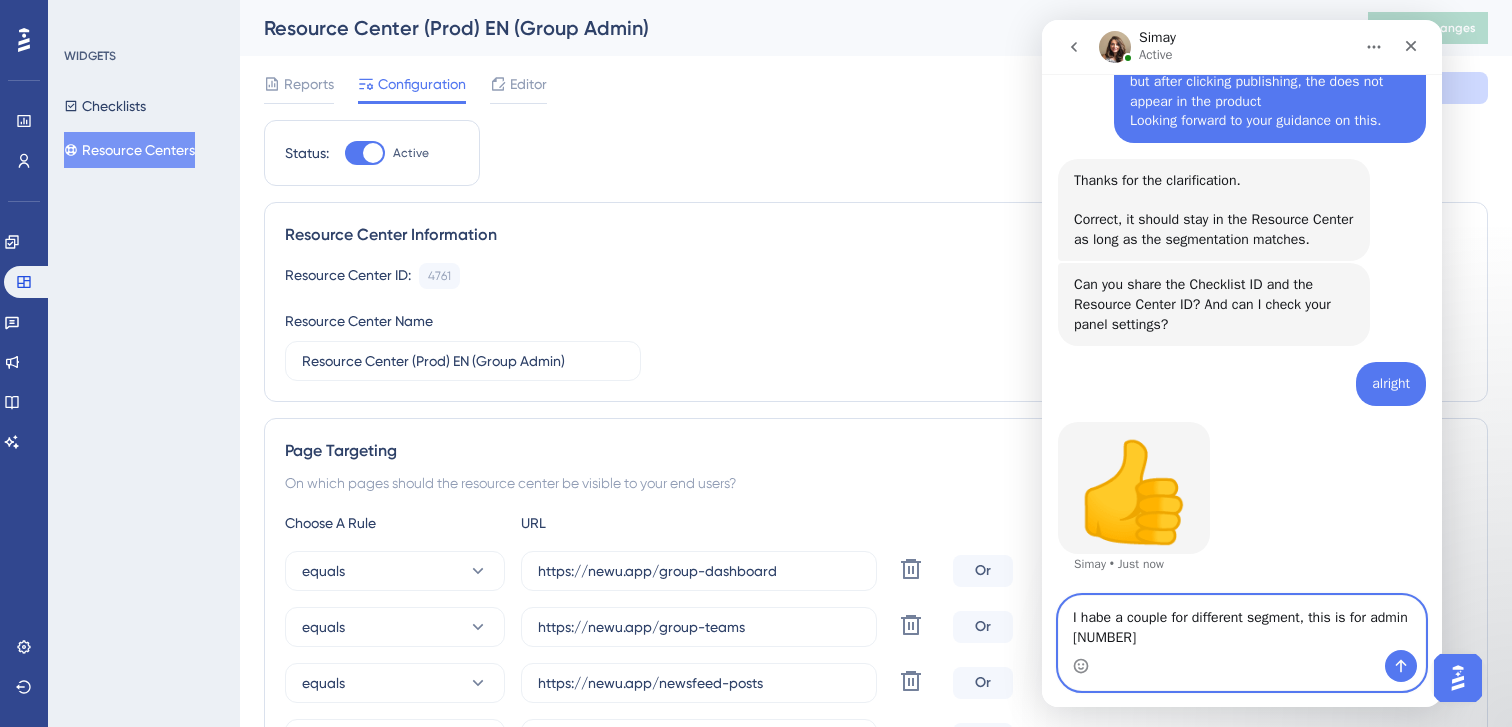 click on "I habe a couple for different segment, this is for admin [NUMBER]" at bounding box center [1242, 623] 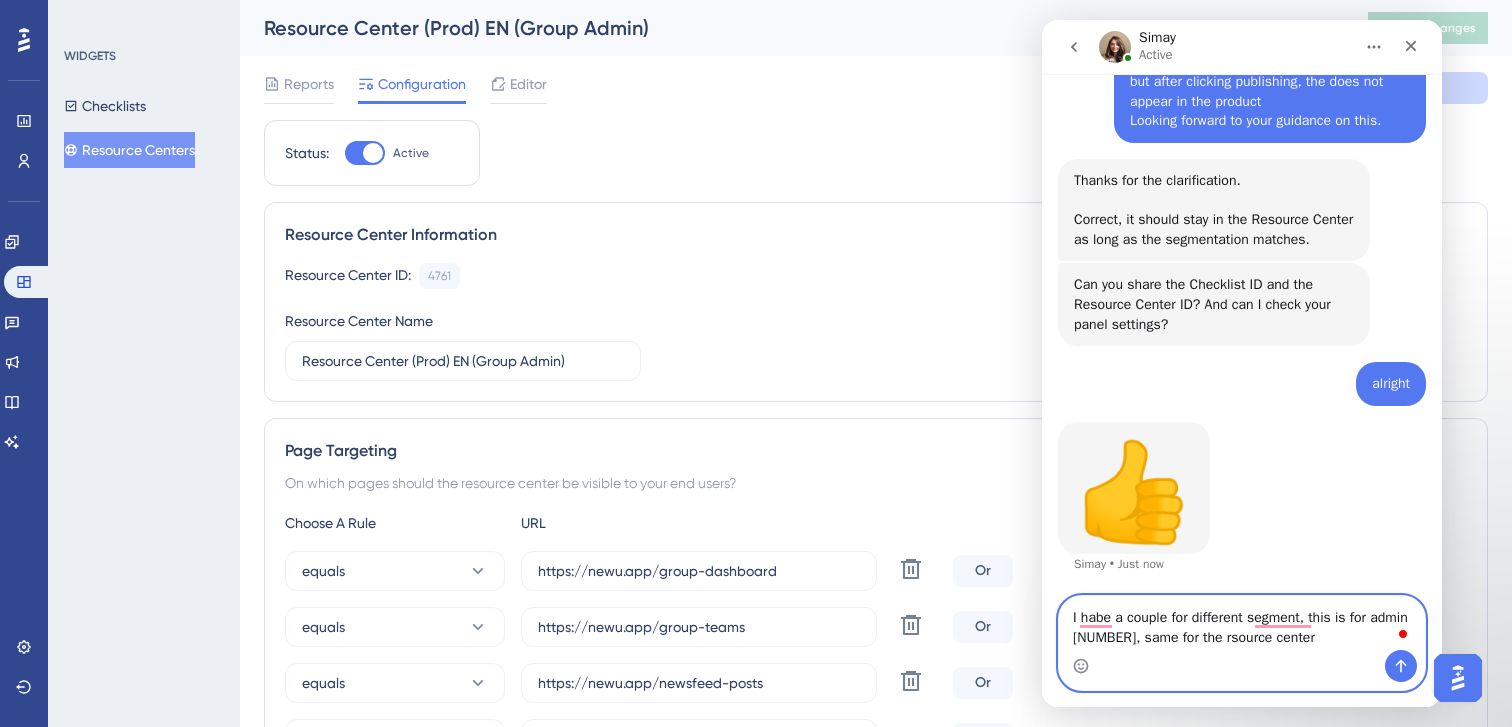 paste on "4761" 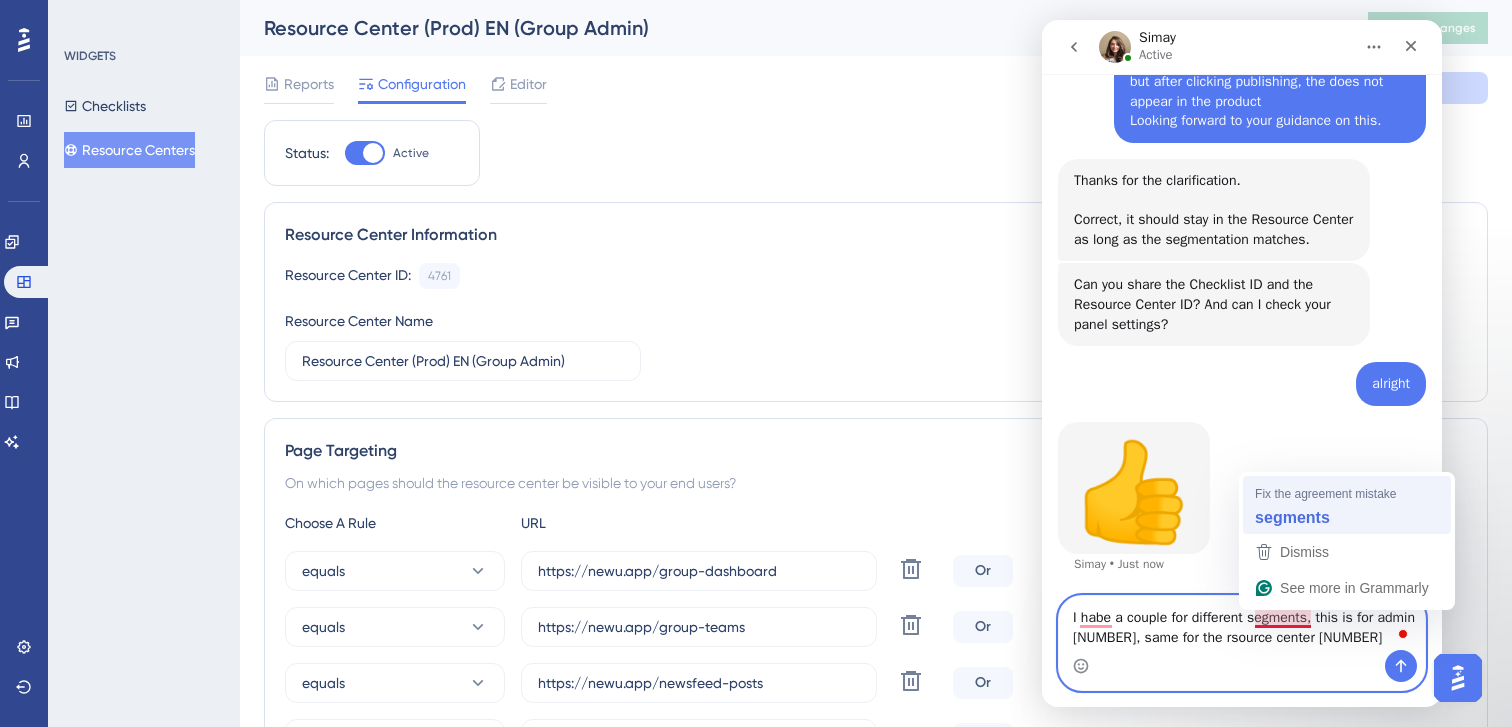 click on "segments" at bounding box center [1292, 517] 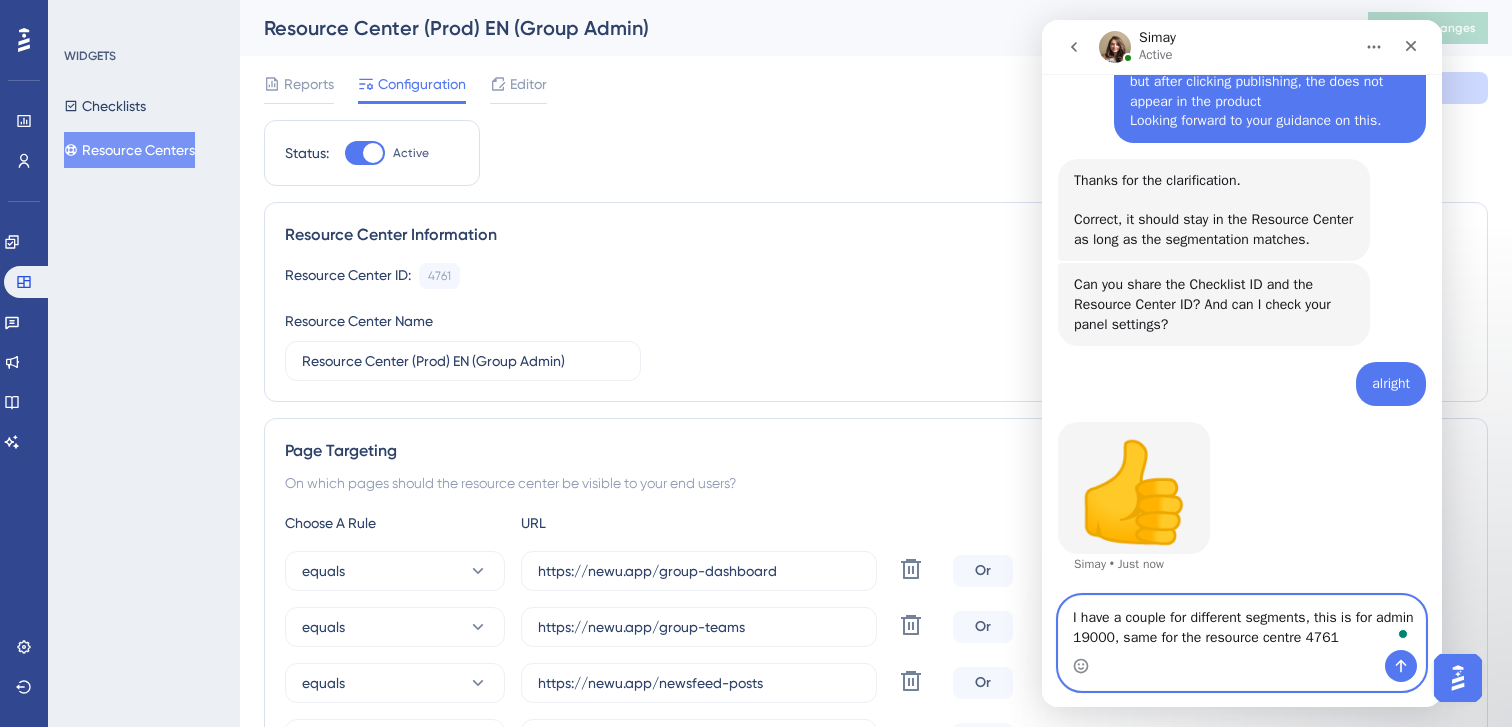 type on "I have a couple for different segments, this is for admin 19000, same for the resource centre 4761" 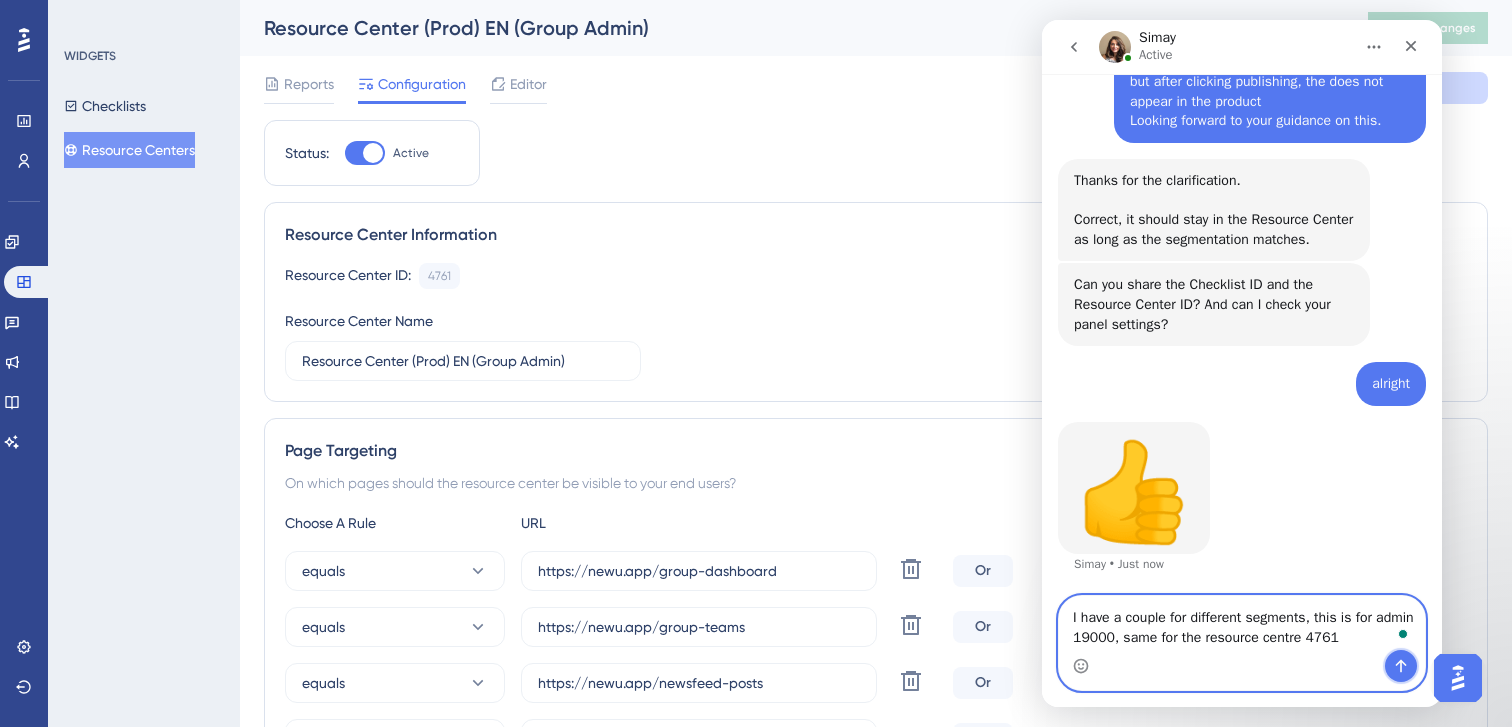 click 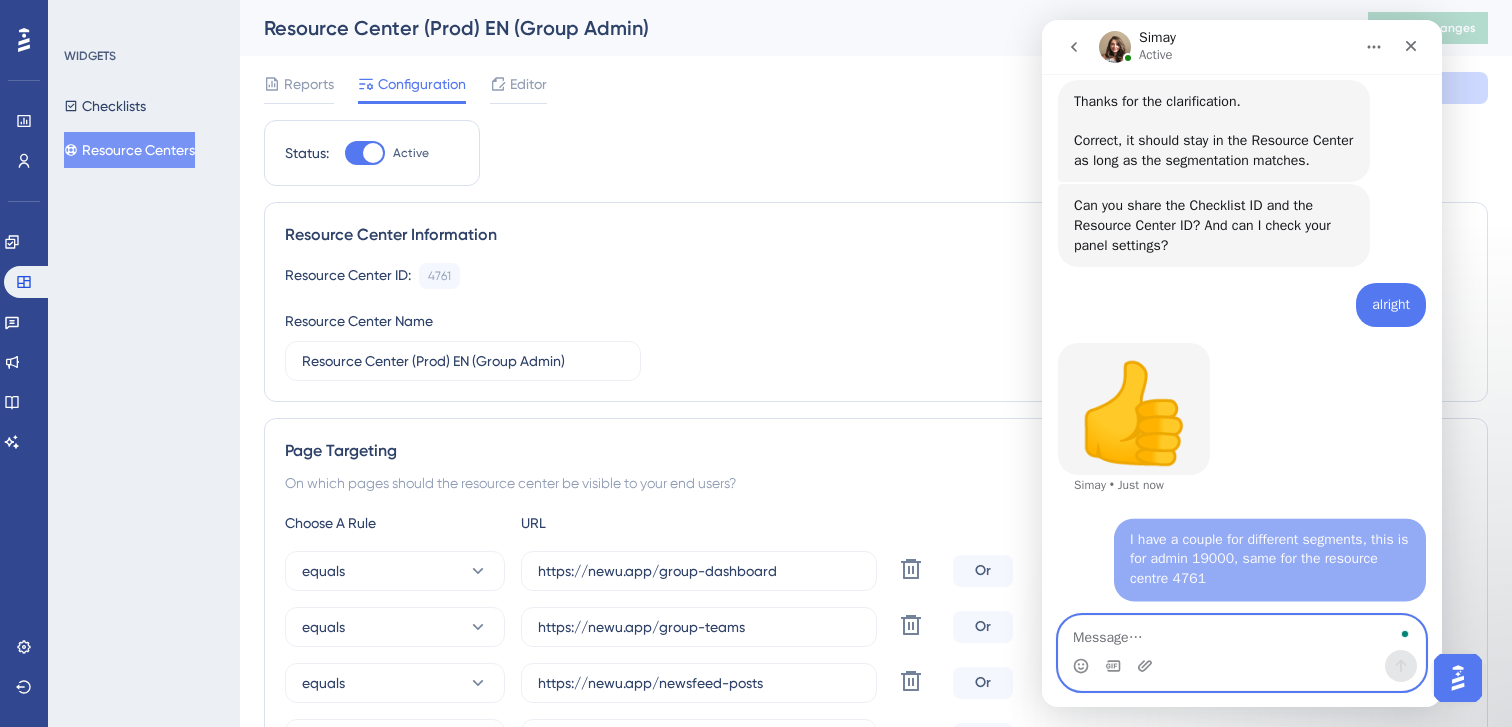 scroll, scrollTop: 786, scrollLeft: 0, axis: vertical 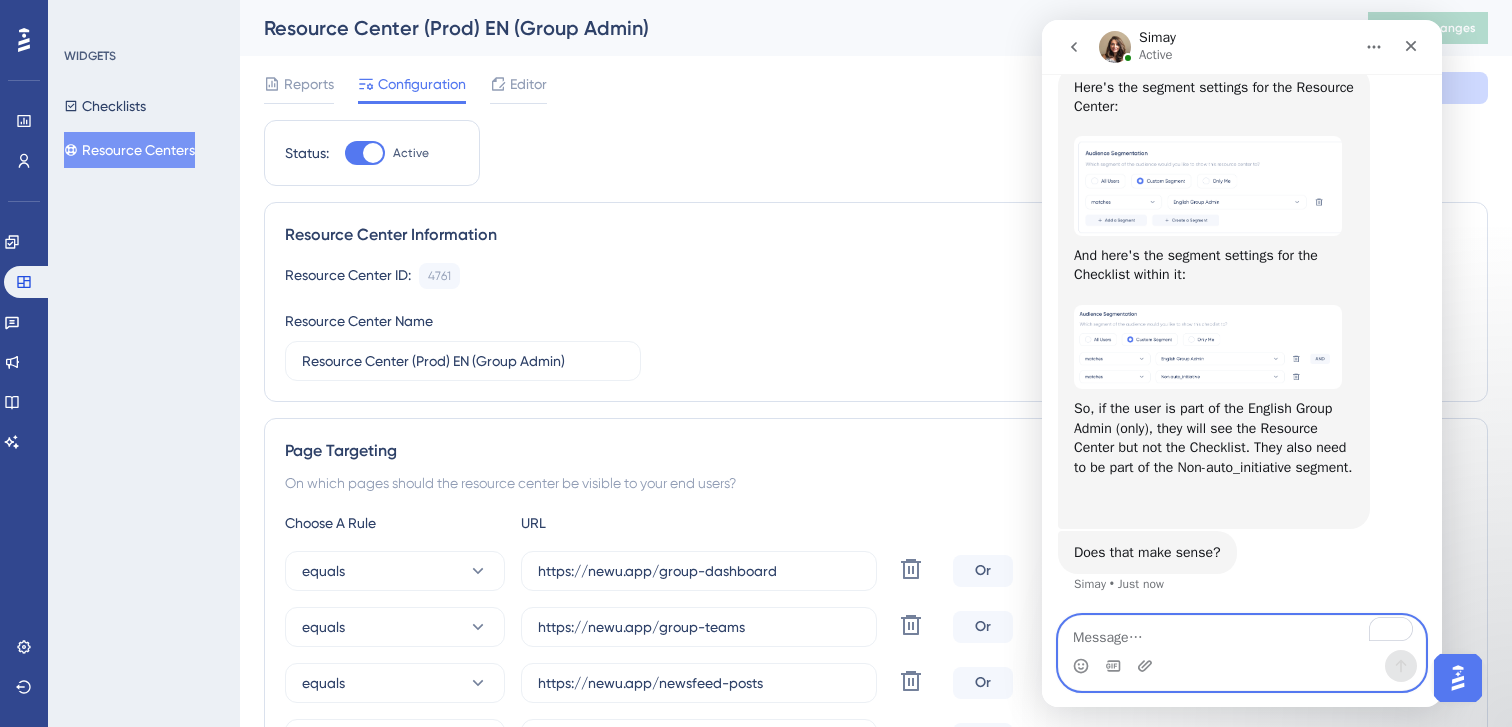 click at bounding box center [1242, 633] 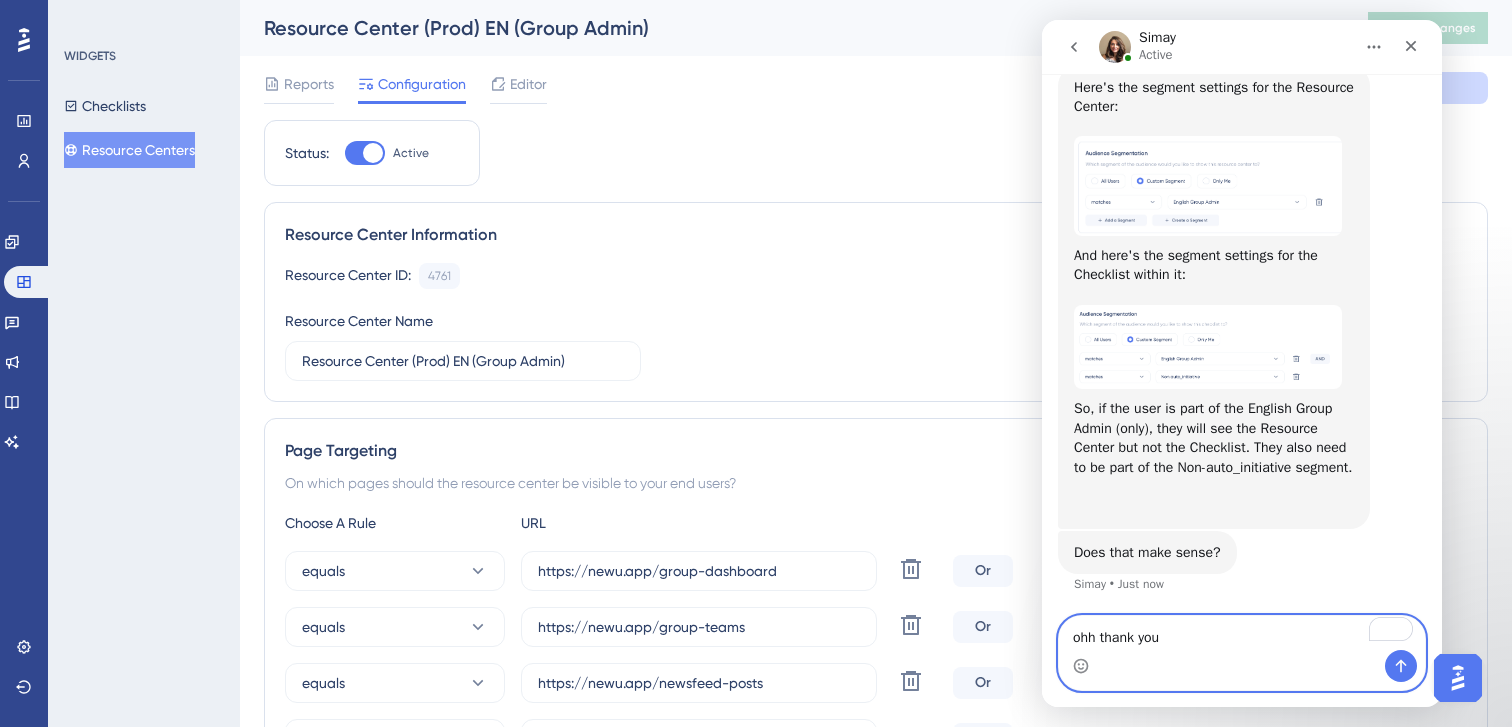 type on "ohh thank you" 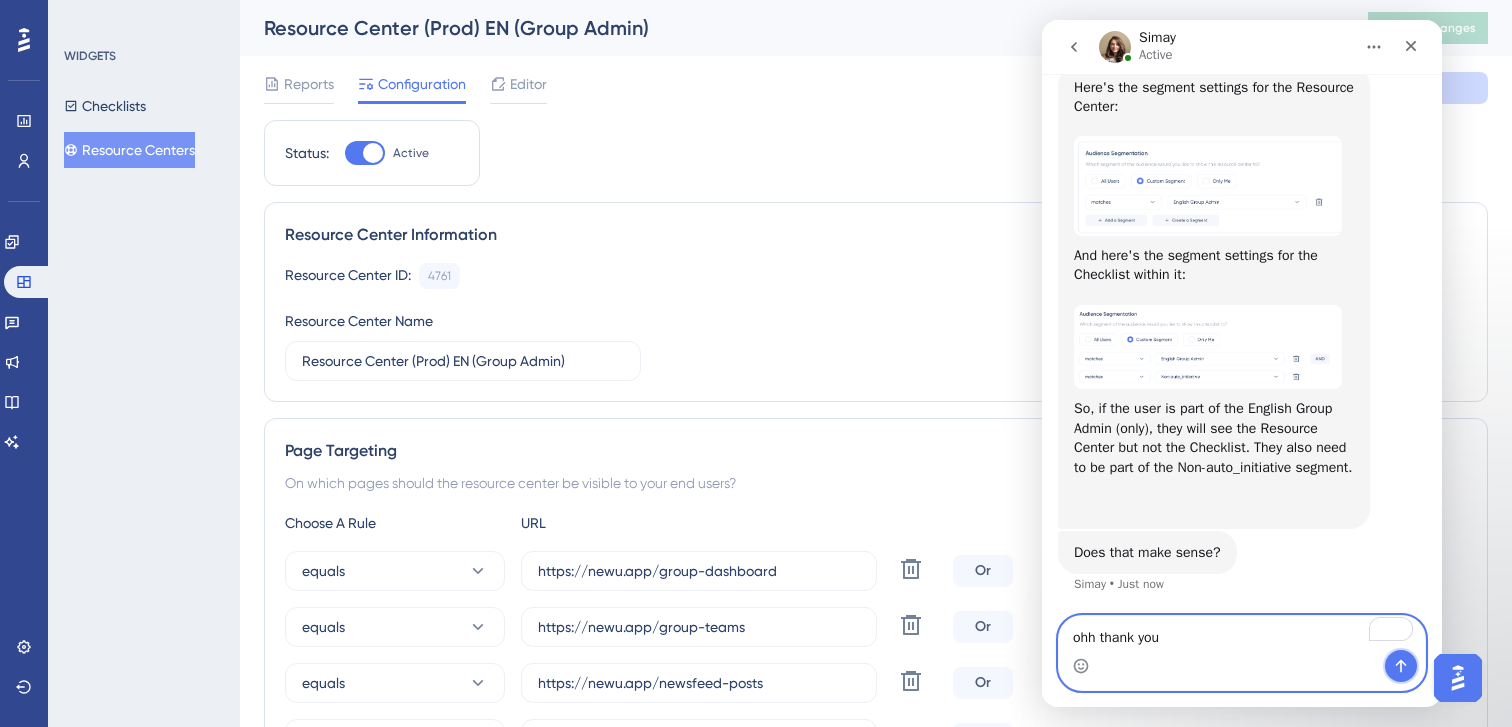 click 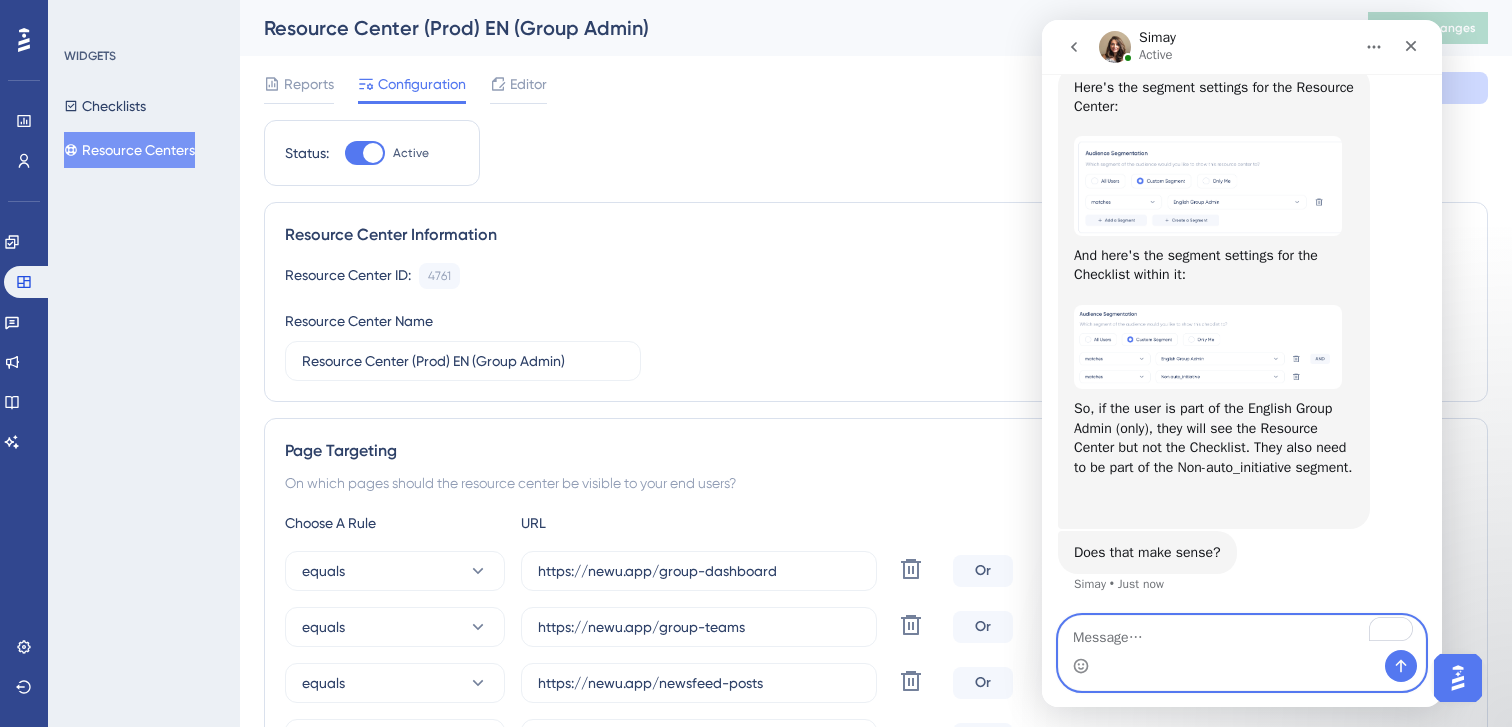 scroll, scrollTop: 1390, scrollLeft: 0, axis: vertical 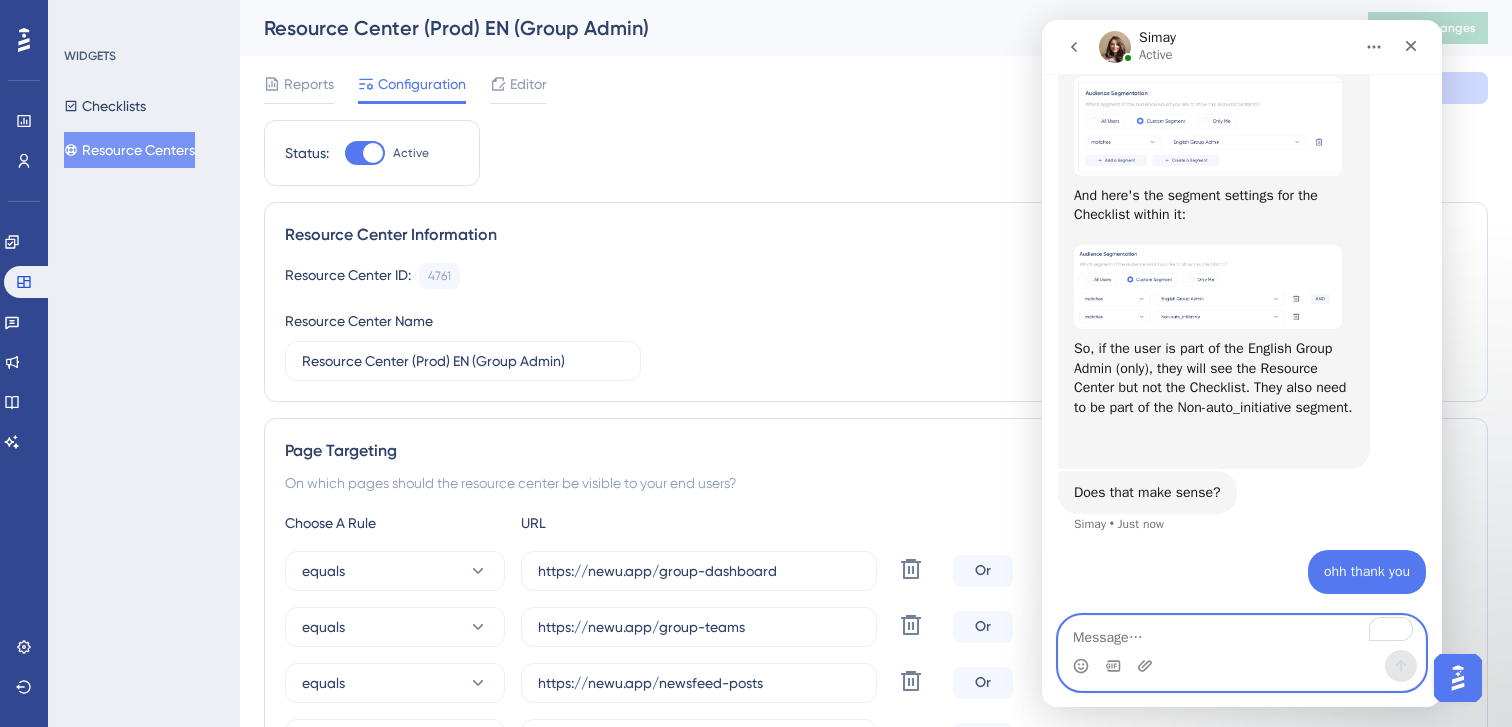 click at bounding box center [1242, 633] 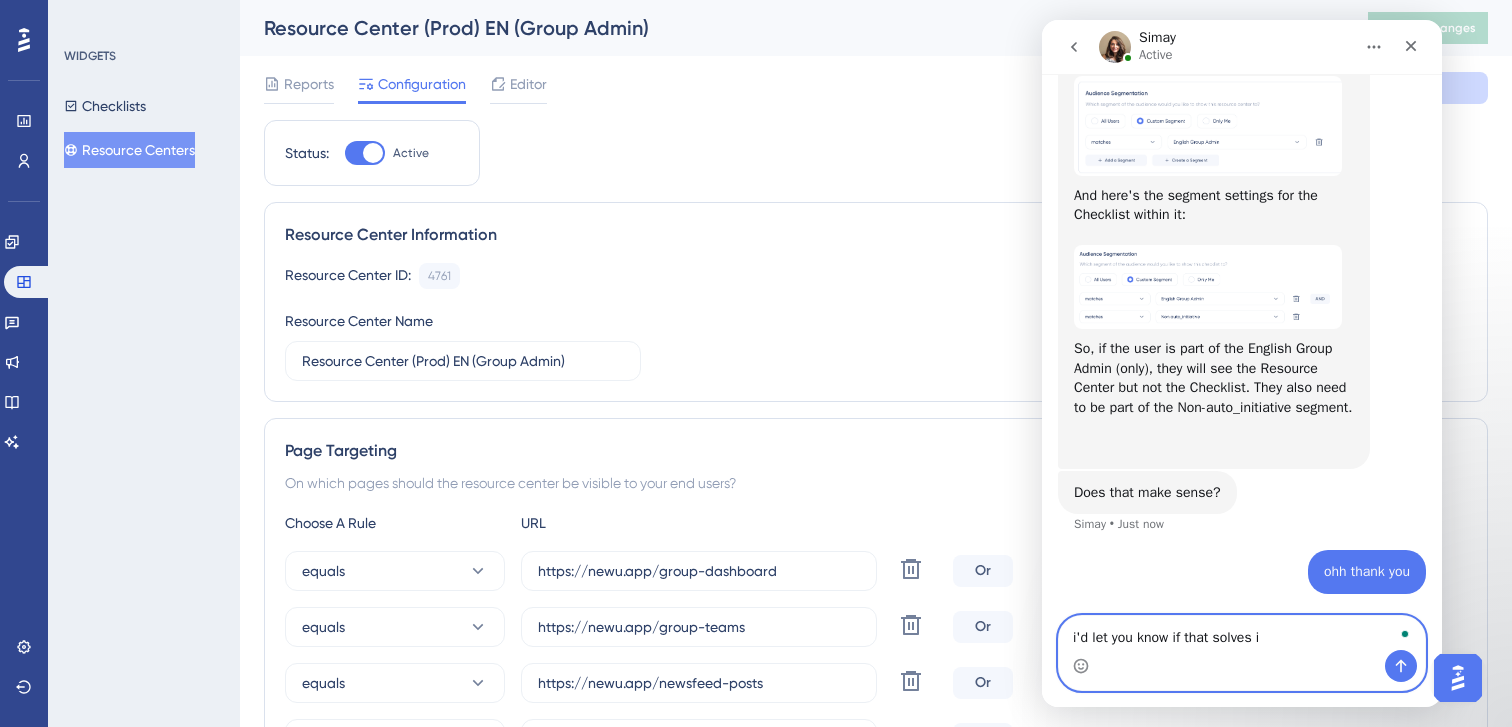 type on "i'd let you know if that solves it" 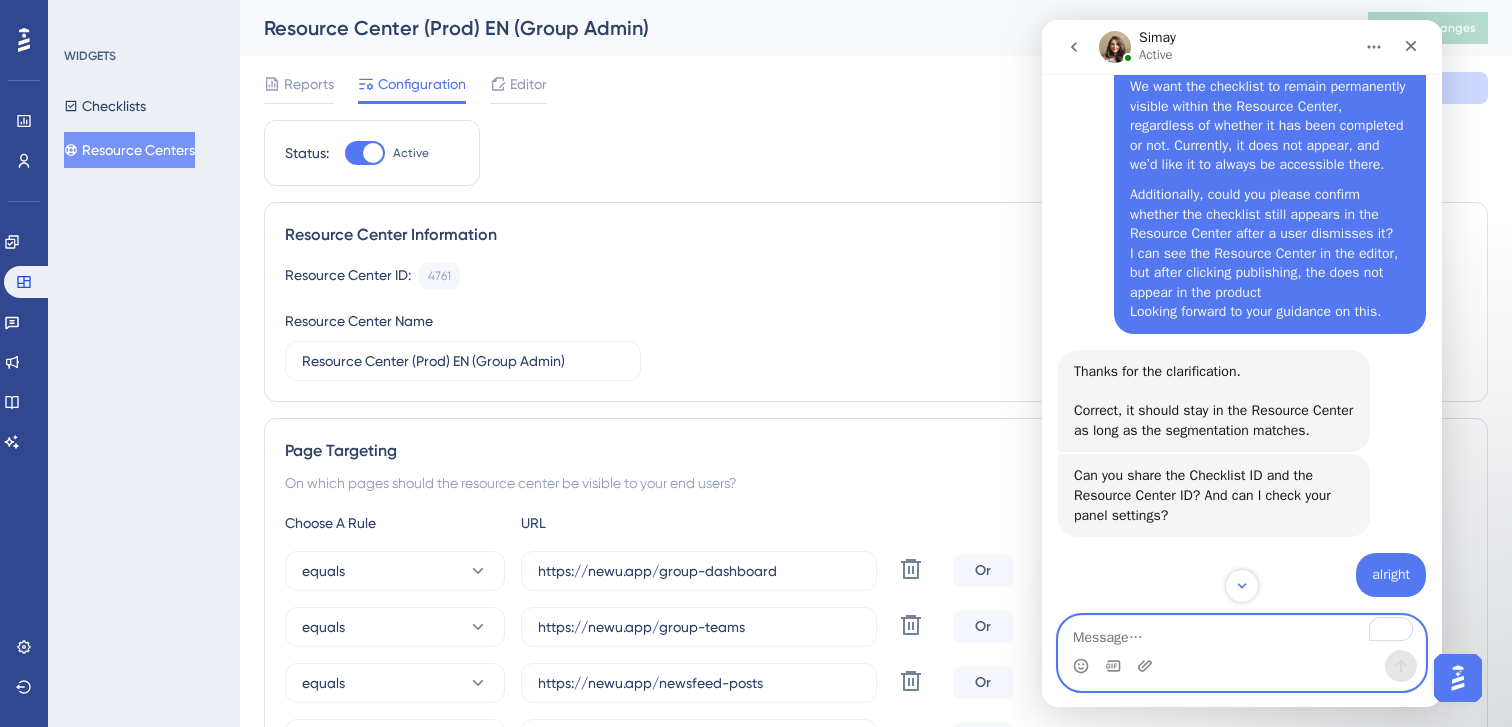 scroll, scrollTop: 439, scrollLeft: 0, axis: vertical 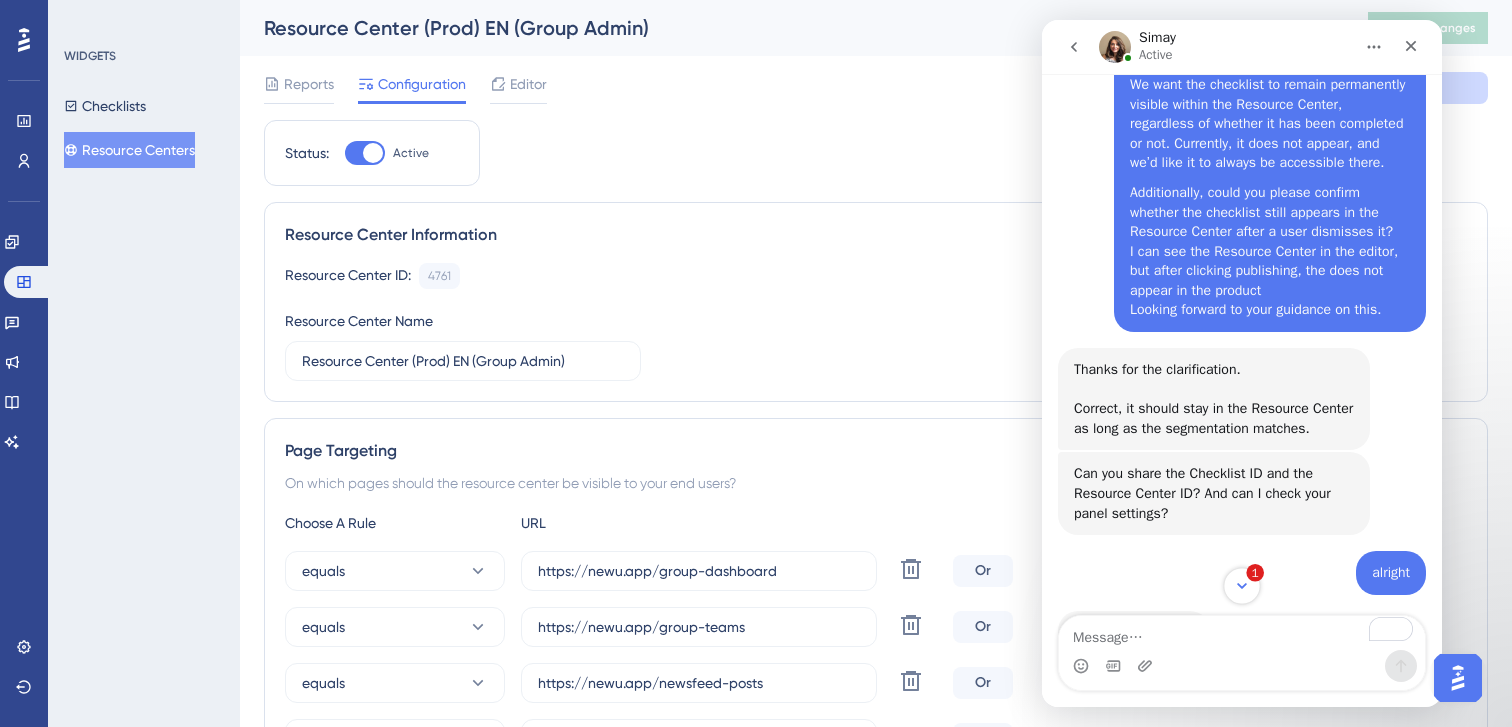 click on "1" at bounding box center (1241, 585) 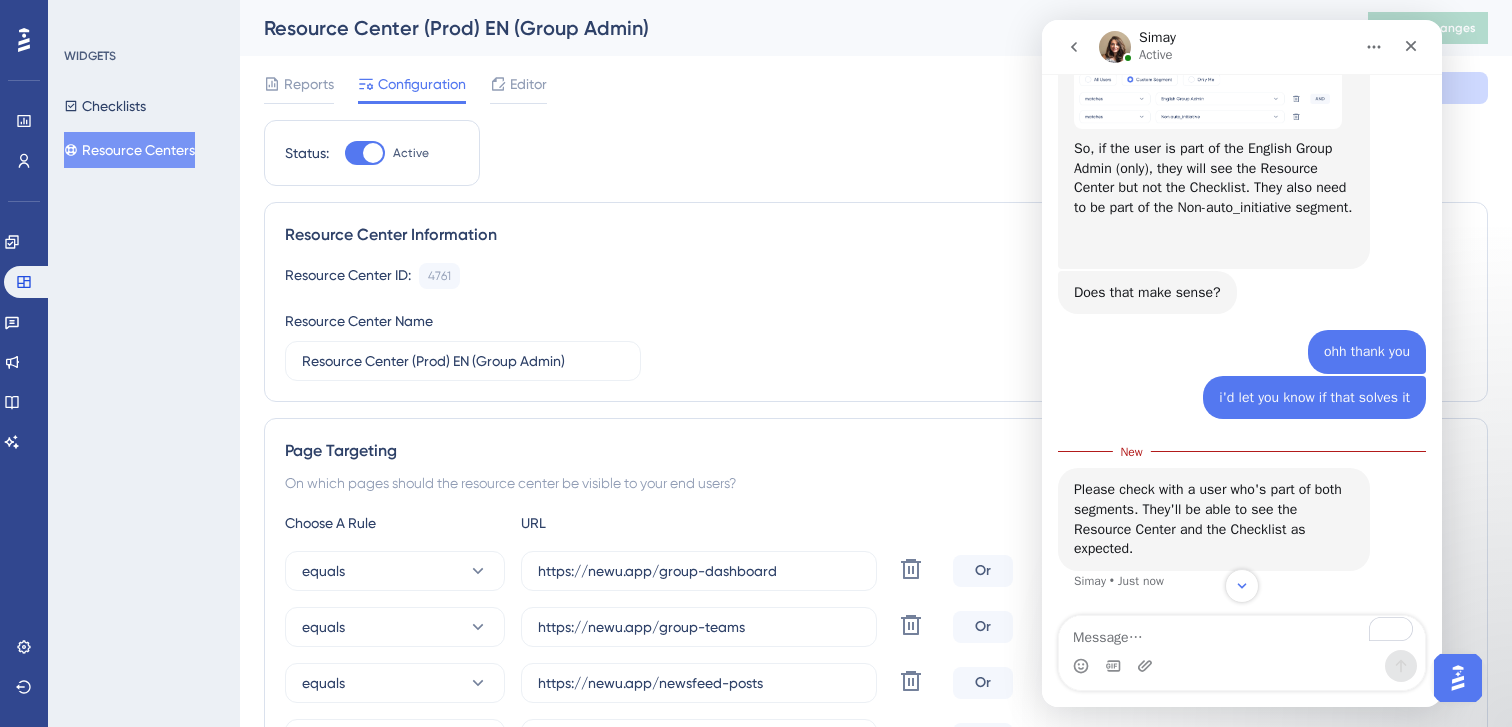 scroll, scrollTop: 1587, scrollLeft: 0, axis: vertical 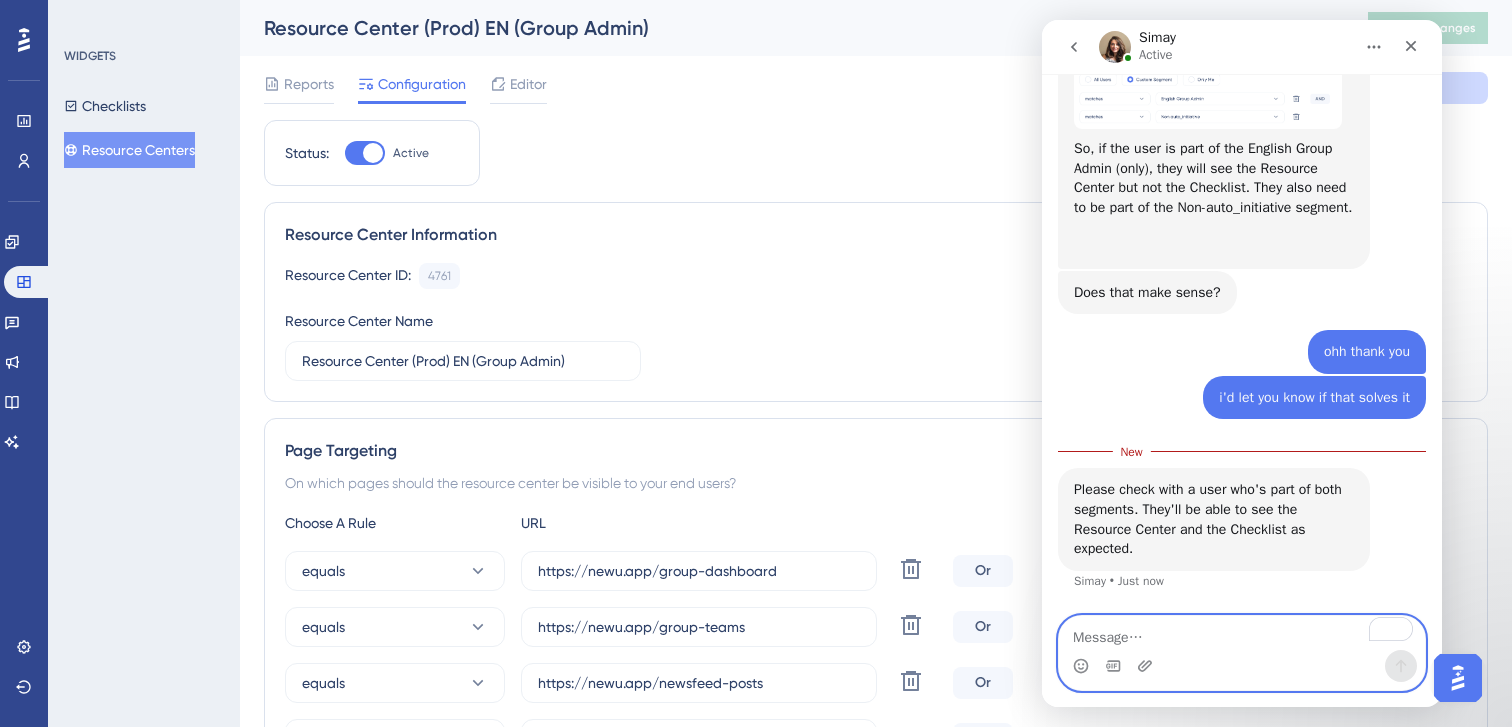 click at bounding box center (1242, 633) 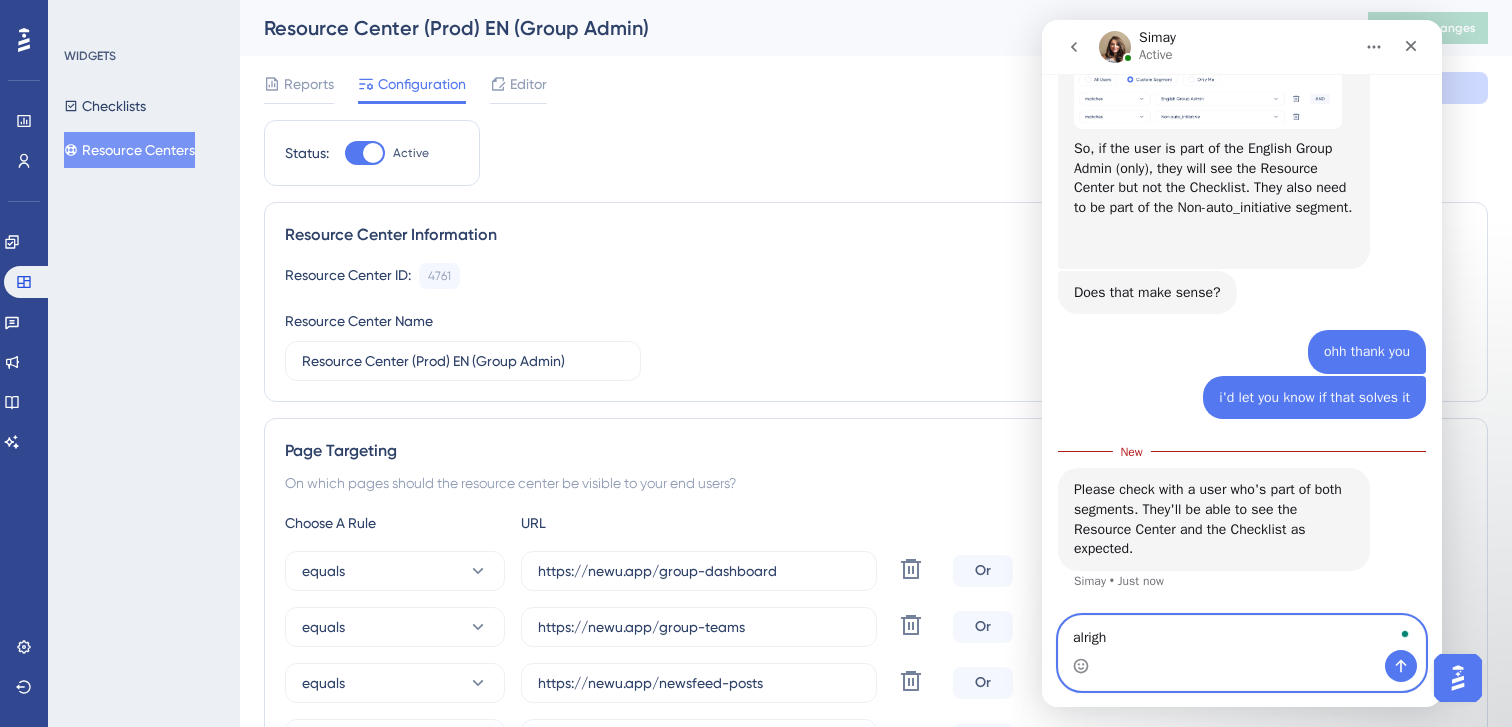 type on "alright" 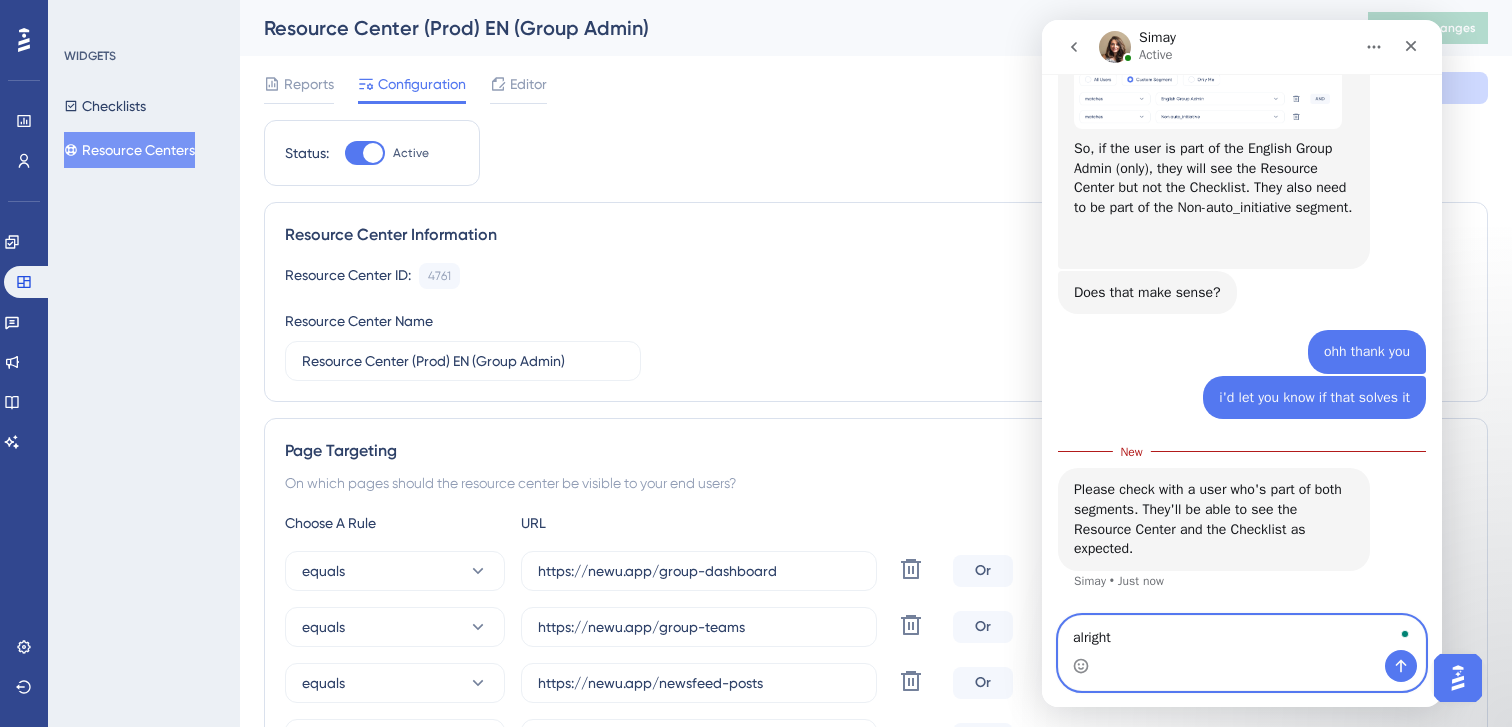 type 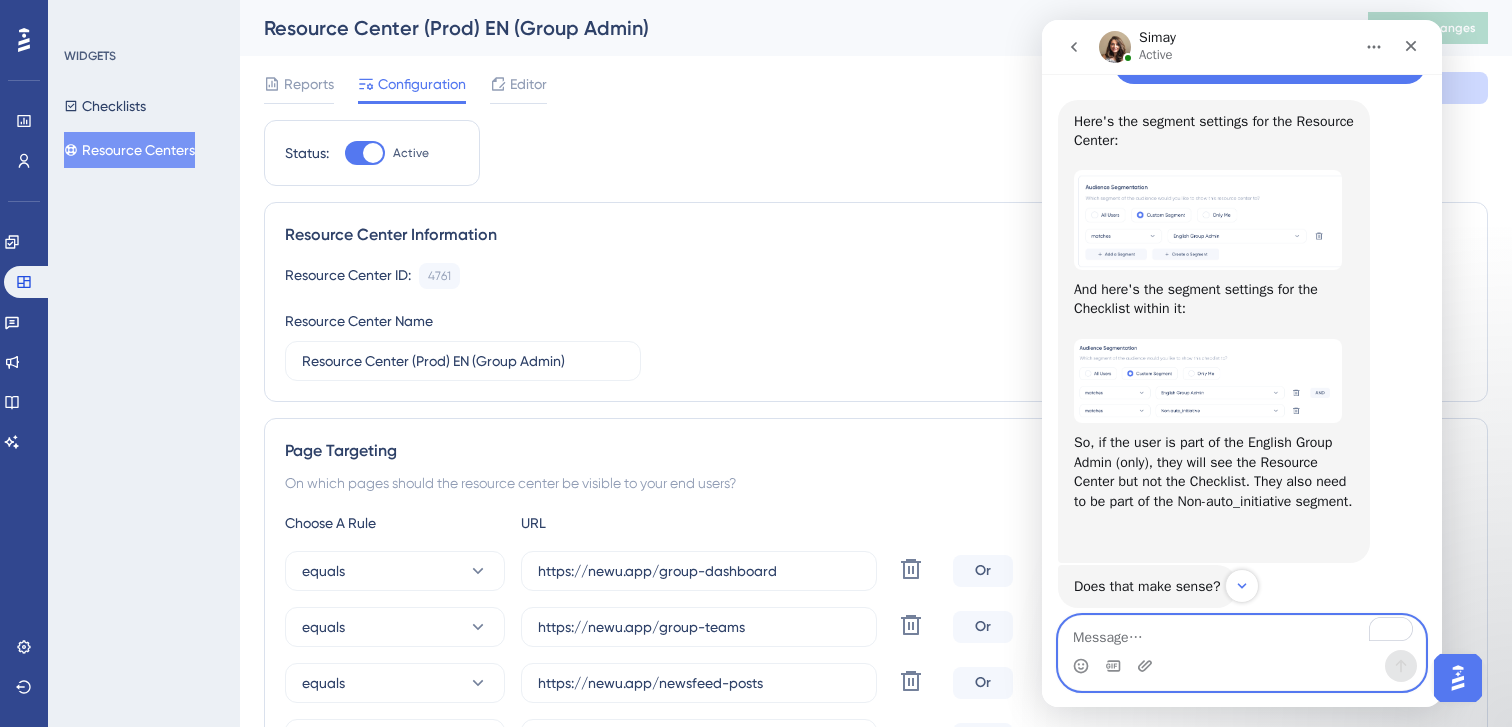 scroll, scrollTop: 1196, scrollLeft: 0, axis: vertical 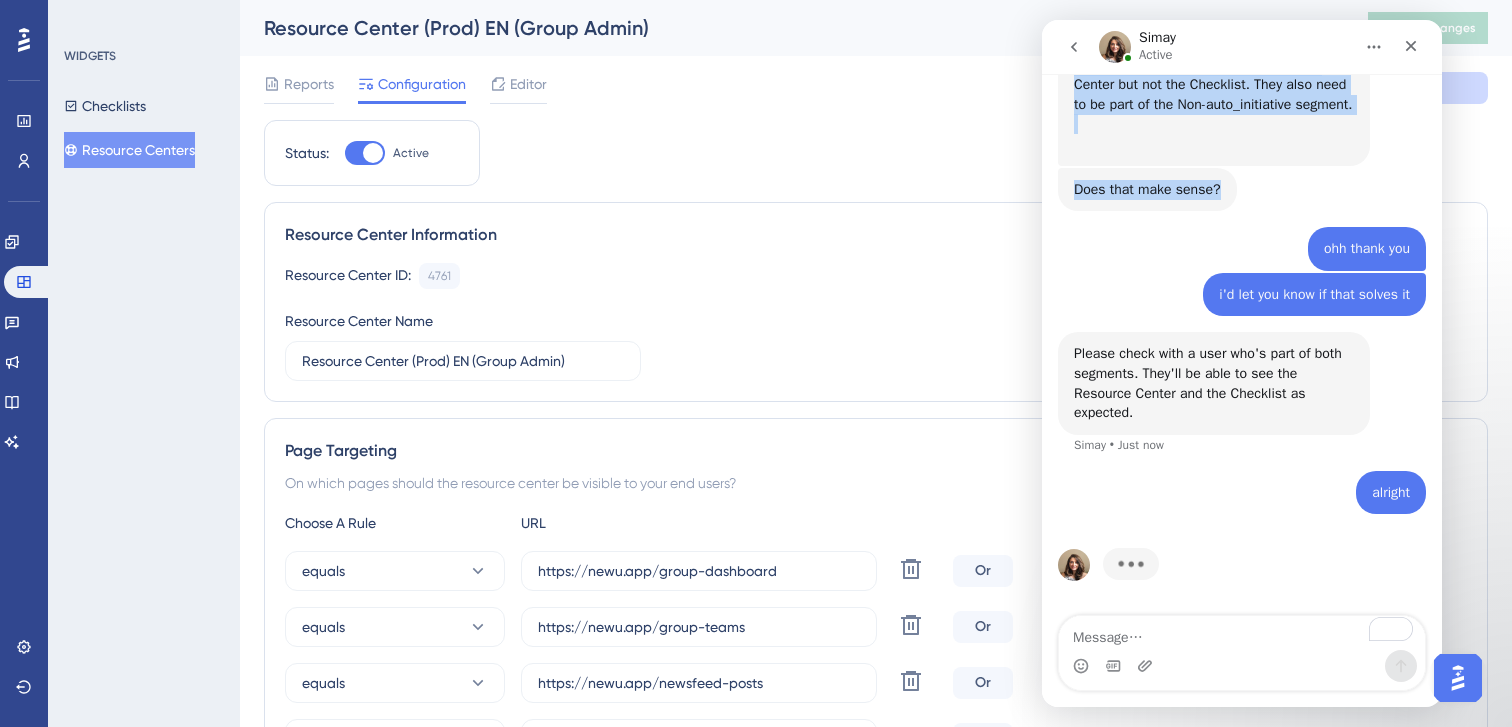 drag, startPoint x: 1076, startPoint y: 197, endPoint x: 1241, endPoint y: 273, distance: 181.66177 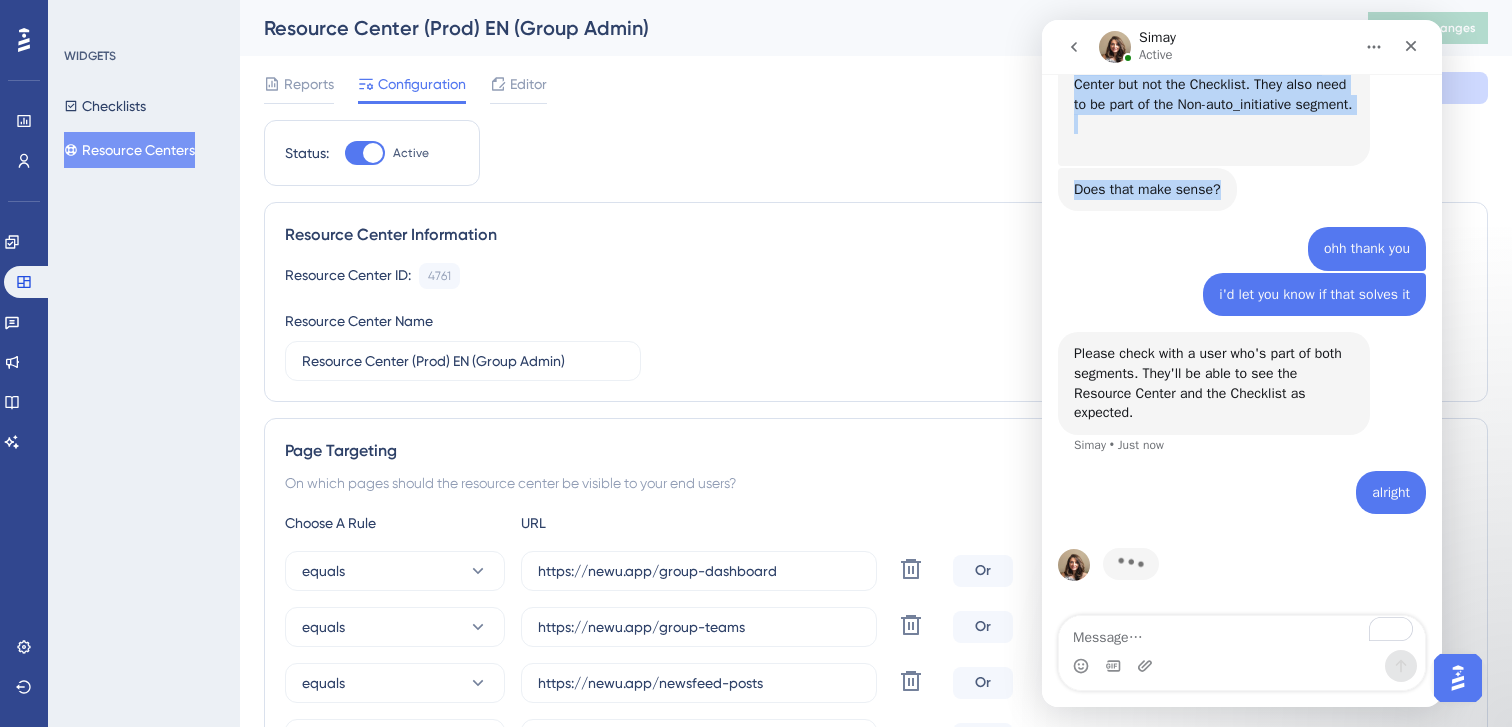click on "I'd like to connect with support. NewU    •   17m ago You’ll get replies here and in your email: ✉️  info@[DOMAIN].com The team will be back 🕒  Later today UG    •   17m ago Hi there, Hope you're doing well. How can I help you? [NAME]    •   17m ago Hello [NAME], I’d like to clarify a few points regarding the Resource Center. We want the checklist to remain permanently visible within the Resource Center, regardless of whether it has been completed or not. Currently, it does not appear, and we’d like it to always be accessible there. Additionally, could you please confirm whether the checklist still appears in the Resource Center after a user dismisses it? I can see the Resource Center in the editor, but after clicking publishing, the does not appear in the product  Looking forward to your guidance on this. NewU    •   10m ago Thanks for the clarification. Correct, it should stay in the Resource Center as long as the segmentation matches. [NAME]    •   9m ago [NAME]    •   9m ago alright" at bounding box center [1242, -450] 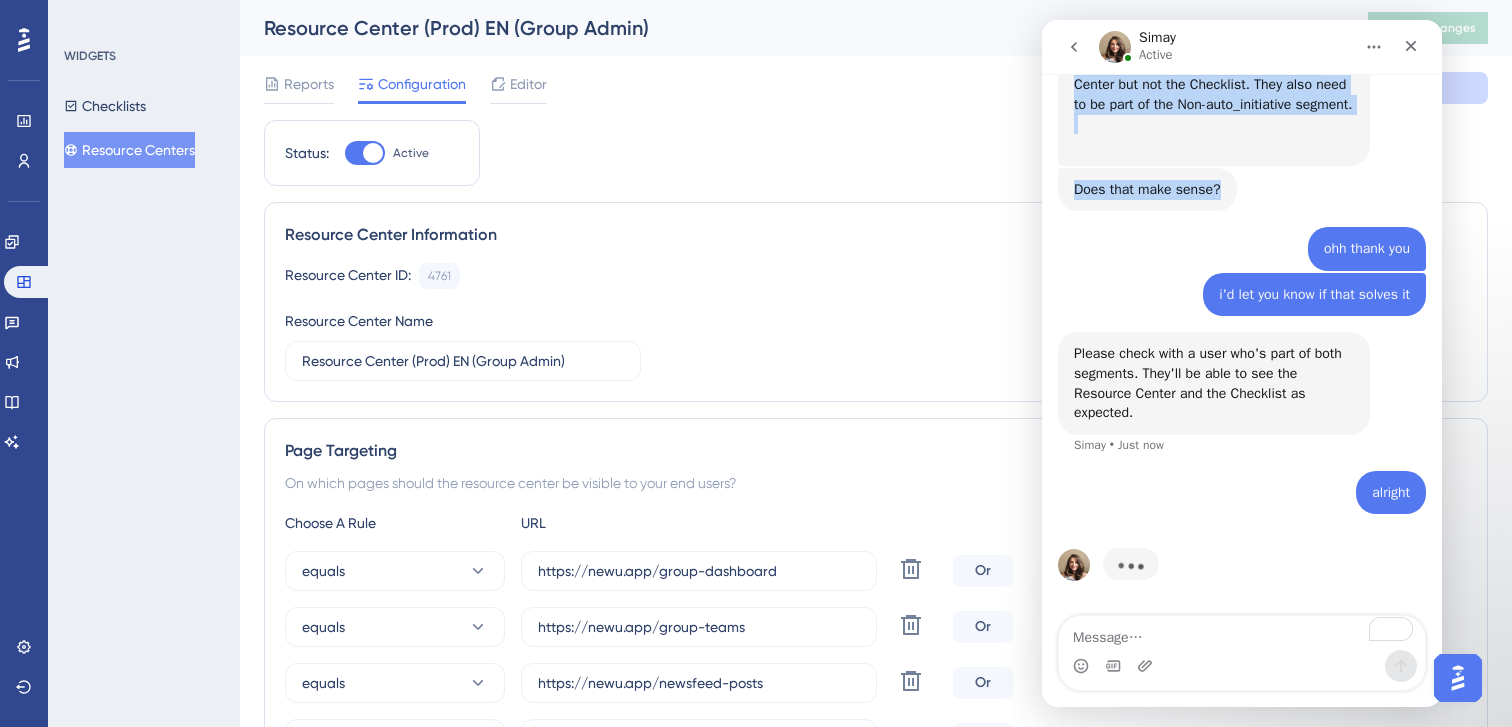 copy on "Here's the segment settings for the Resource Center: ​ And here's the segment settings for the Checklist within it: ​ So, if the user is part of the English Group Admin (only), they will see the Resource Center but not the Checklist. They also need to be part of the Non-auto_initiative segment. ​ [NAME]    •   1m ago Does that make sense?" 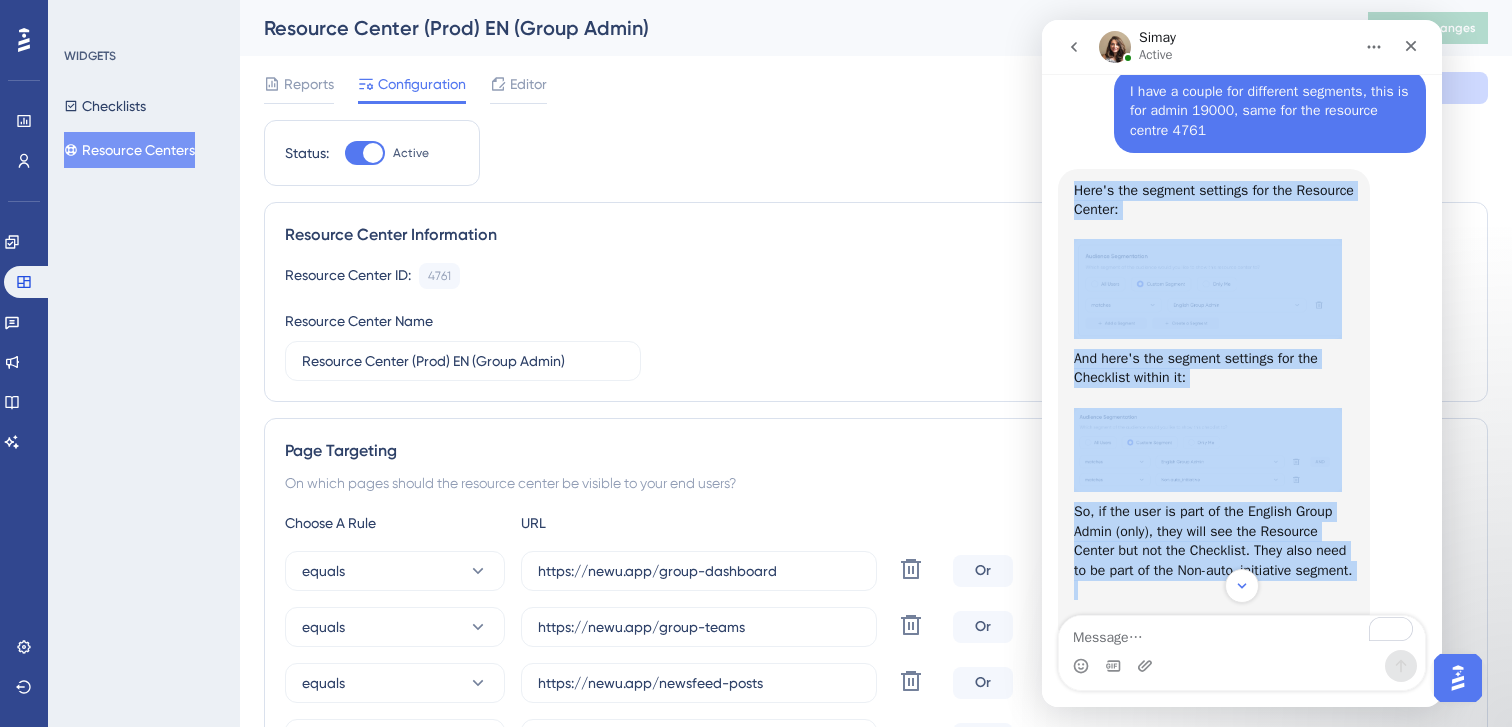 scroll, scrollTop: 1130, scrollLeft: 0, axis: vertical 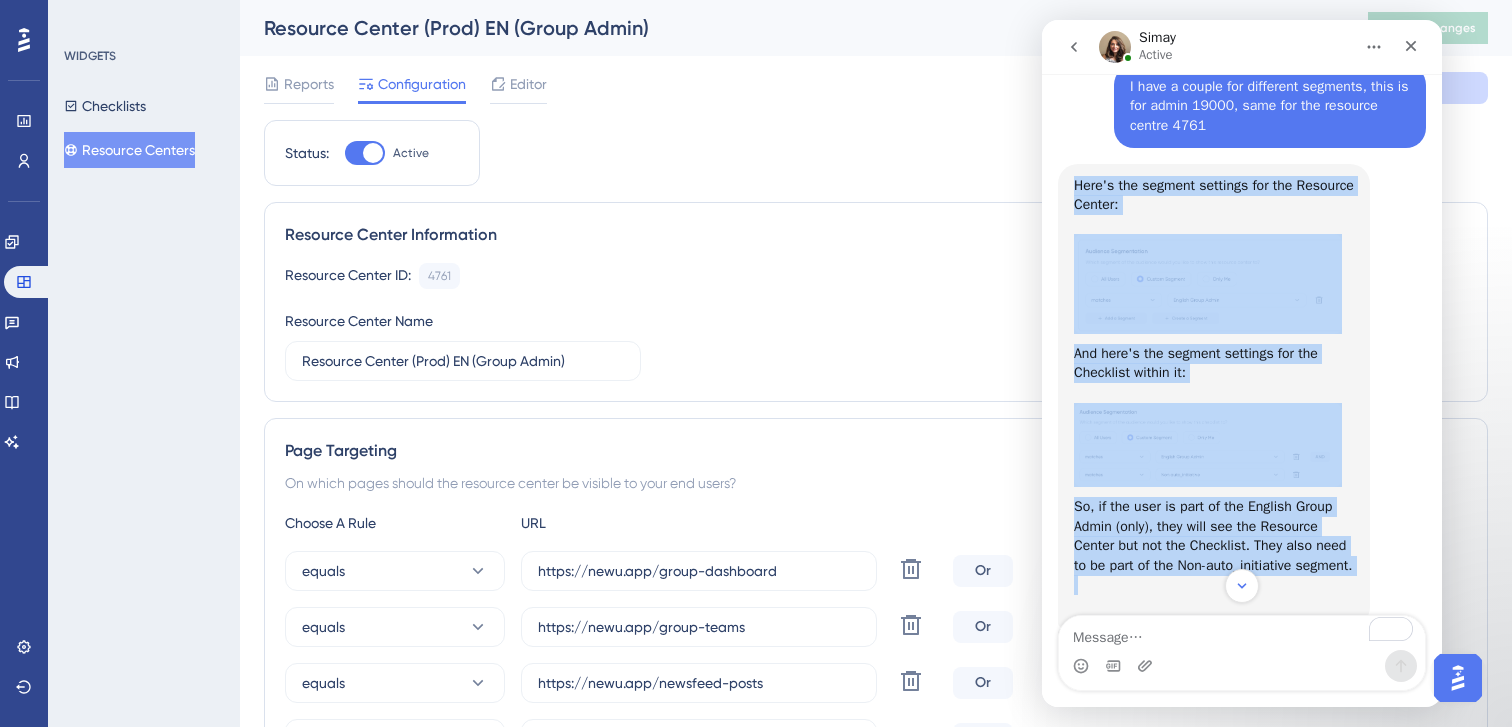 click at bounding box center [1208, 283] 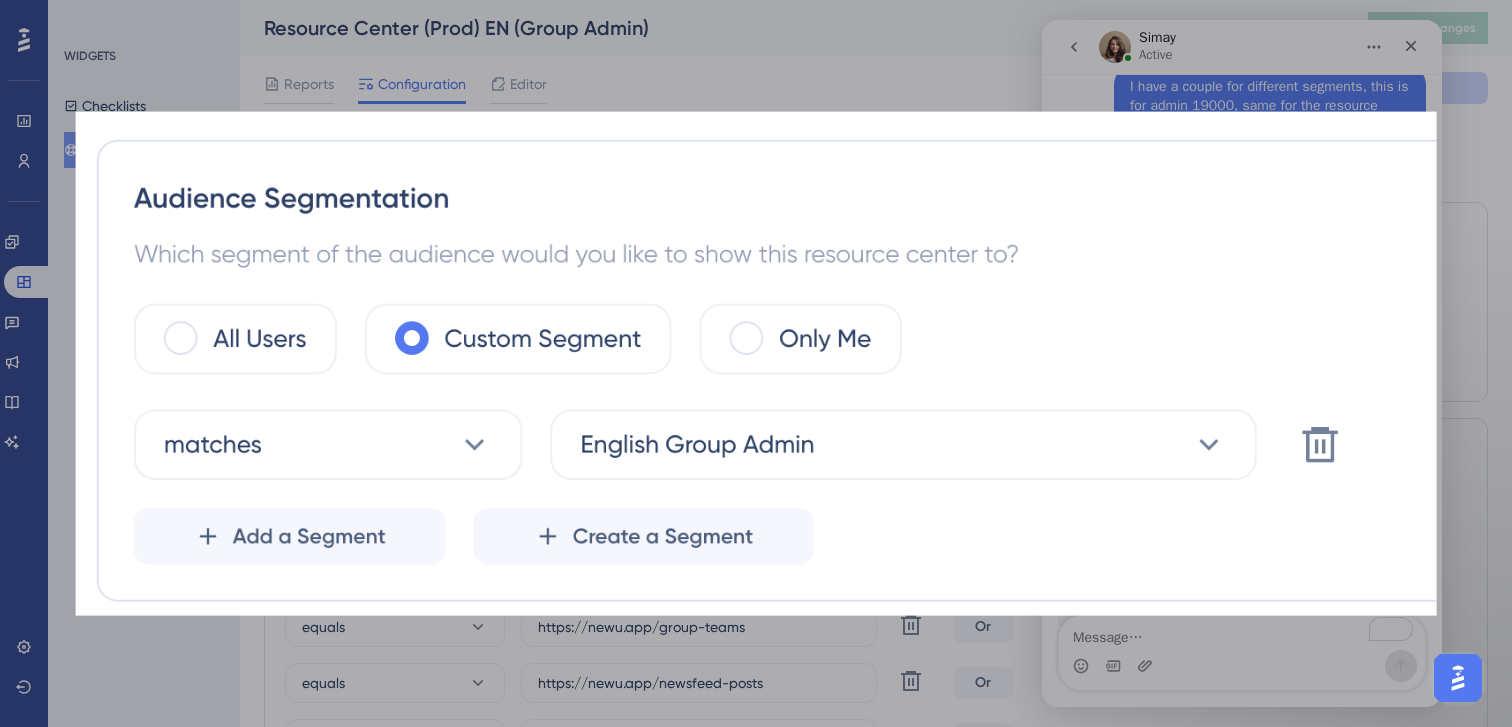 scroll, scrollTop: 0, scrollLeft: 0, axis: both 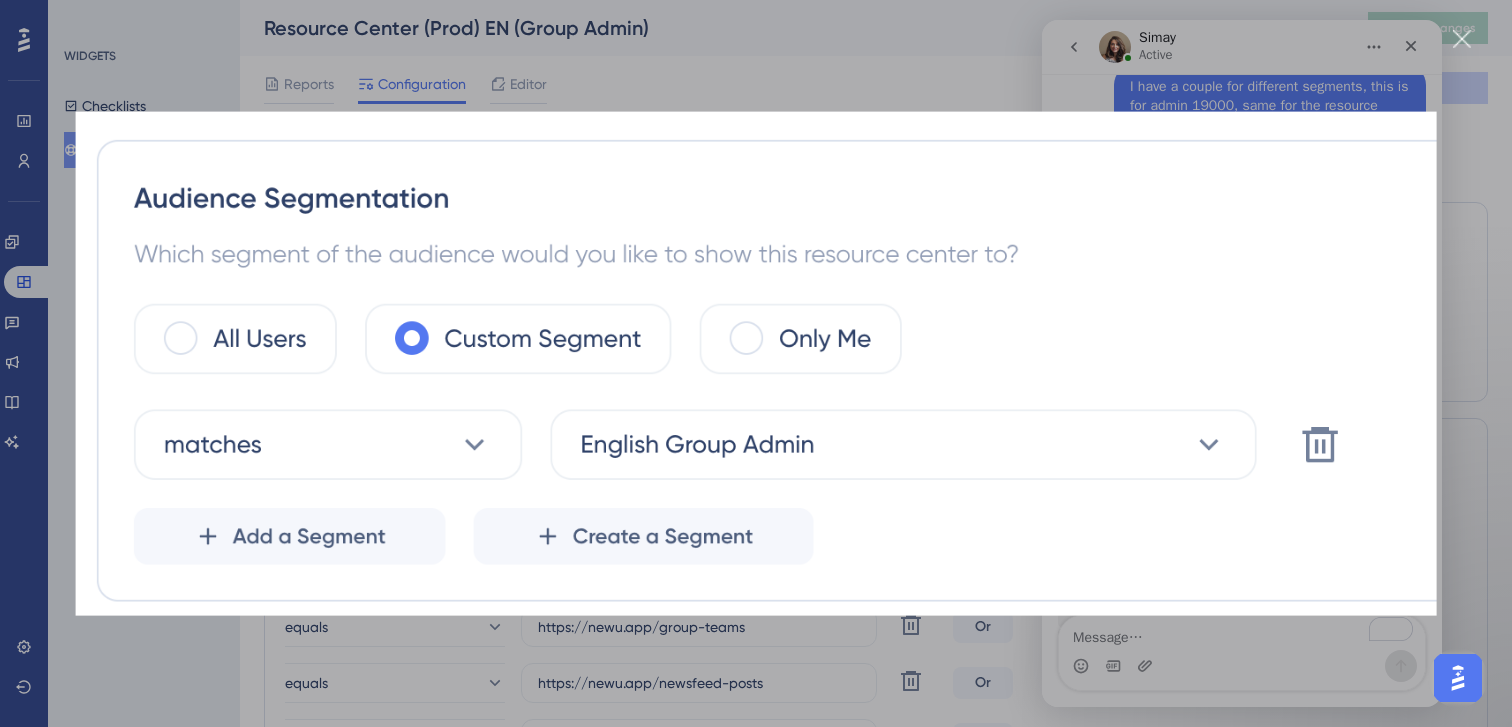 click at bounding box center (756, 363) 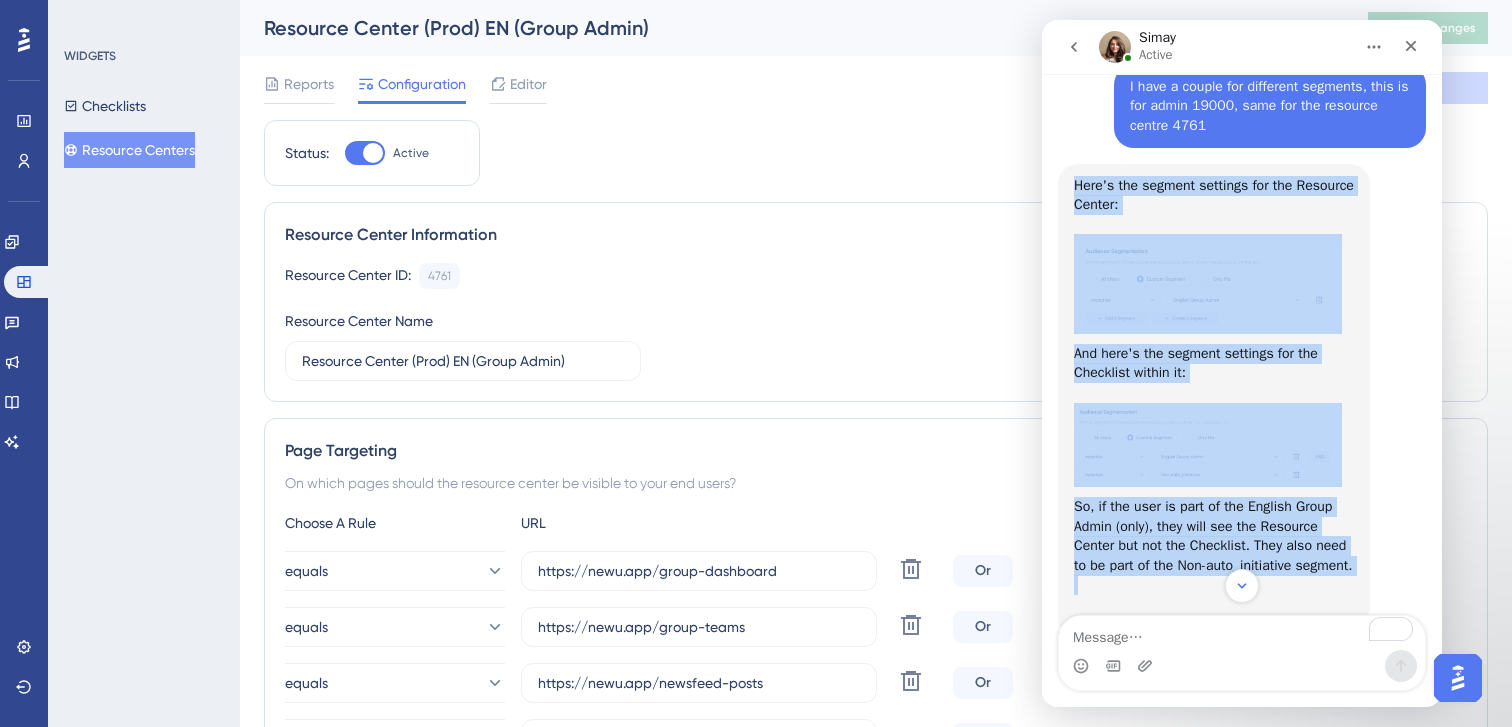 click on "And here's the segment settings for the Checklist within it: ​" at bounding box center (1214, 373) 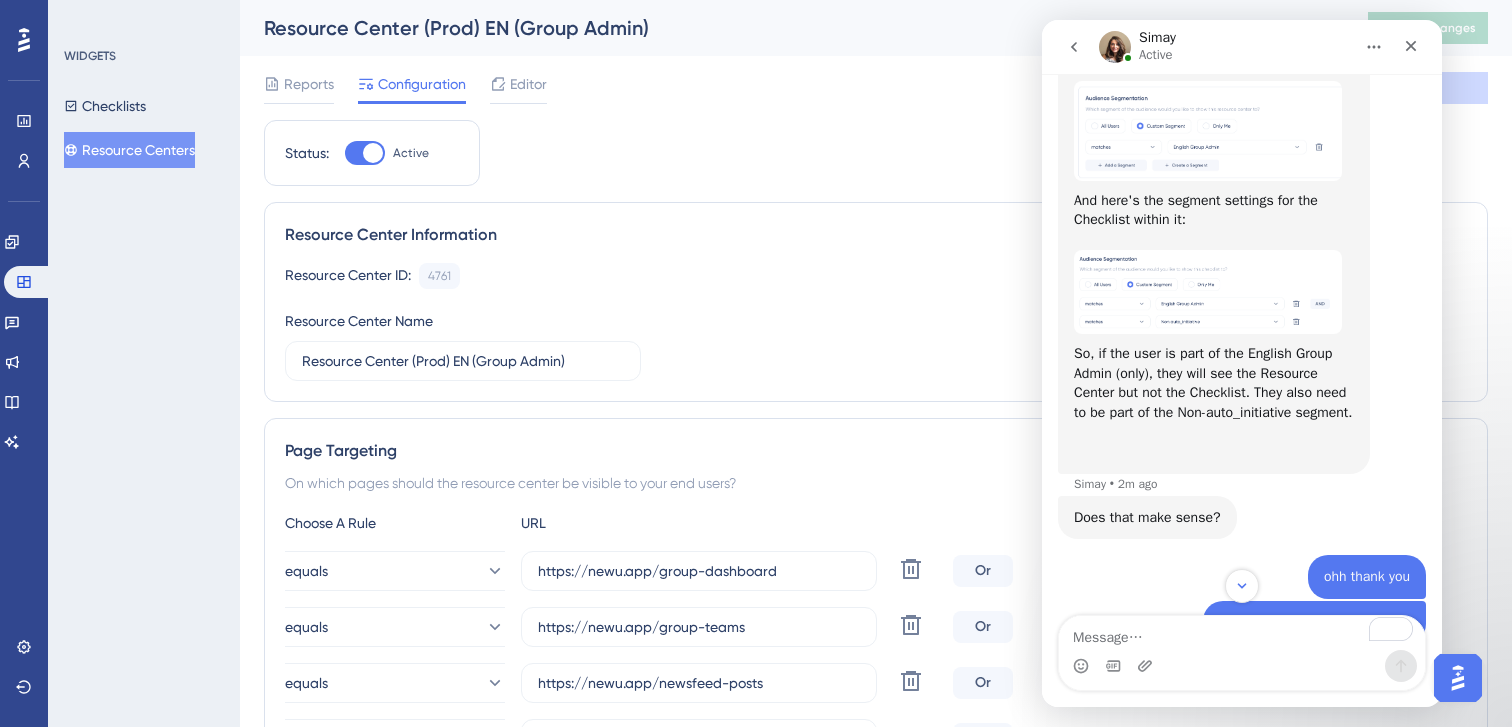 scroll, scrollTop: 1324, scrollLeft: 0, axis: vertical 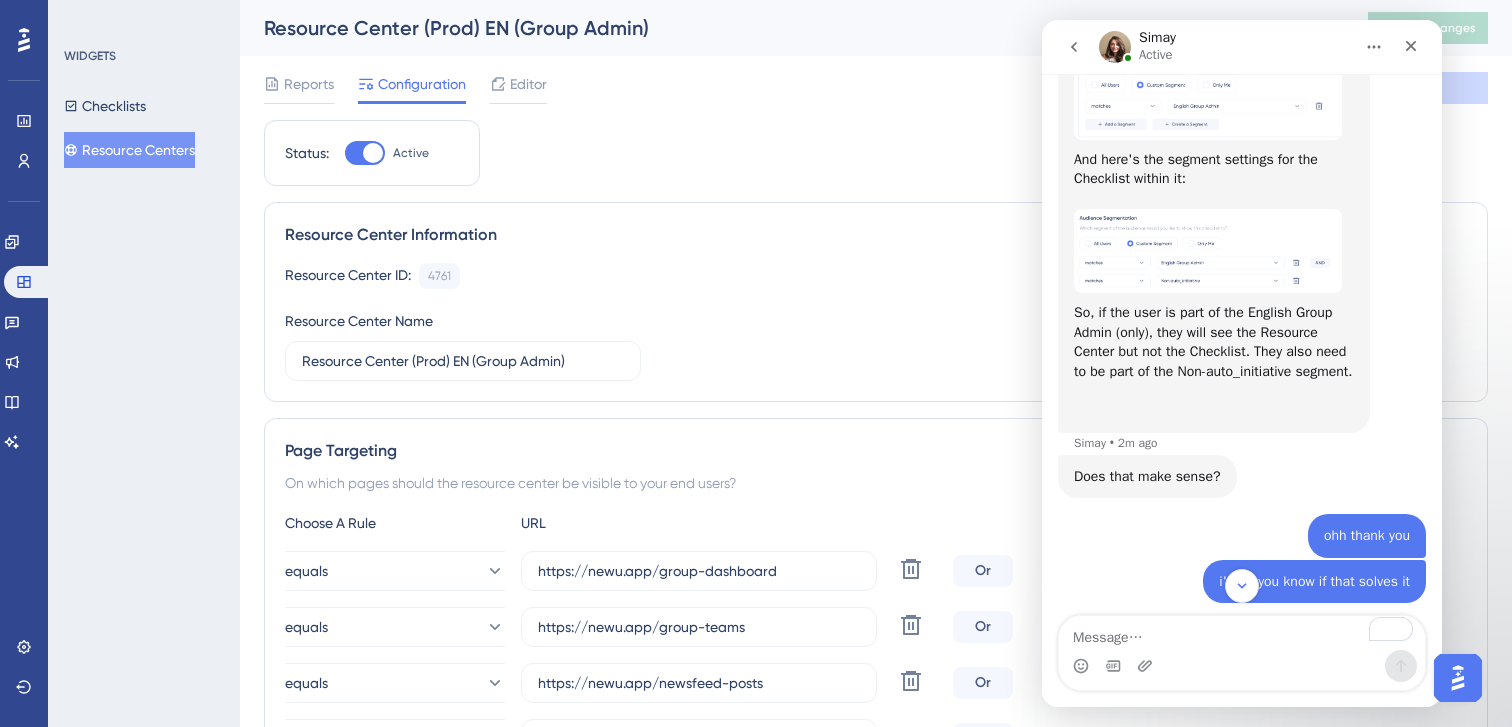 click at bounding box center [1208, 251] 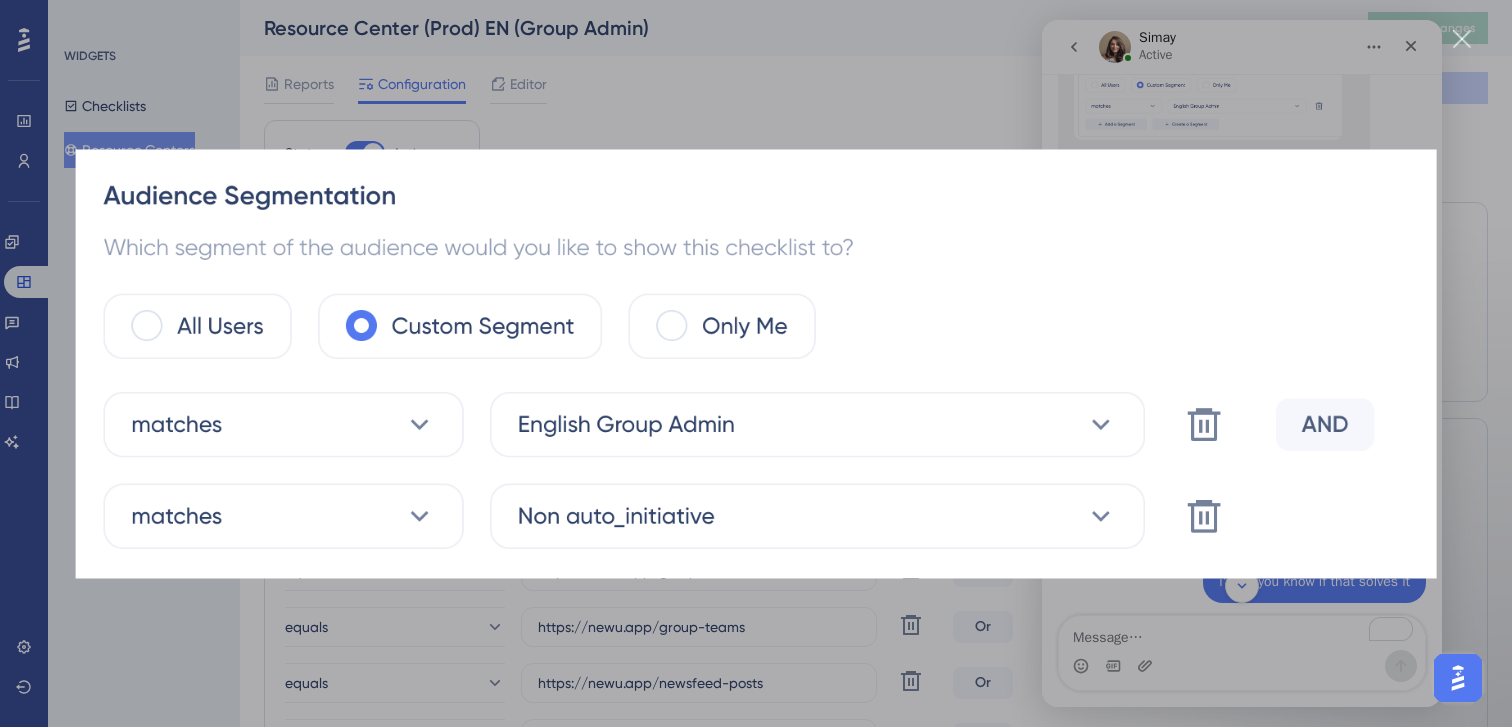 scroll, scrollTop: 0, scrollLeft: 0, axis: both 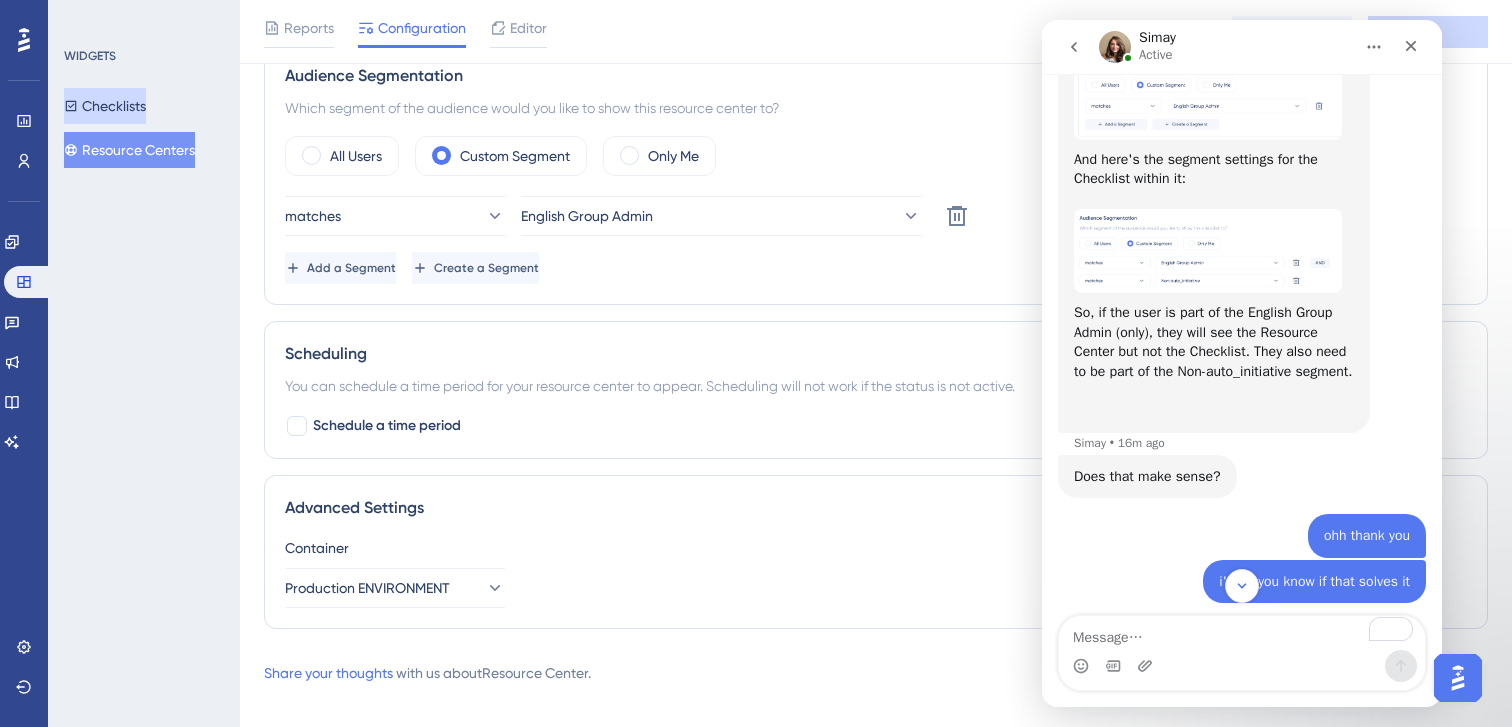 click on "Checklists" at bounding box center [105, 106] 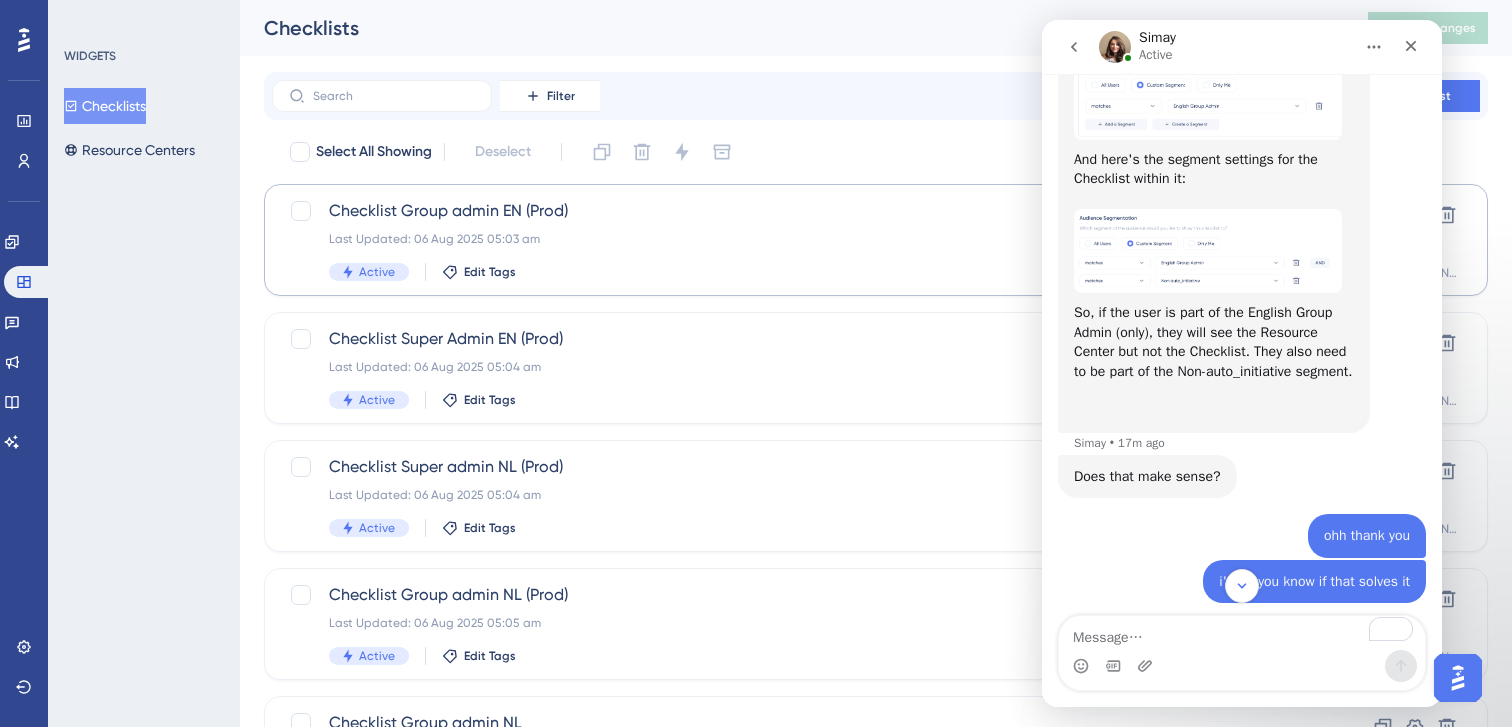 scroll, scrollTop: 0, scrollLeft: 0, axis: both 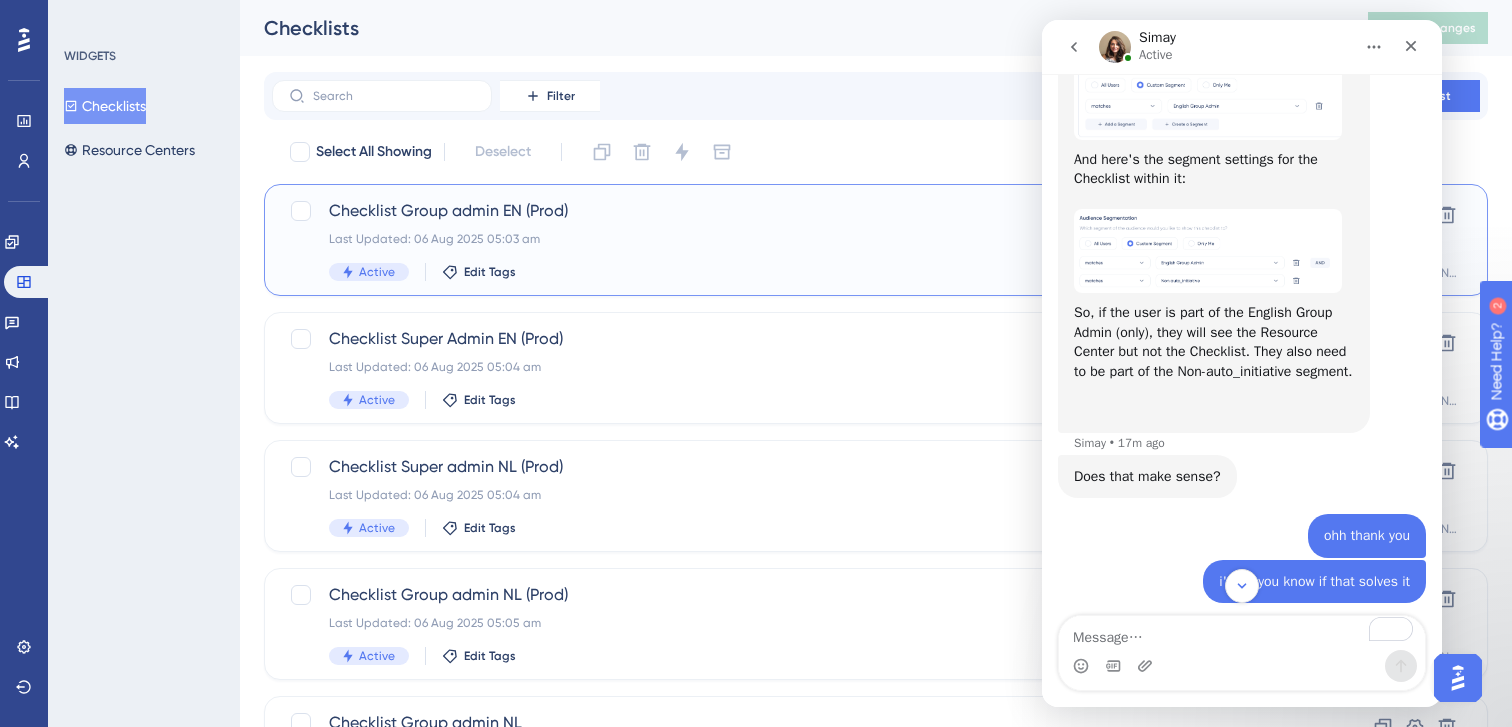 click on "Last Updated: [DATE] [TIME]" at bounding box center [796, 239] 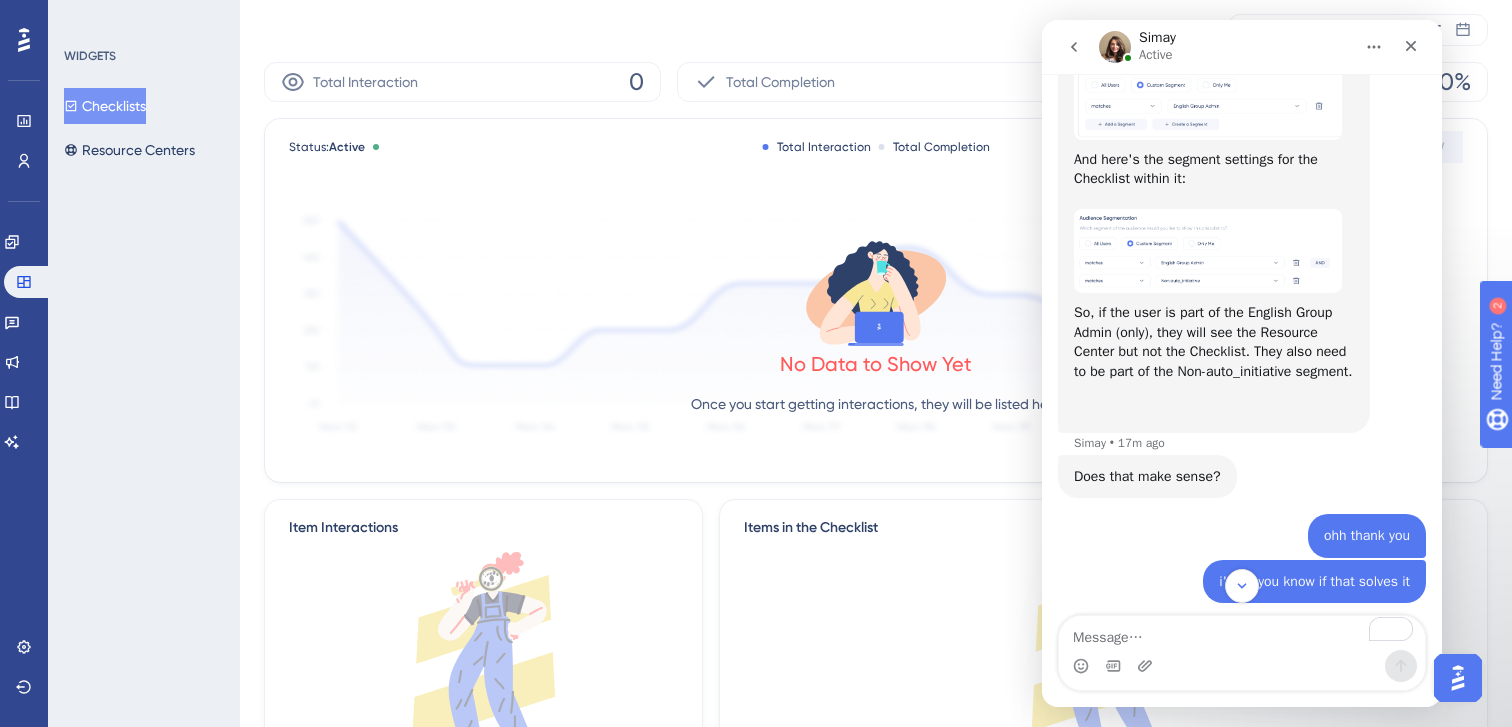 scroll, scrollTop: 0, scrollLeft: 0, axis: both 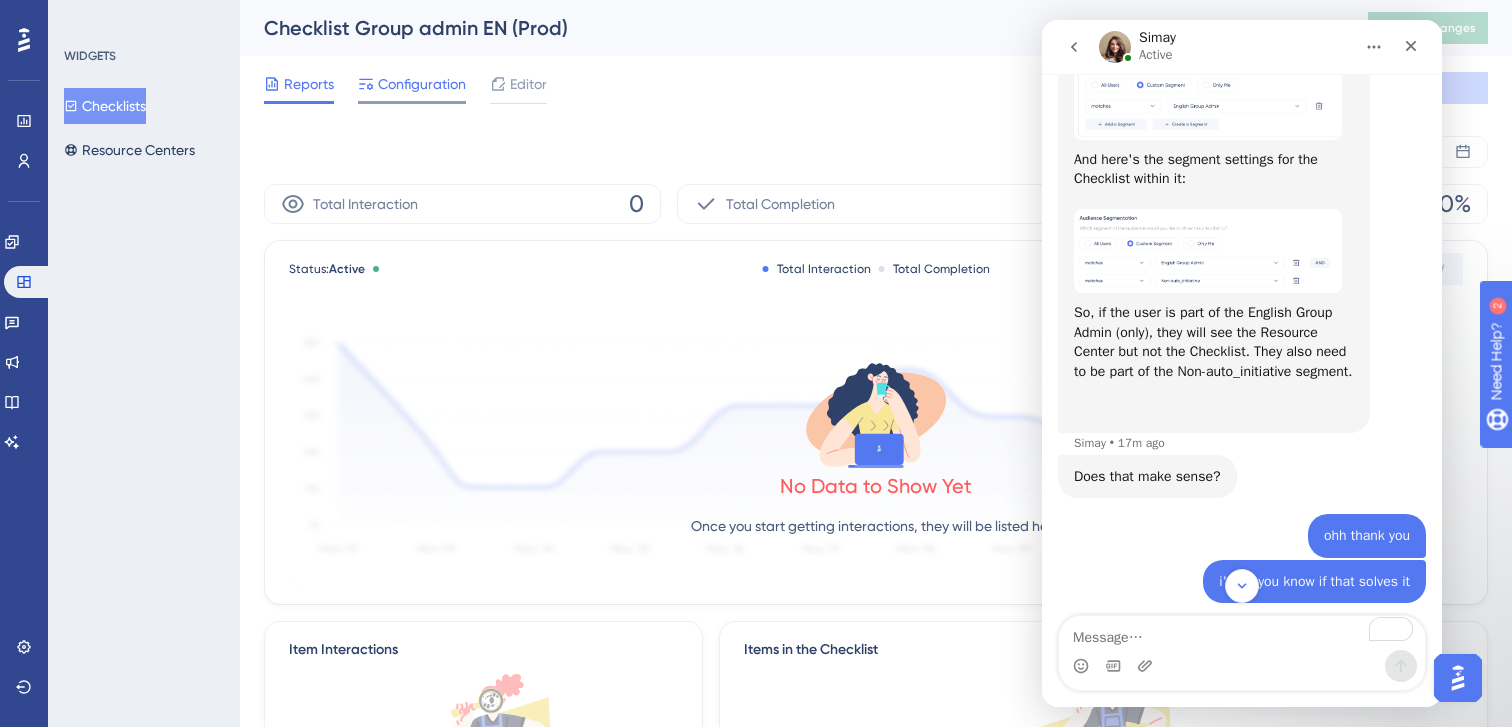 click on "Configuration" at bounding box center [422, 84] 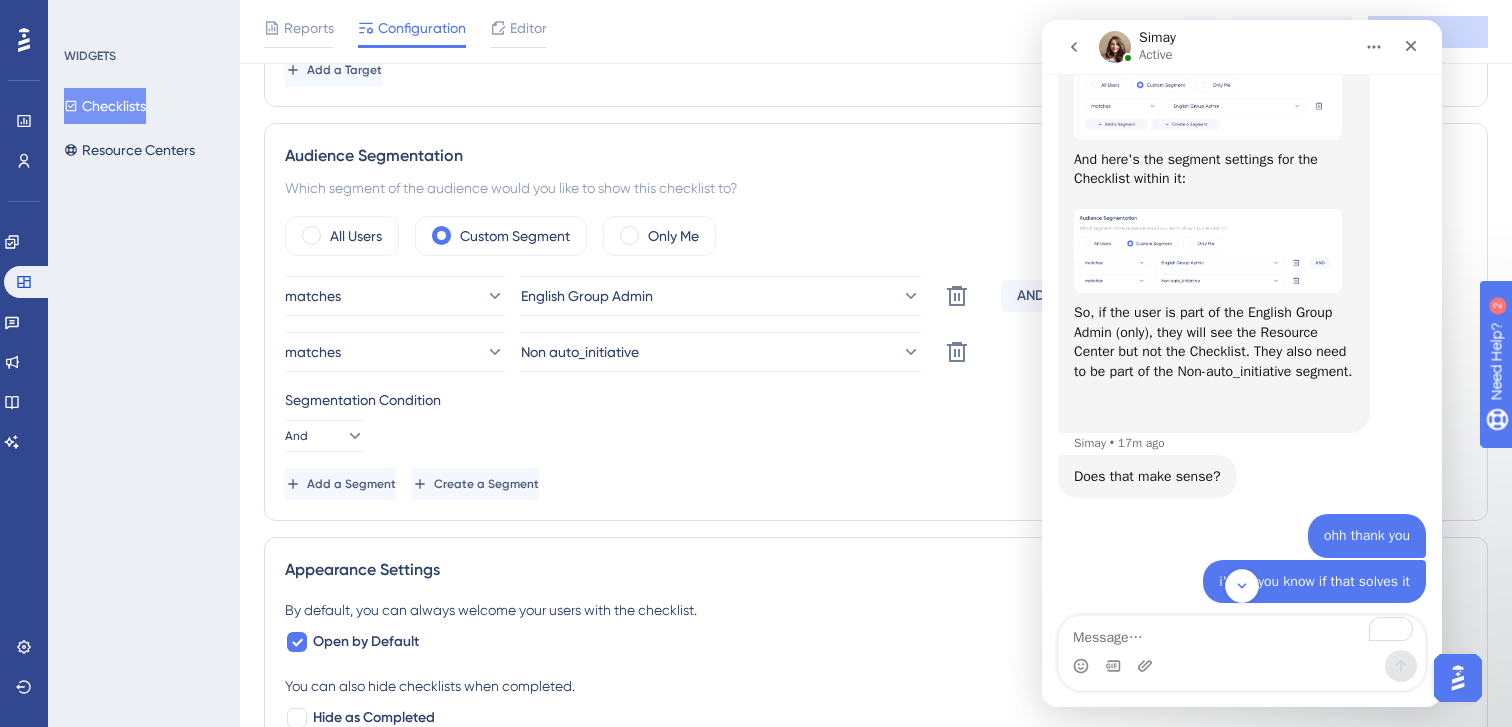 scroll, scrollTop: 1035, scrollLeft: 0, axis: vertical 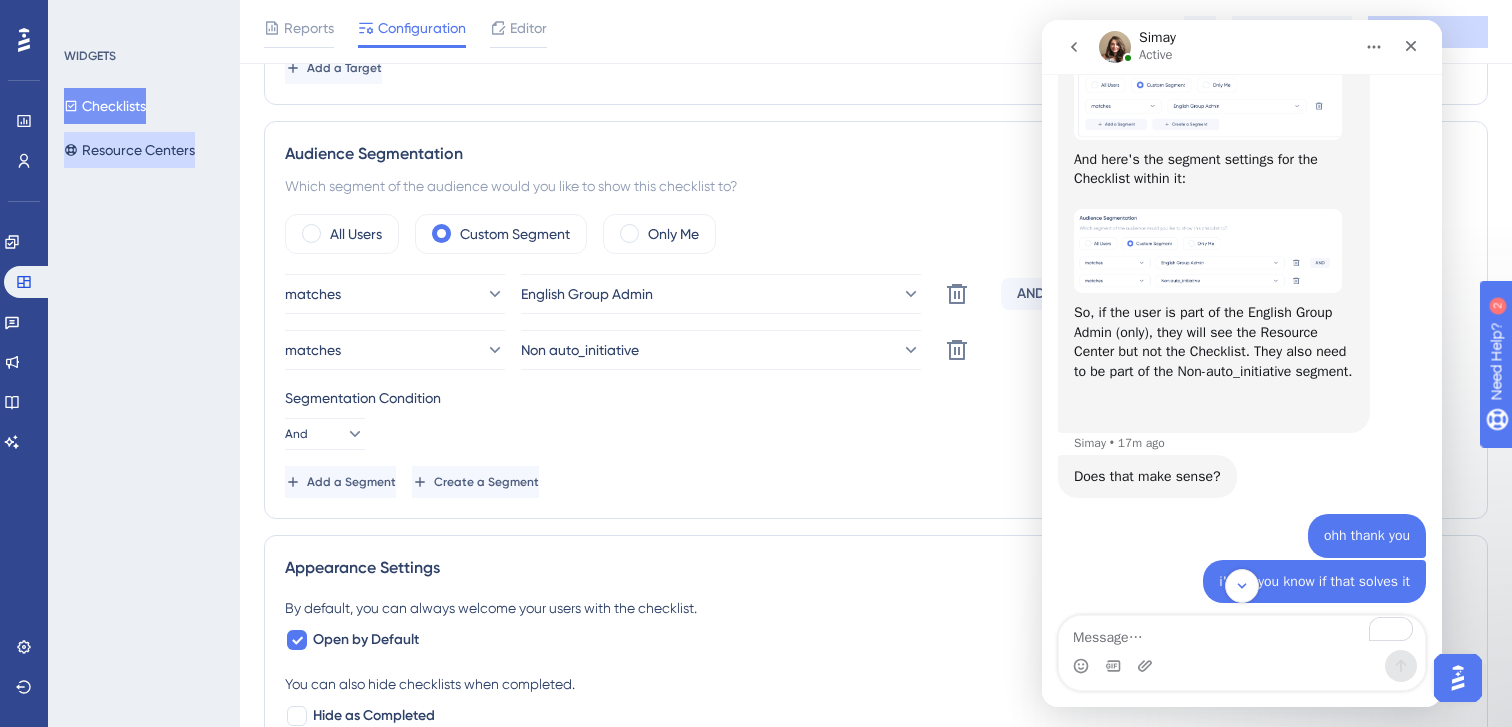click on "Resource Centers" at bounding box center (129, 150) 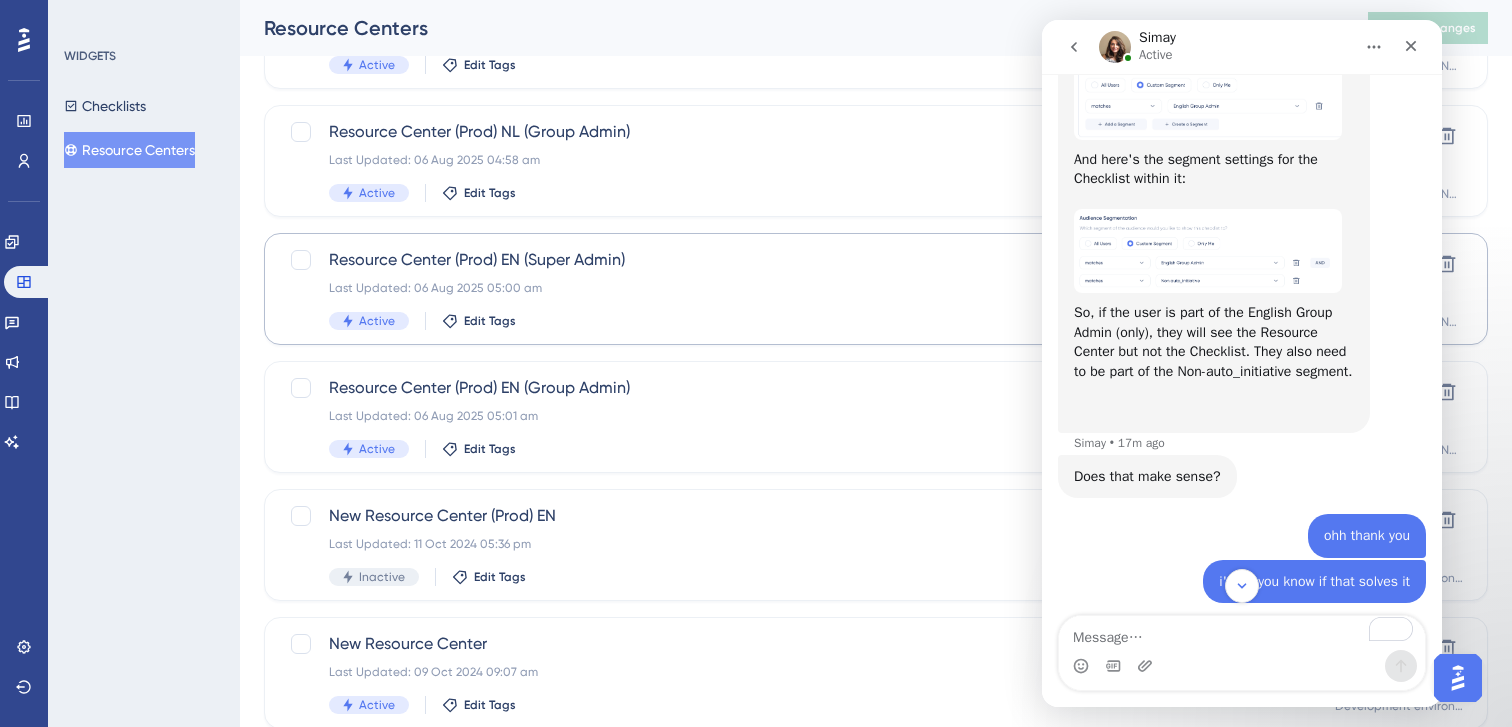 scroll, scrollTop: 208, scrollLeft: 0, axis: vertical 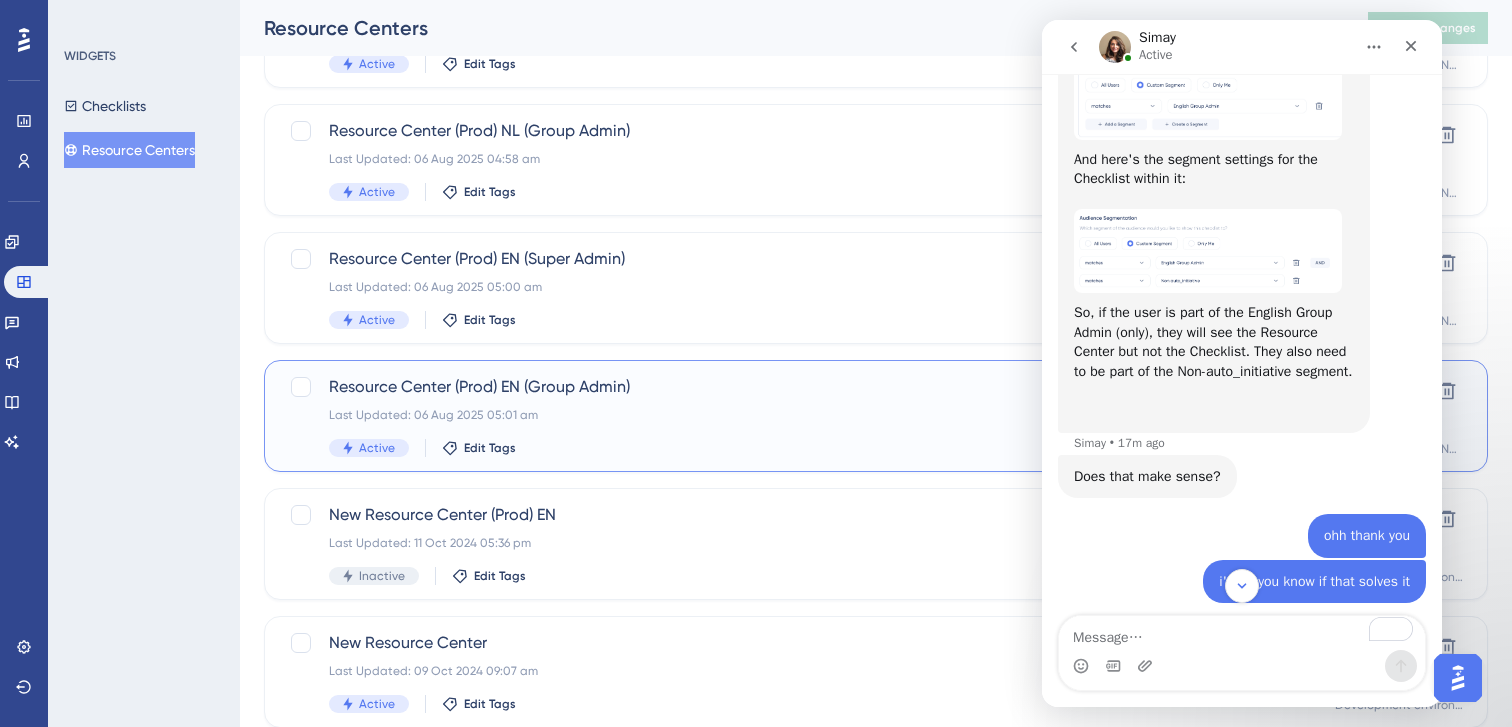 click on "Resource Center (Prod) EN (Group Admin)" at bounding box center (796, 387) 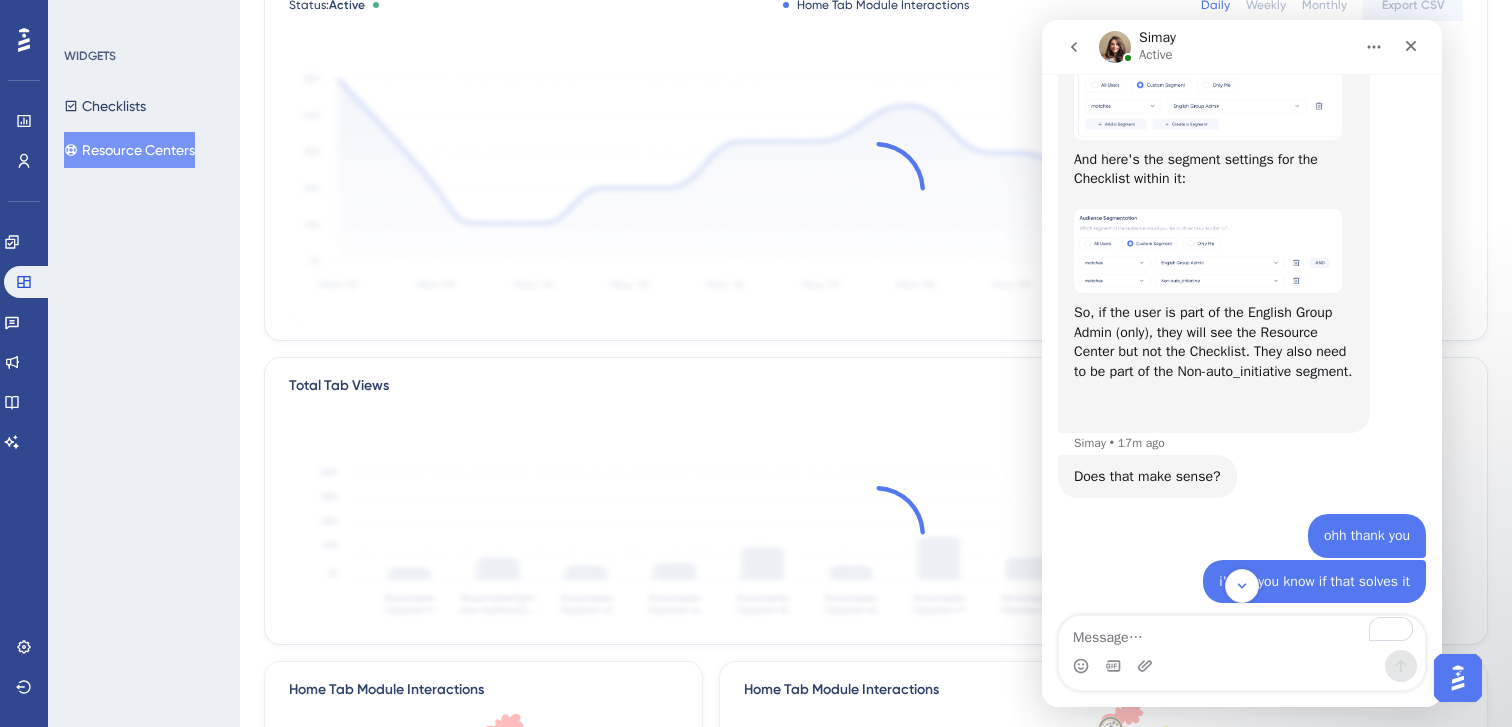 scroll, scrollTop: 0, scrollLeft: 0, axis: both 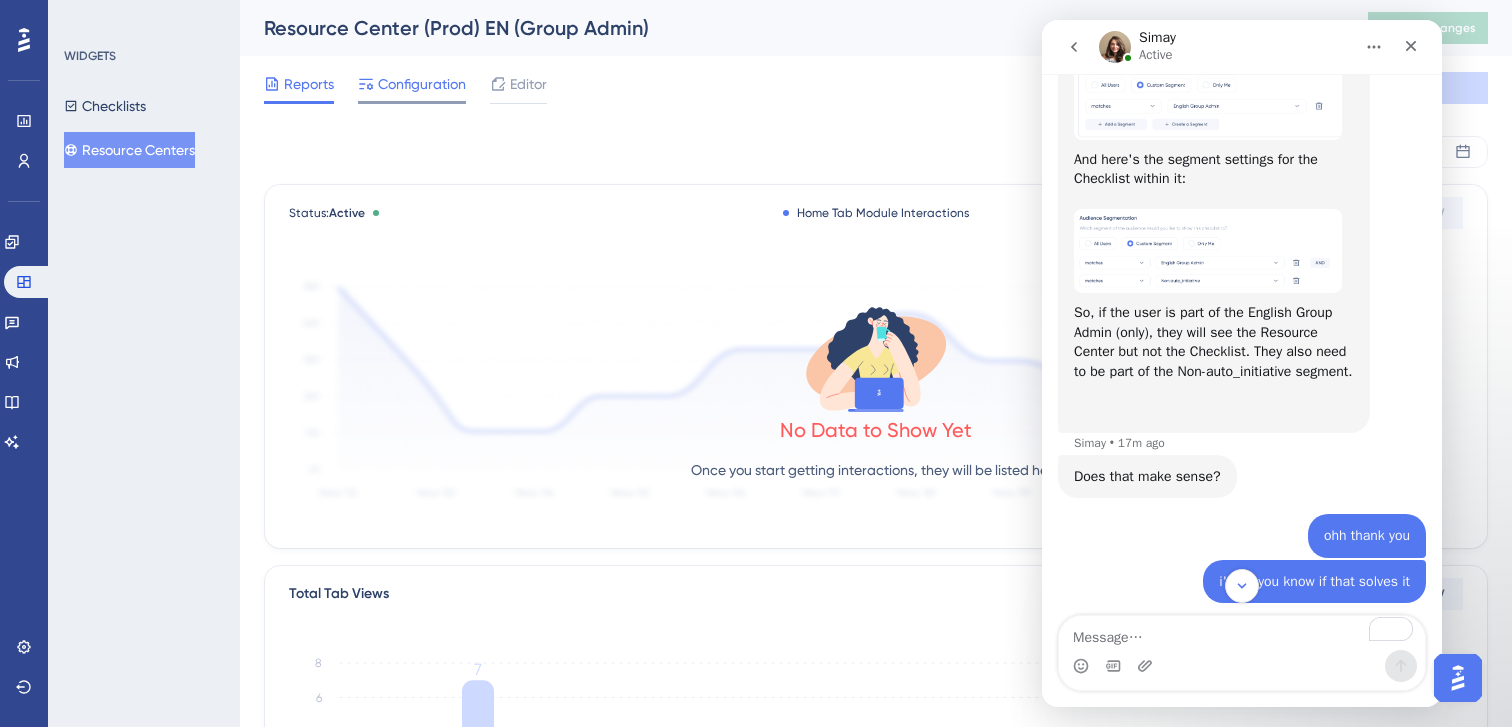 click on "Configuration" at bounding box center [422, 84] 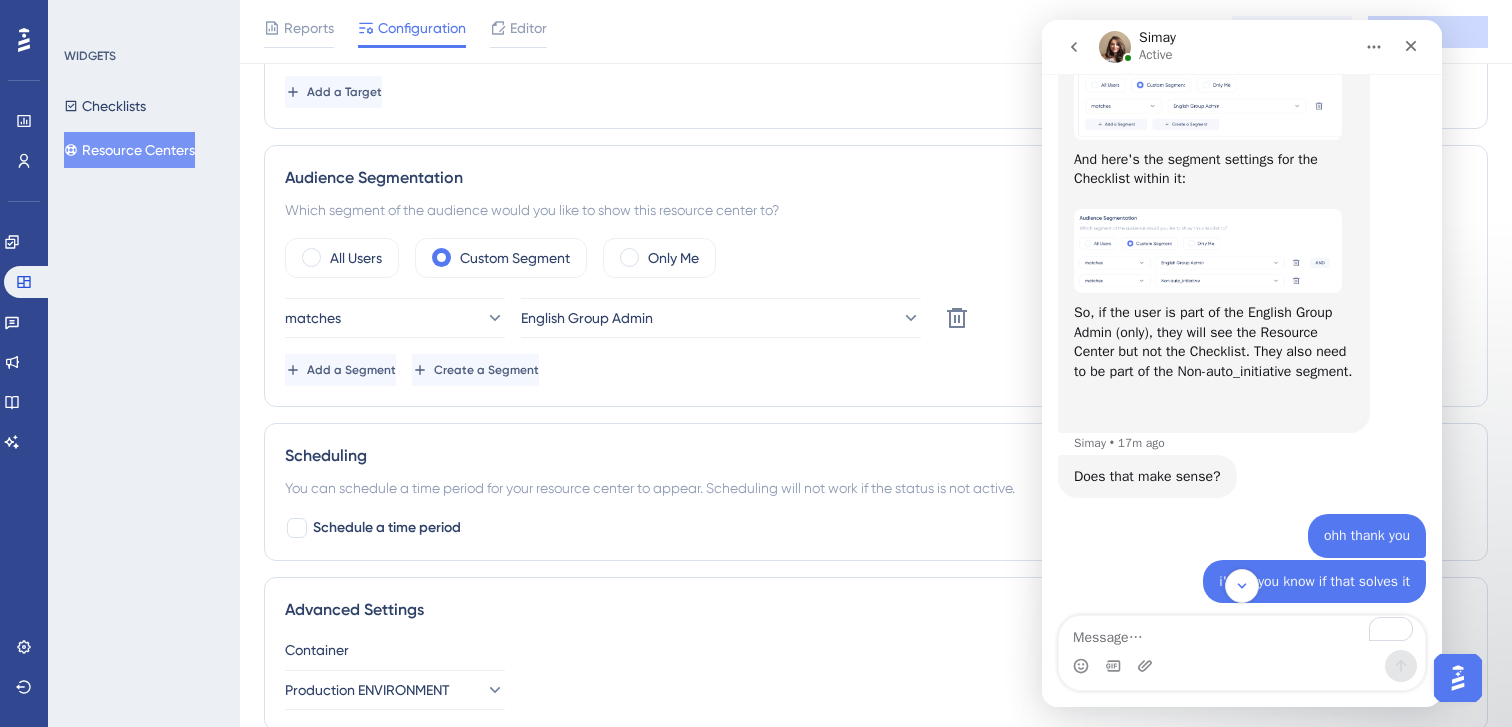 scroll, scrollTop: 1125, scrollLeft: 0, axis: vertical 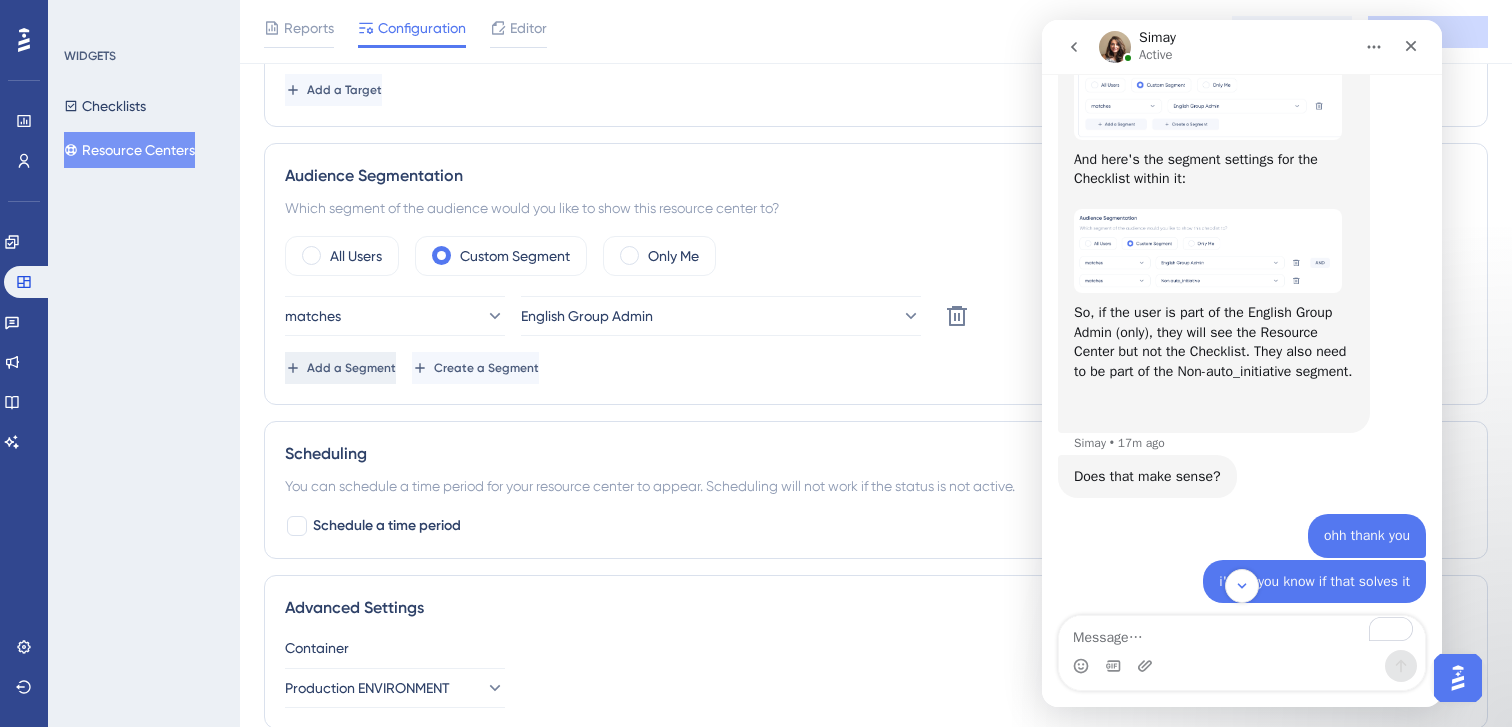 click on "Add a Segment" at bounding box center [351, 368] 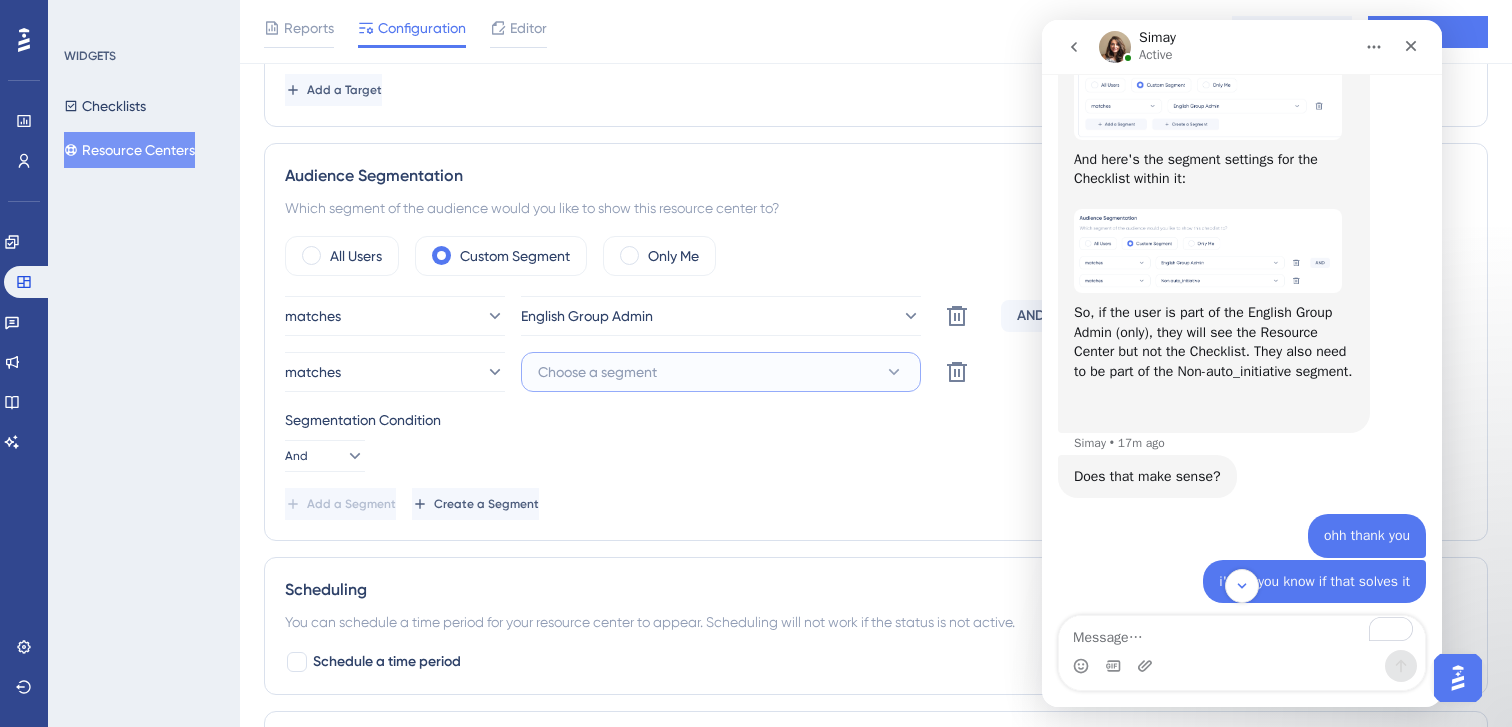 click on "Choose a segment" at bounding box center (597, 372) 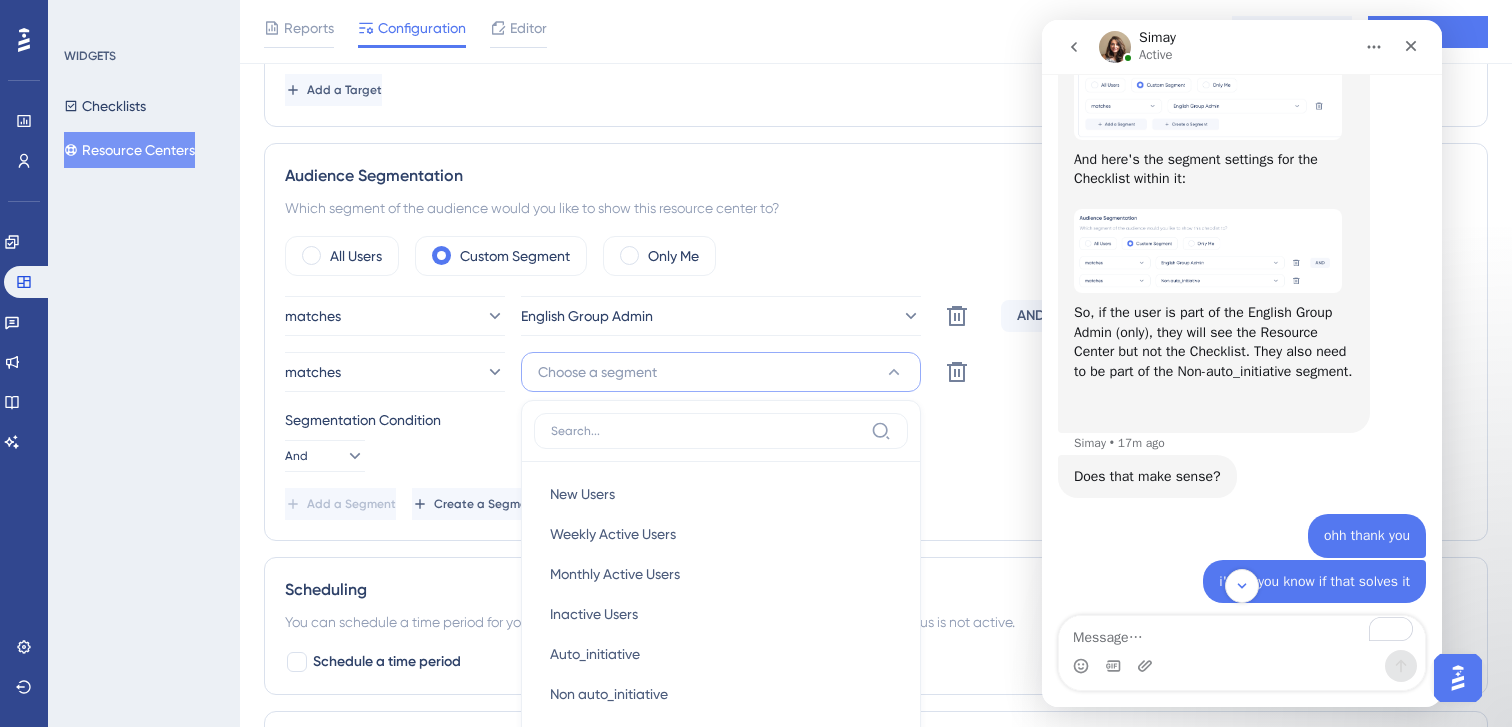 scroll, scrollTop: 1361, scrollLeft: 0, axis: vertical 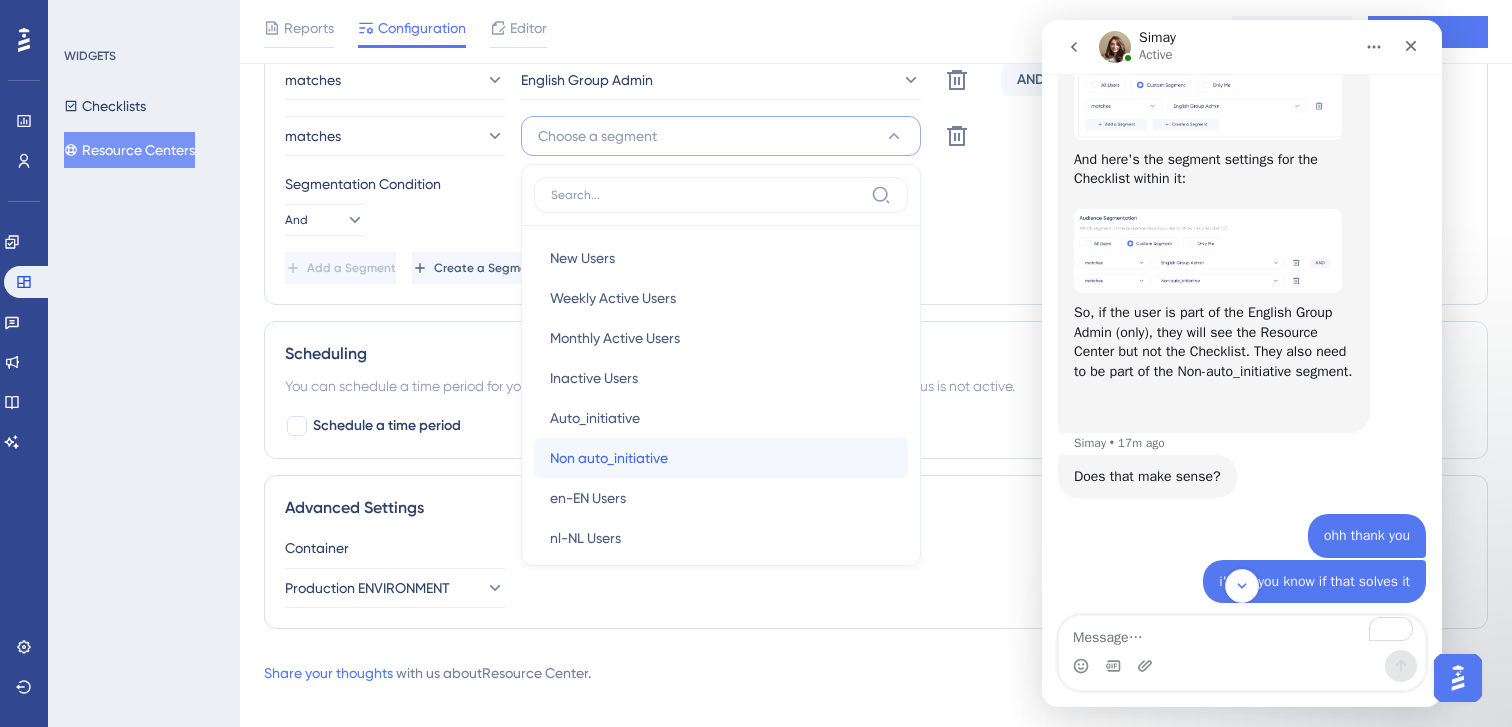 click on "Non auto_initiative" at bounding box center [609, 458] 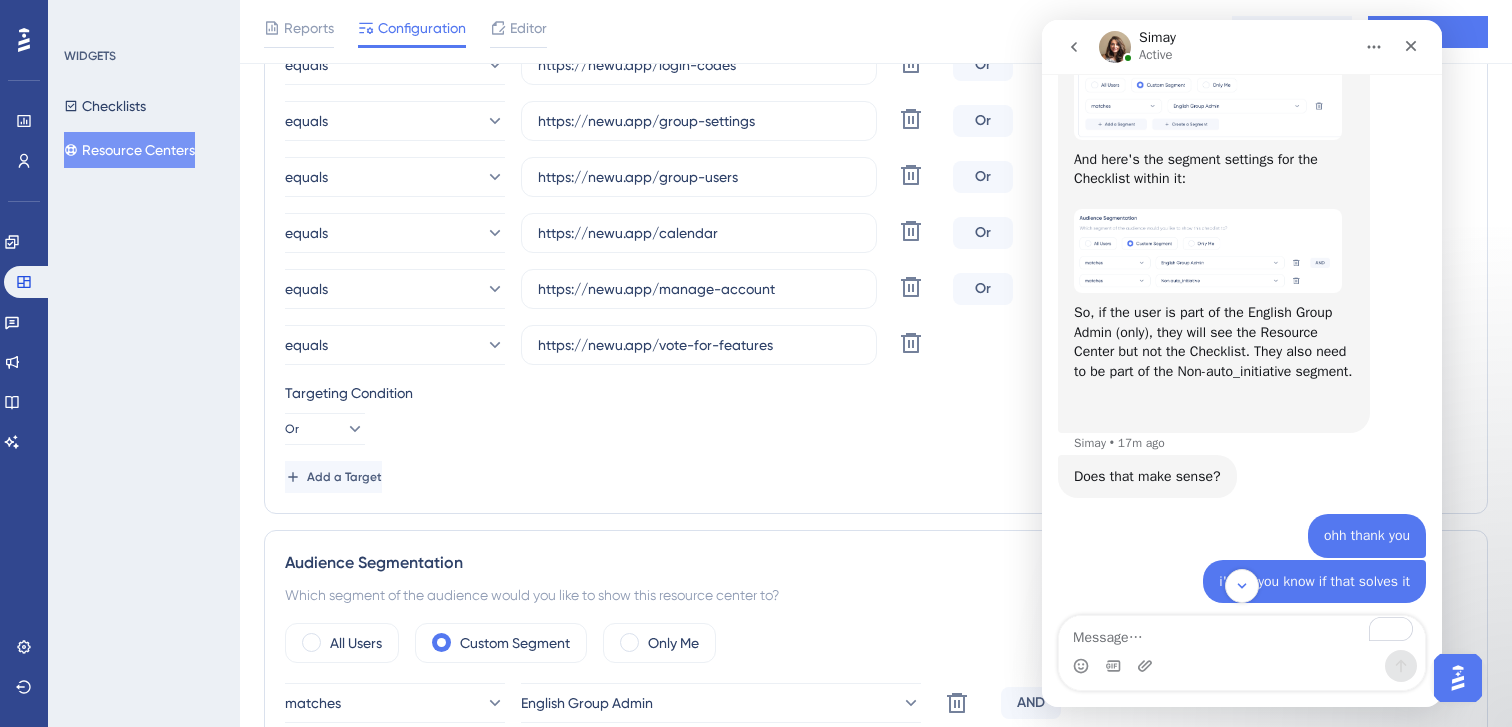 scroll, scrollTop: 725, scrollLeft: 0, axis: vertical 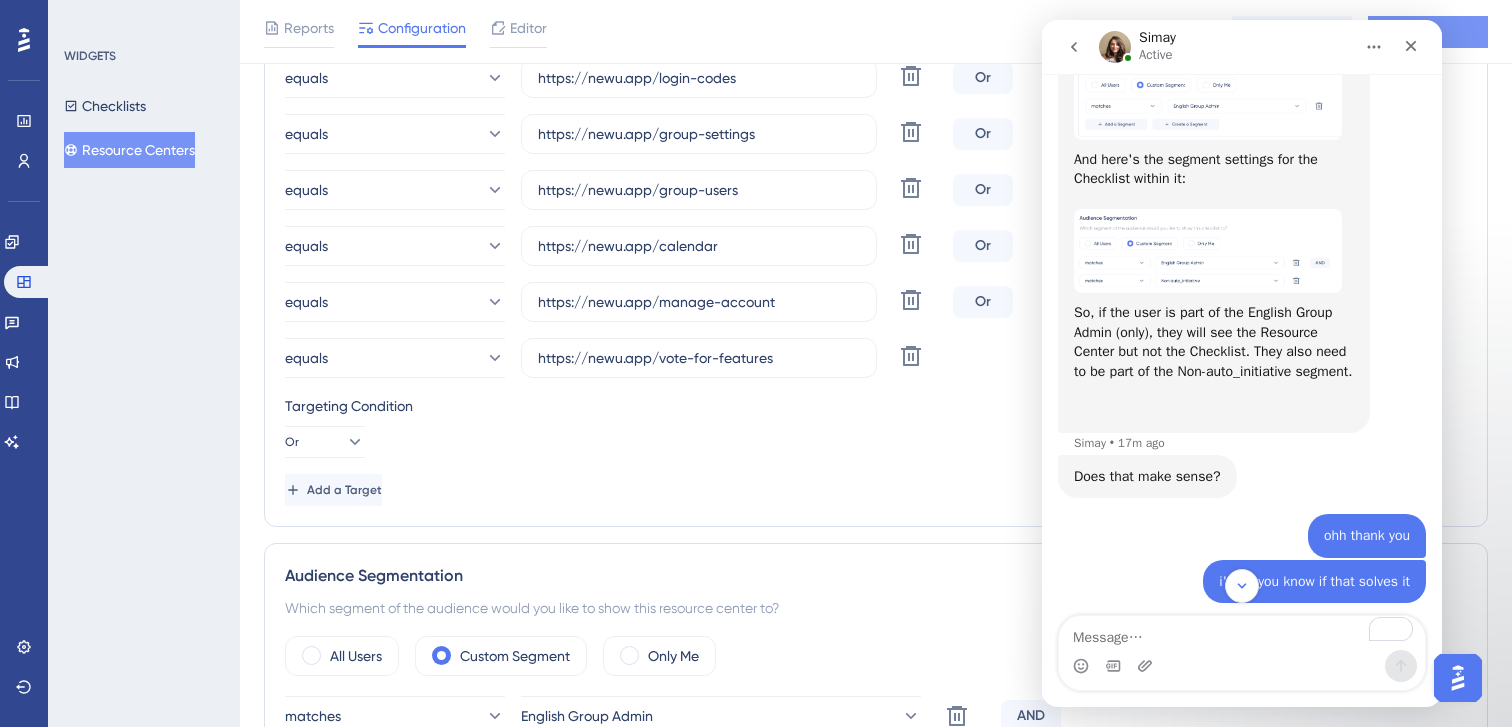 click on "Save" at bounding box center [1428, 32] 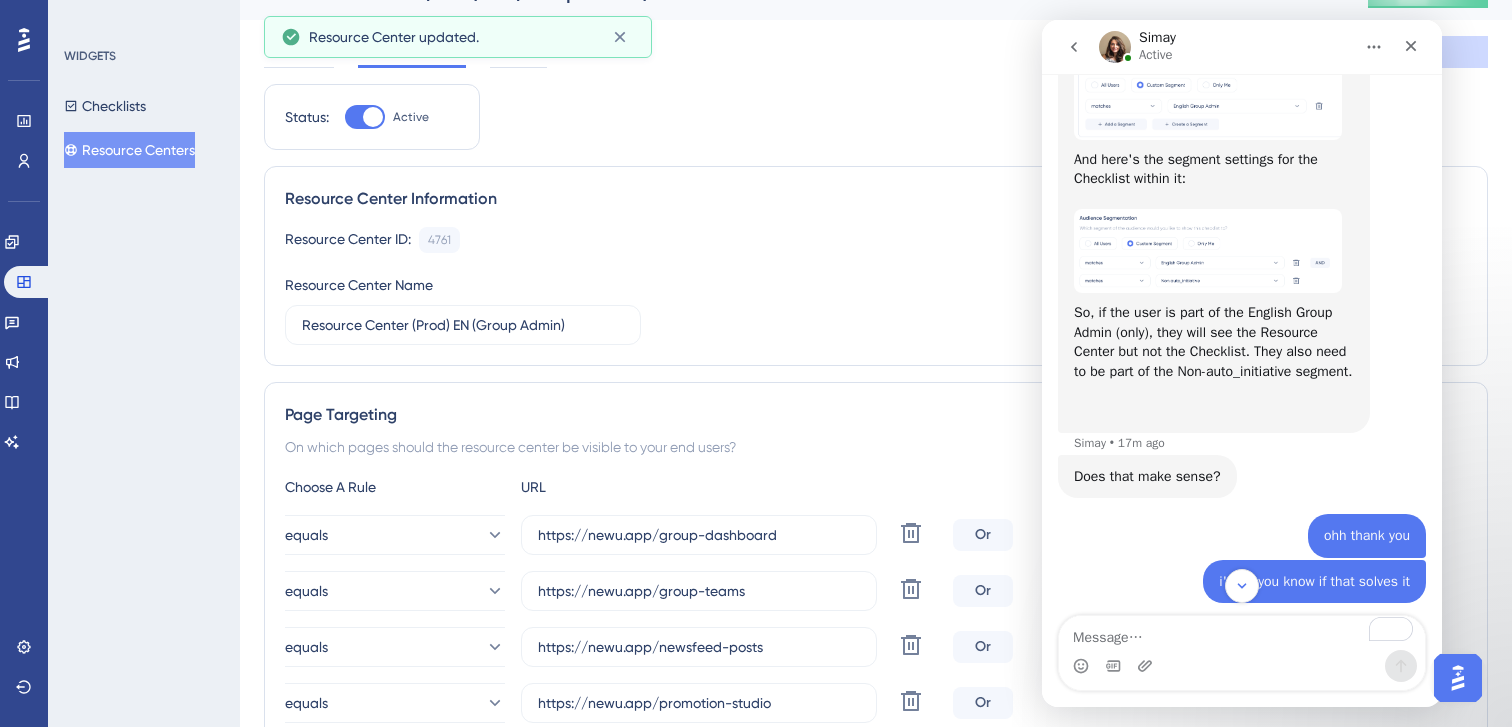 scroll, scrollTop: 0, scrollLeft: 0, axis: both 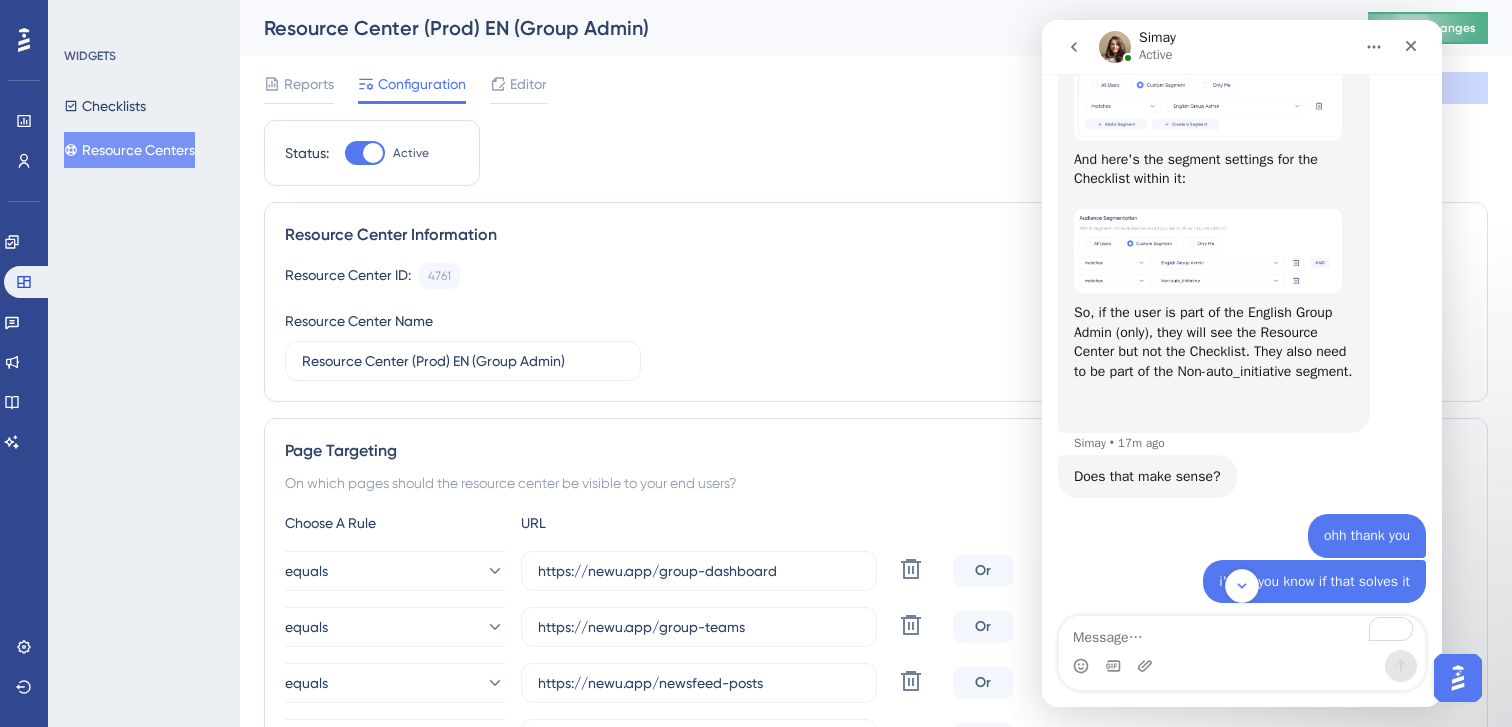 click on "Publish Changes" at bounding box center [1428, 28] 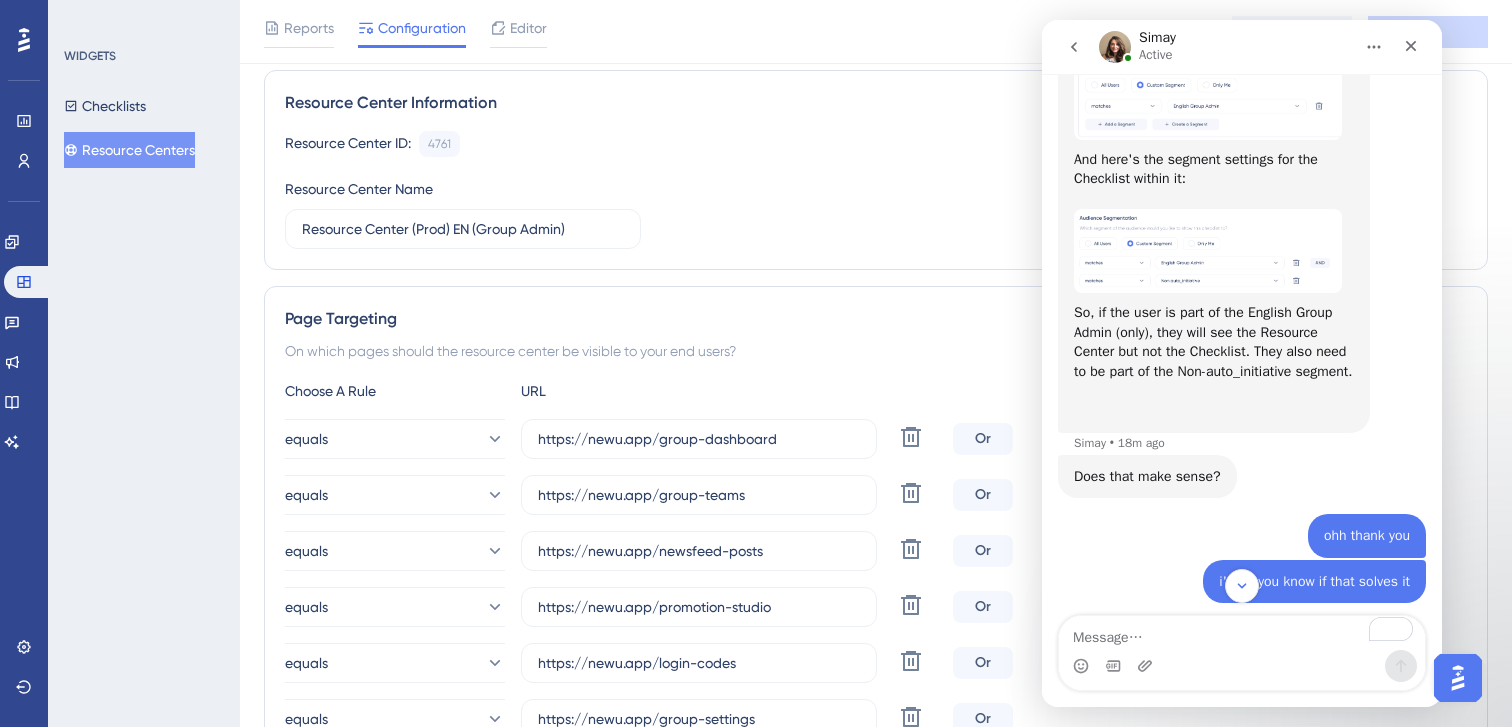 scroll, scrollTop: 0, scrollLeft: 0, axis: both 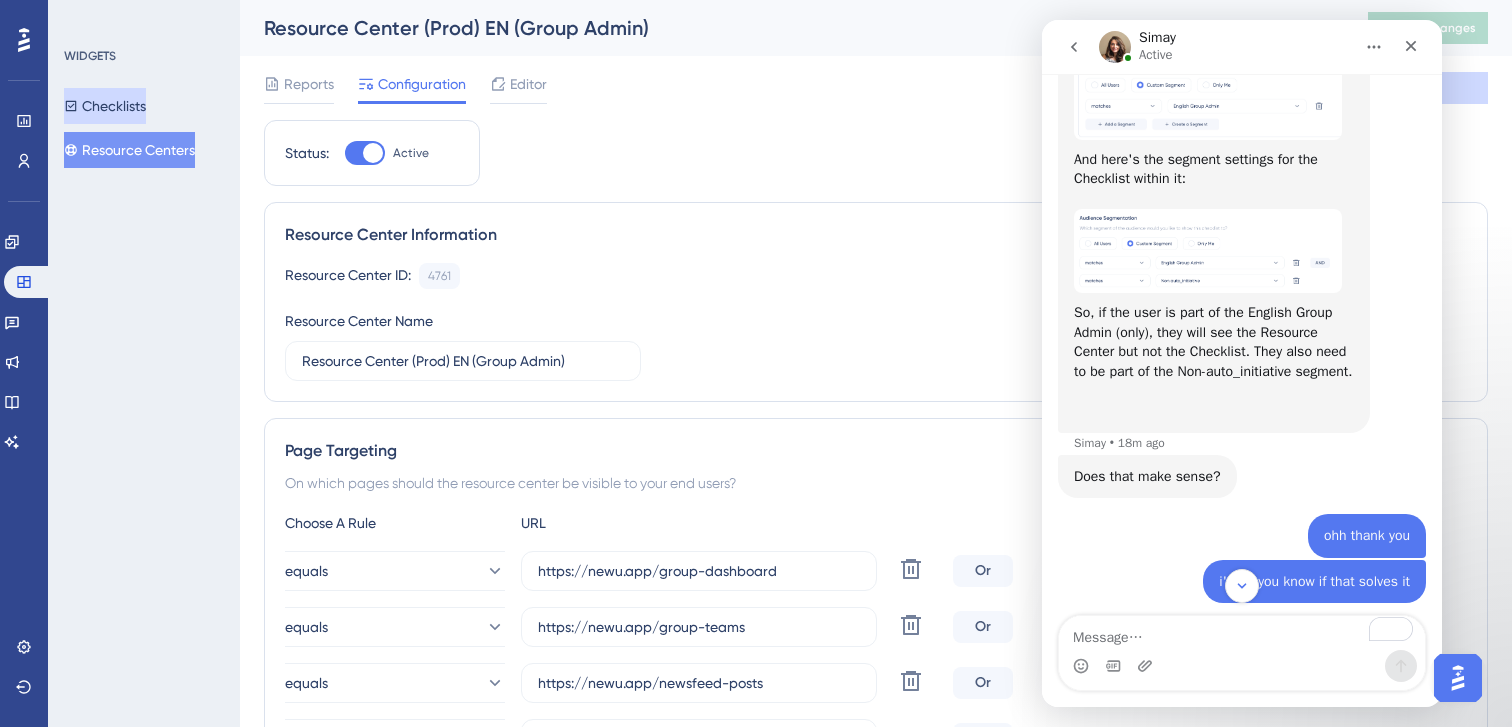 click on "Checklists" at bounding box center (105, 106) 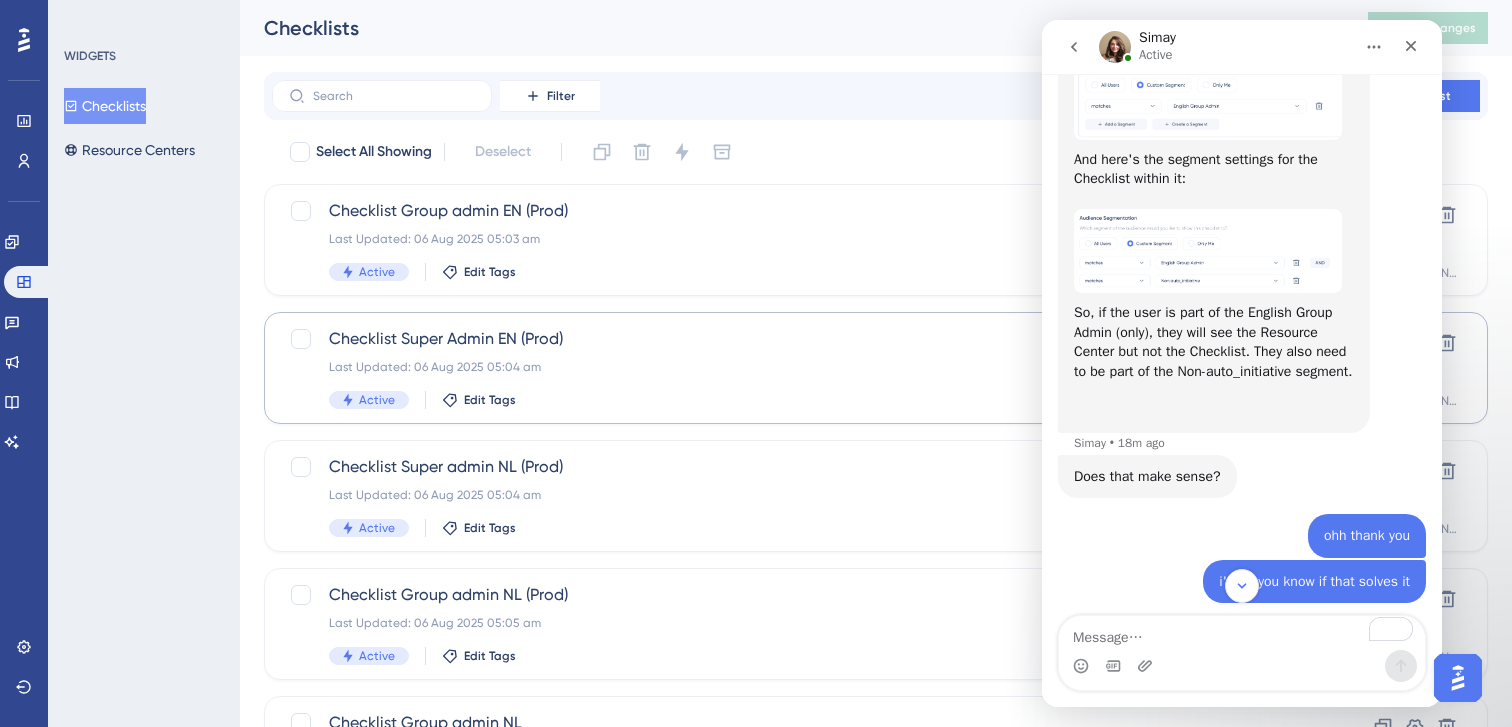 scroll, scrollTop: 0, scrollLeft: 0, axis: both 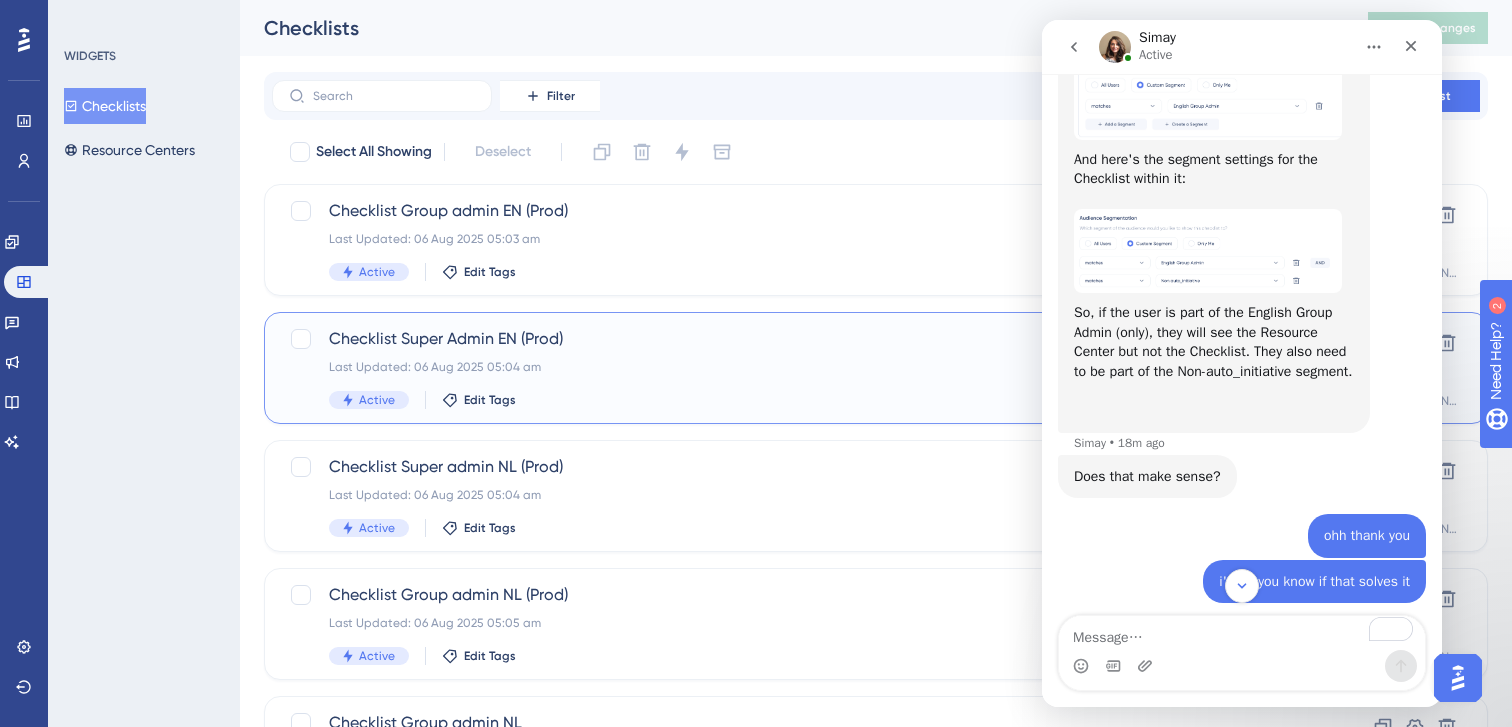 click on "Last Updated: [DATE] [TIME]" at bounding box center (796, 367) 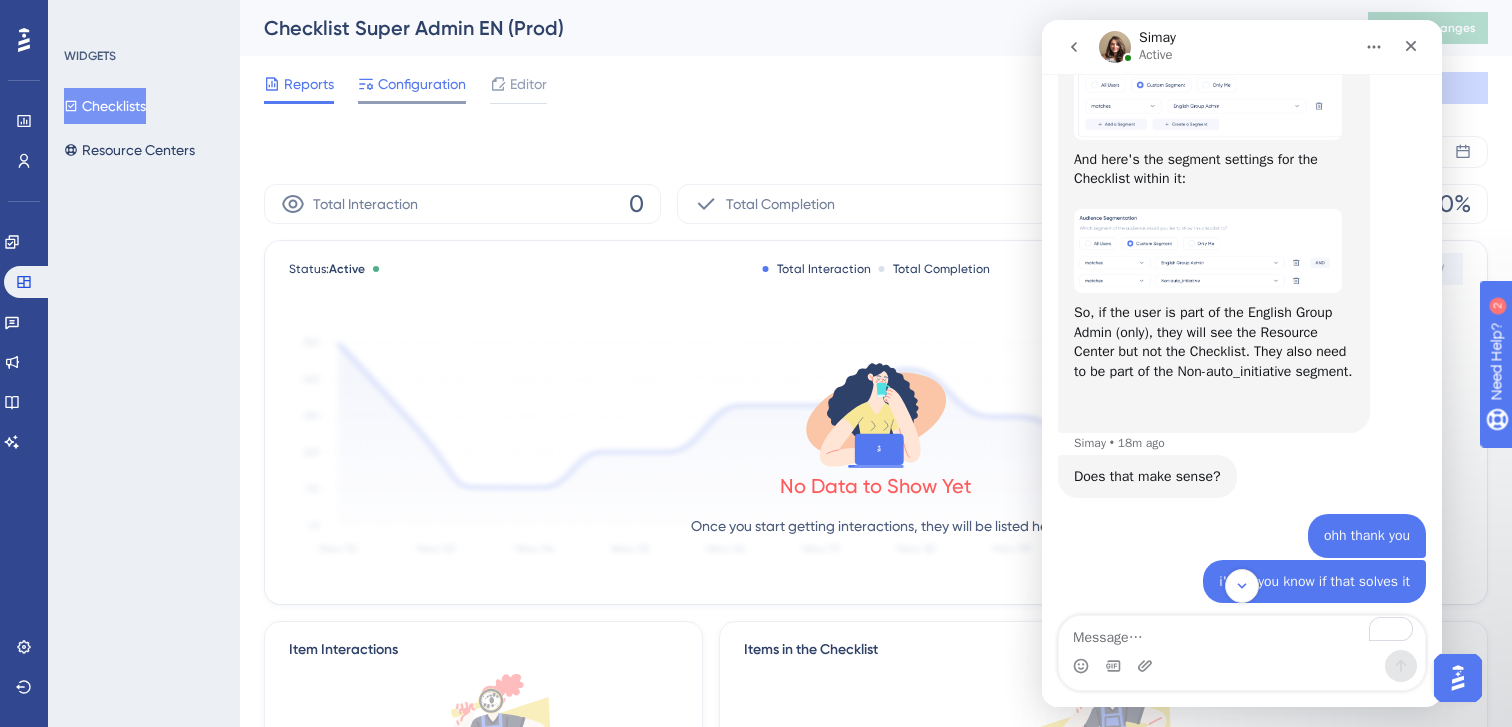 click on "Configuration" at bounding box center [422, 84] 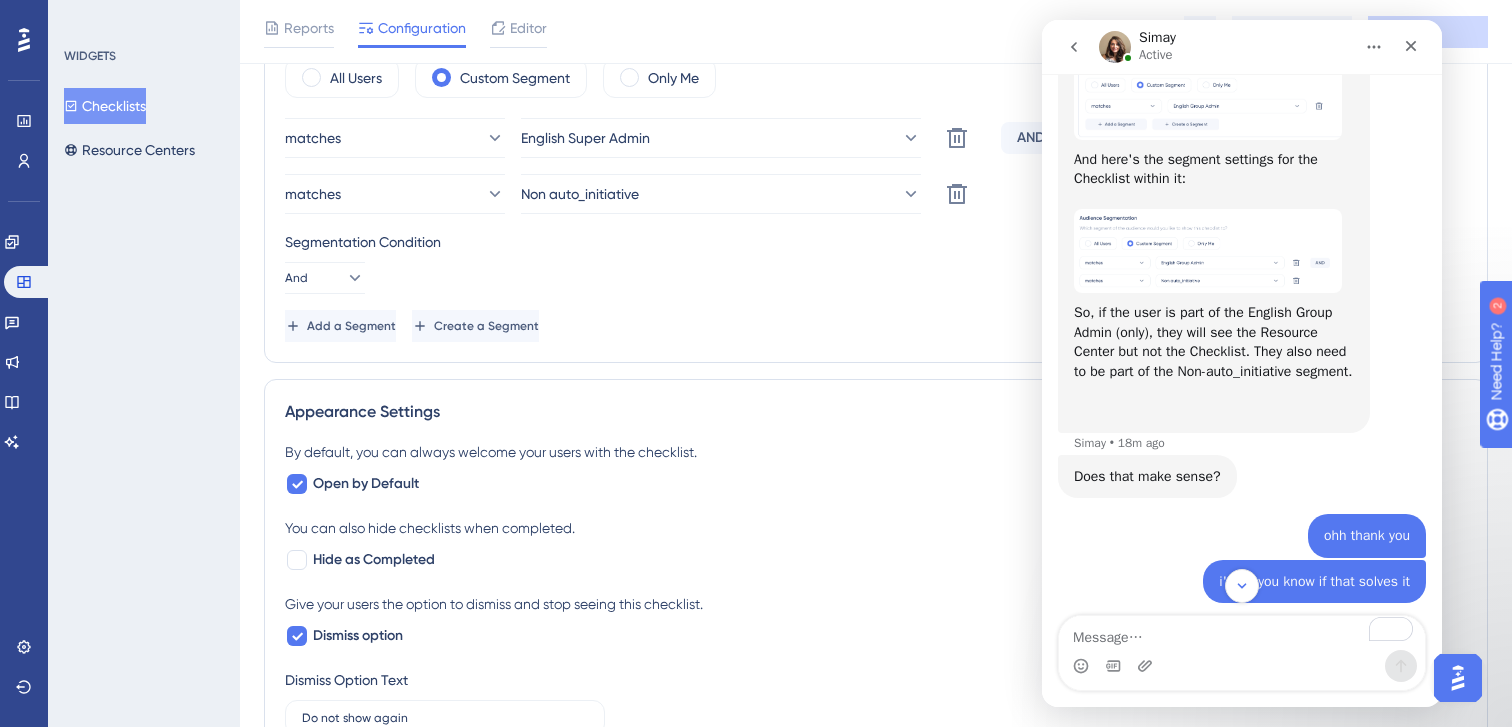 scroll, scrollTop: 1301, scrollLeft: 0, axis: vertical 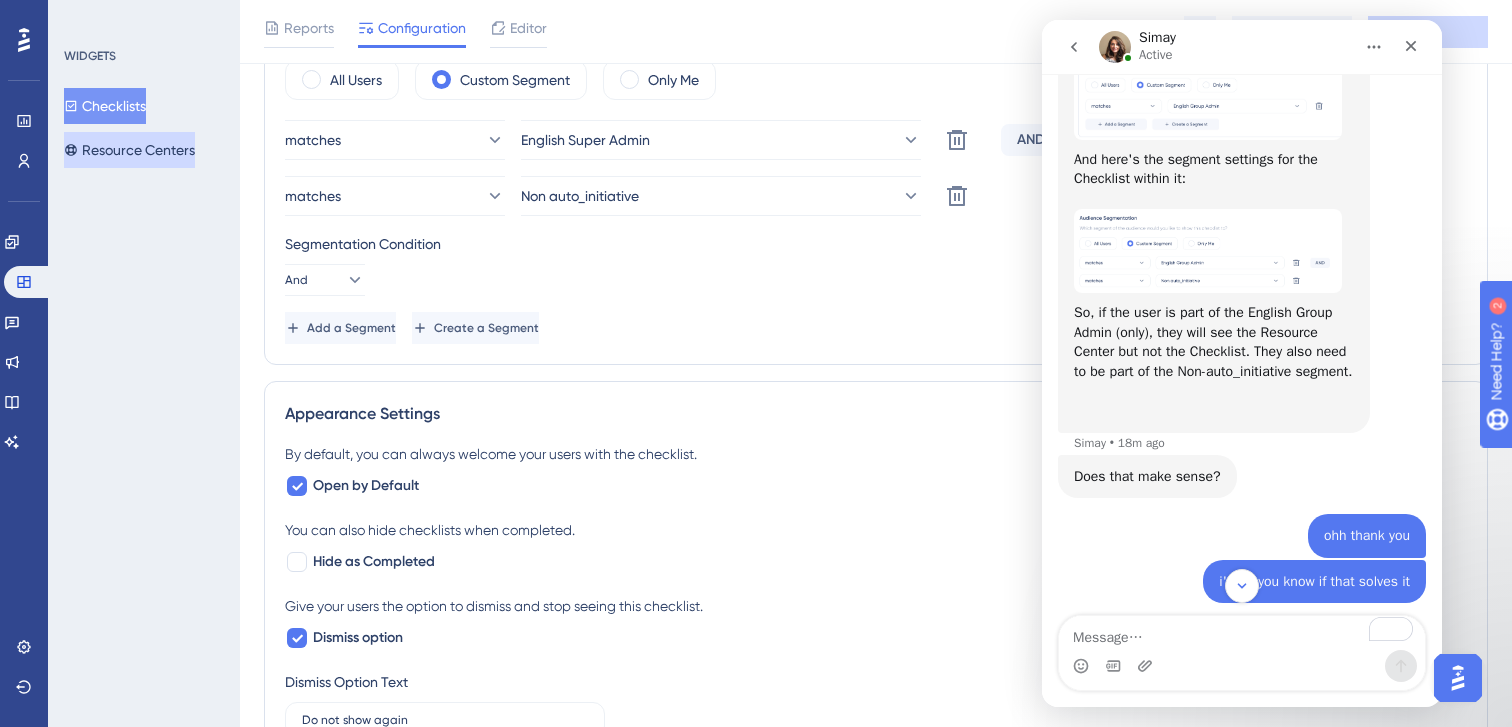 click on "Resource Centers" at bounding box center [129, 150] 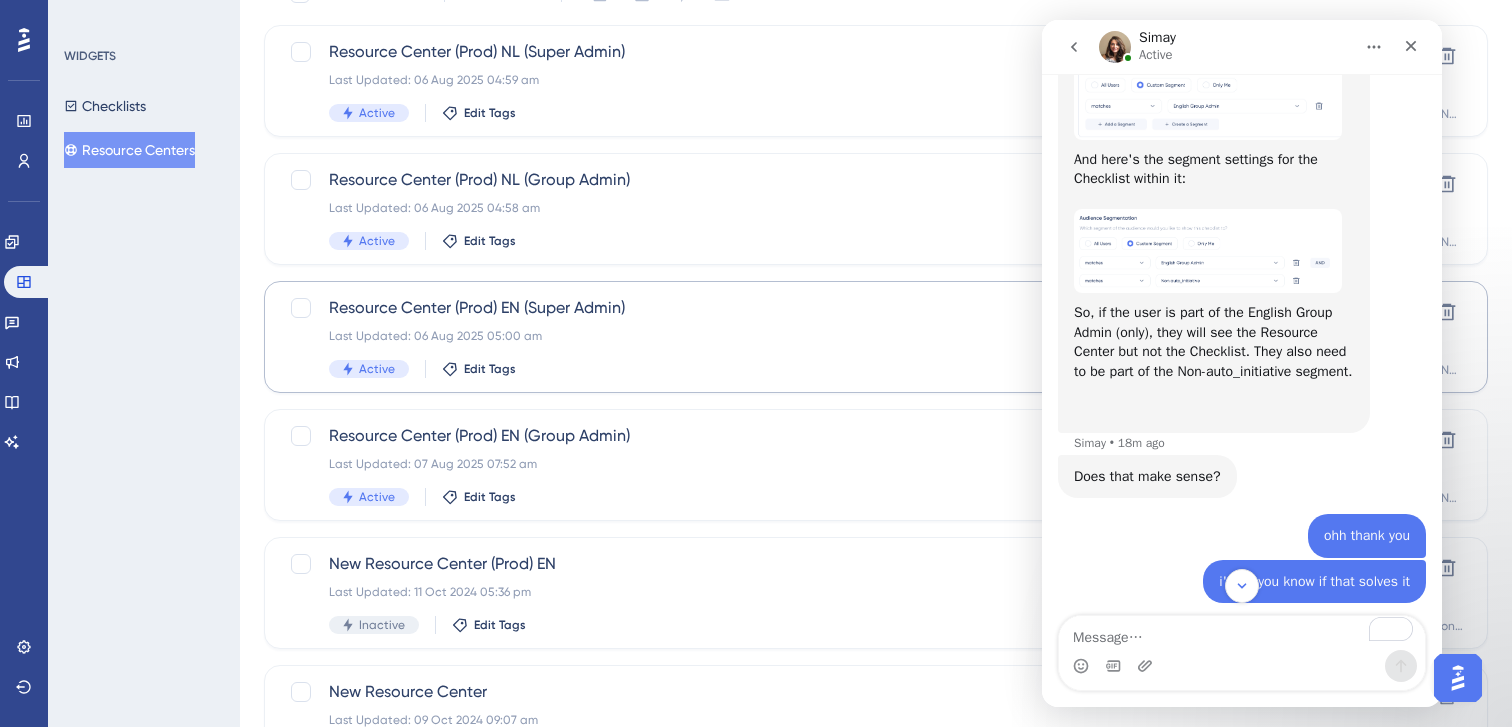 scroll, scrollTop: 177, scrollLeft: 0, axis: vertical 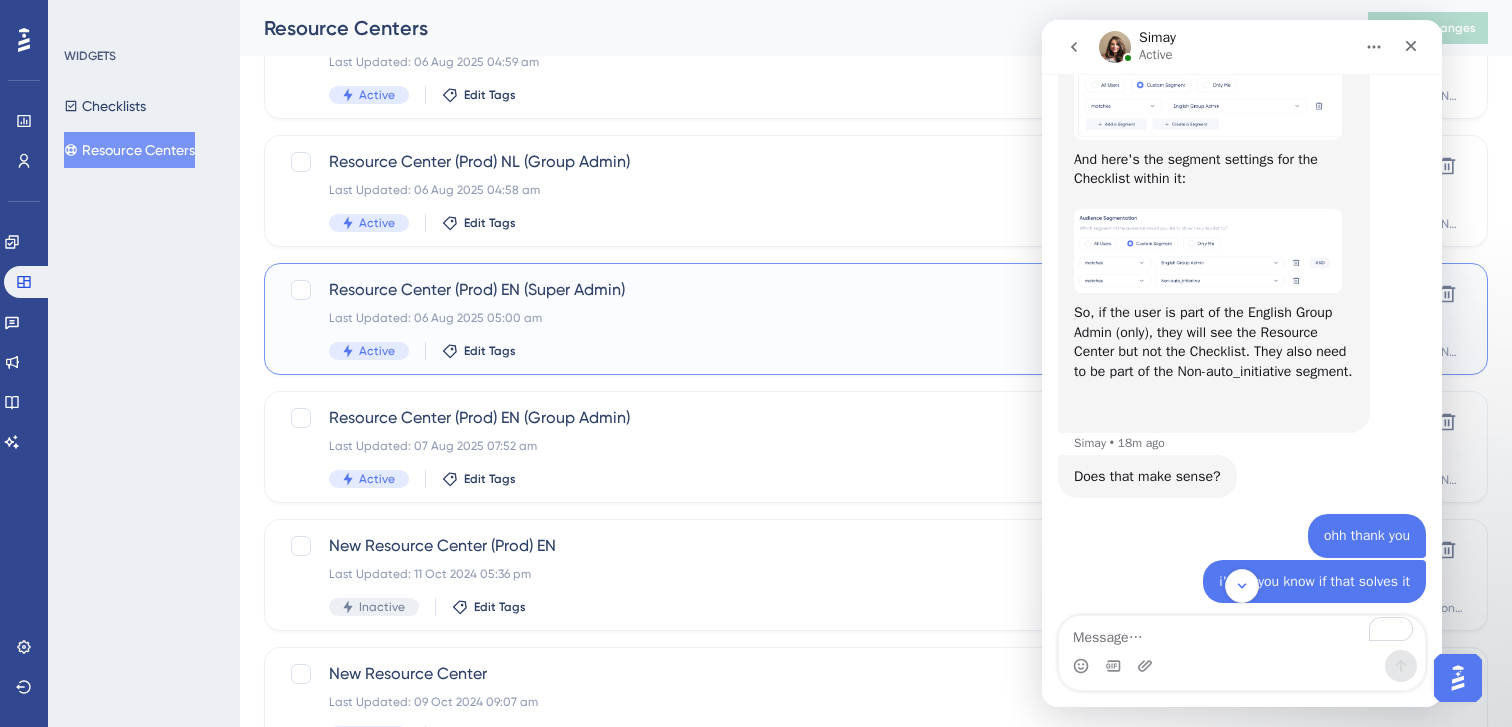 click on "Resource Center (Prod) EN (Super Admin)" at bounding box center [796, 290] 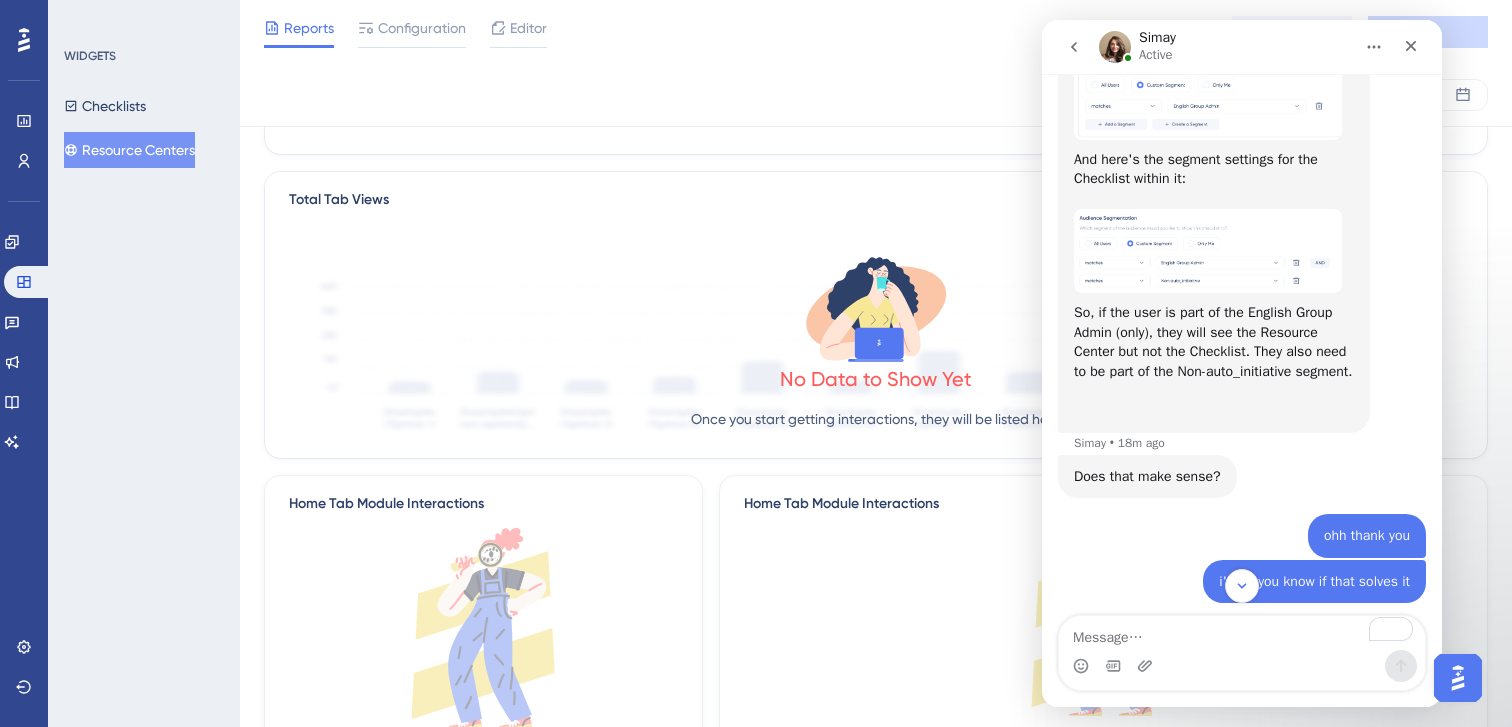 scroll, scrollTop: 66, scrollLeft: 0, axis: vertical 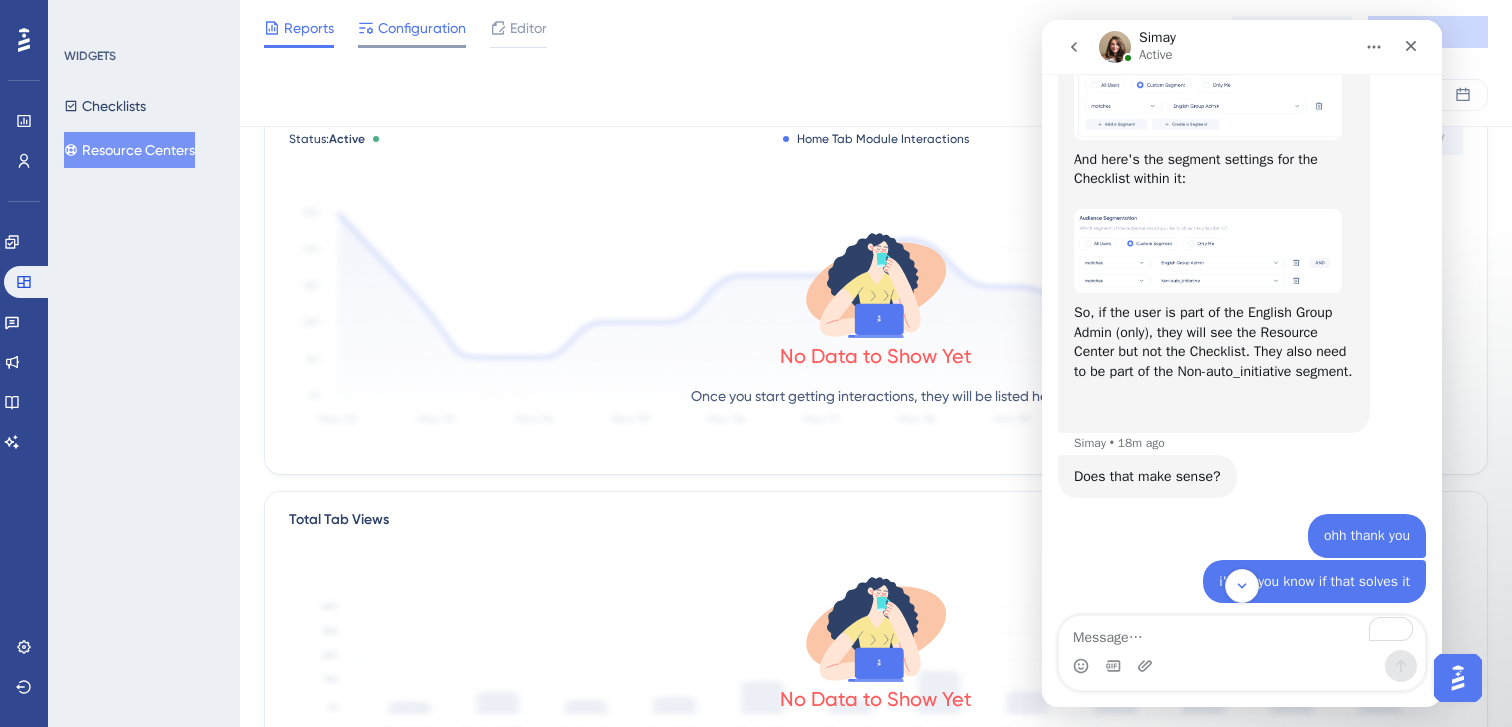 click on "Configuration" at bounding box center (412, 32) 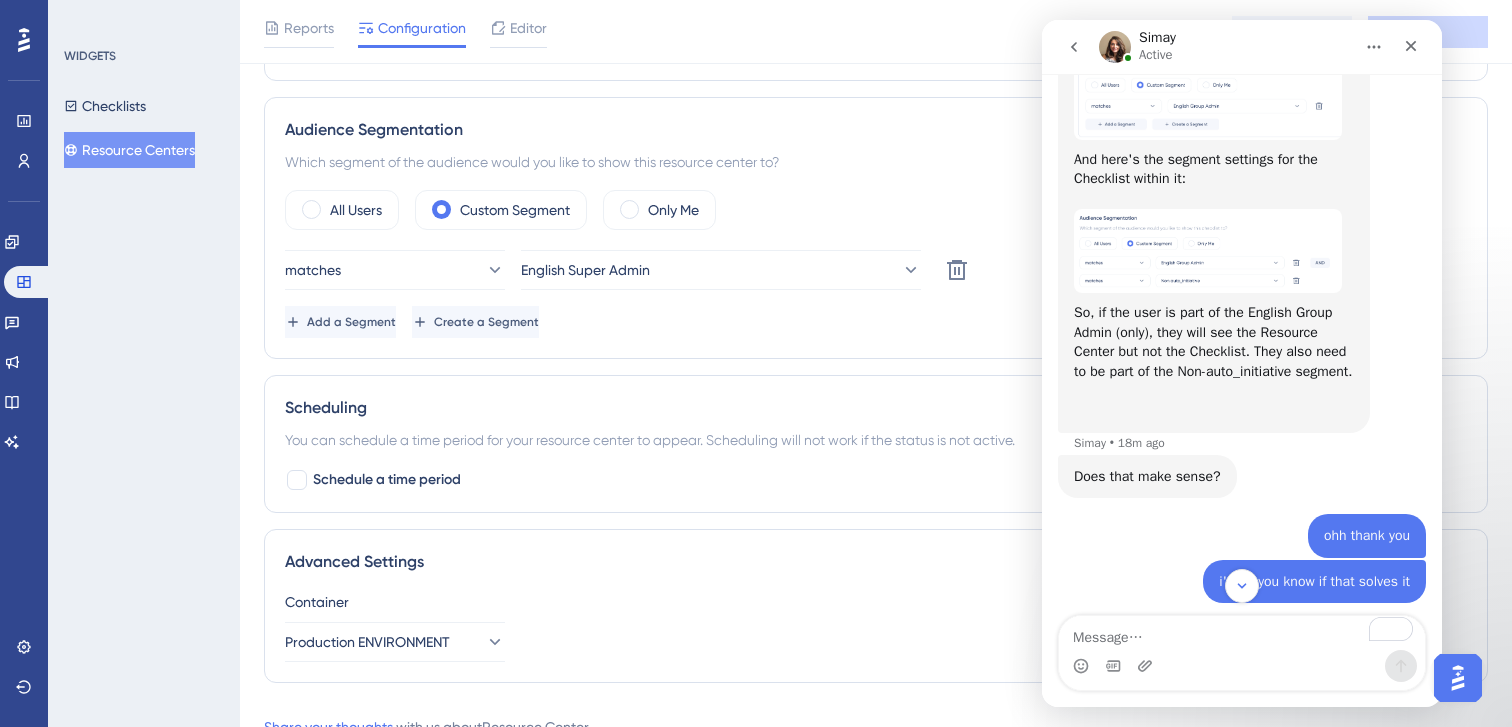 scroll, scrollTop: 1191, scrollLeft: 0, axis: vertical 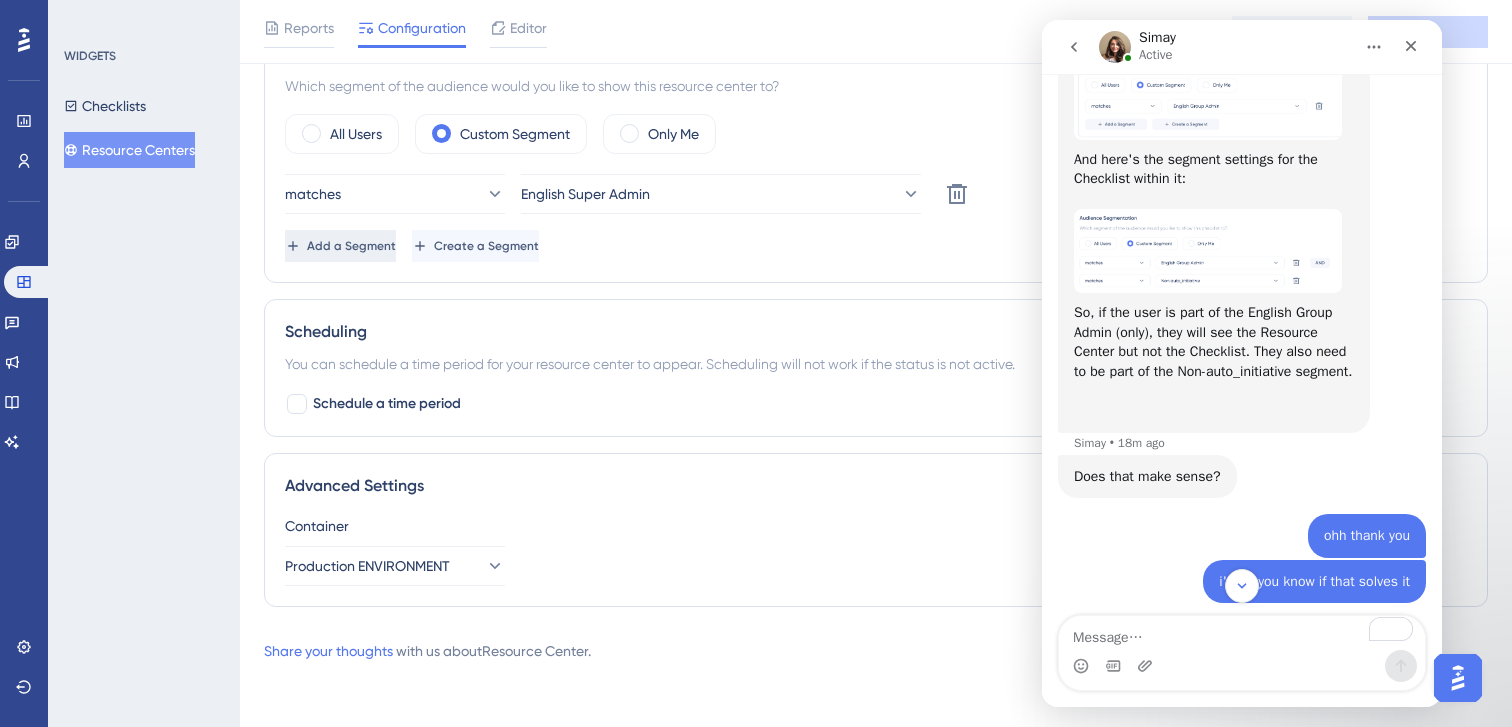 click on "Add a Segment" at bounding box center (351, 246) 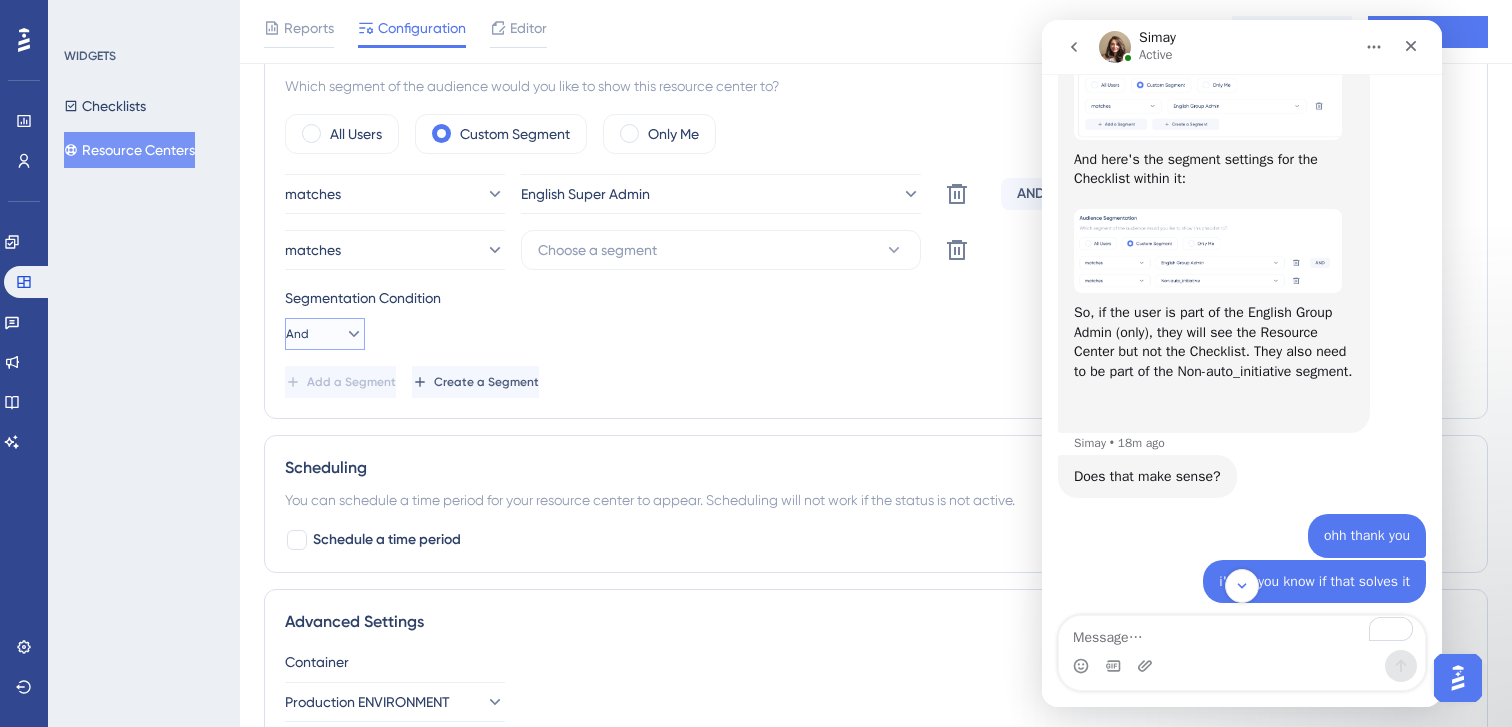 click on "And" at bounding box center [325, 334] 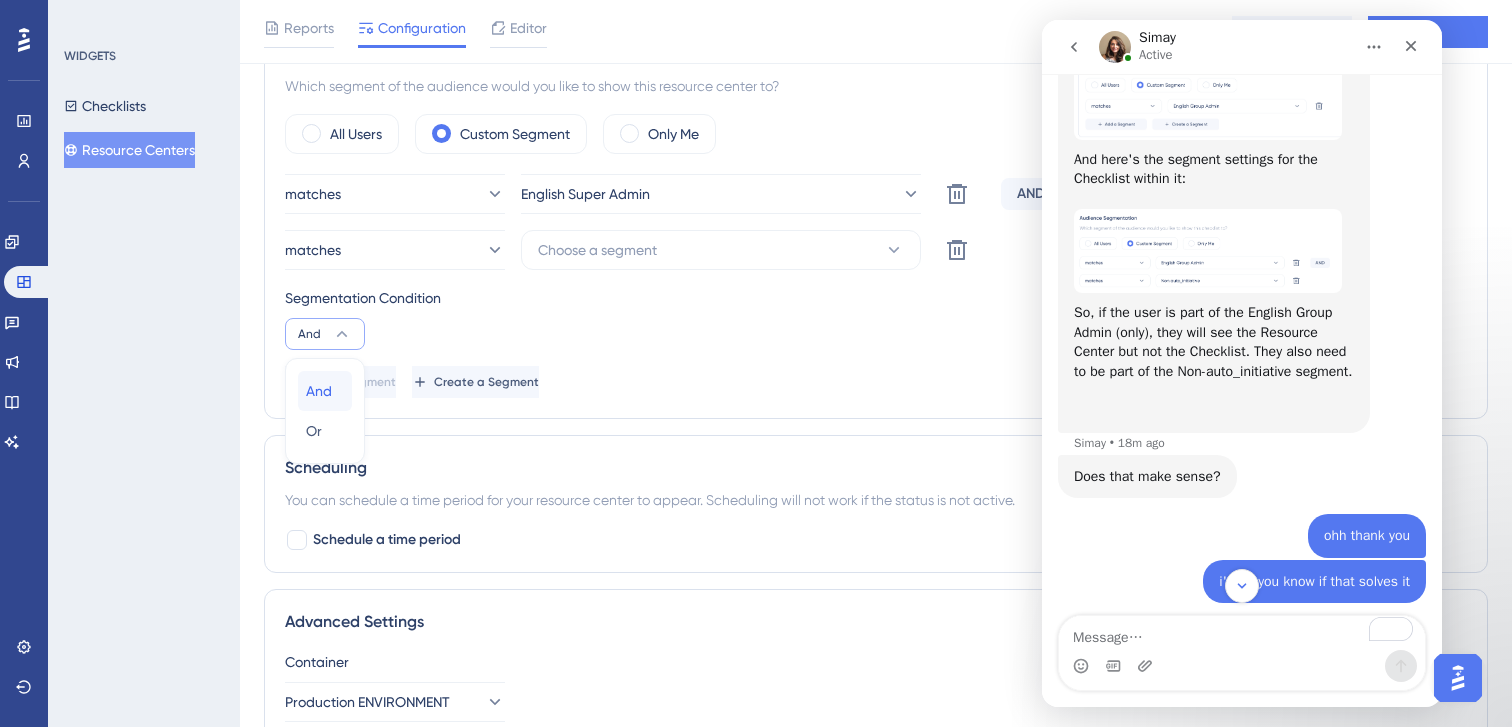 click on "And And" at bounding box center (325, 391) 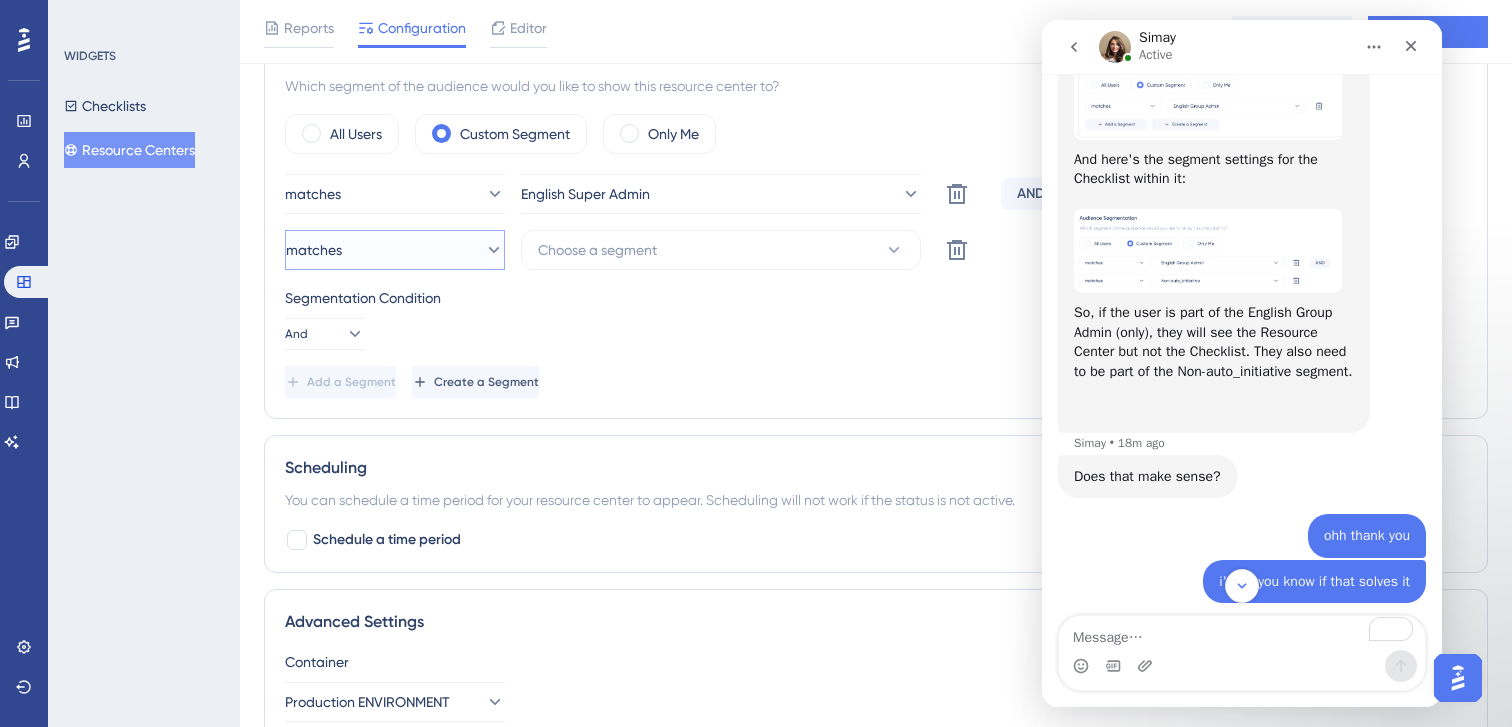click on "matches" at bounding box center (395, 250) 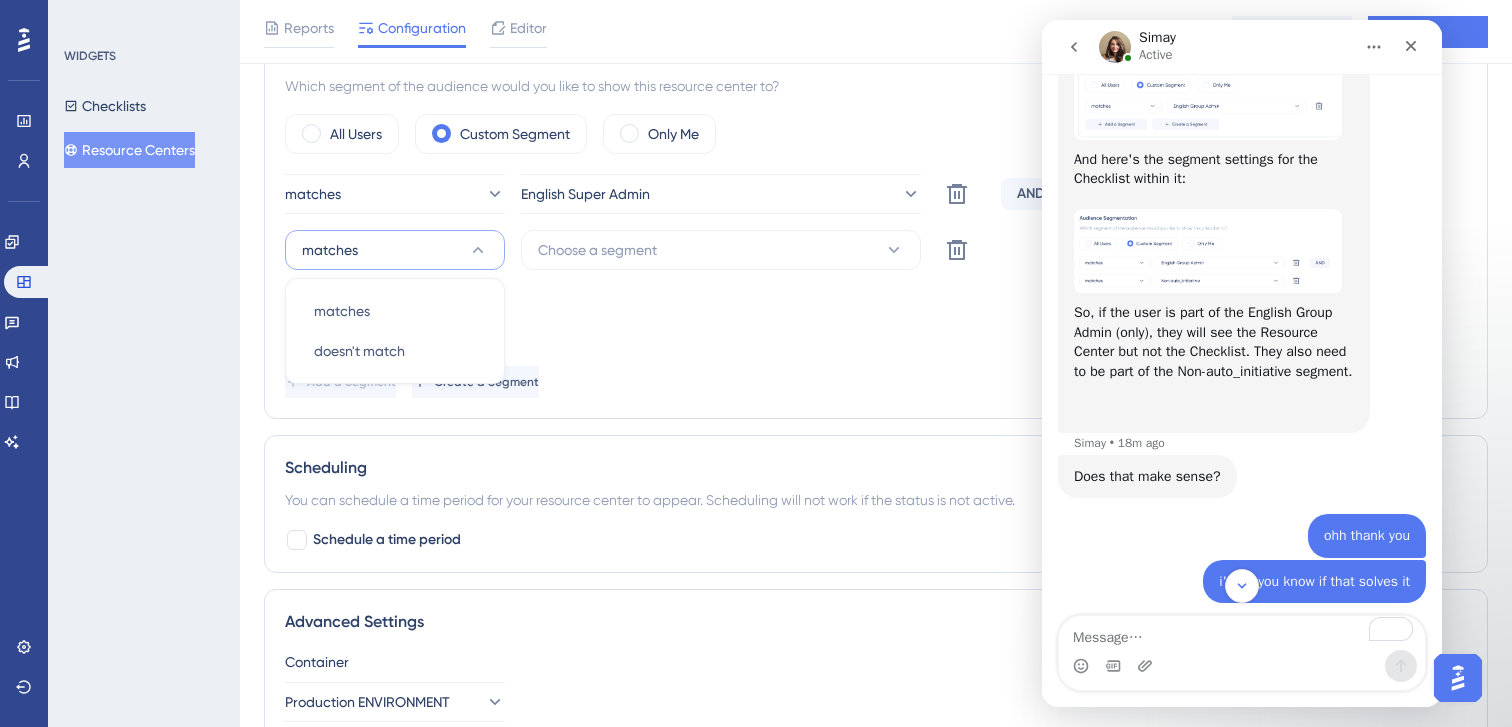 click on "matches" at bounding box center (395, 250) 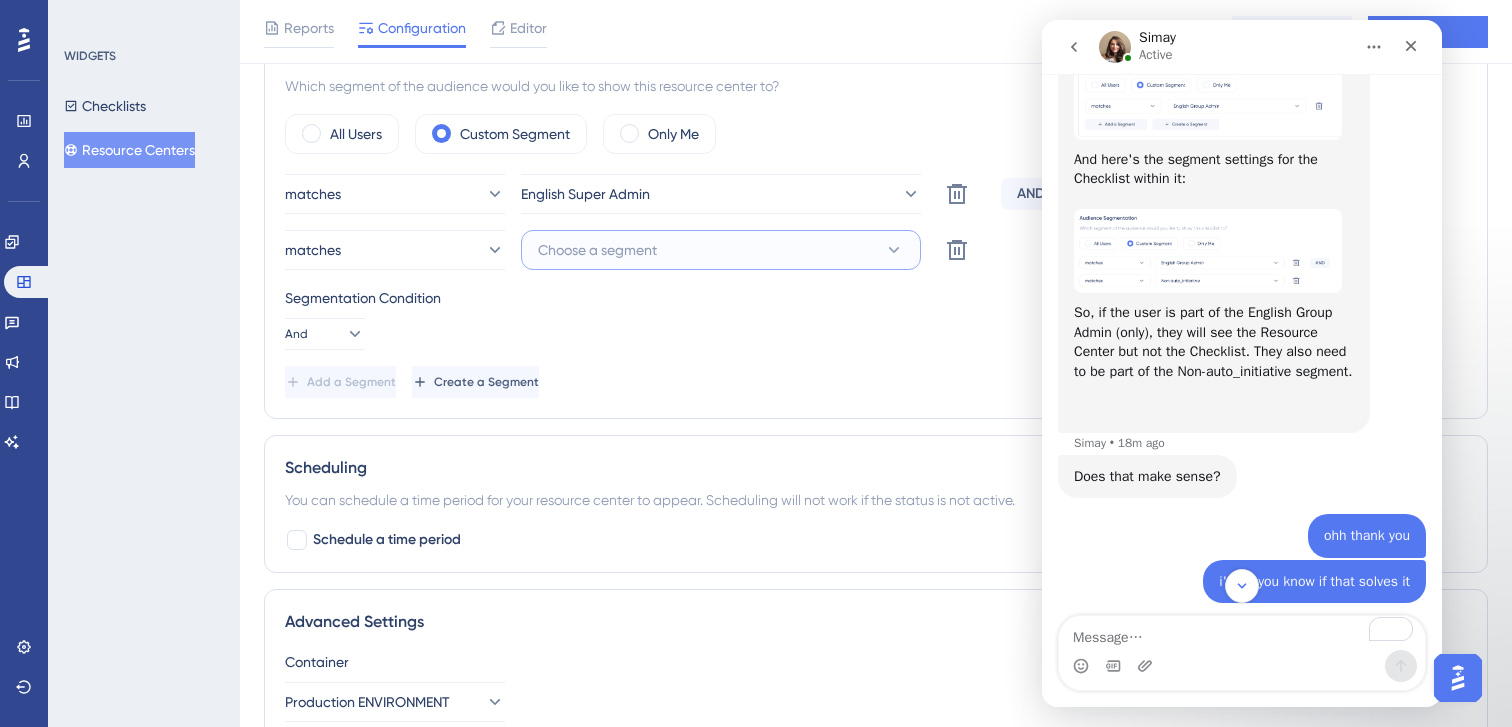 click on "Choose a segment" at bounding box center (721, 250) 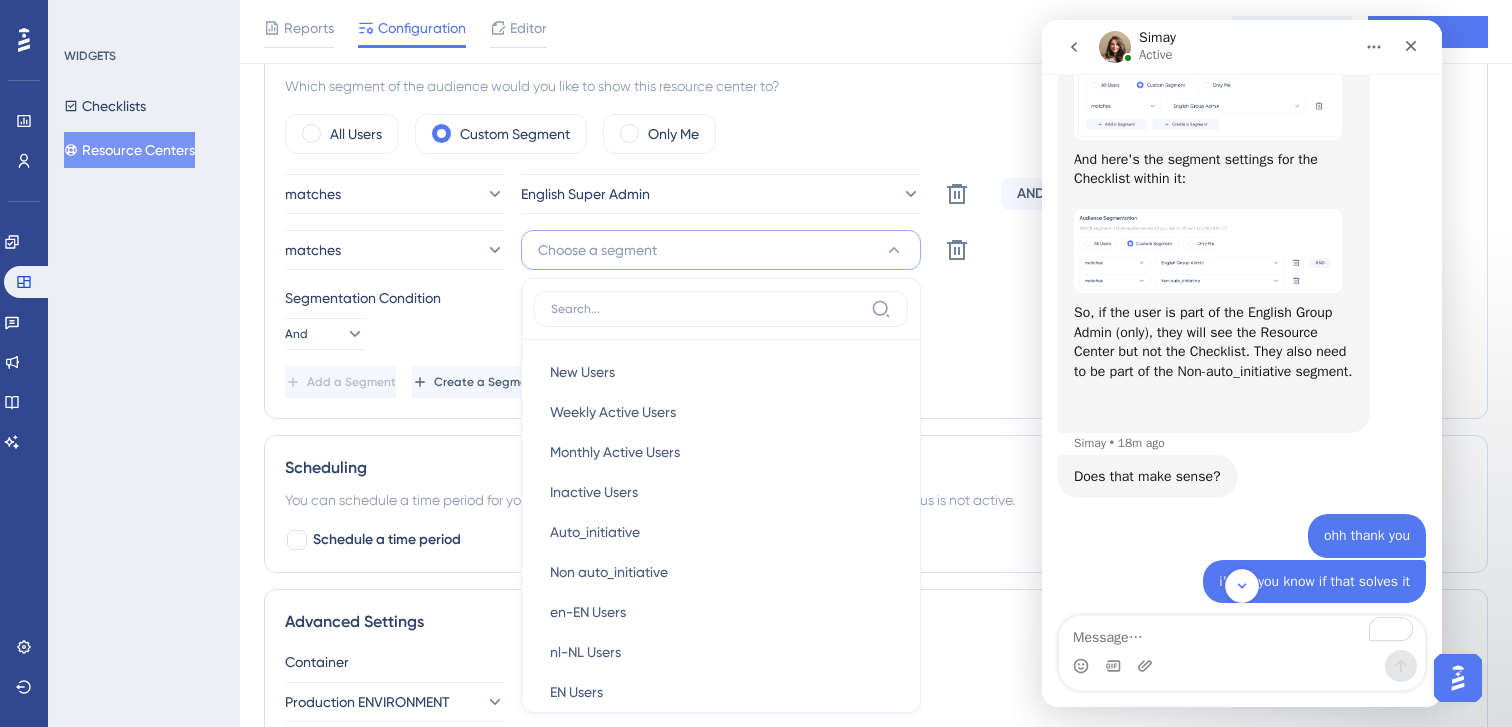 scroll, scrollTop: 1319, scrollLeft: 0, axis: vertical 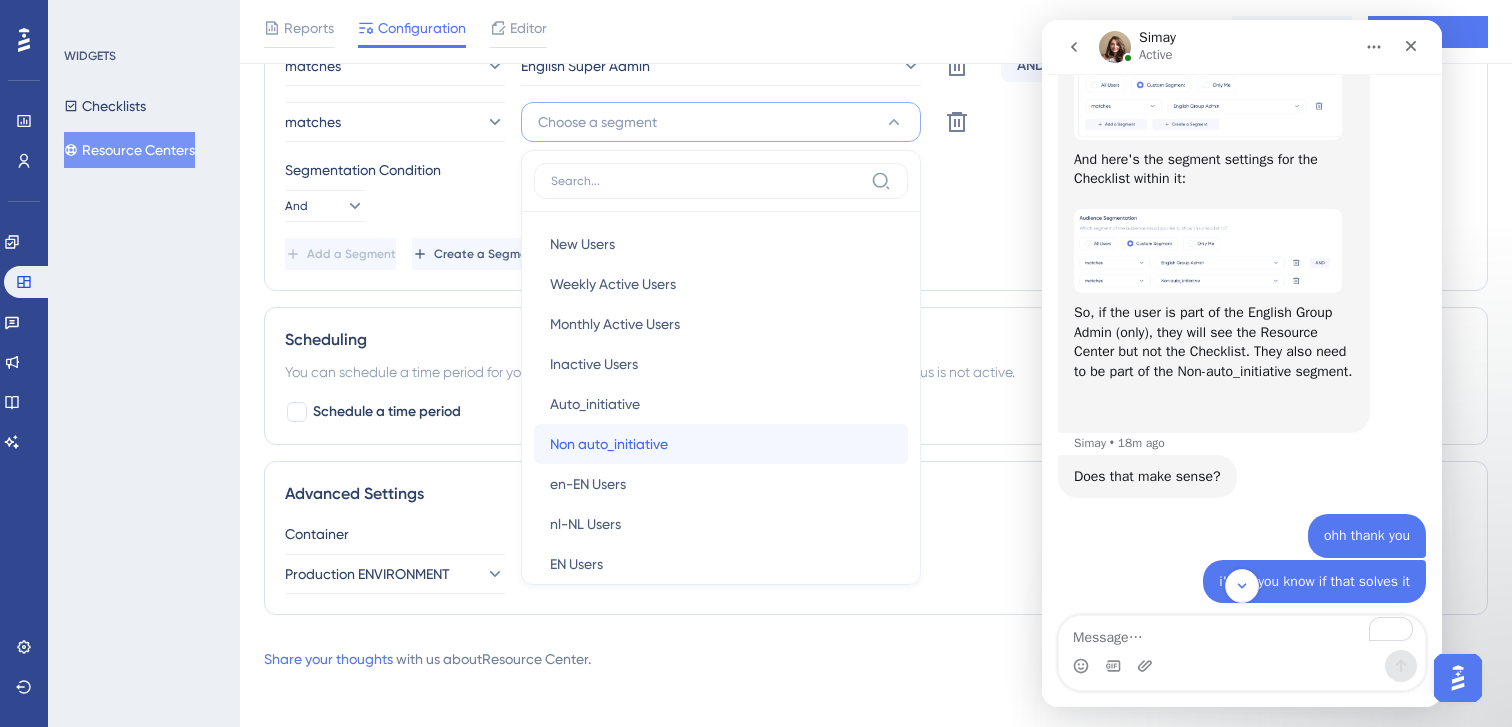 click on "Non auto_initiative" at bounding box center (609, 444) 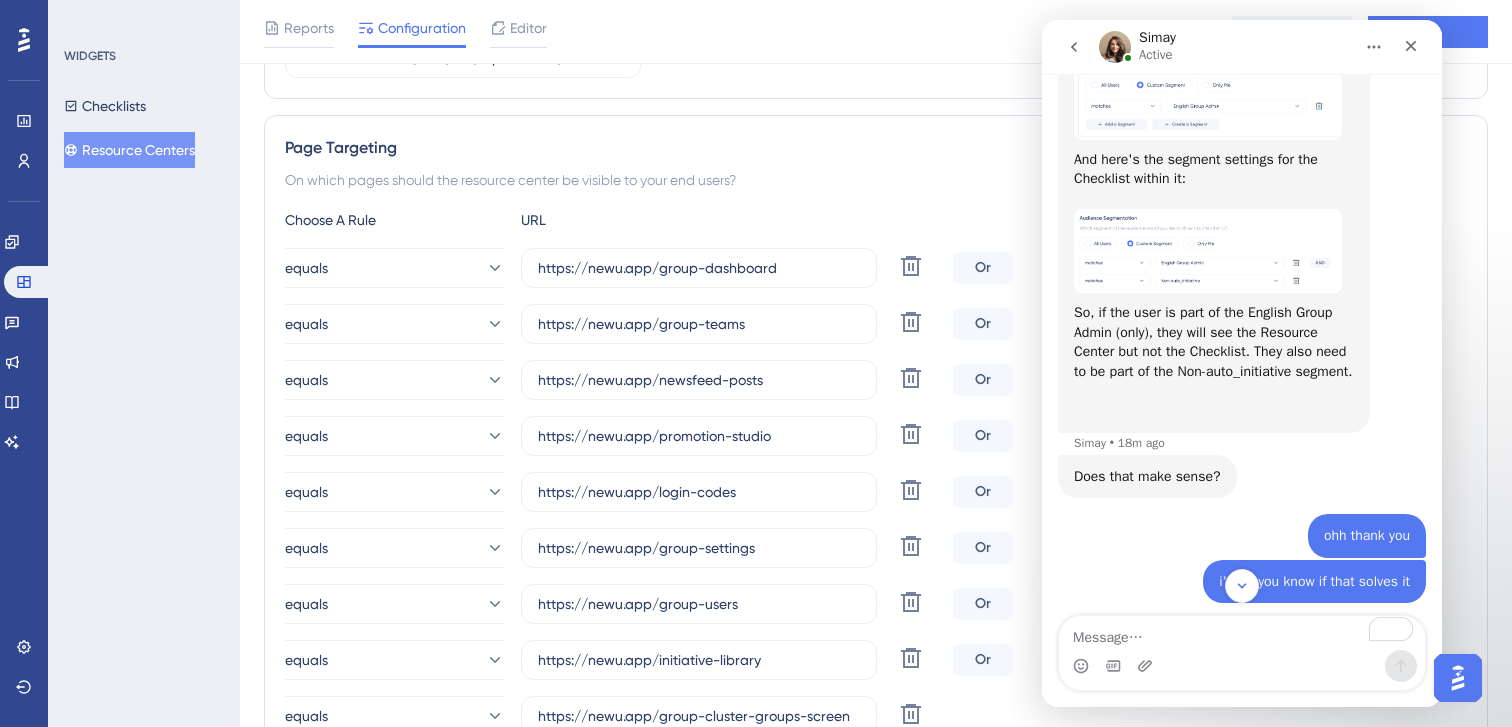 scroll, scrollTop: 0, scrollLeft: 0, axis: both 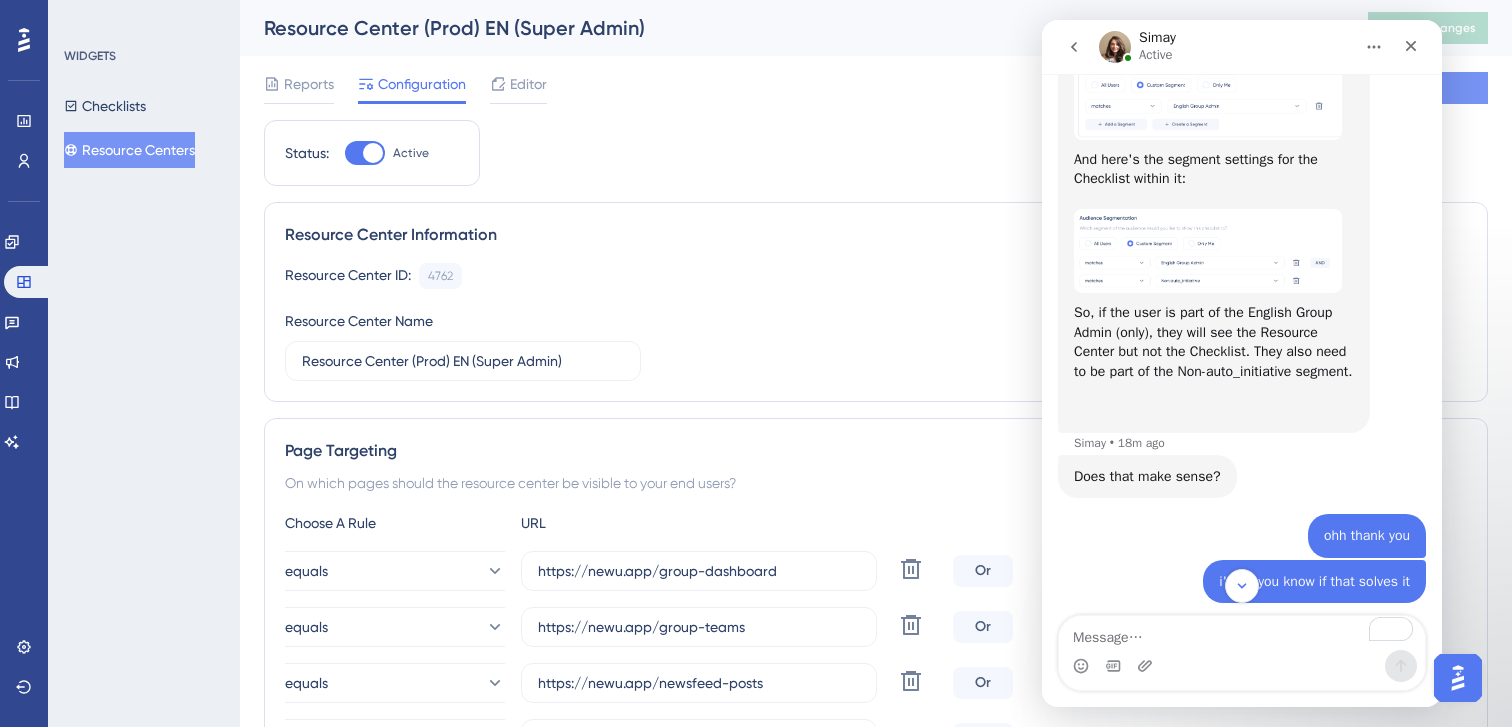 click on "Save" at bounding box center (1428, 88) 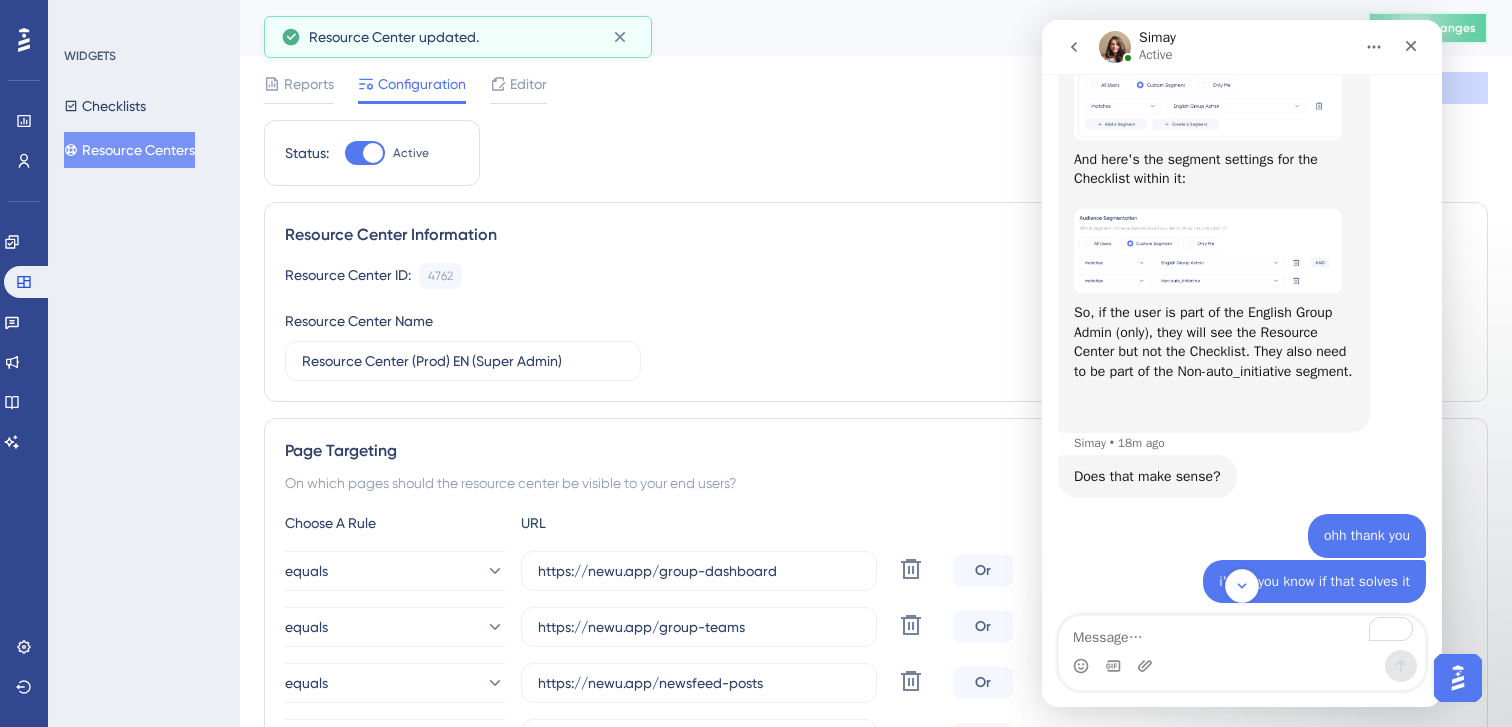 click on "Publish Changes" at bounding box center [1428, 28] 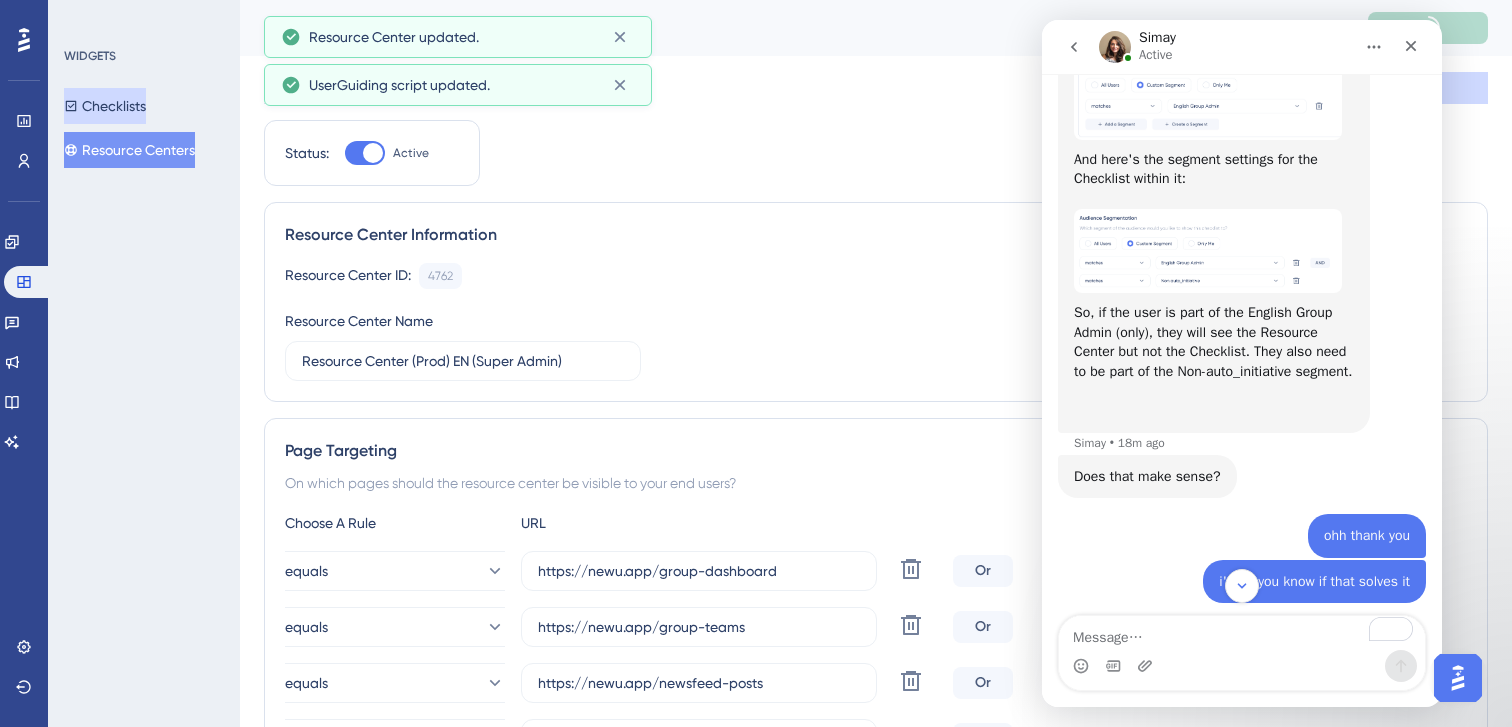 click on "Checklists" at bounding box center (105, 106) 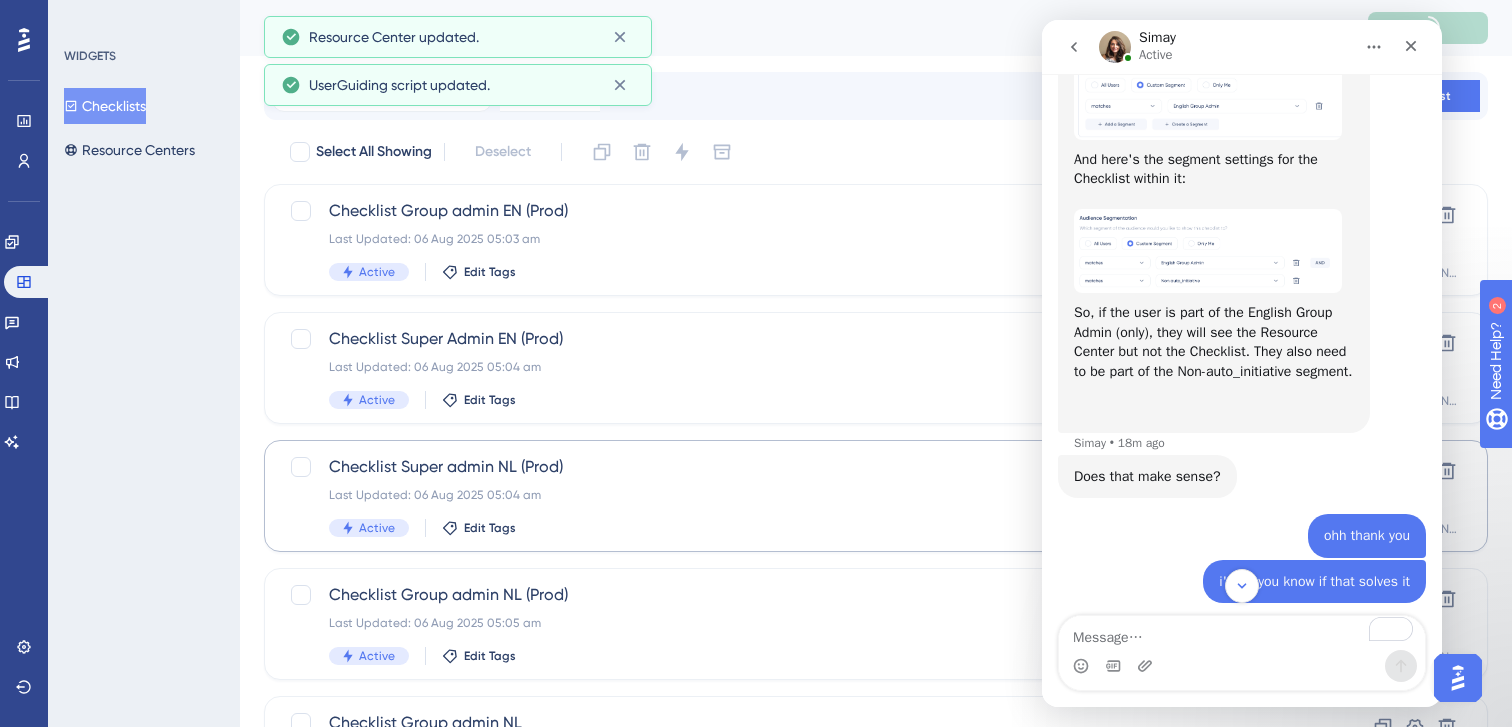 scroll, scrollTop: 145, scrollLeft: 0, axis: vertical 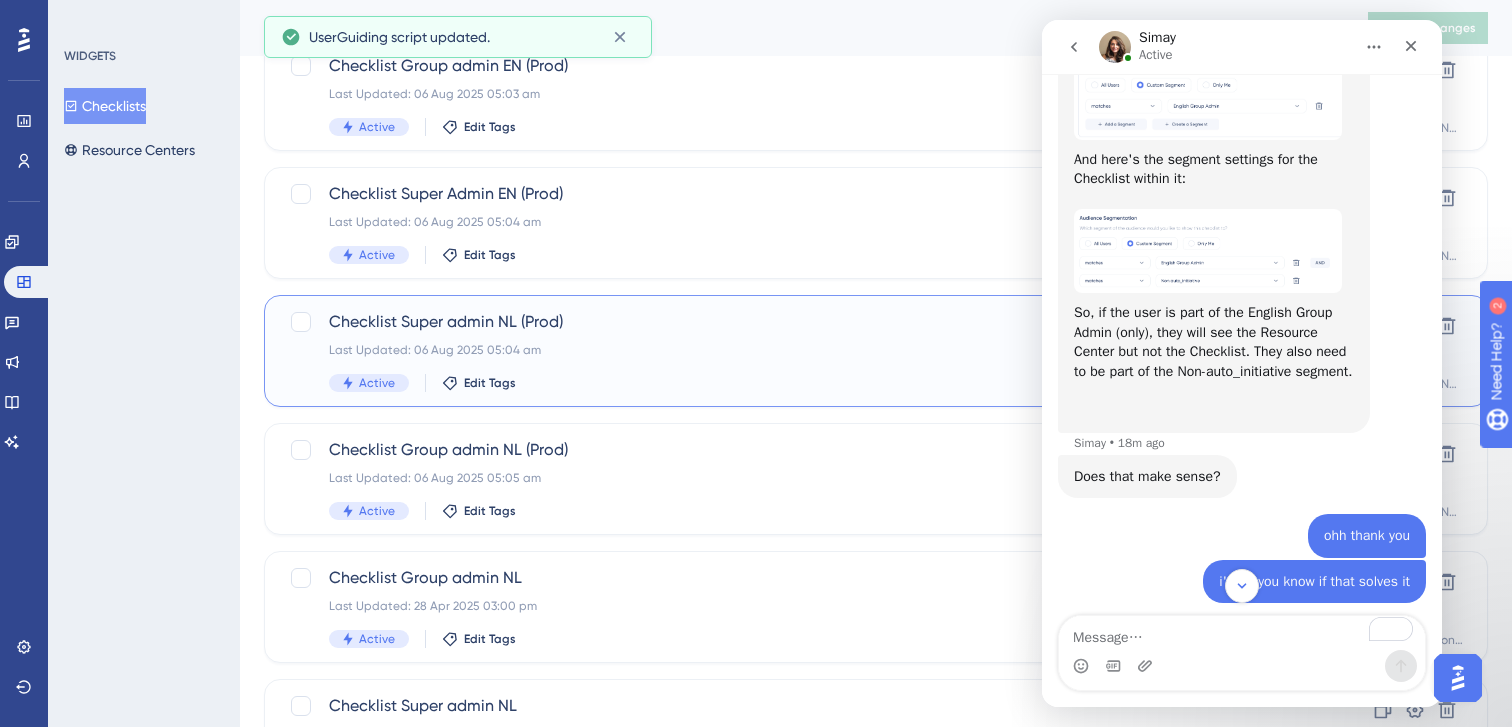 click on "Last Updated: [DATE] [TIME]" at bounding box center [796, 350] 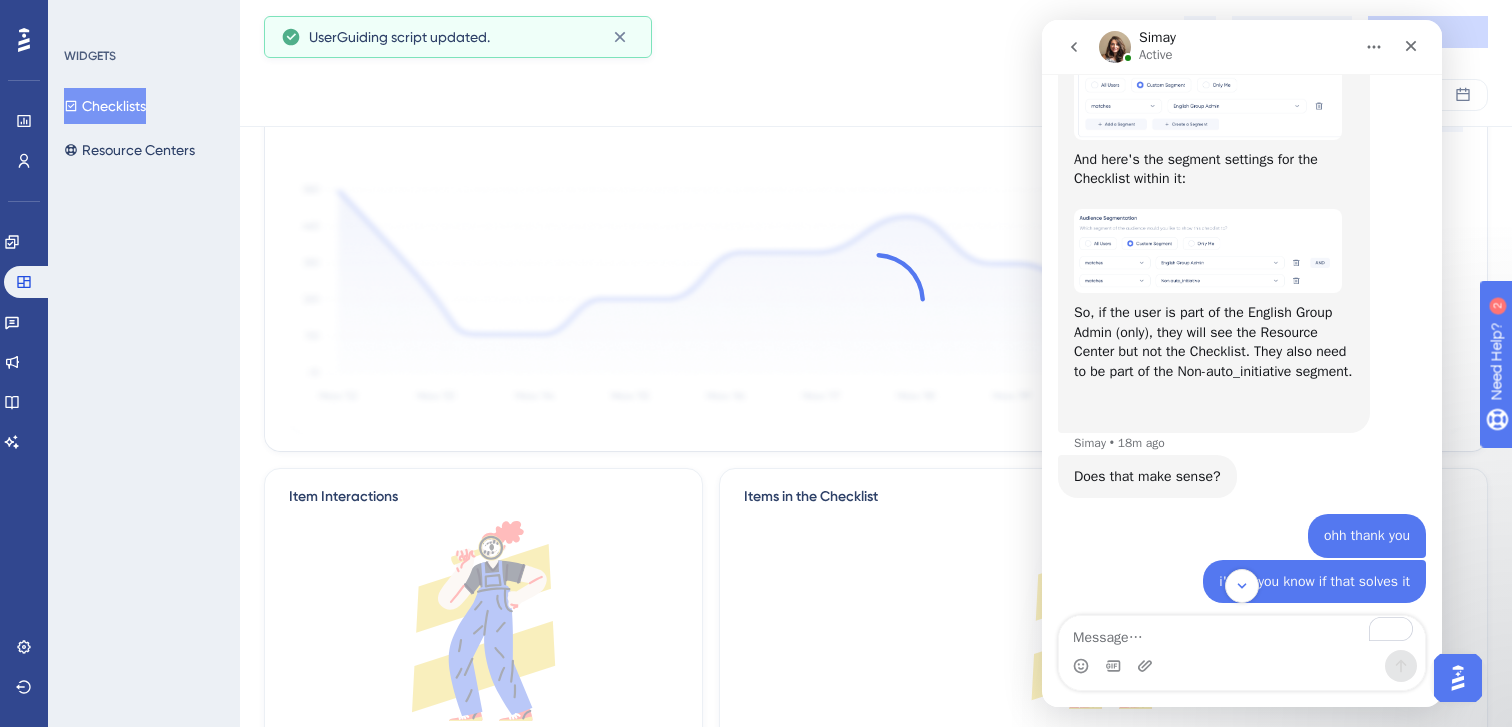 scroll, scrollTop: 0, scrollLeft: 0, axis: both 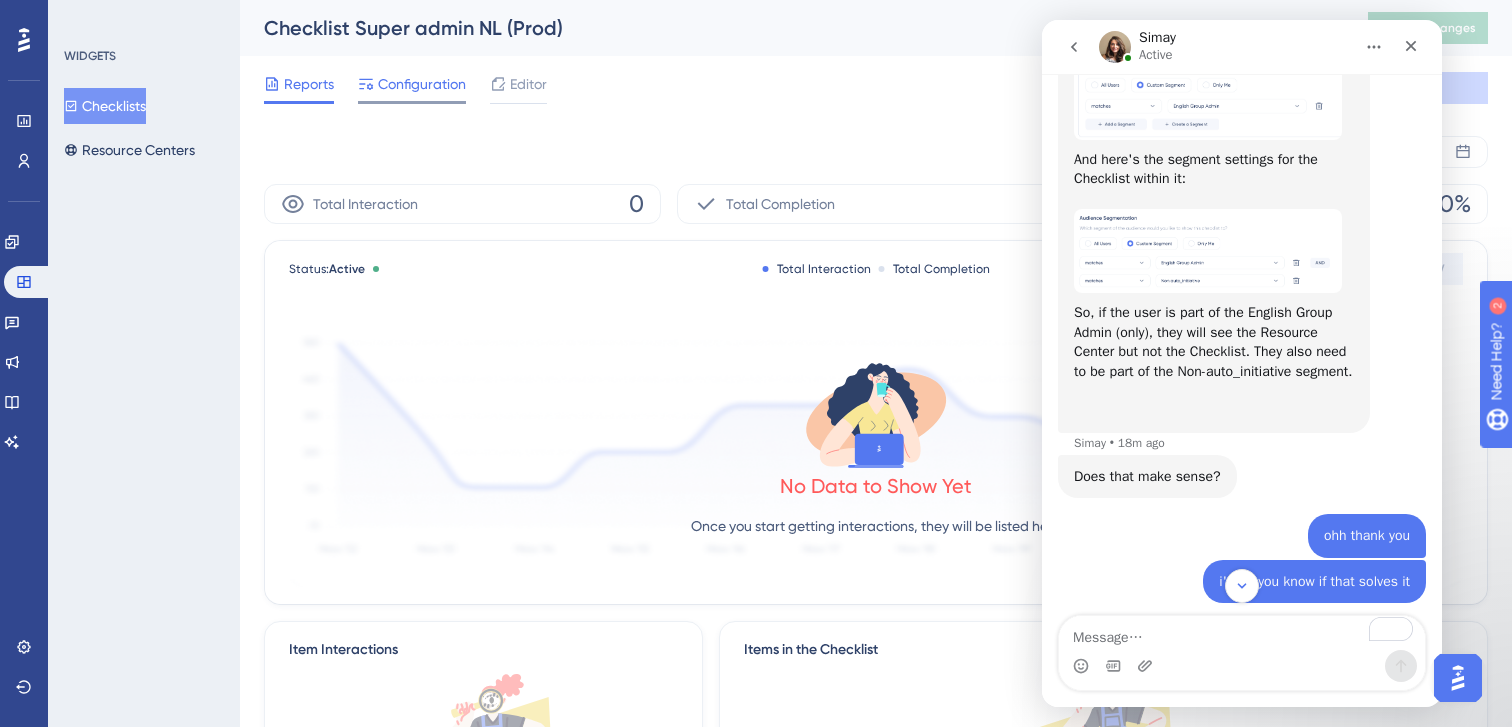 click on "Configuration" at bounding box center [422, 84] 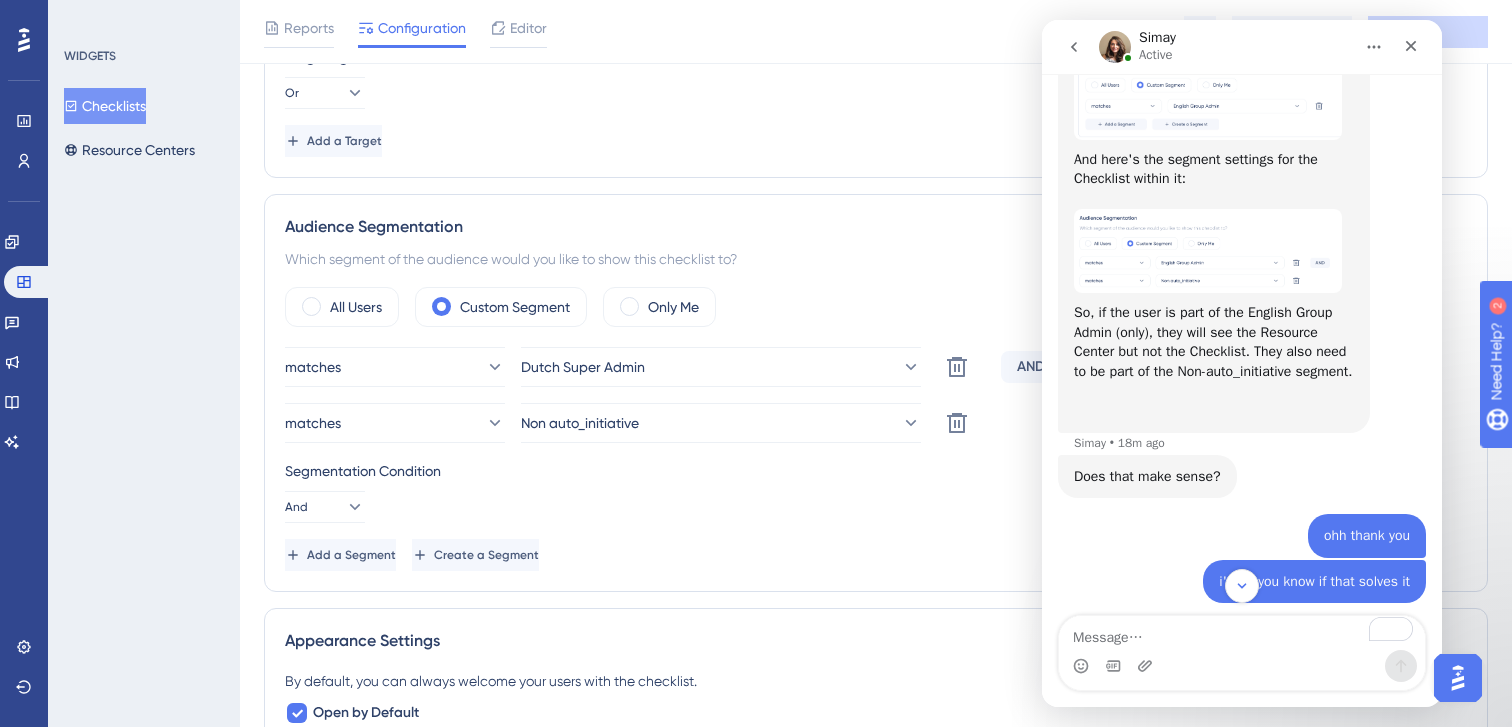 scroll, scrollTop: 1075, scrollLeft: 0, axis: vertical 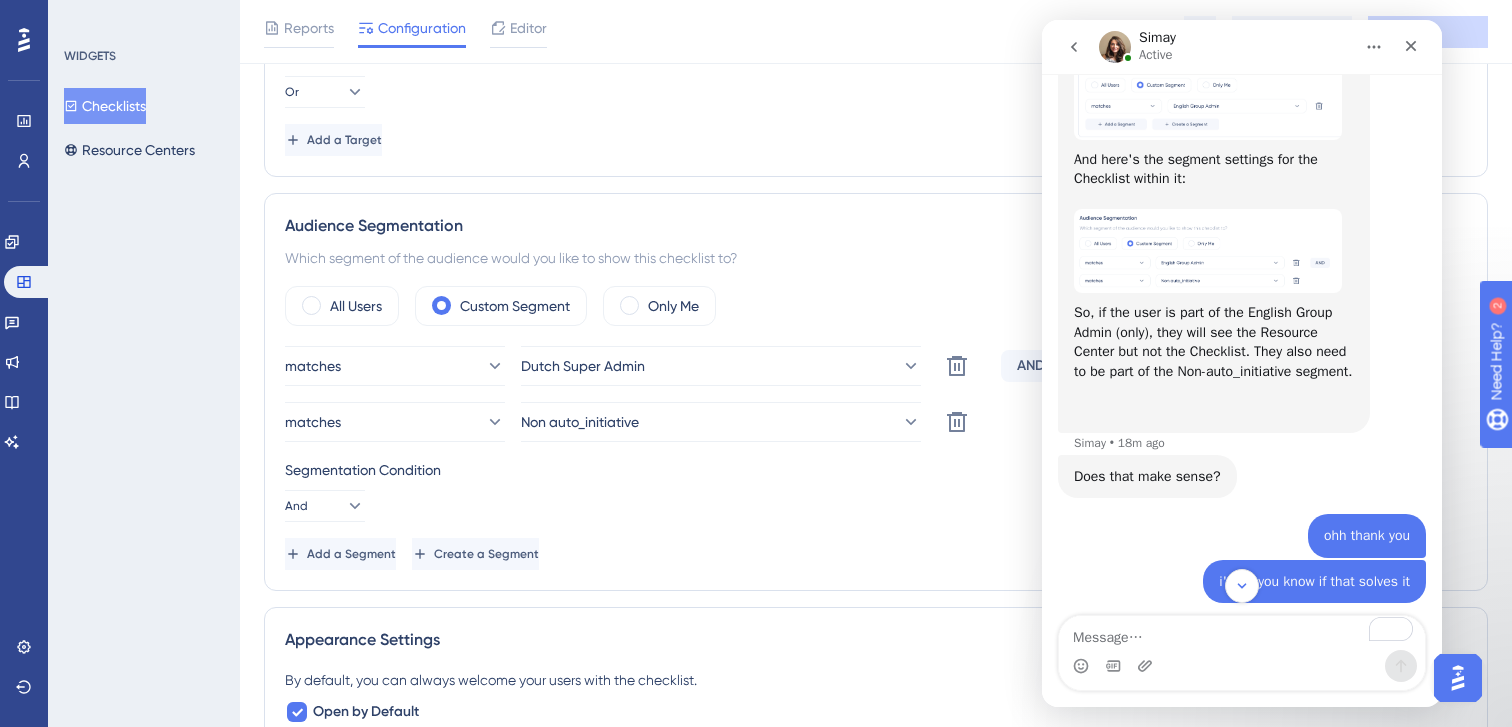 click on "WIDGETS Checklists Resource Centers" at bounding box center (144, 363) 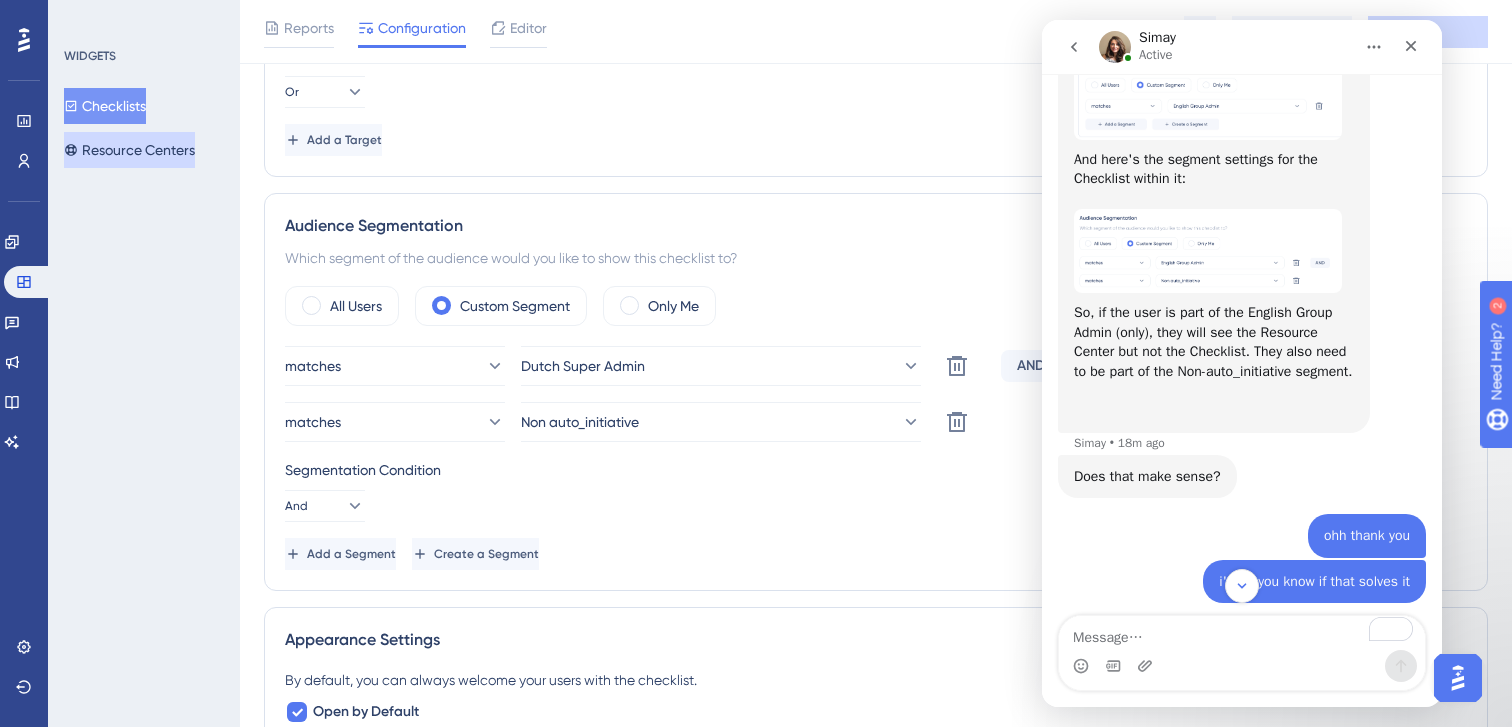 click on "Resource Centers" at bounding box center (129, 150) 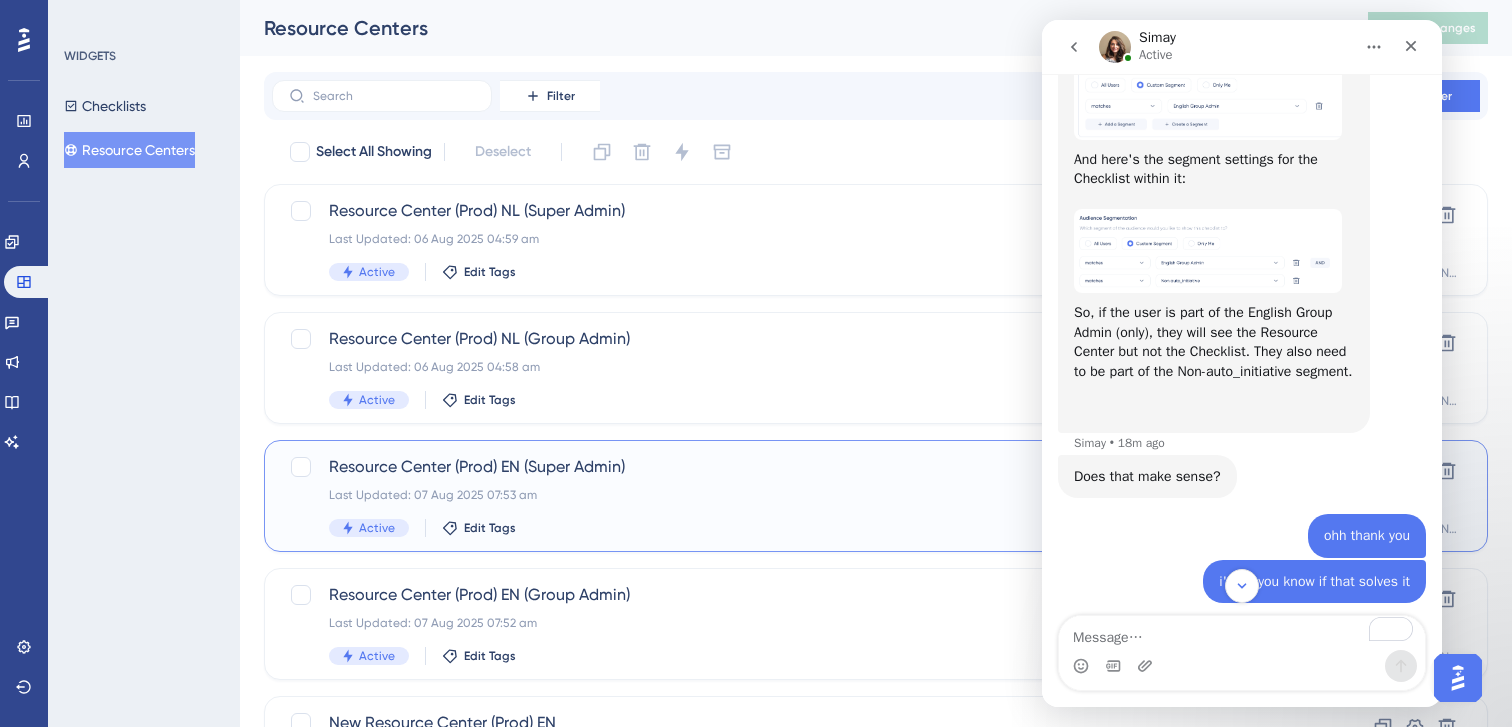 click on "Resource Center (Prod) EN (Super Admin) Last Updated: 07 Aug 2025 07:53 am Active Edit Tags" at bounding box center [796, 496] 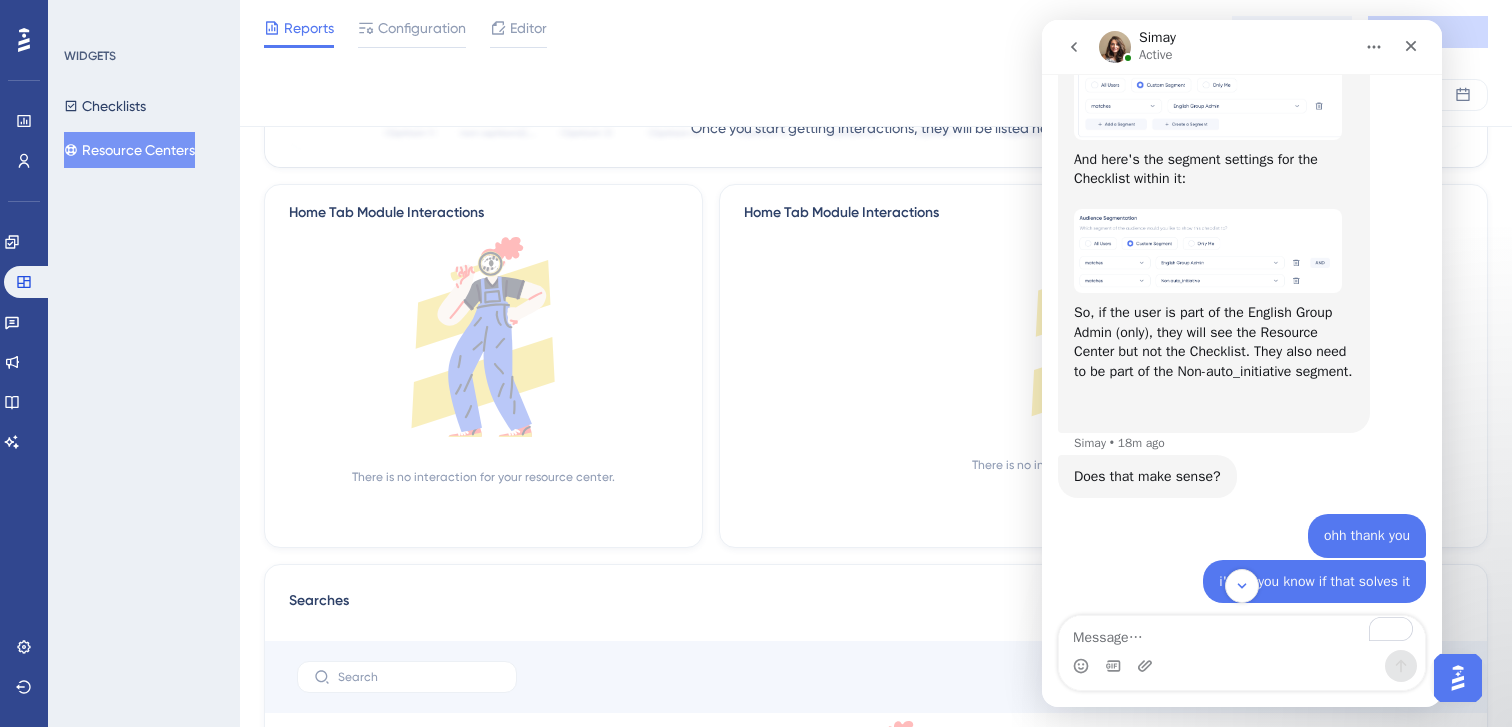 scroll, scrollTop: 1048, scrollLeft: 0, axis: vertical 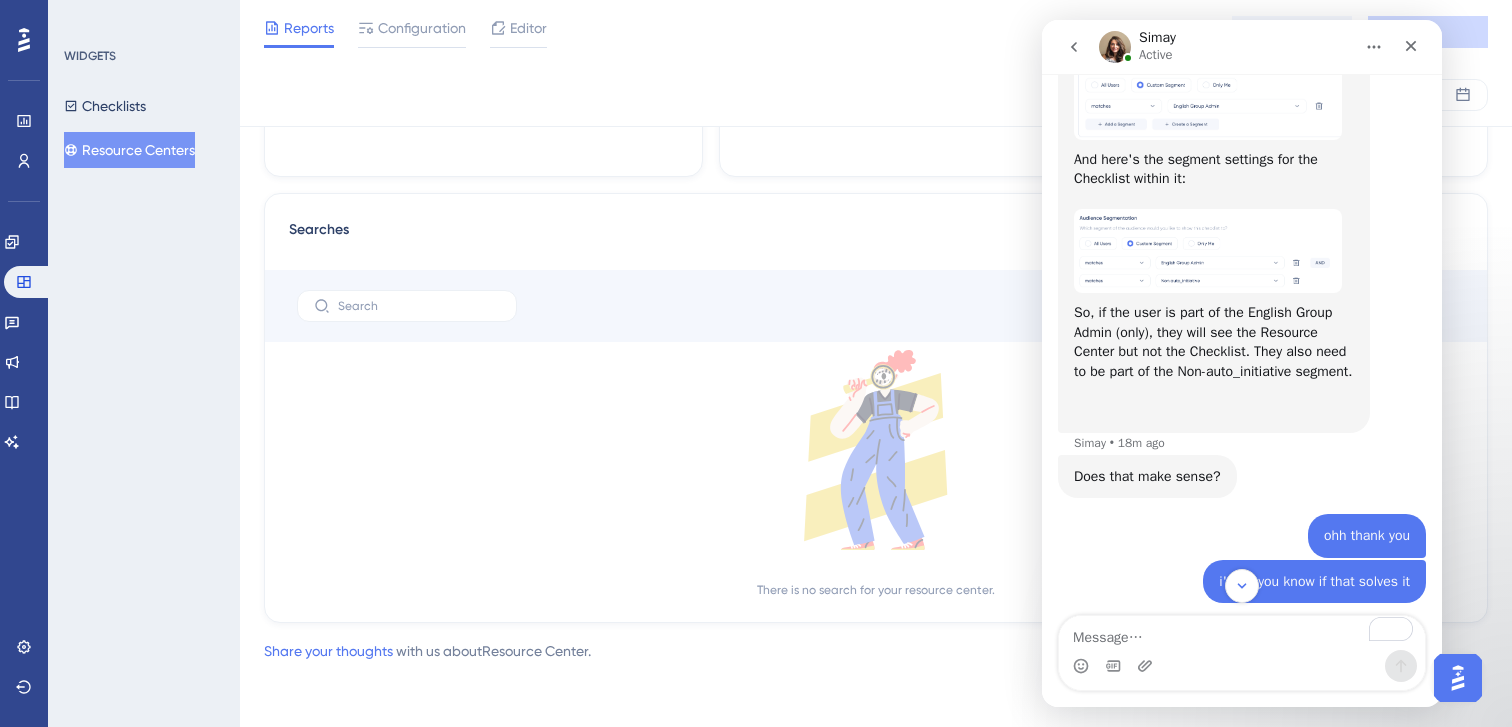click on "Reports Configuration Editor Cancel Save" at bounding box center (876, 32) 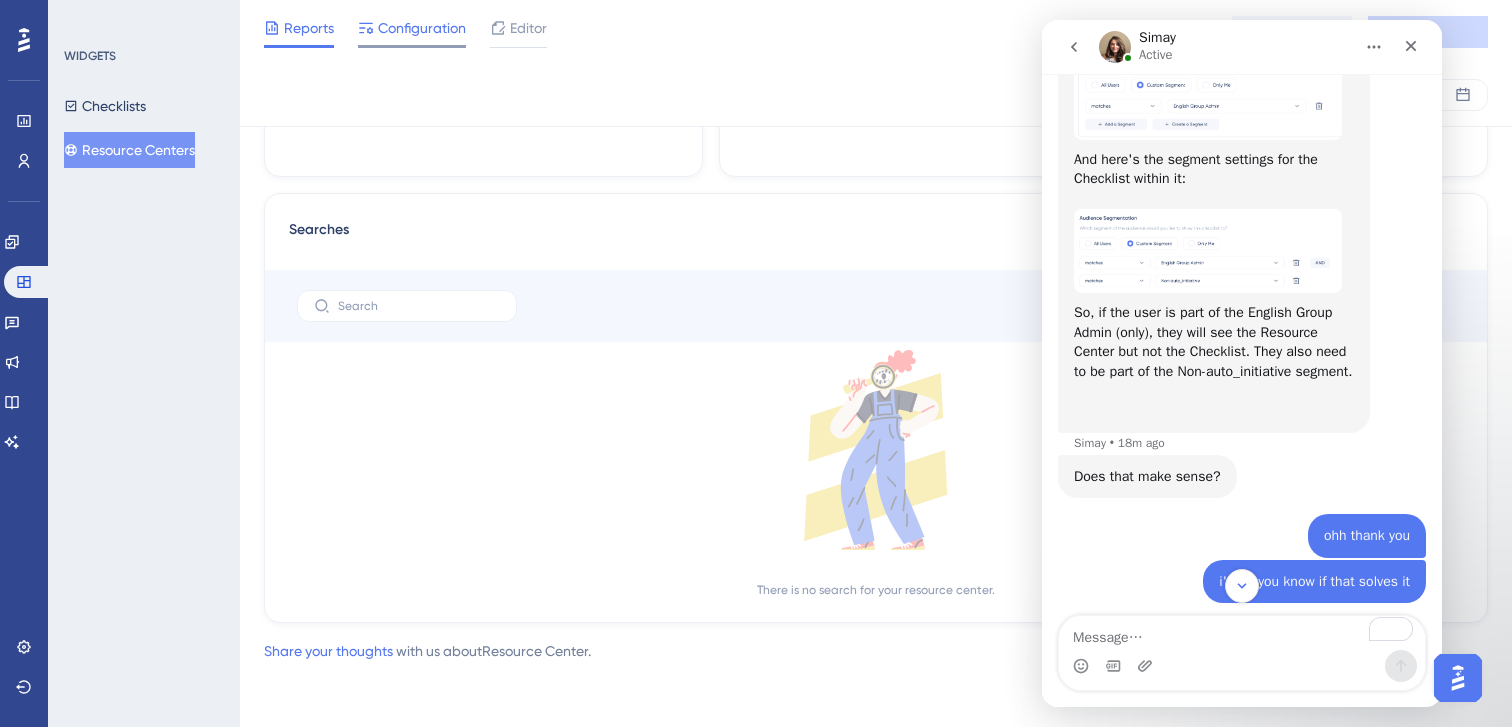 click on "Configuration" at bounding box center [422, 28] 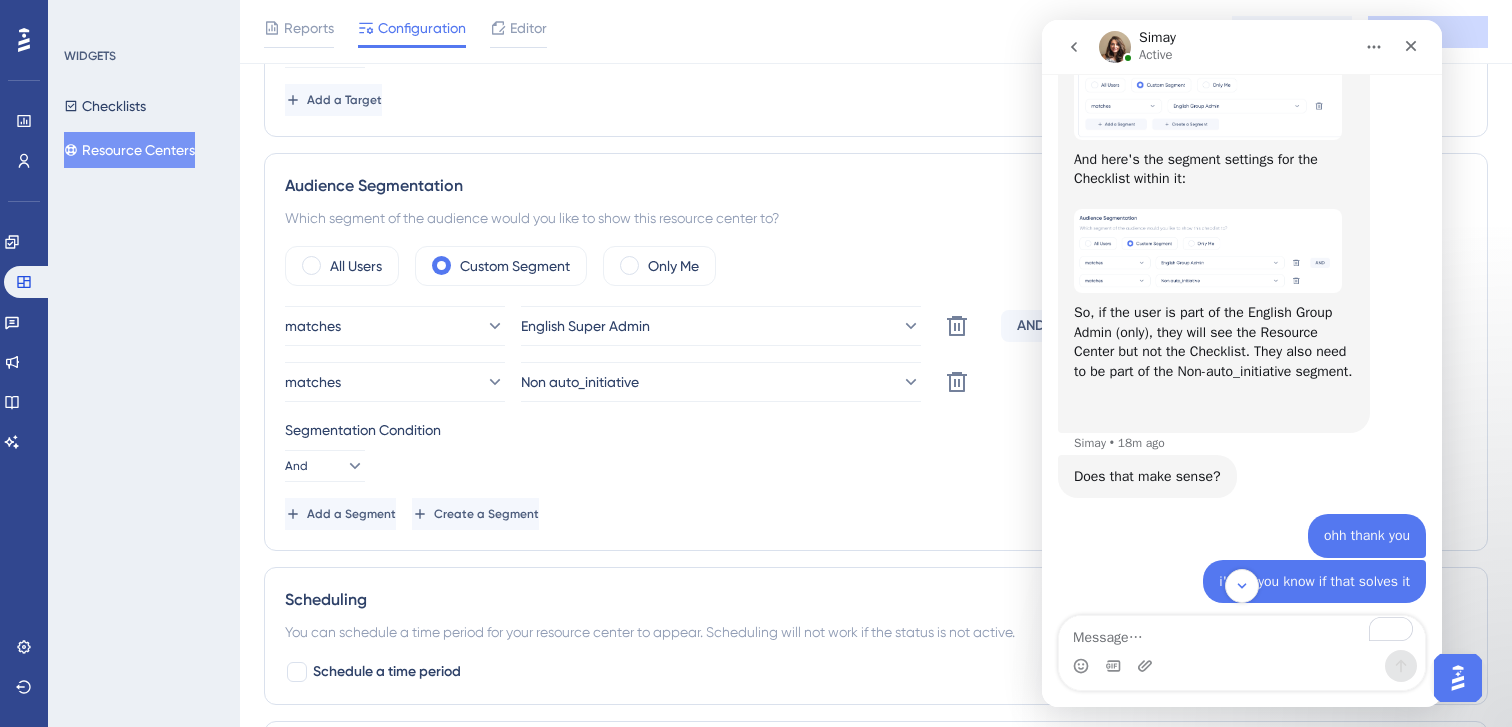 scroll, scrollTop: 1091, scrollLeft: 0, axis: vertical 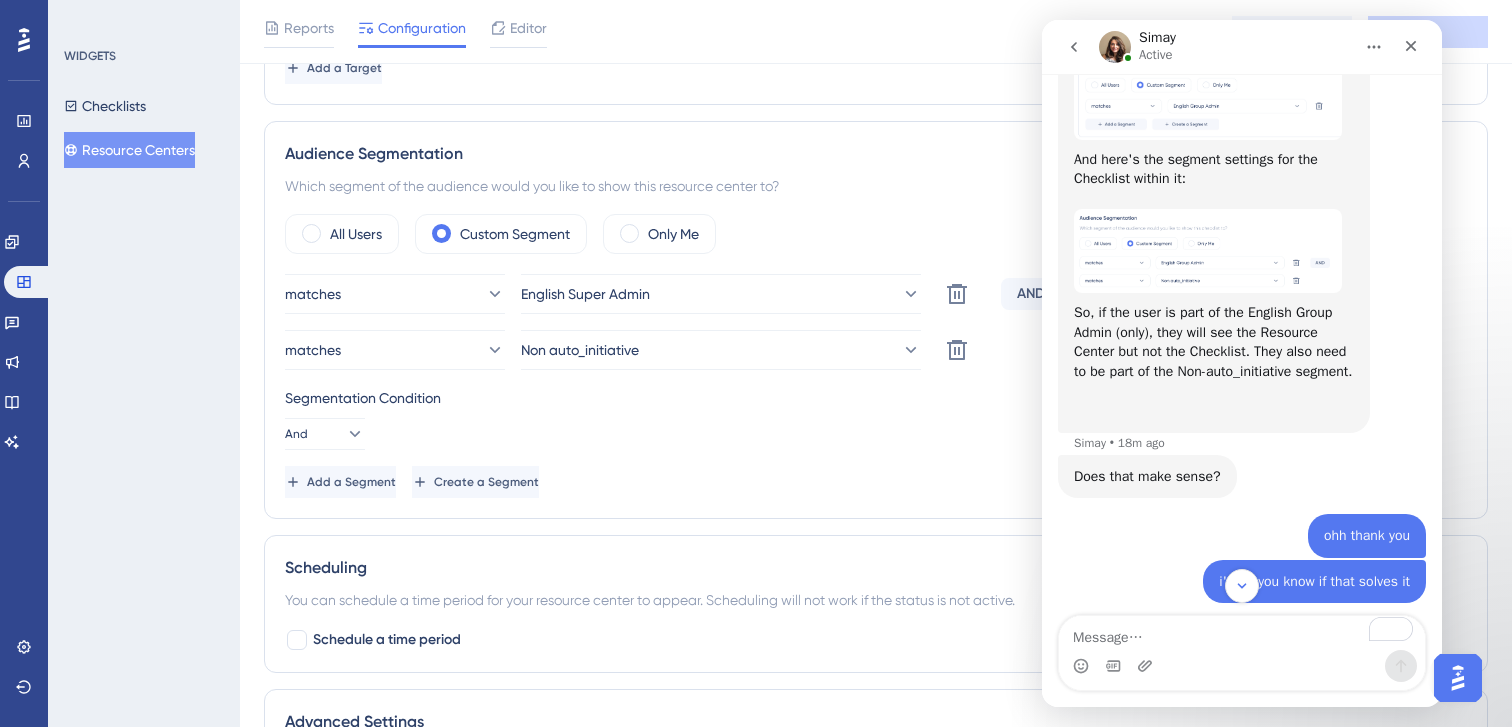 click on "Resource Centers" at bounding box center (129, 150) 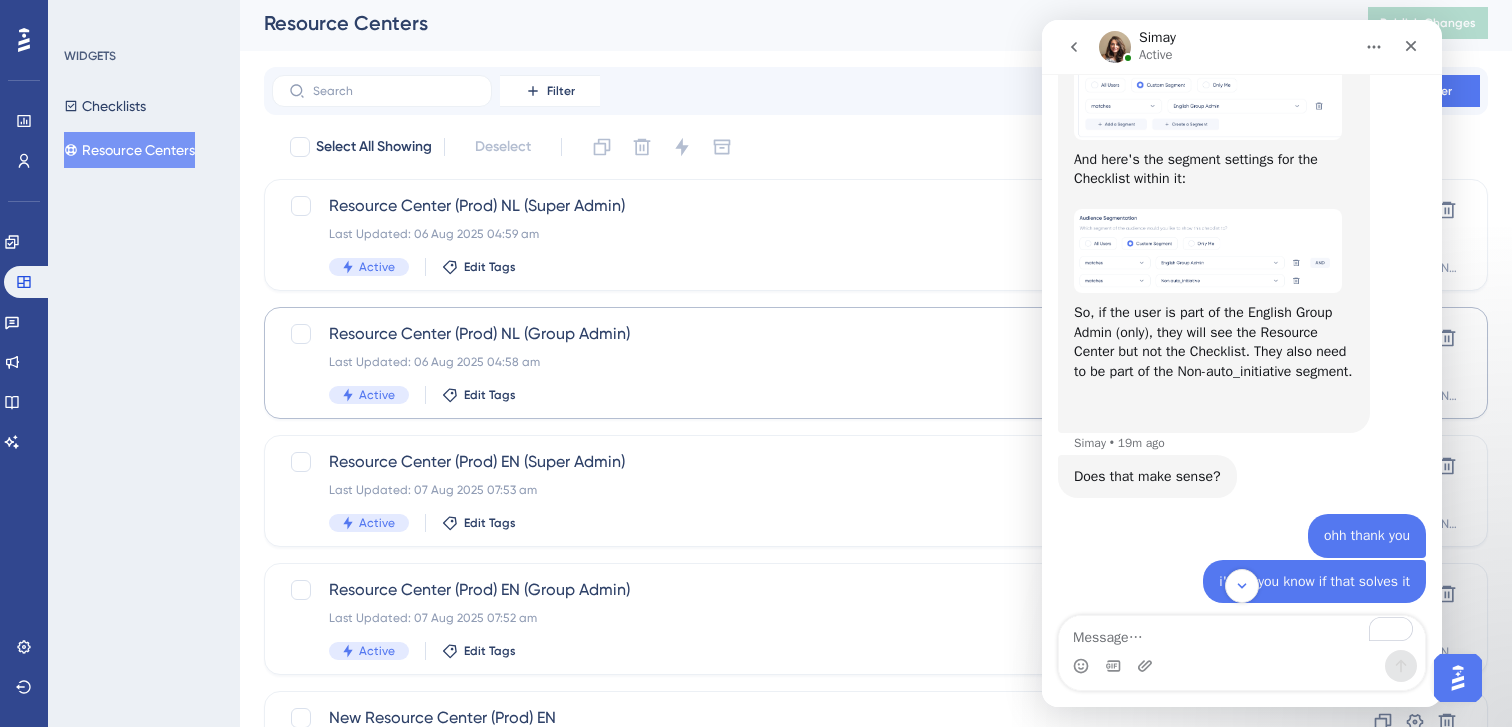 scroll, scrollTop: 2, scrollLeft: 0, axis: vertical 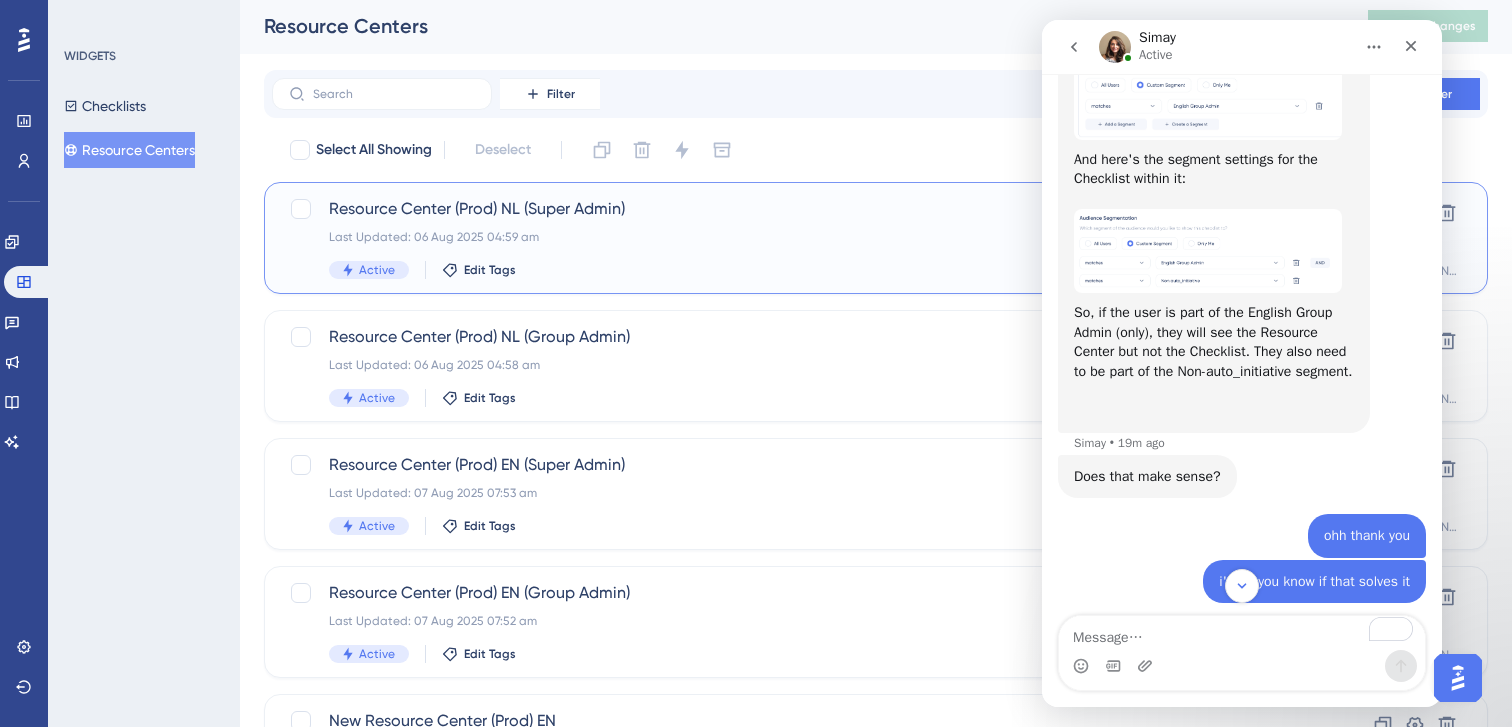click on "Resource Center (Prod) NL (Super Admin) Last Updated: 06 Aug 2025 04:59 am Active Edit Tags" at bounding box center (796, 238) 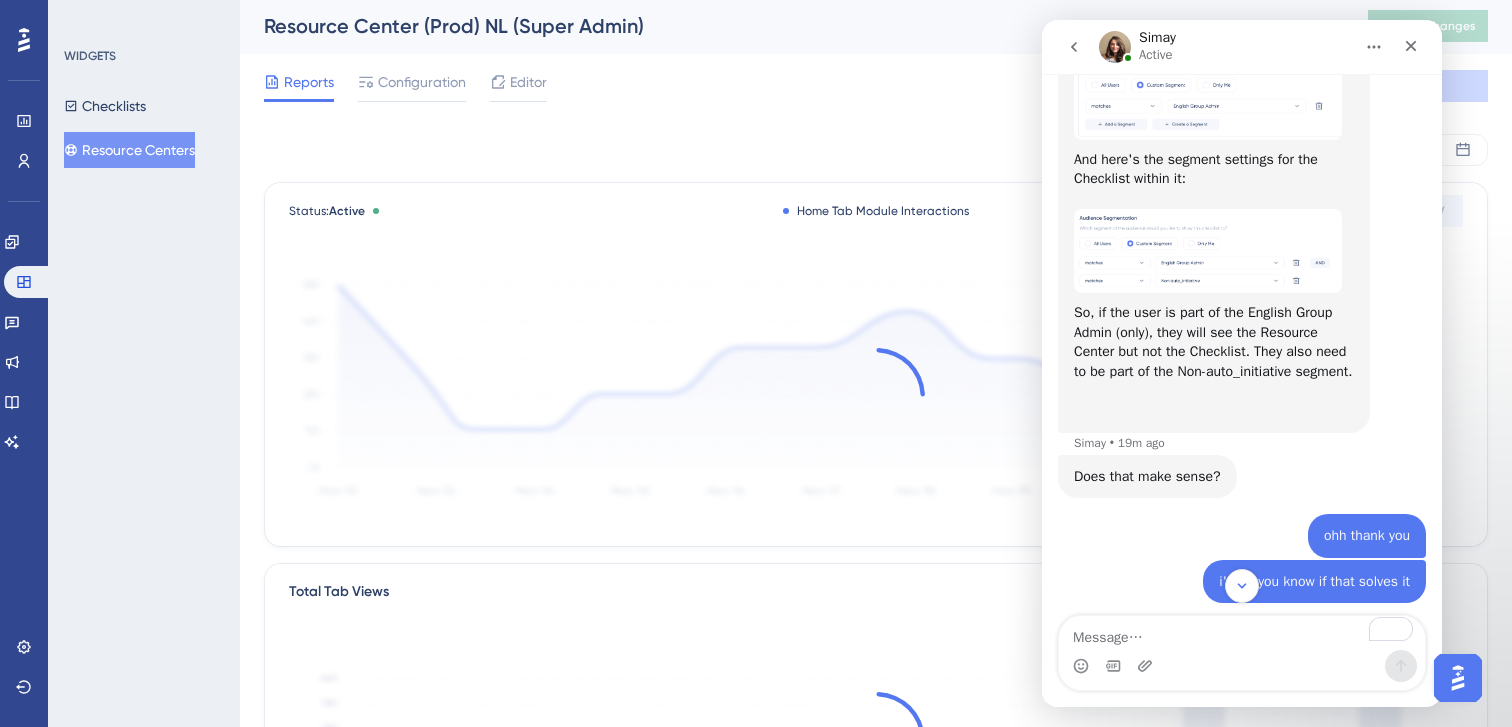 scroll, scrollTop: 0, scrollLeft: 0, axis: both 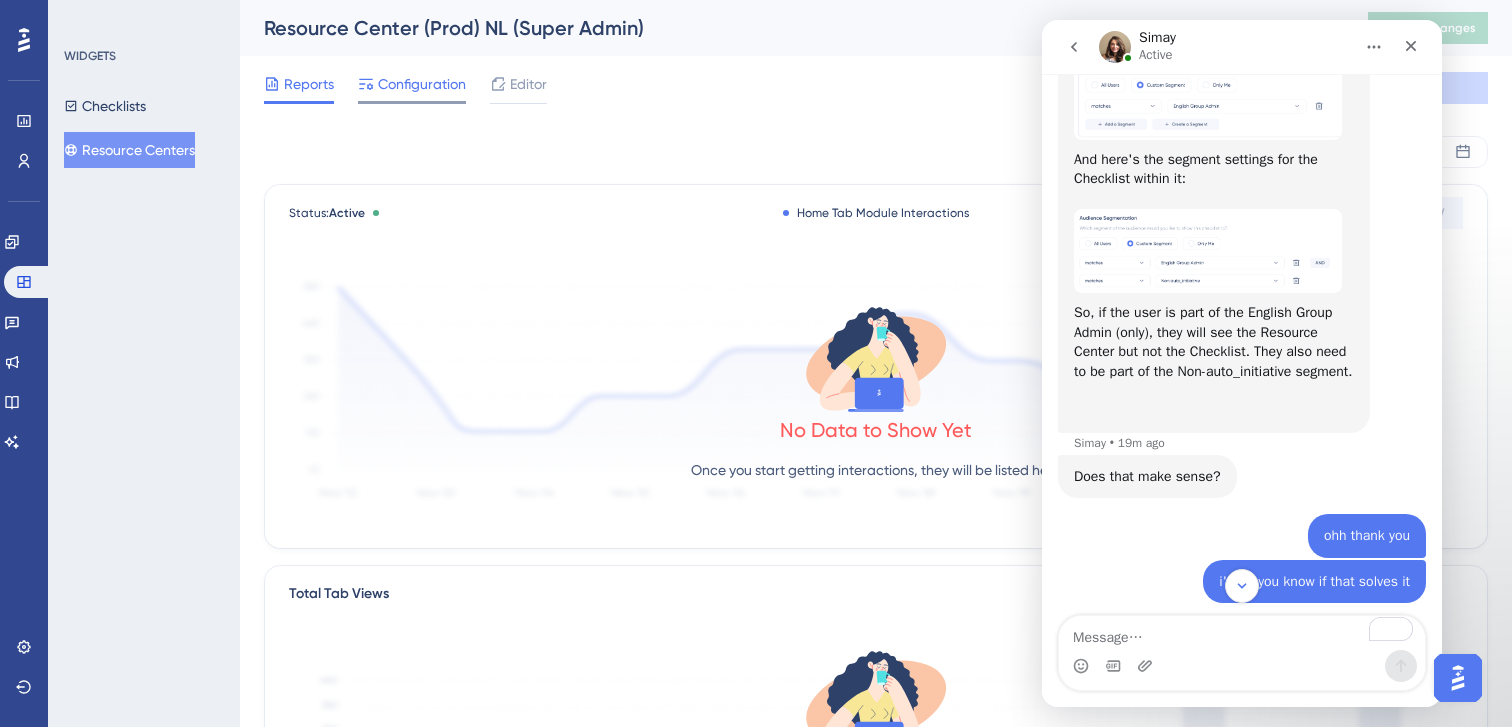 click on "Configuration" at bounding box center (422, 84) 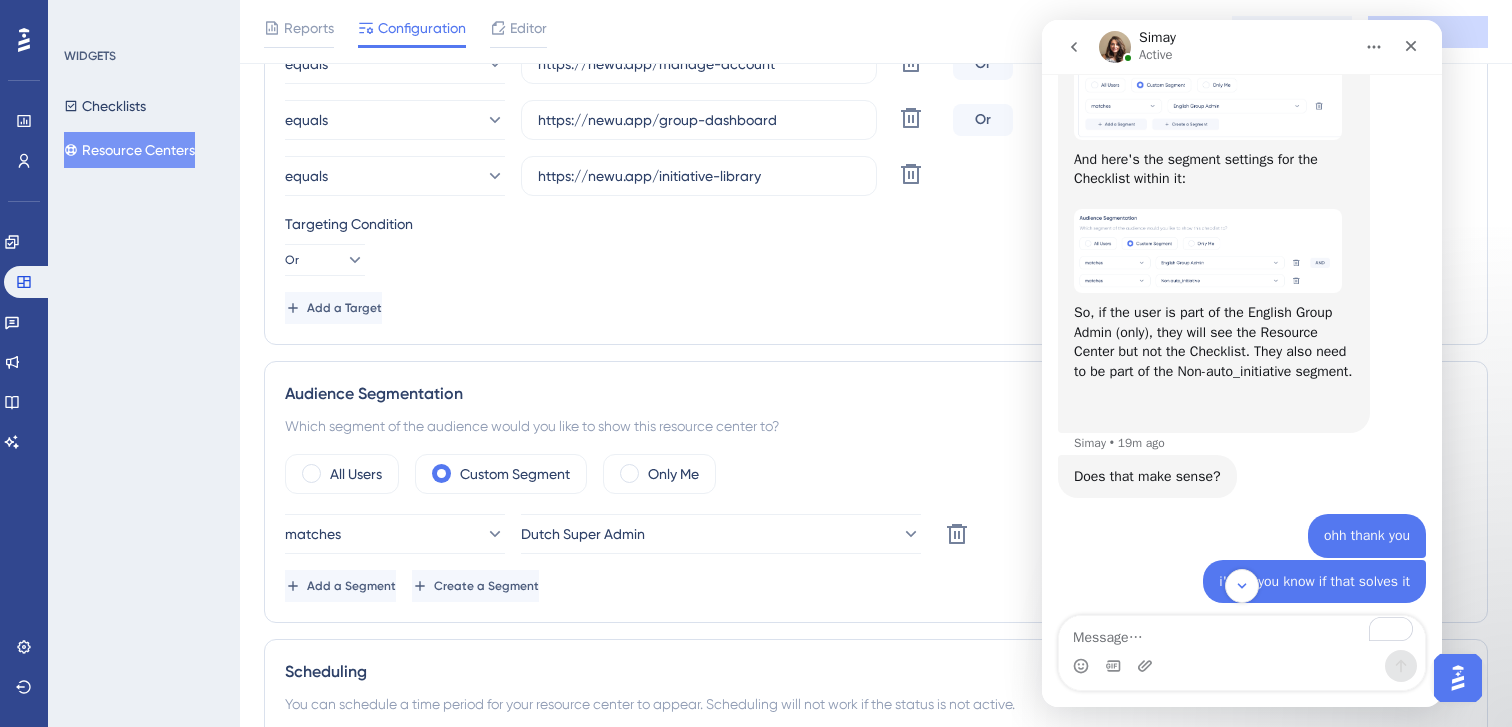 scroll, scrollTop: 1020, scrollLeft: 0, axis: vertical 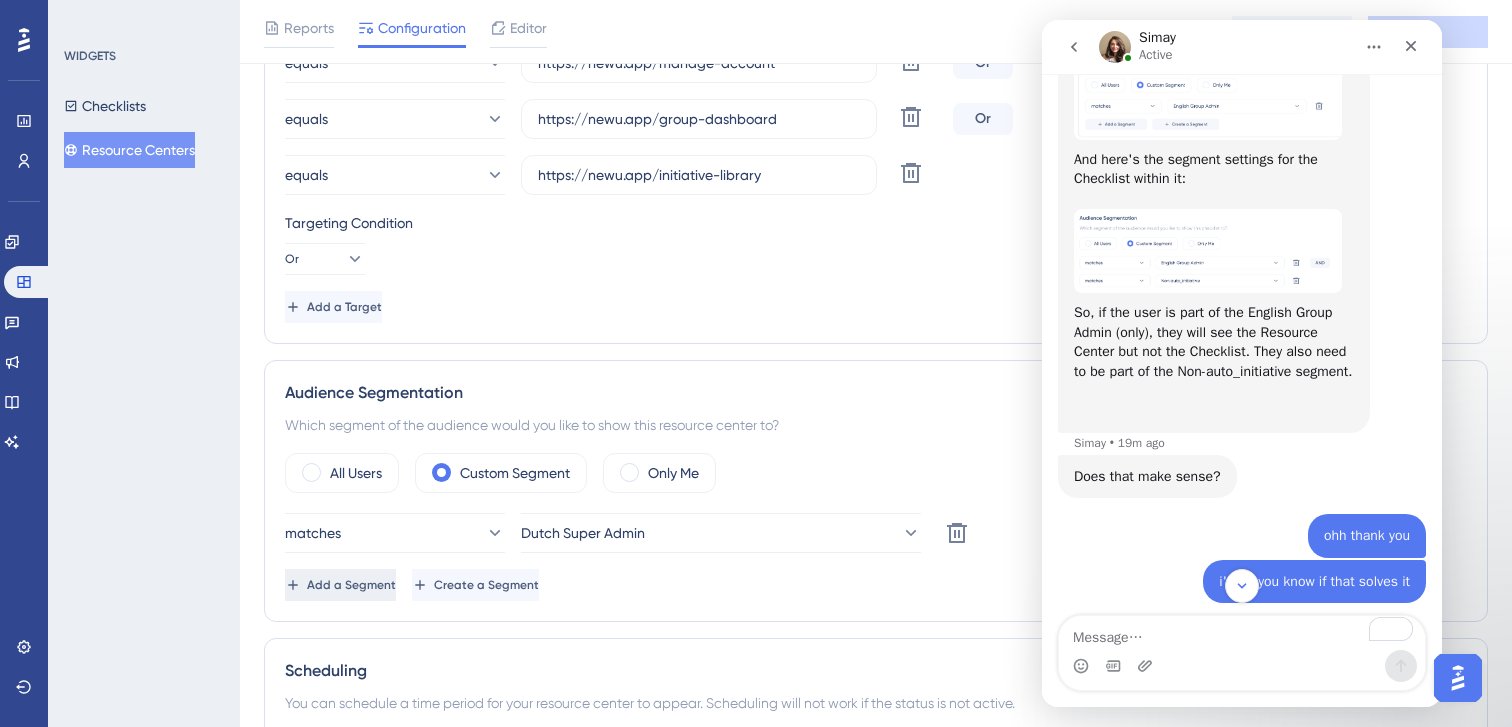 click on "Add a Segment" at bounding box center (340, 585) 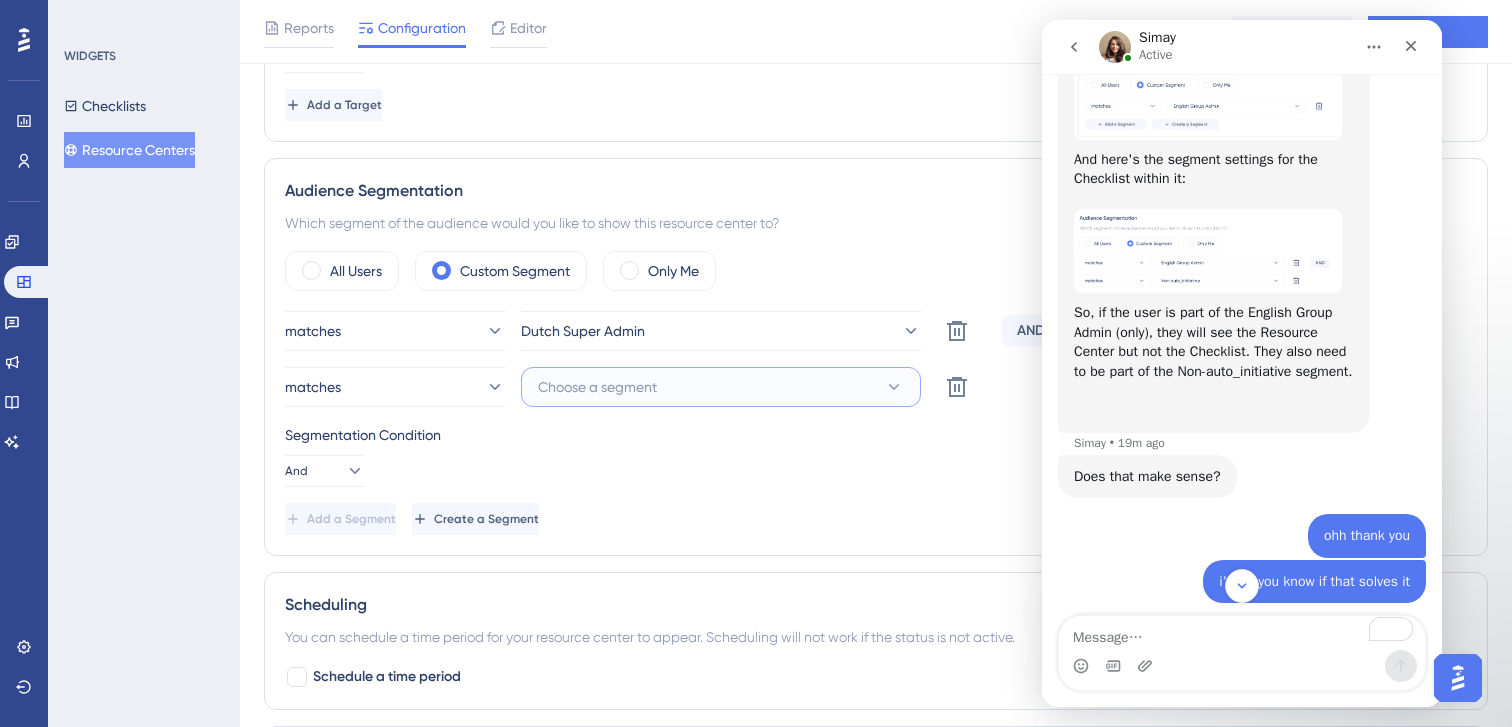 click on "Choose a segment" at bounding box center (721, 387) 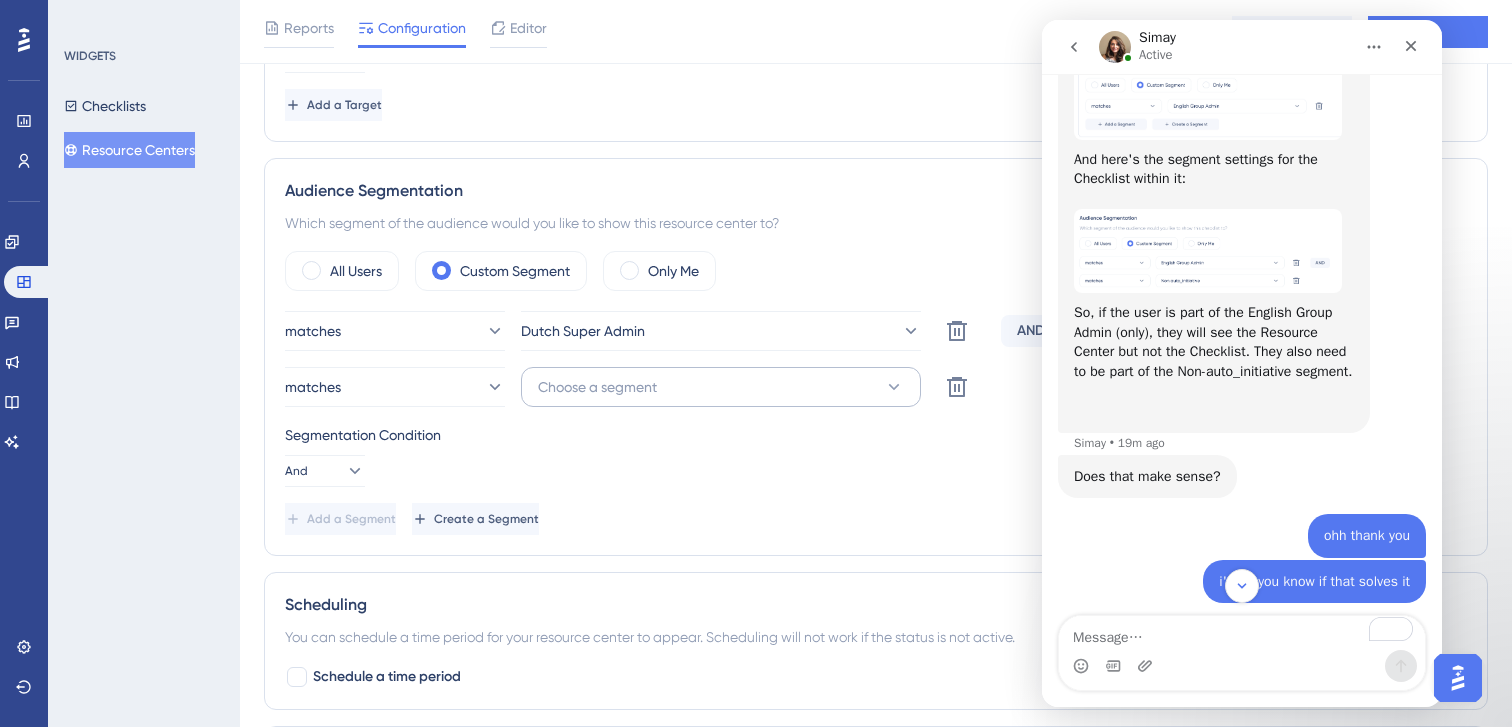 scroll, scrollTop: 1466, scrollLeft: 0, axis: vertical 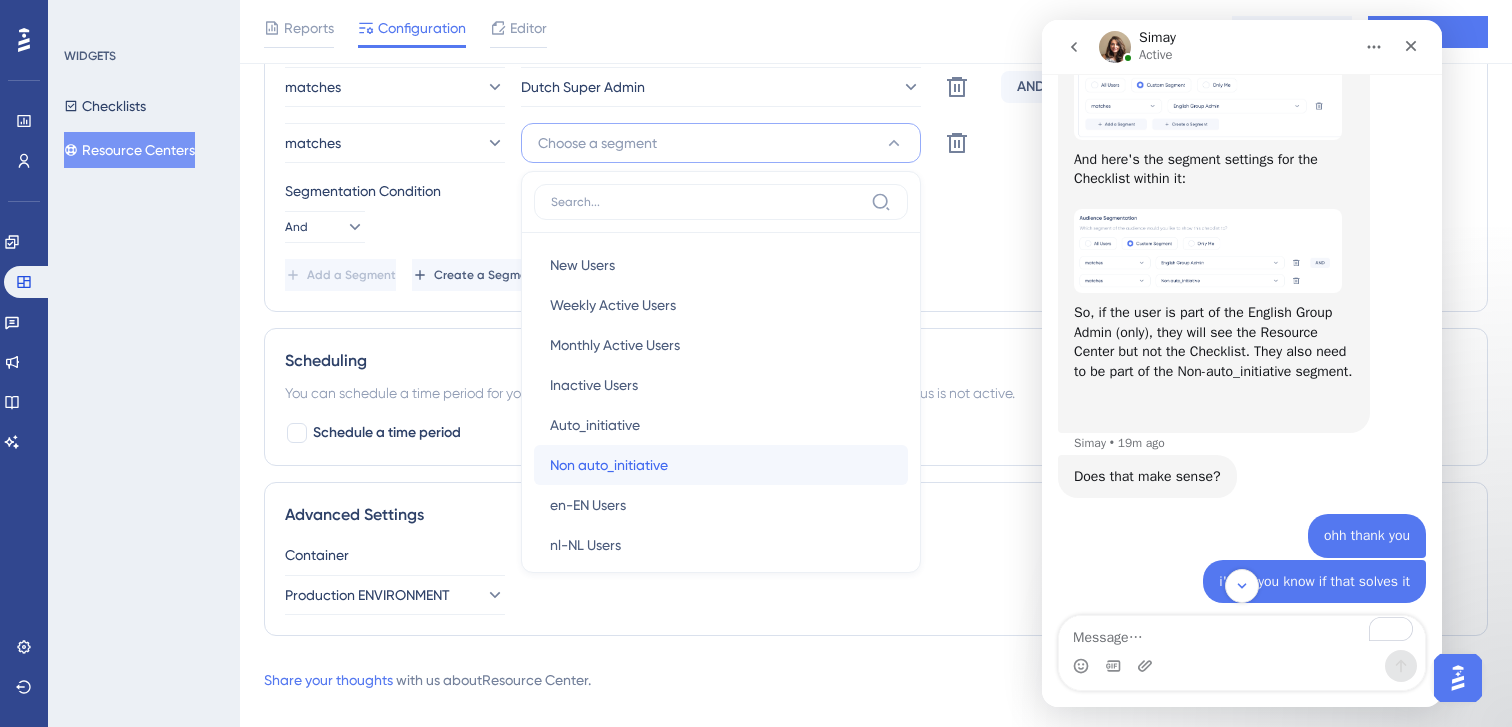 click on "Non auto_initiative" at bounding box center (609, 465) 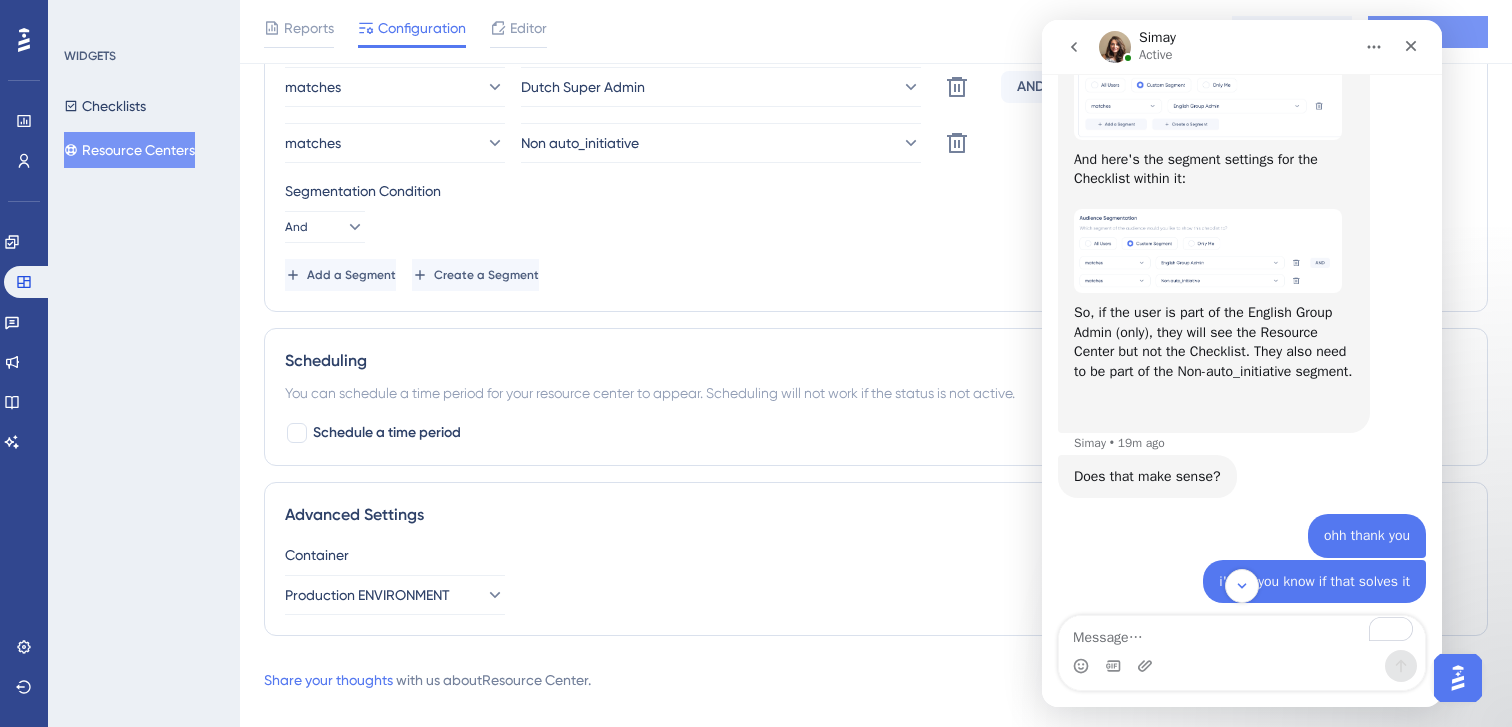 click on "Save" at bounding box center [1428, 32] 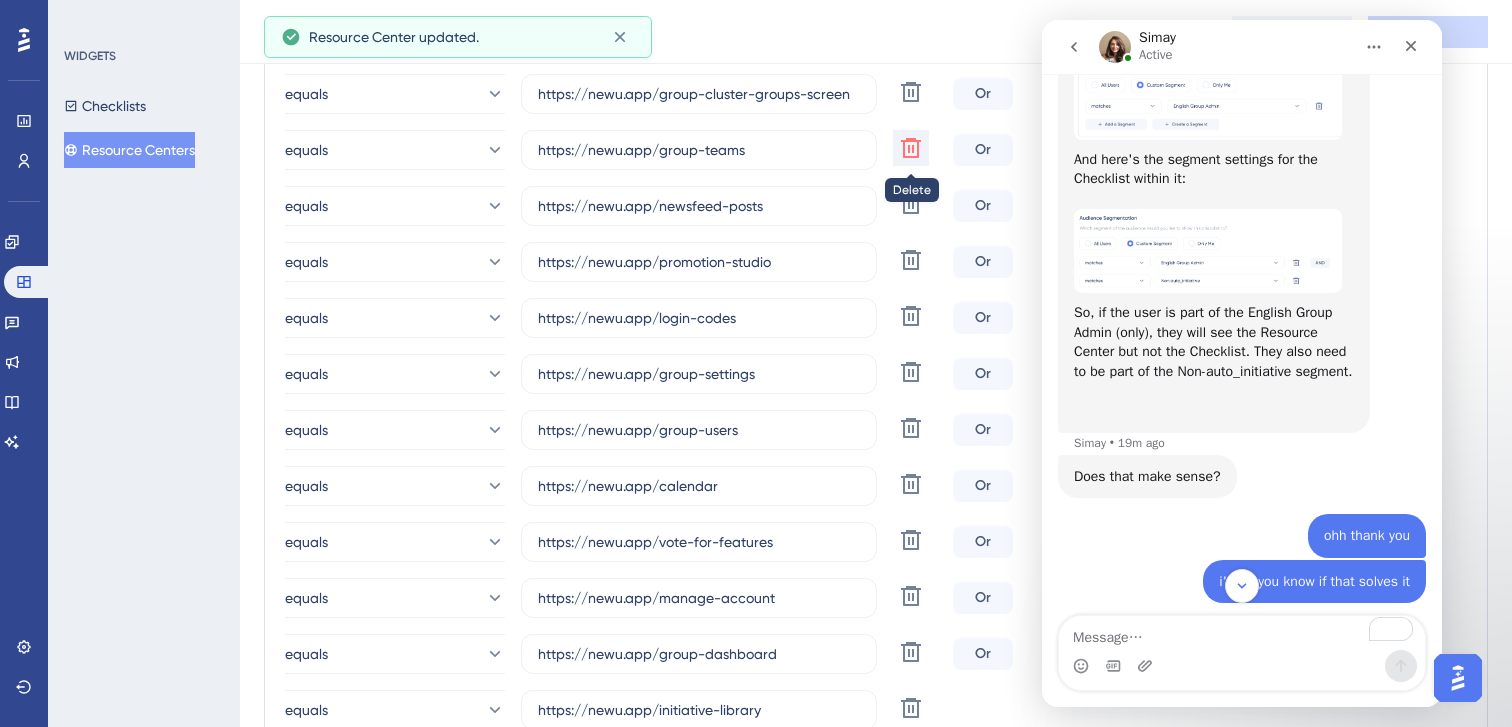 scroll, scrollTop: 0, scrollLeft: 0, axis: both 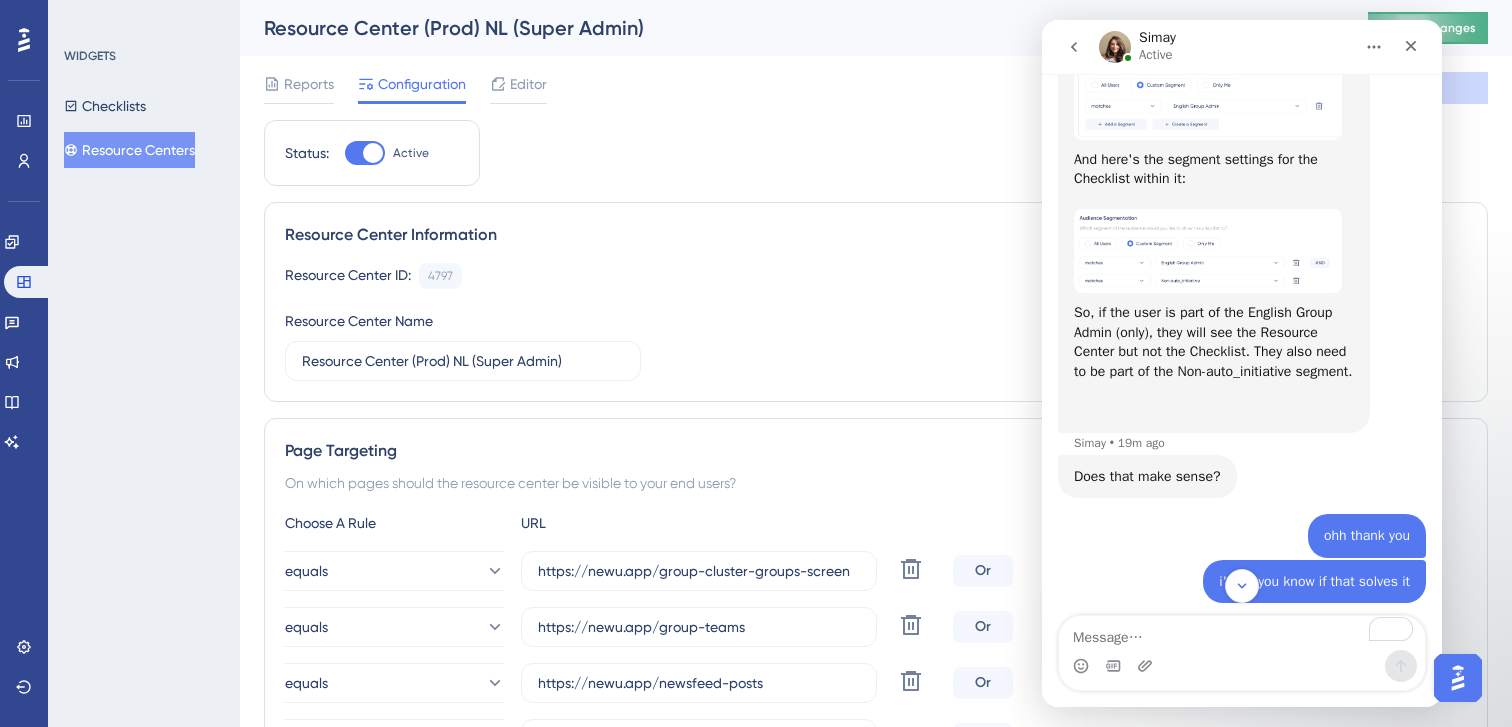 click on "Publish Changes" at bounding box center (1428, 28) 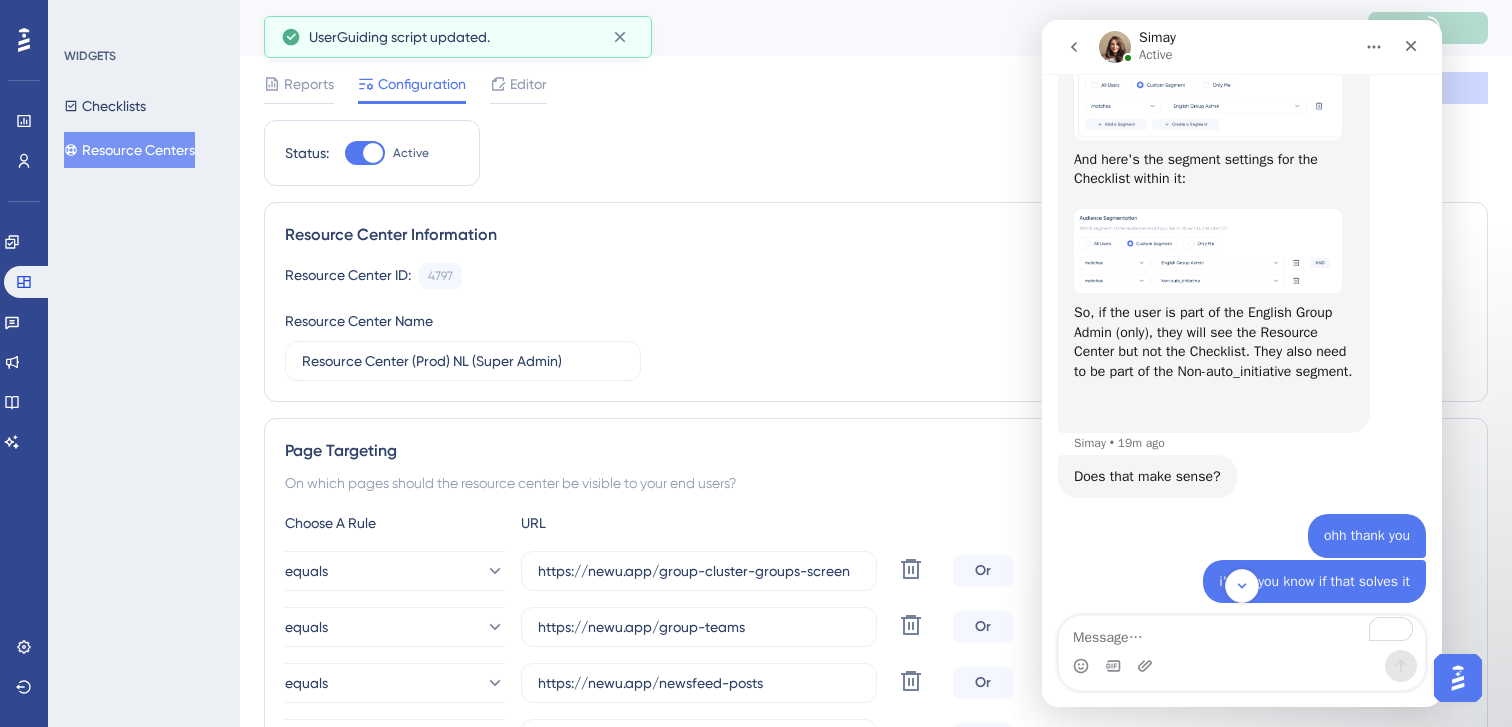 click on "Resource Centers" at bounding box center [129, 150] 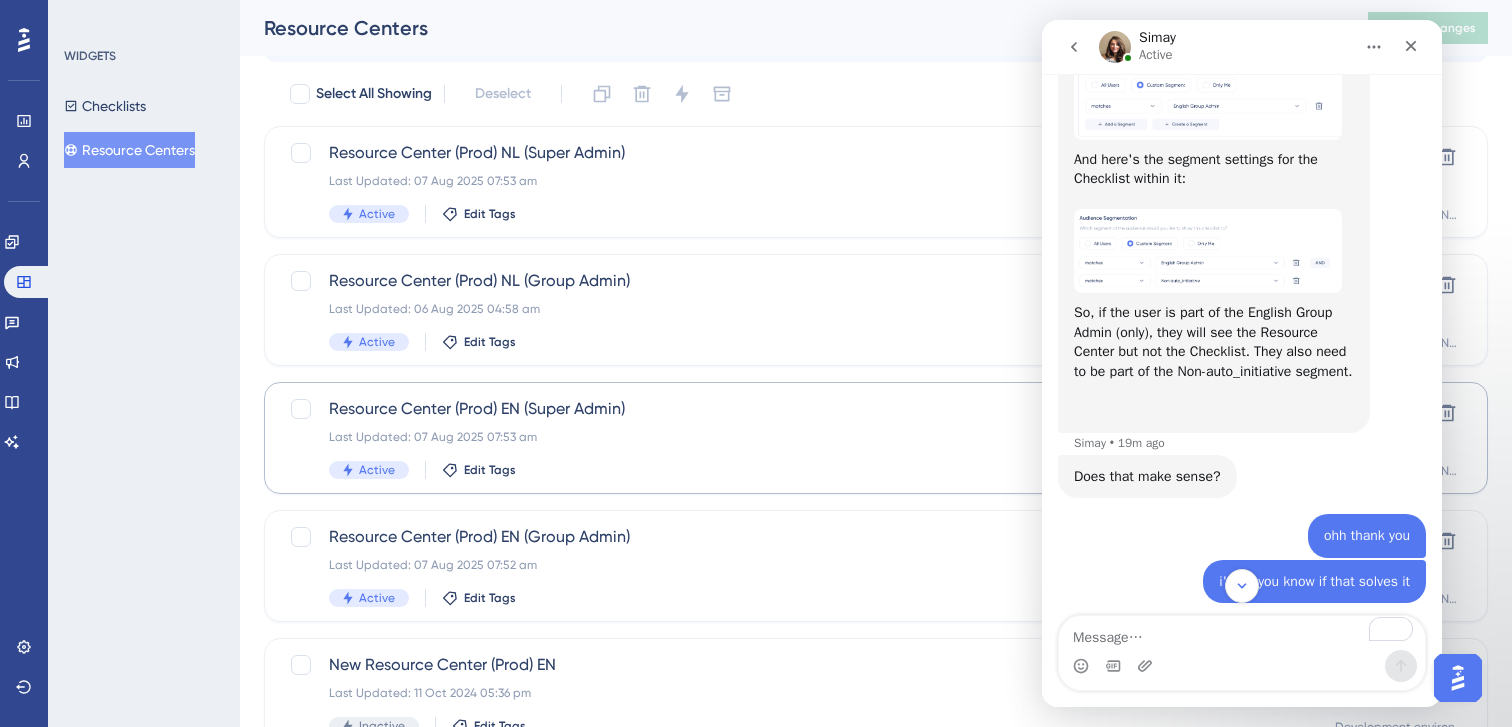 scroll, scrollTop: 56, scrollLeft: 0, axis: vertical 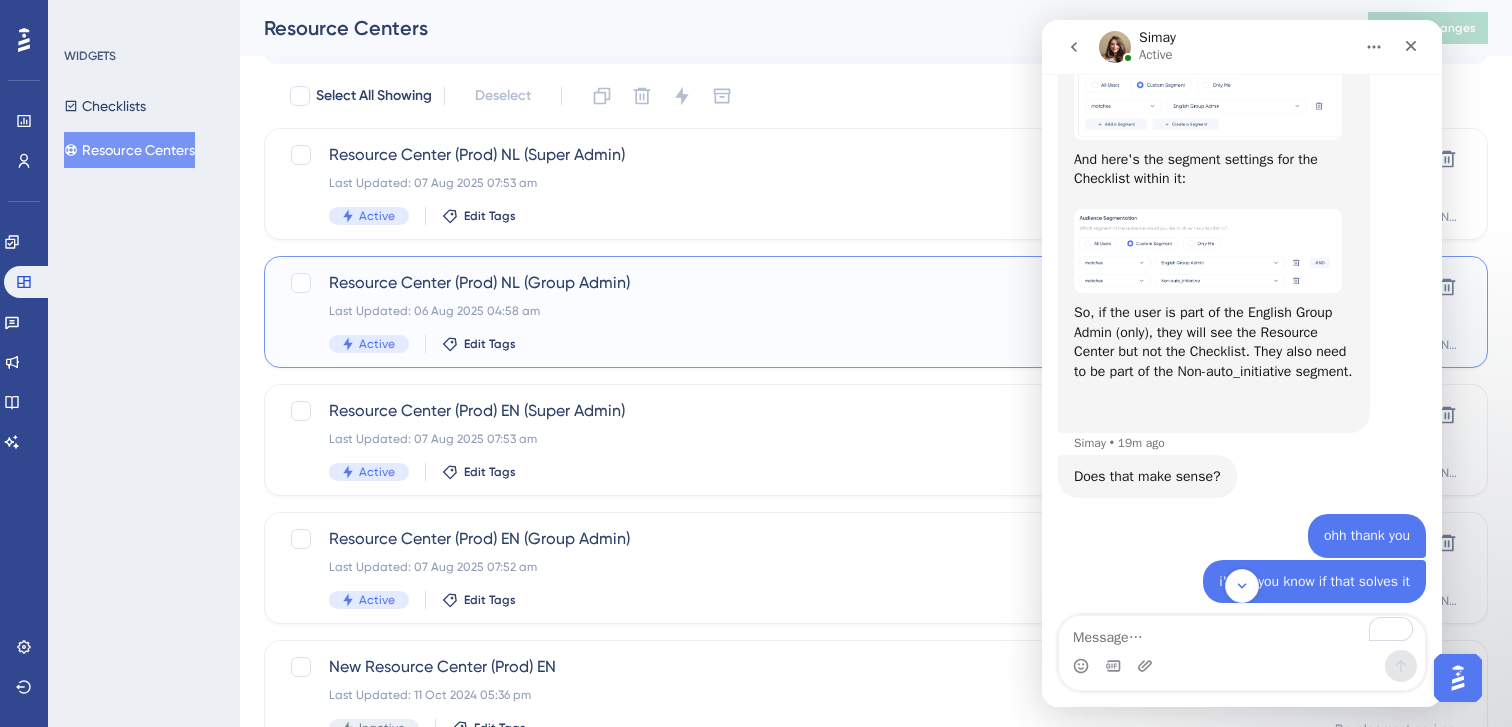 click on "Resource Center (Prod) NL (Group Admin)" at bounding box center (796, 283) 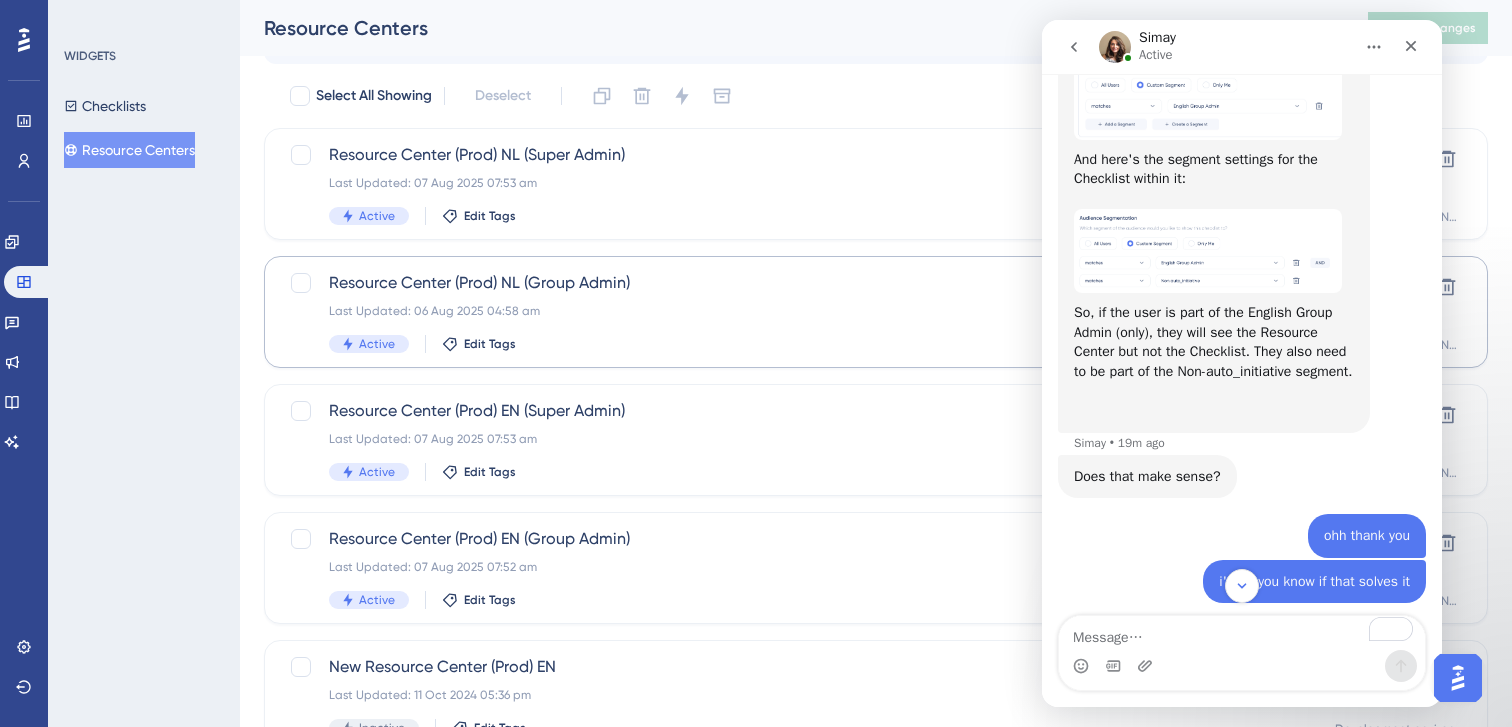 scroll, scrollTop: 0, scrollLeft: 0, axis: both 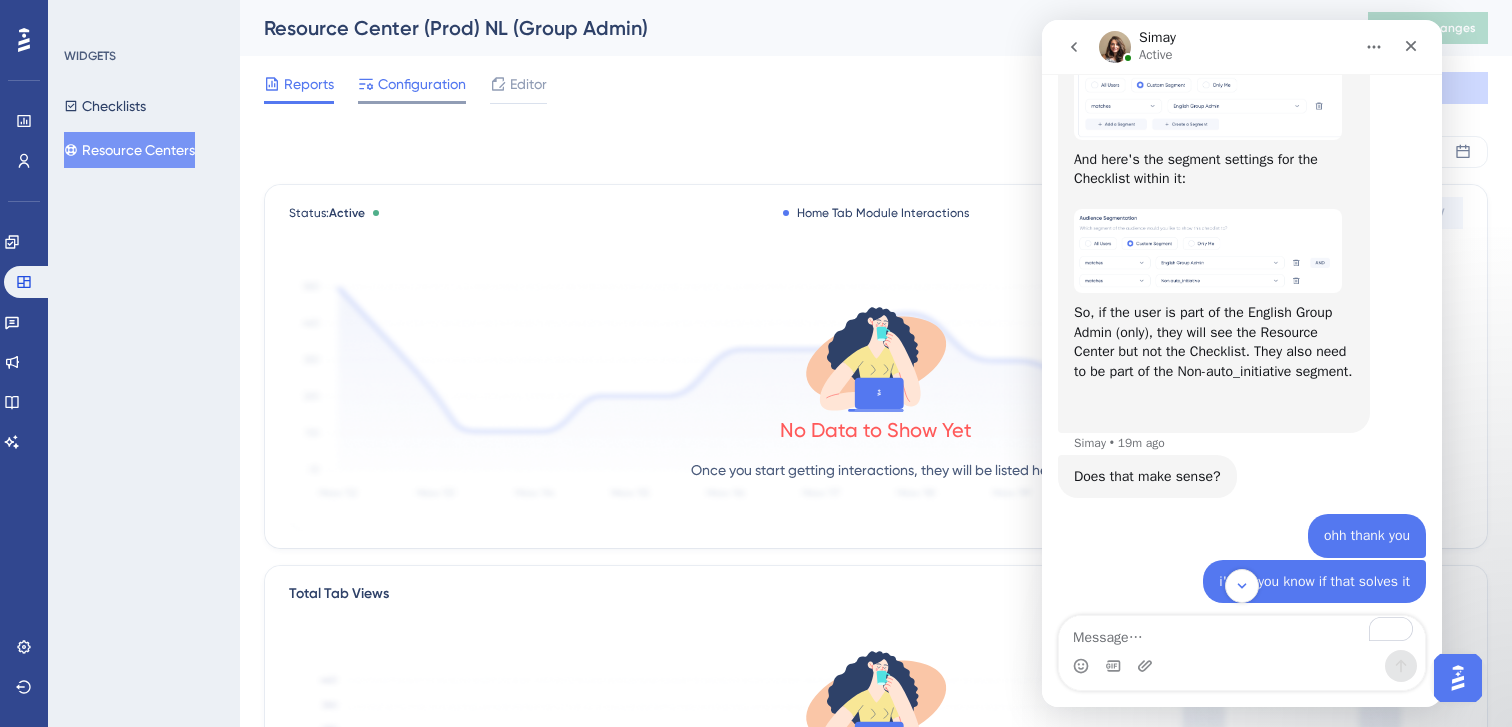 click on "Configuration" at bounding box center [412, 88] 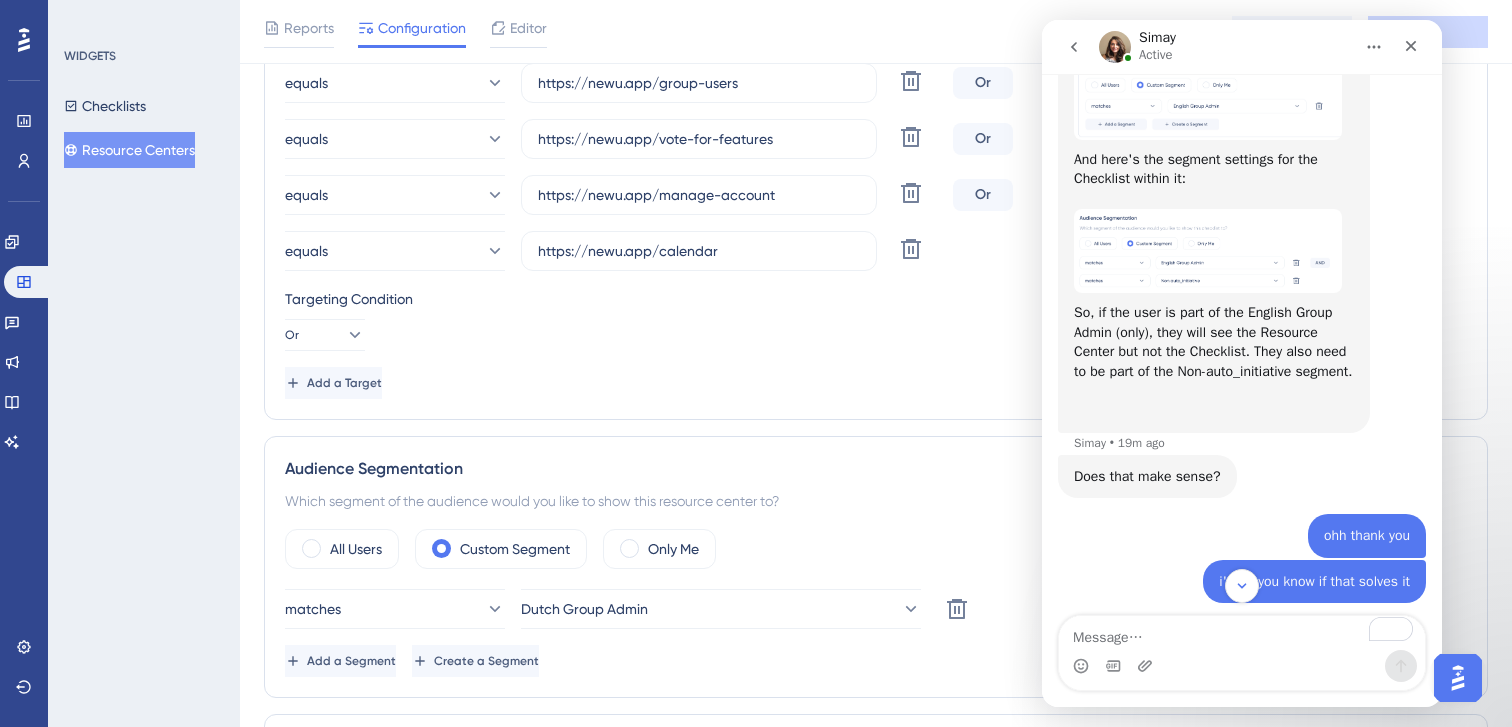scroll, scrollTop: 1247, scrollLeft: 0, axis: vertical 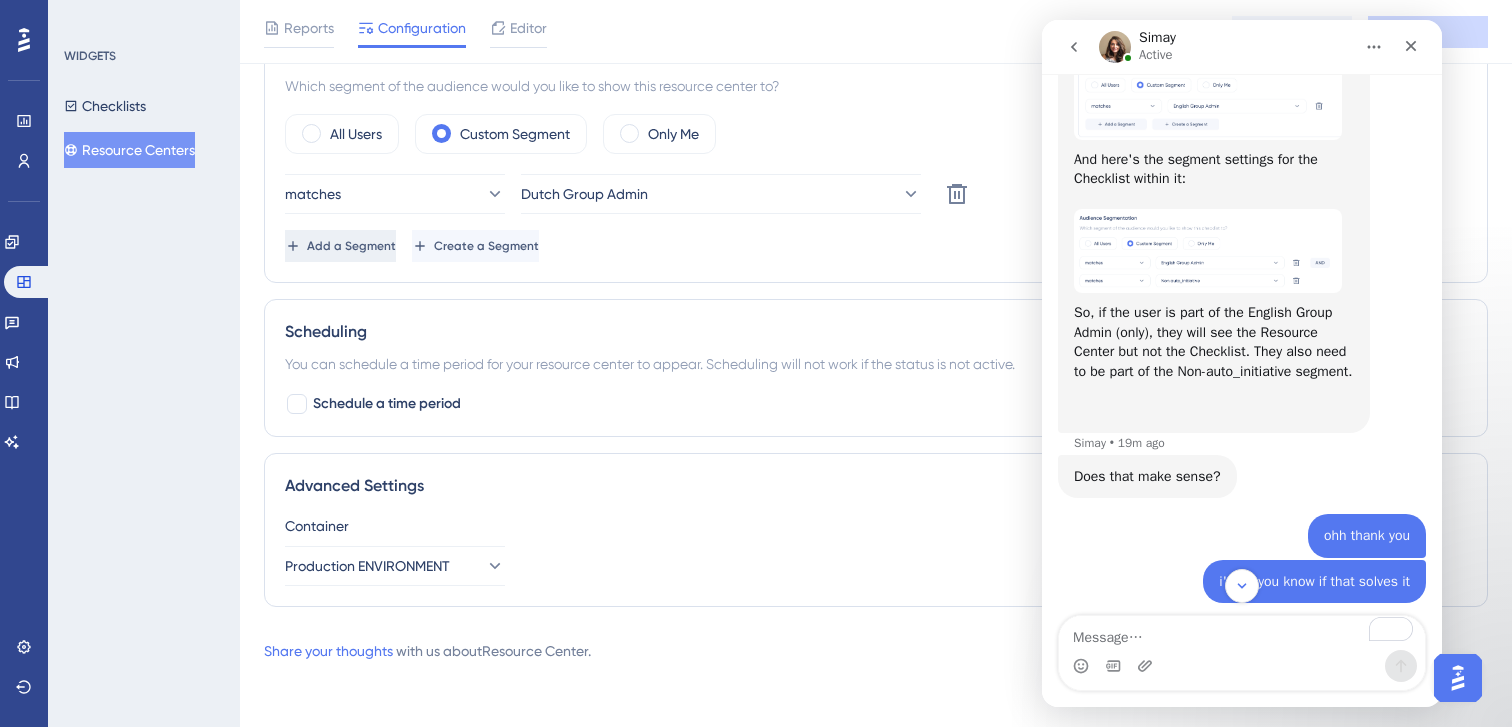 click on "Add a Segment" at bounding box center [340, 246] 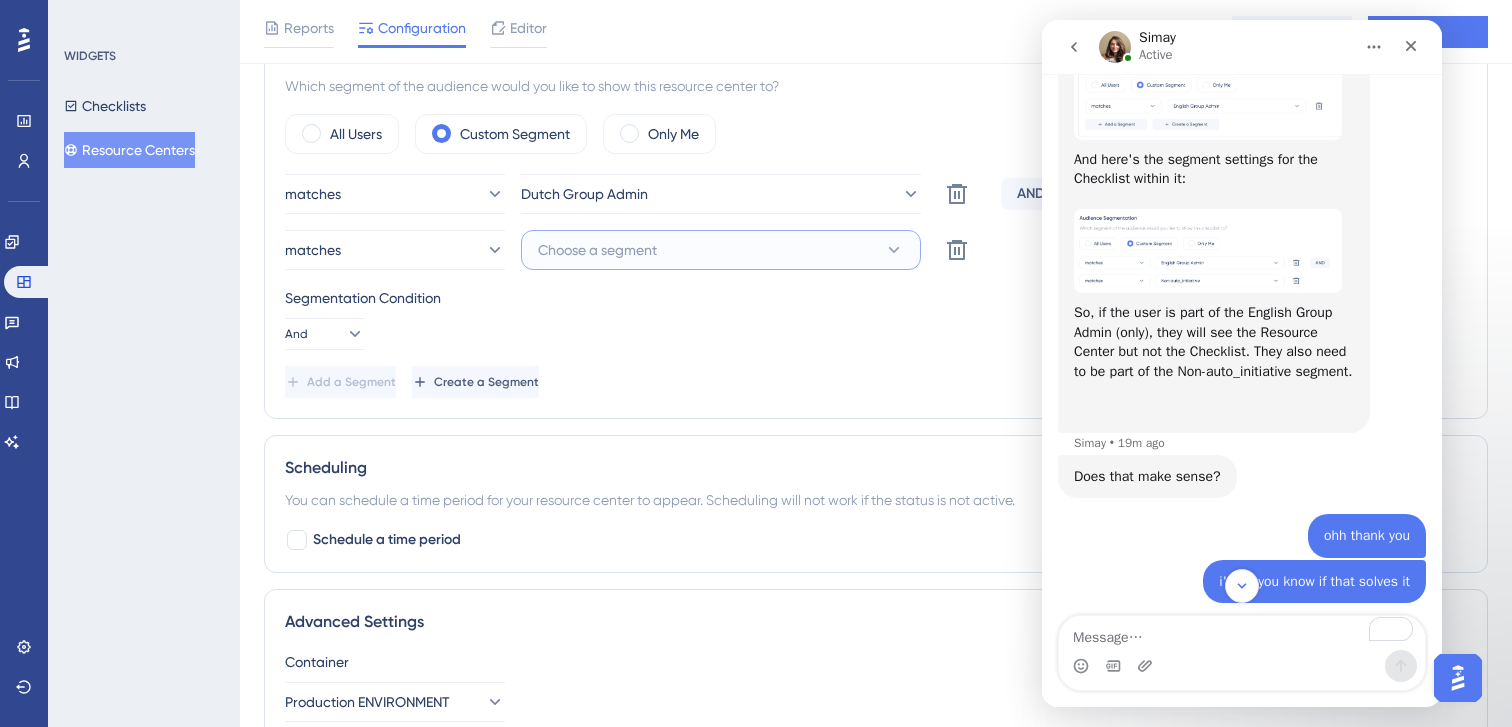 click on "Choose a segment" at bounding box center [597, 250] 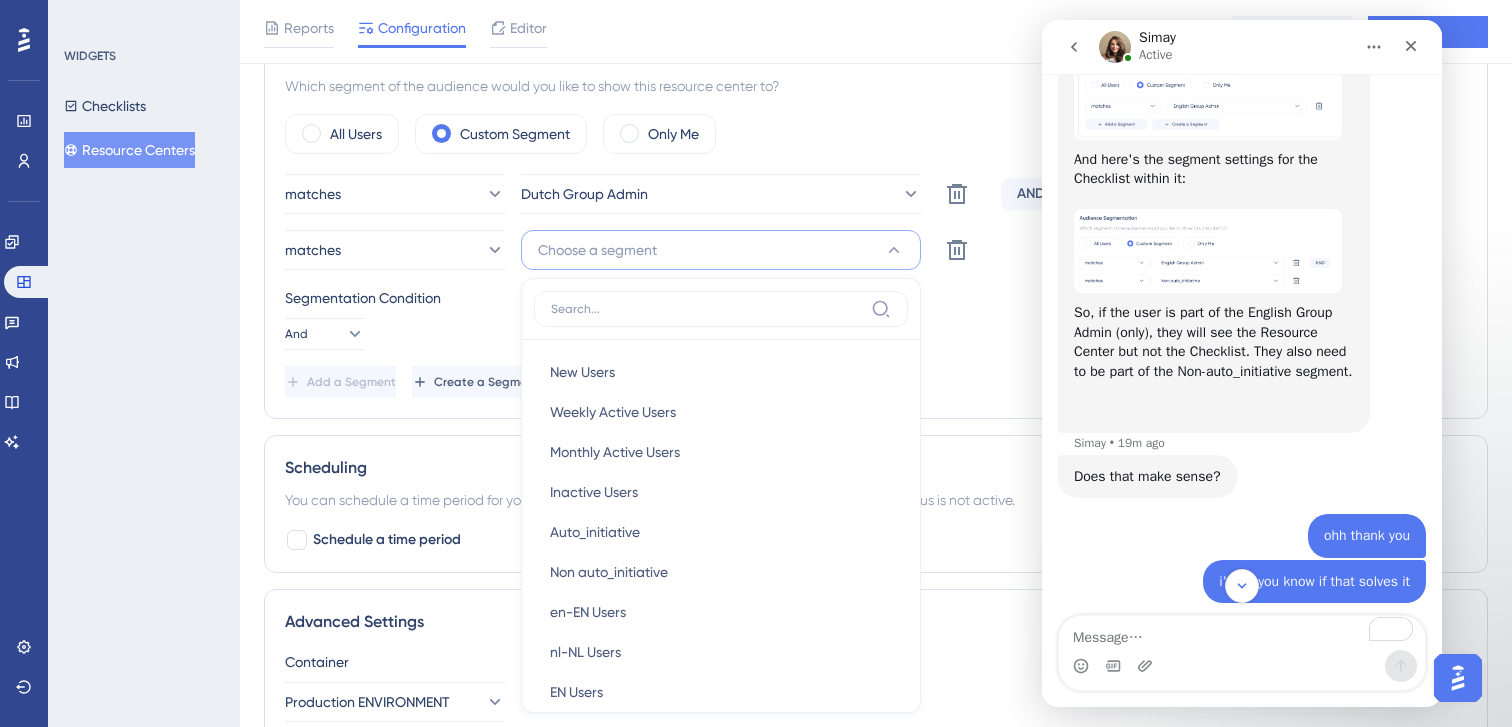 scroll, scrollTop: 1362, scrollLeft: 0, axis: vertical 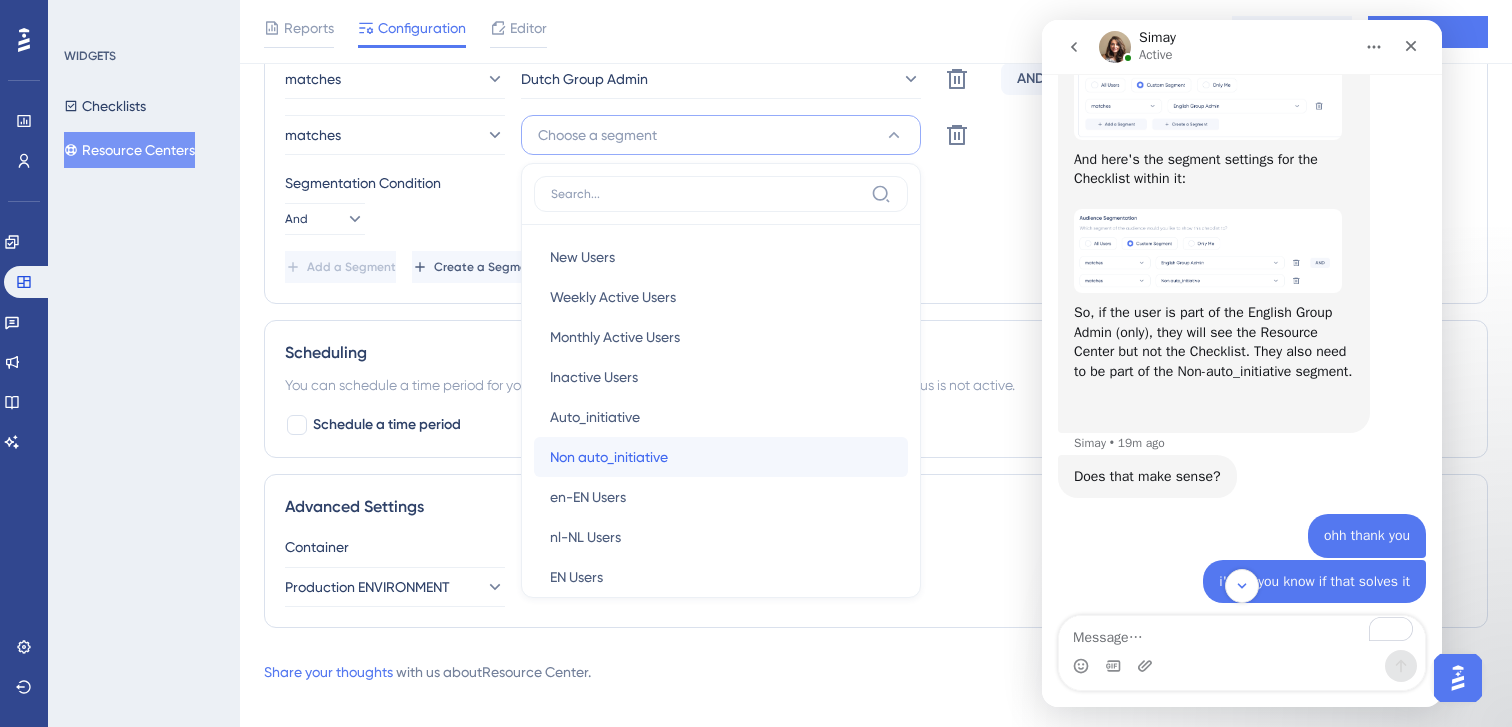 click on "Non auto_initiative" at bounding box center (609, 457) 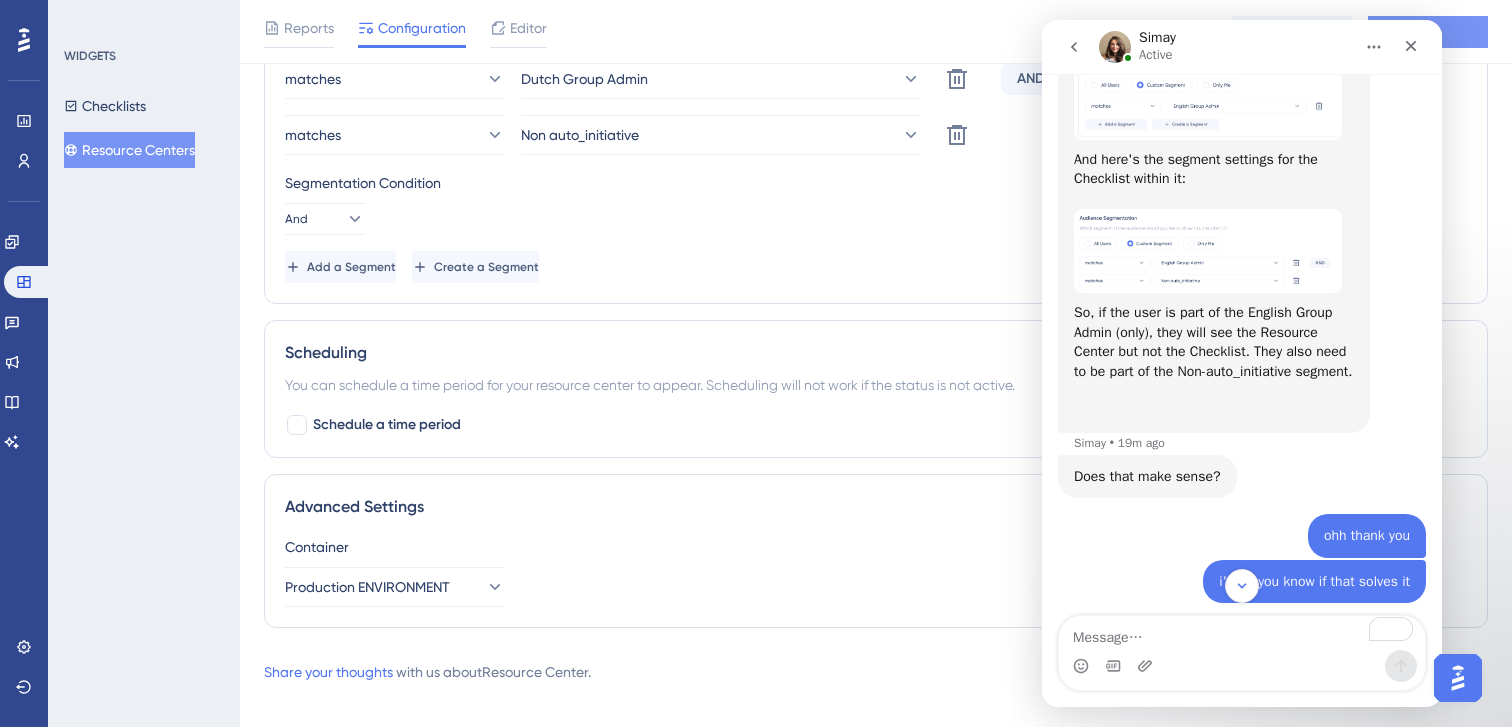 click on "Save" at bounding box center [1428, 32] 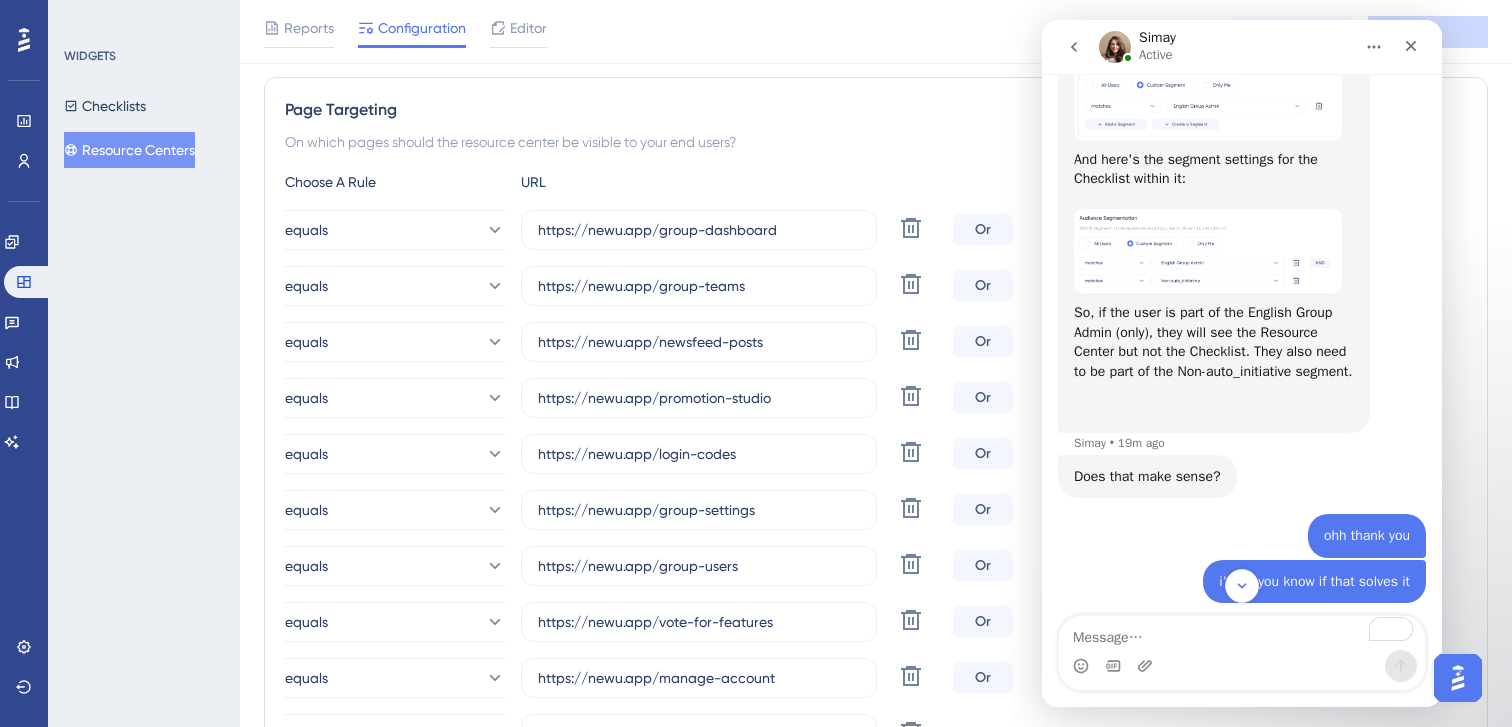 scroll, scrollTop: 0, scrollLeft: 0, axis: both 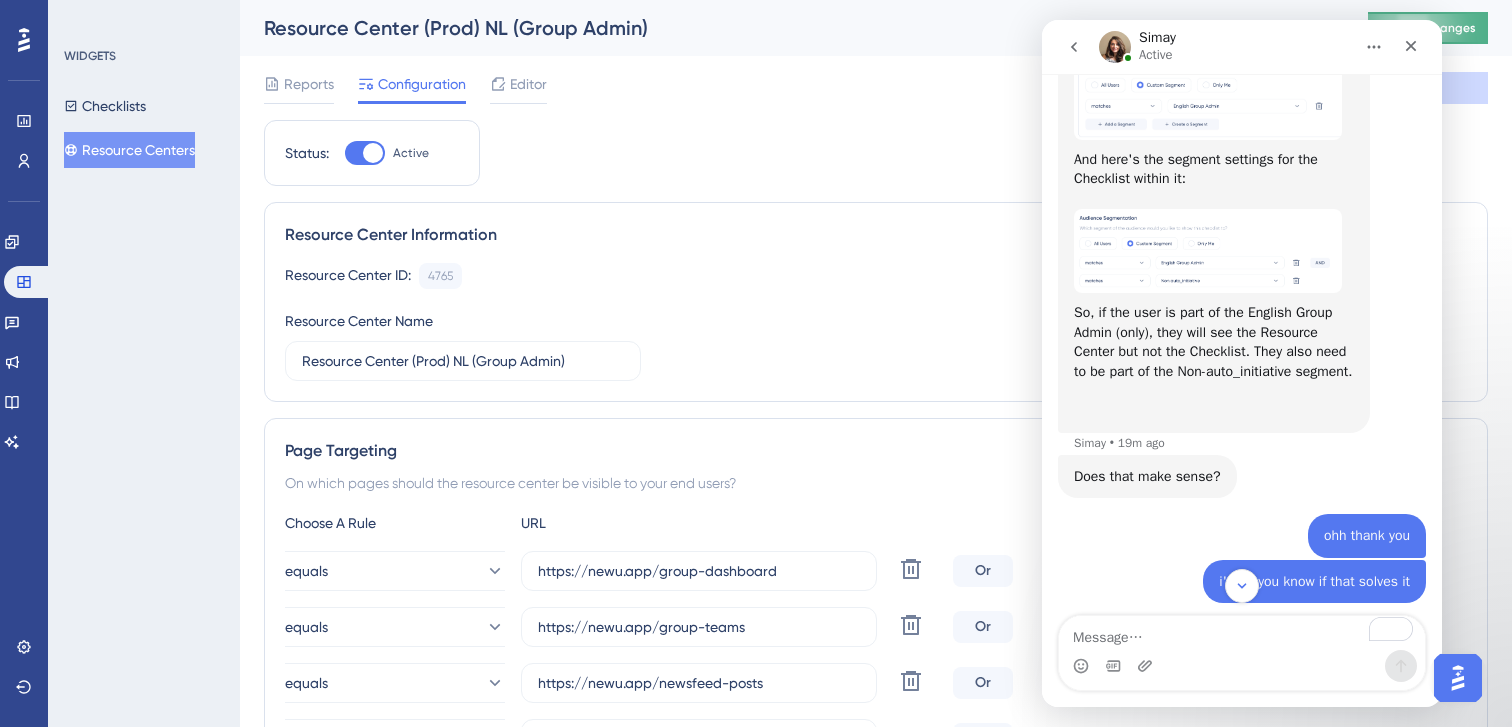 click on "Publish Changes" at bounding box center (1428, 28) 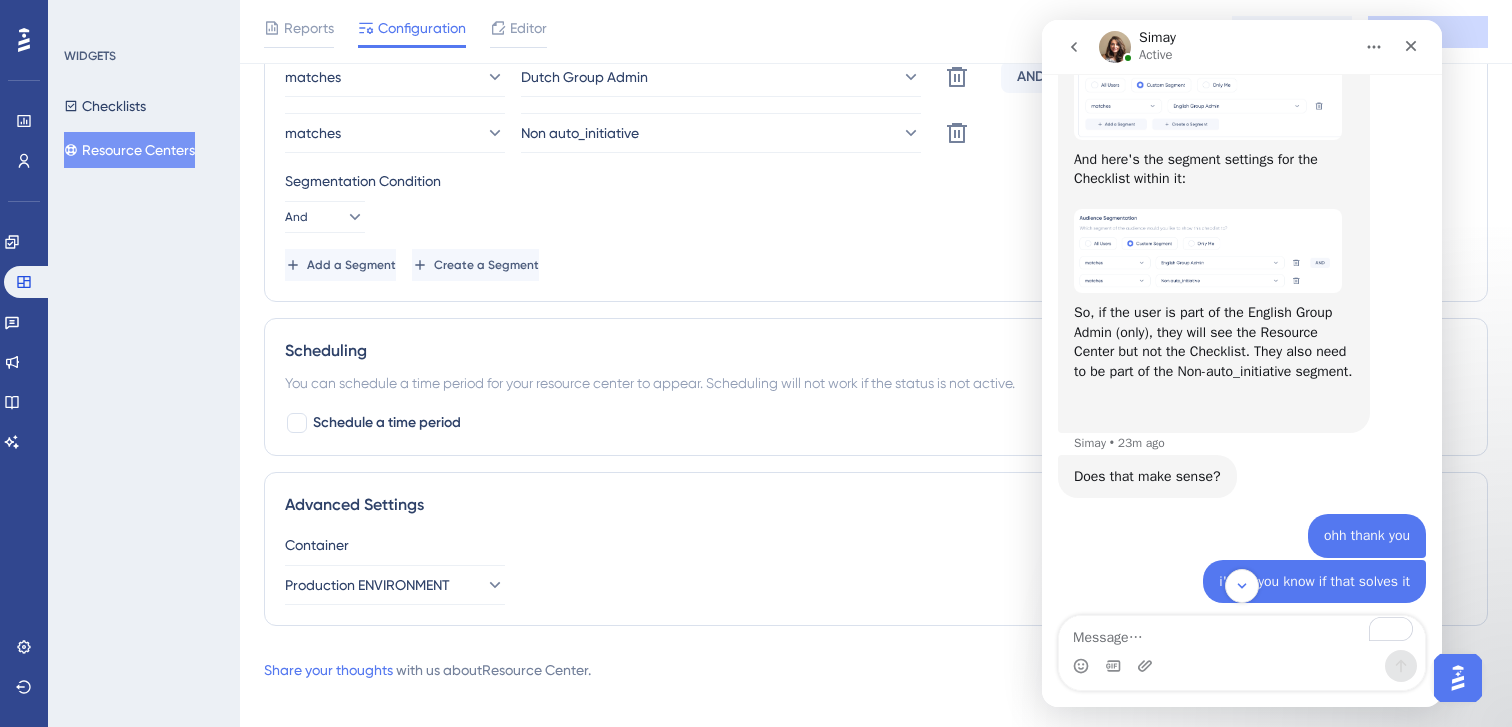 scroll, scrollTop: 1383, scrollLeft: 0, axis: vertical 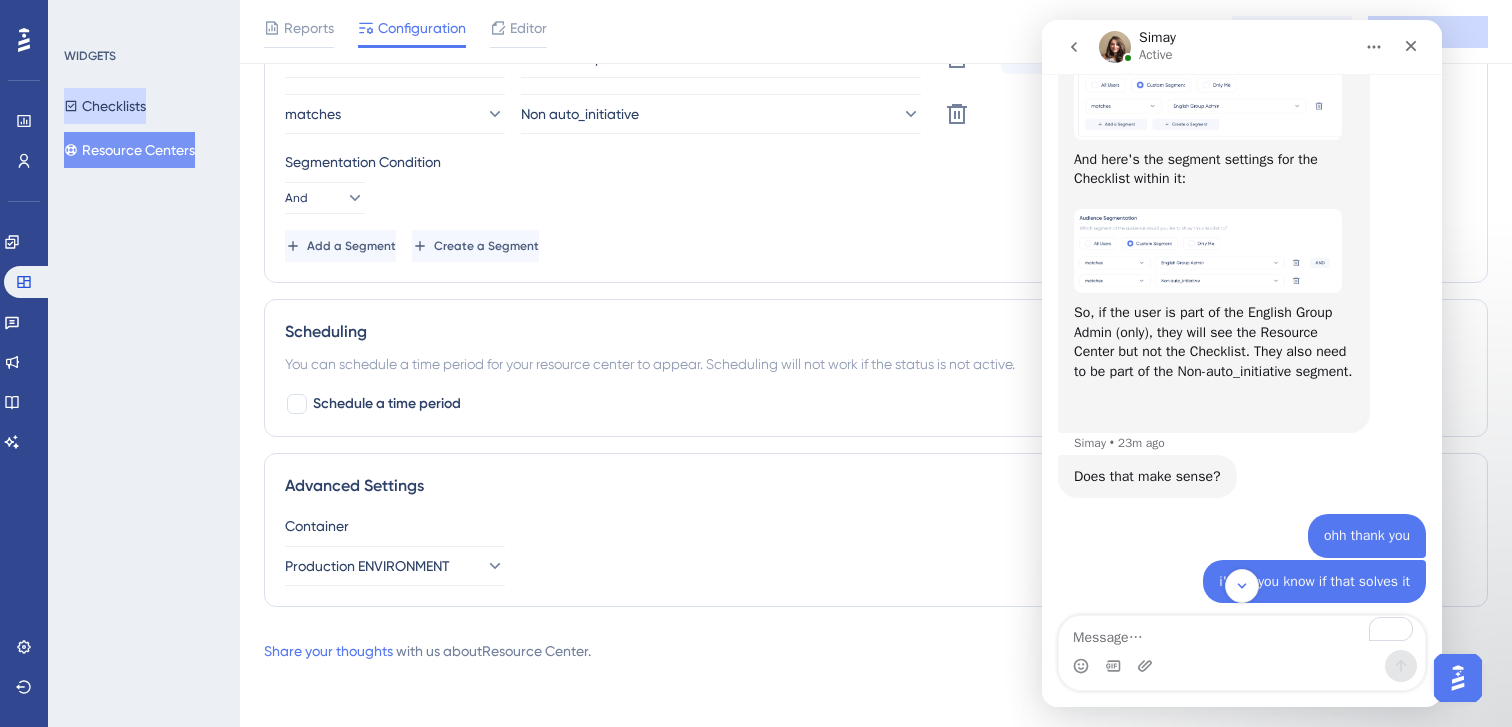 click on "Checklists" at bounding box center (105, 106) 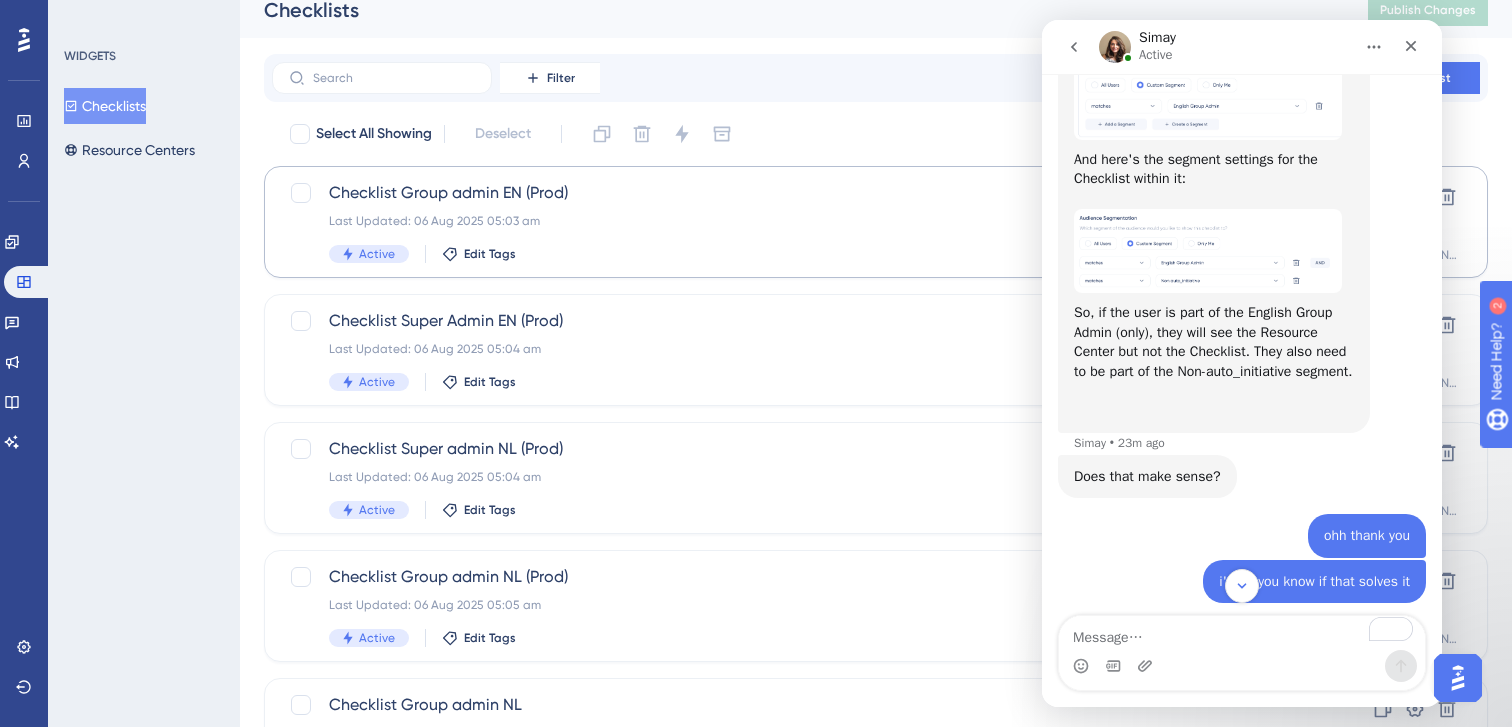 scroll, scrollTop: 0, scrollLeft: 0, axis: both 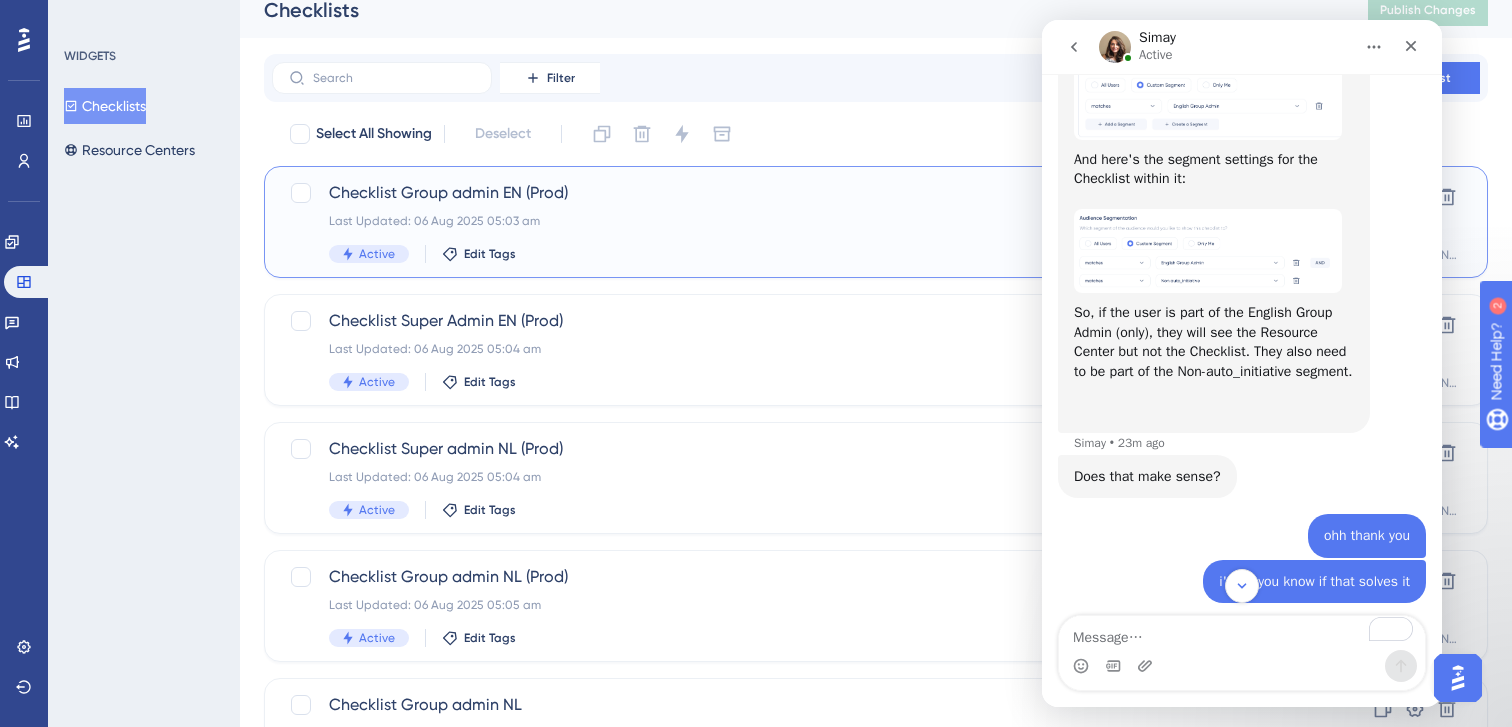 click on "Checklist Group admin EN (Prod) Last Updated: 06 Aug 2025 05:03 am Active Edit Tags" at bounding box center [796, 222] 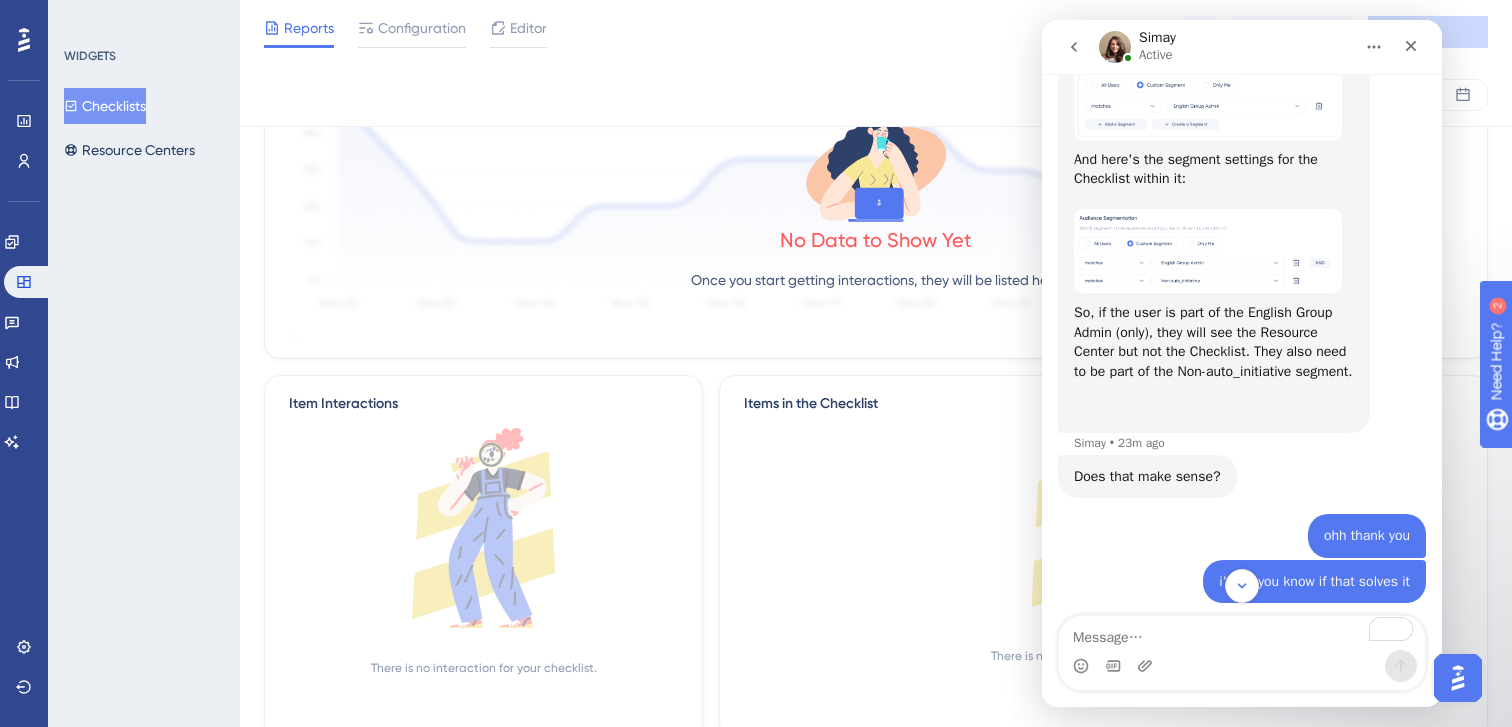 scroll, scrollTop: 0, scrollLeft: 0, axis: both 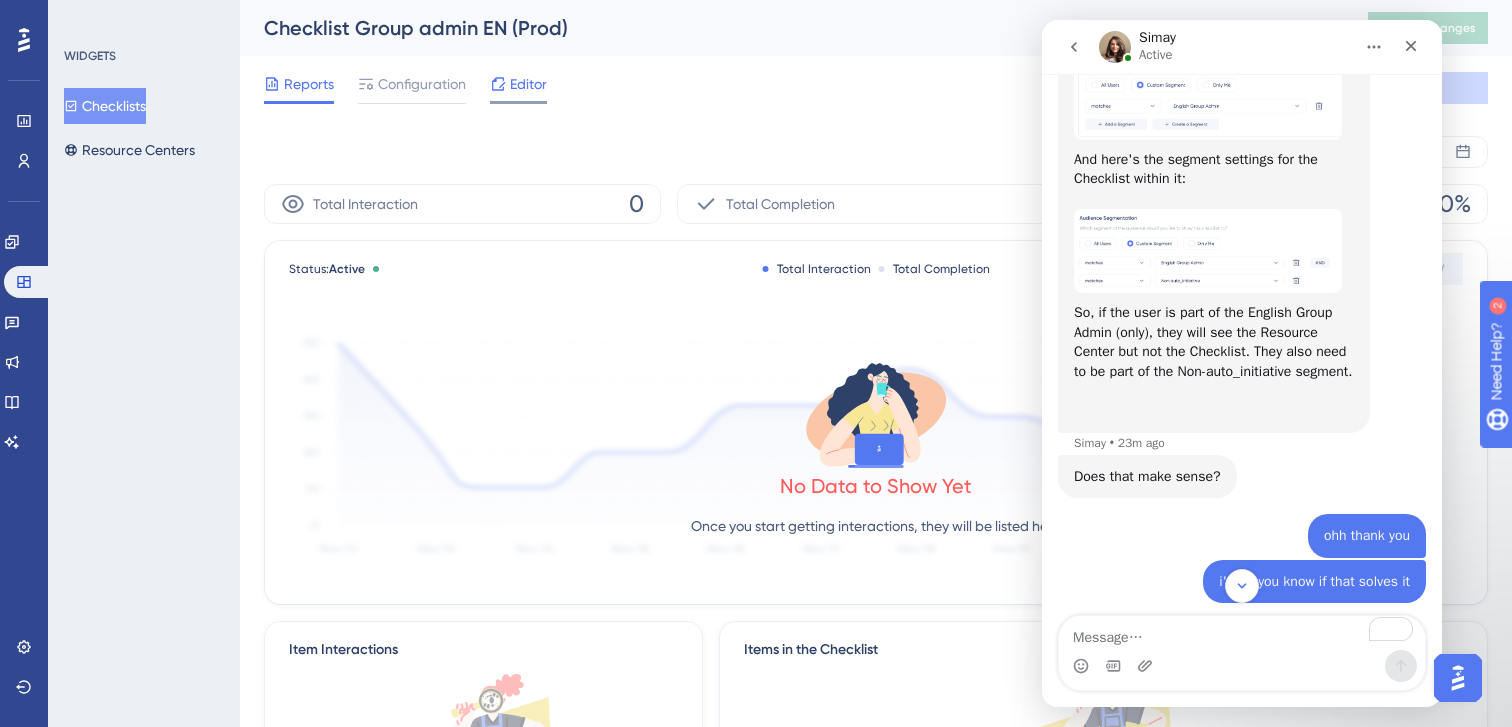 click on "Editor" at bounding box center [528, 84] 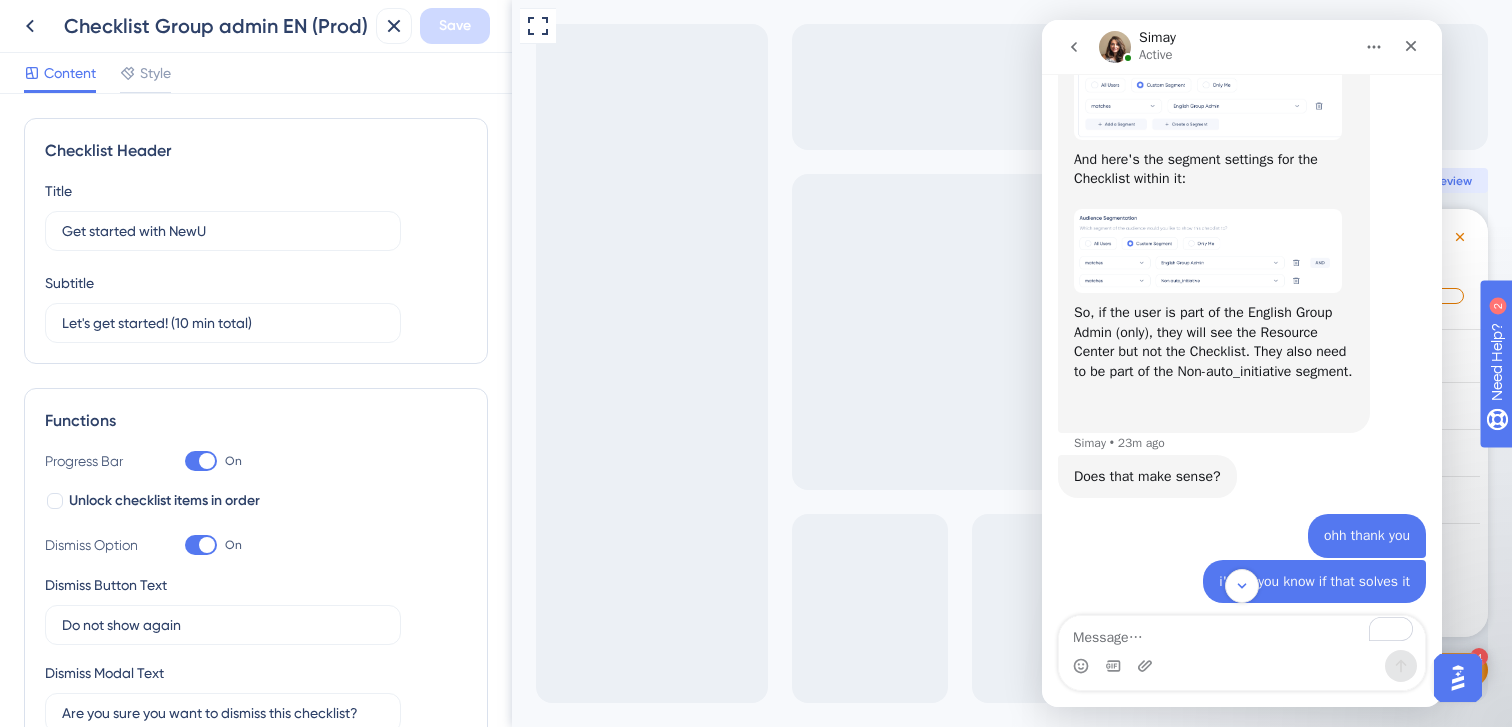 scroll, scrollTop: 0, scrollLeft: 0, axis: both 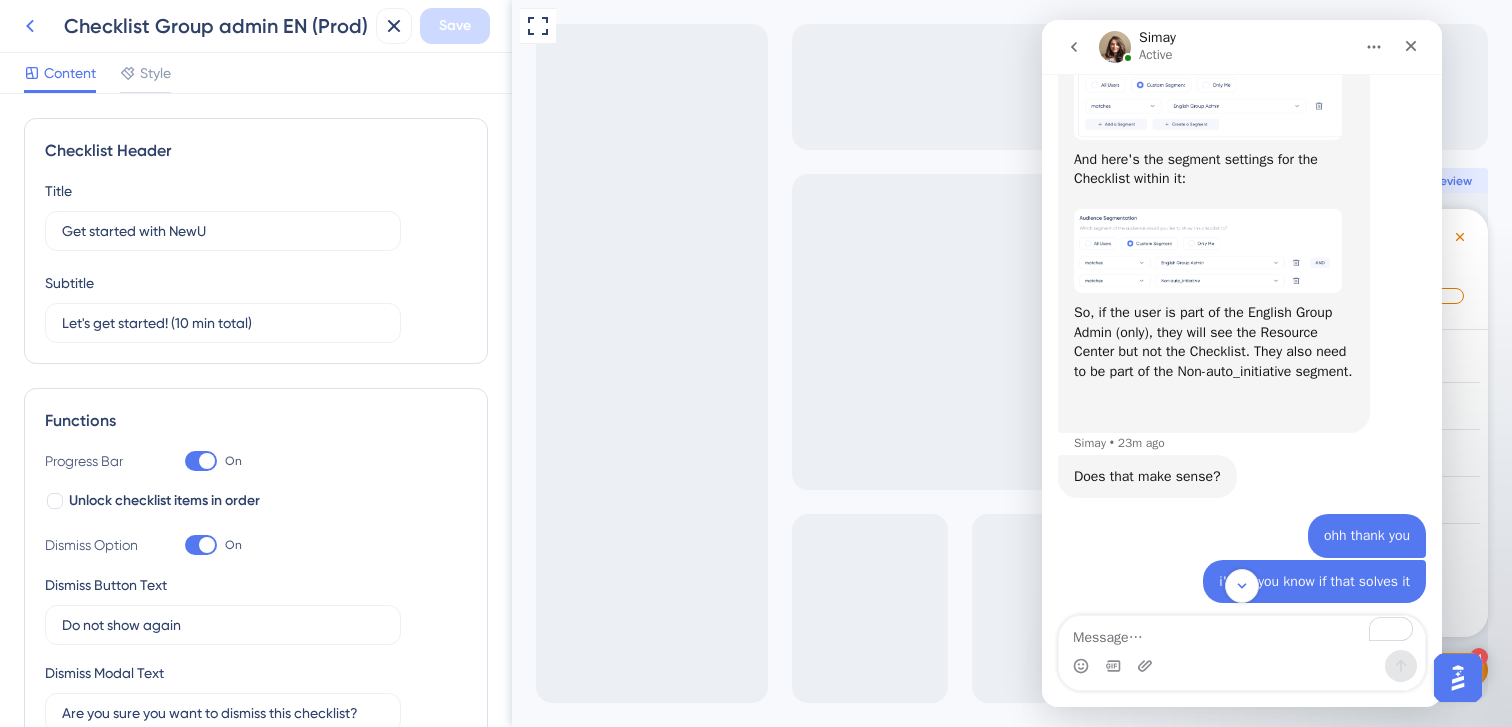 click at bounding box center (30, 26) 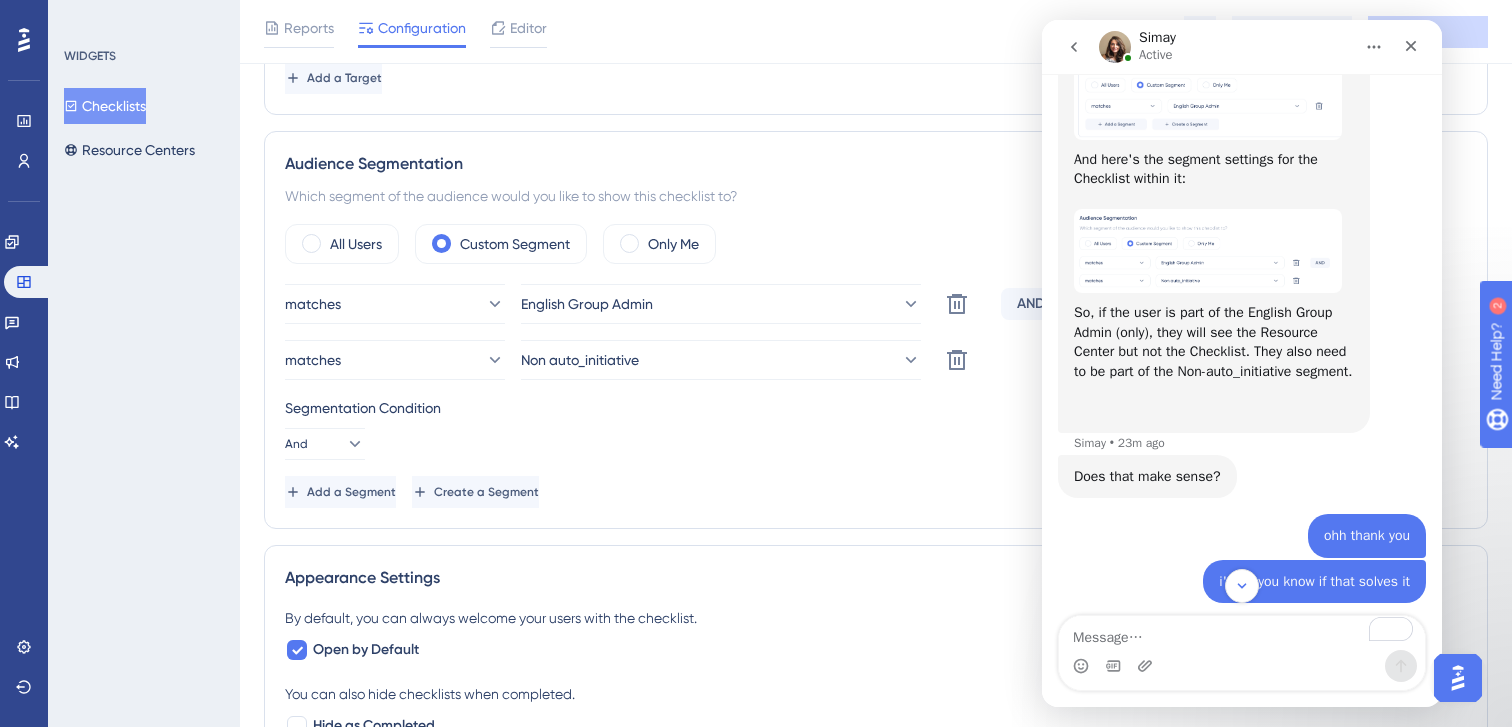 scroll, scrollTop: 1179, scrollLeft: 0, axis: vertical 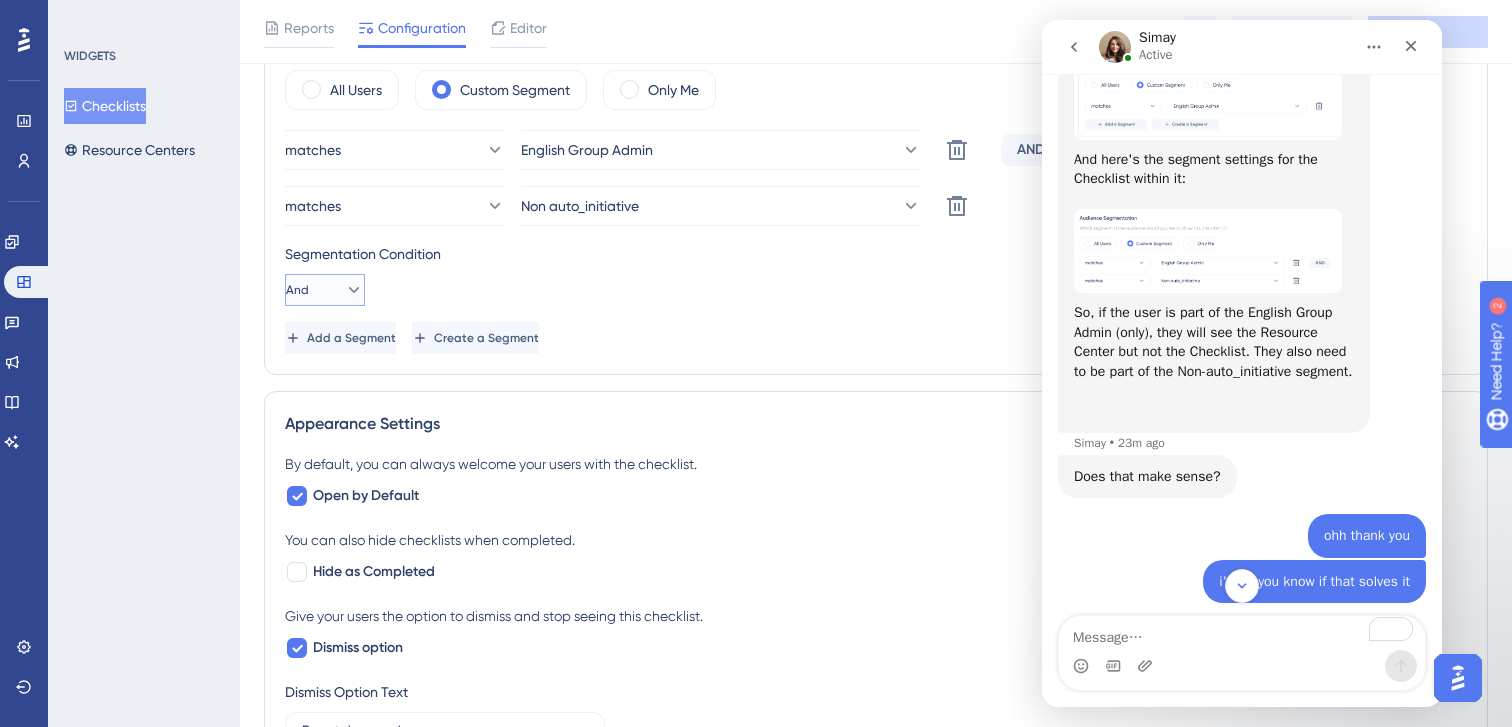 click 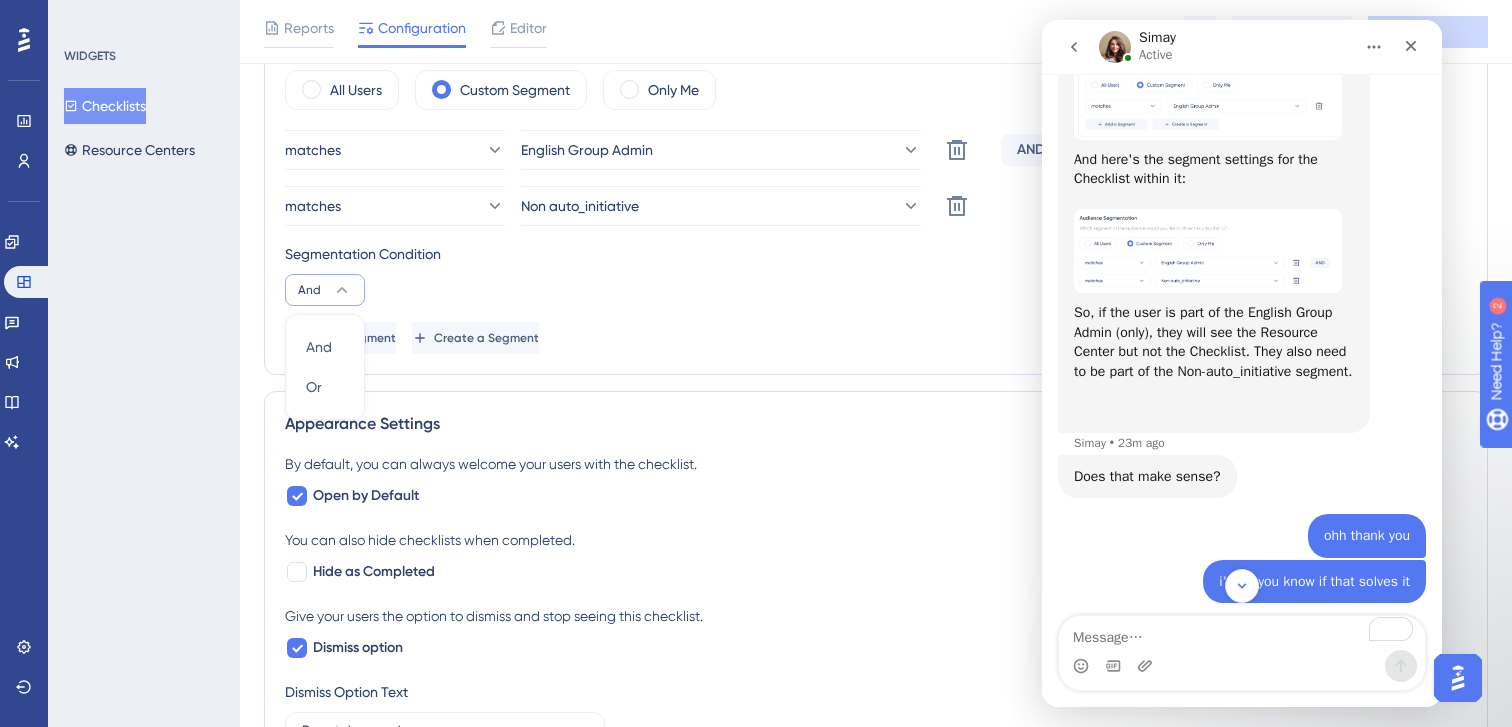click on "Segmentation Condition" at bounding box center (876, 254) 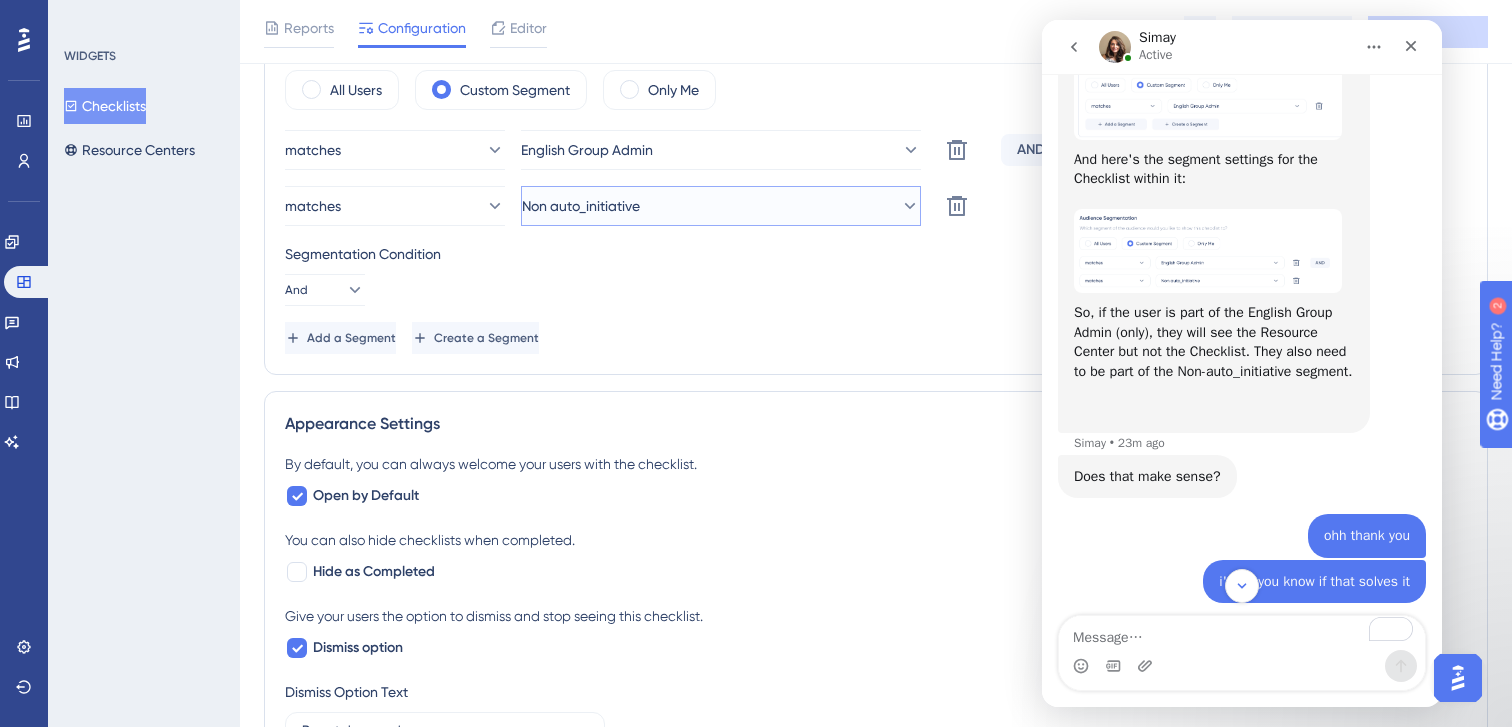 click on "Non auto_initiative" at bounding box center (581, 206) 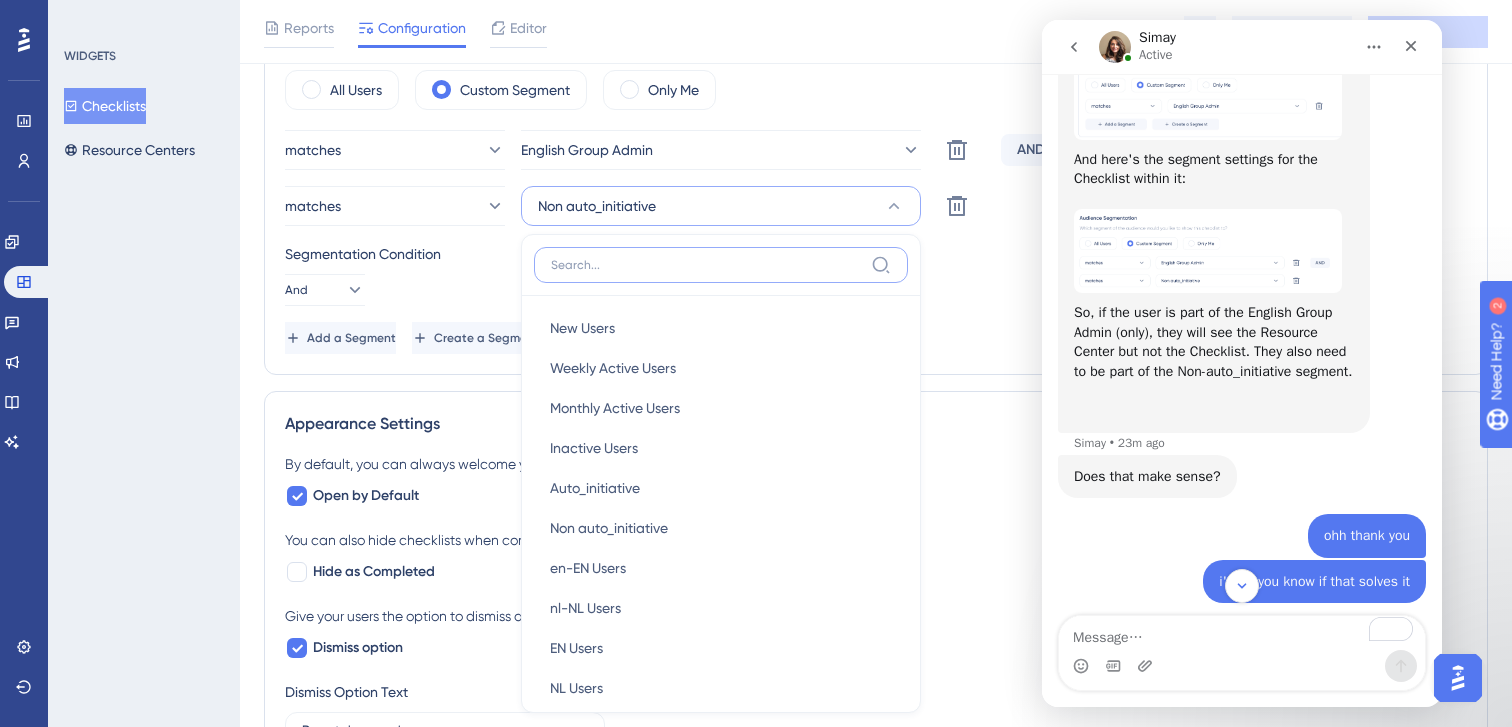 scroll, scrollTop: 1285, scrollLeft: 0, axis: vertical 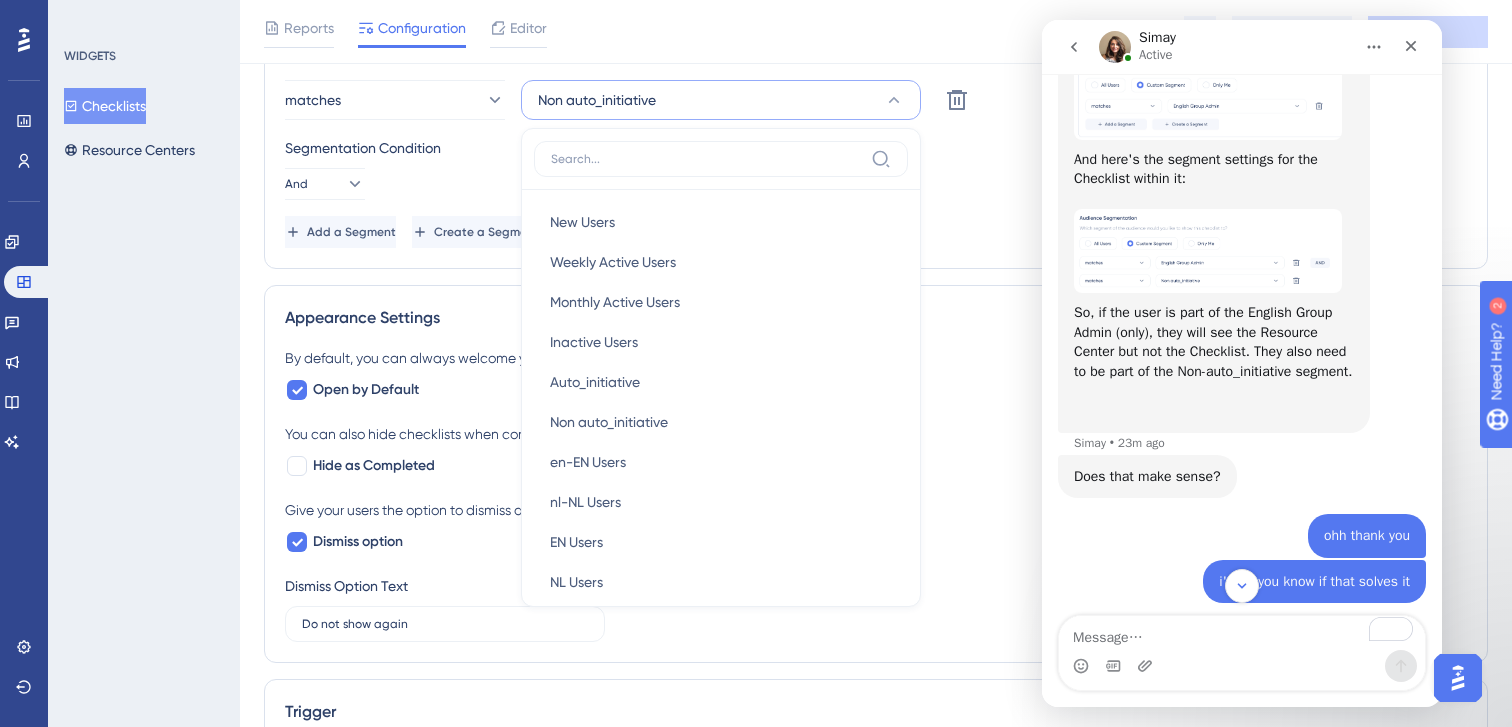 click on "Status: Active Checklist Information Checklist ID: 19000 Copy Checklist Name Checklist Group admin EN (Prod) Page Targeting
On which pages should the checklist be visible to your end users?
Choose A Rule URL equals https://newu.app/group-dashboard Delete Or equals https://newu.app/calendar Delete Or equals https://newu.app/group-teams Delete Or equals https://newu.app/newsfeed-posts Delete Or equals https://newu.app/promotion-studio Delete Or equals https://newu.app/login-codes Delete Or equals https://newu.app/group-settings Delete Or equals https://newu.app/group-users Delete Targeting Condition Or Add a Target Audience Segmentation Which segment of the audience would you like to show this checklist to? All Users Custom Segment Only Me matches English Group Admin Delete AND matches Non auto_initiative New Users New Users Weekly Active Users Weekly Active Users Monthly Active Users Monthly Active Users Inactive Users Inactive Users Auto_initiative Auto_initiative Non auto_initiative en-EN Users And 9" at bounding box center (876, 84) 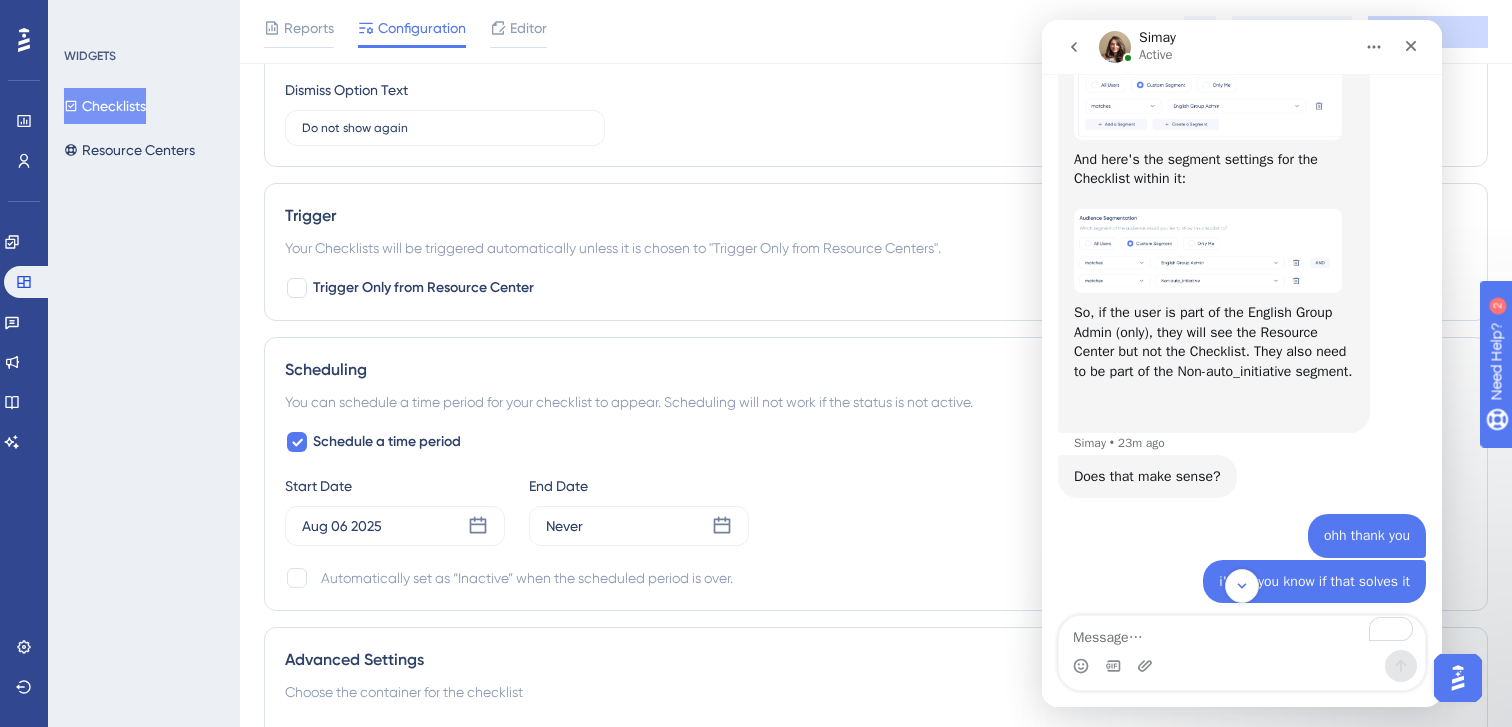 scroll, scrollTop: 1809, scrollLeft: 0, axis: vertical 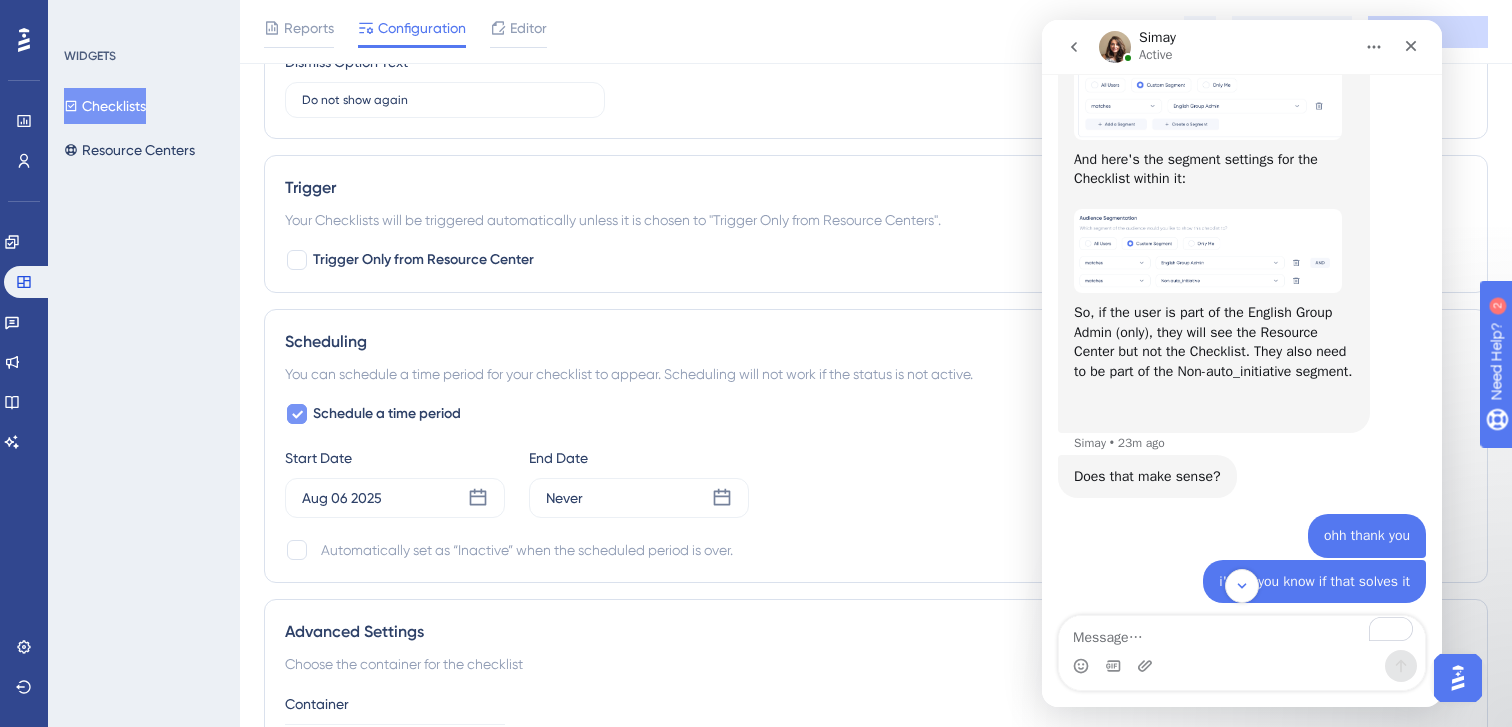 click 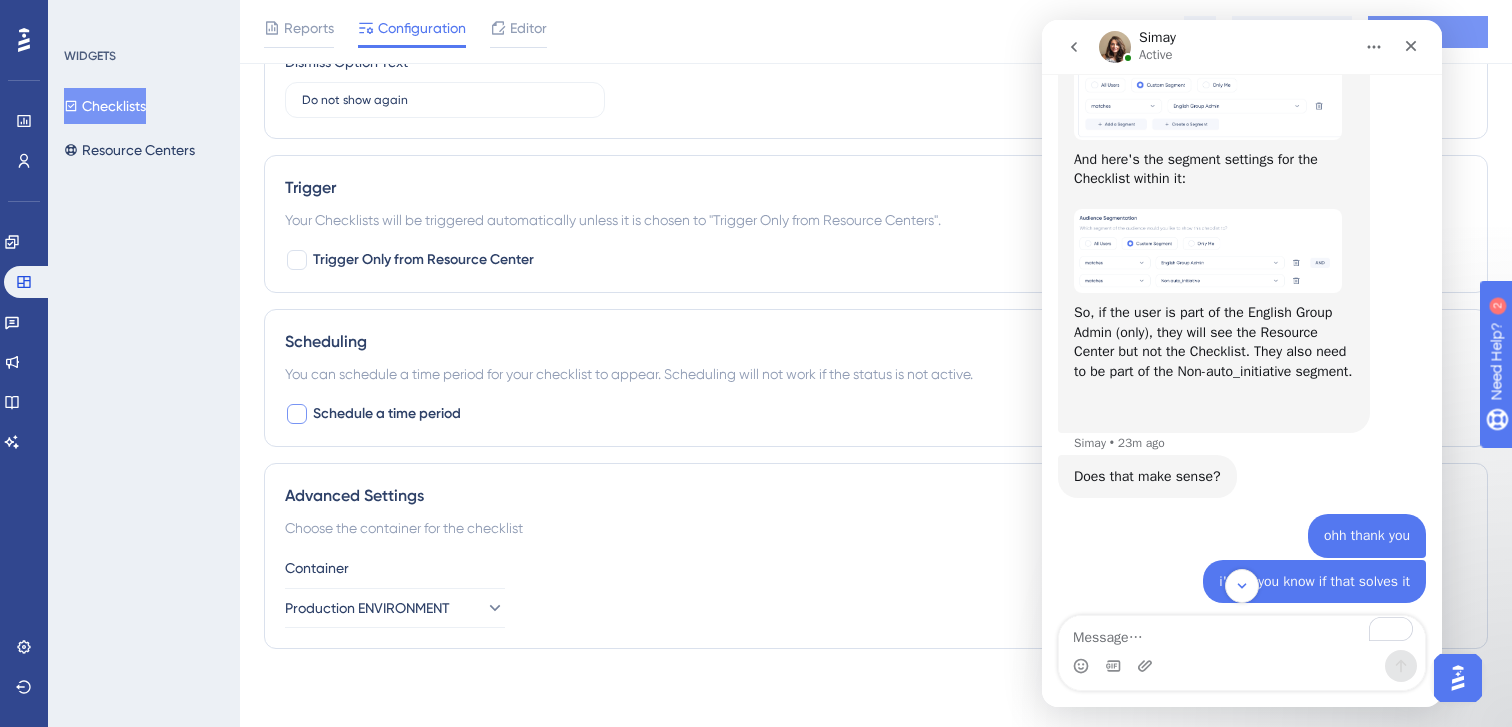 click on "Save" at bounding box center (1428, 32) 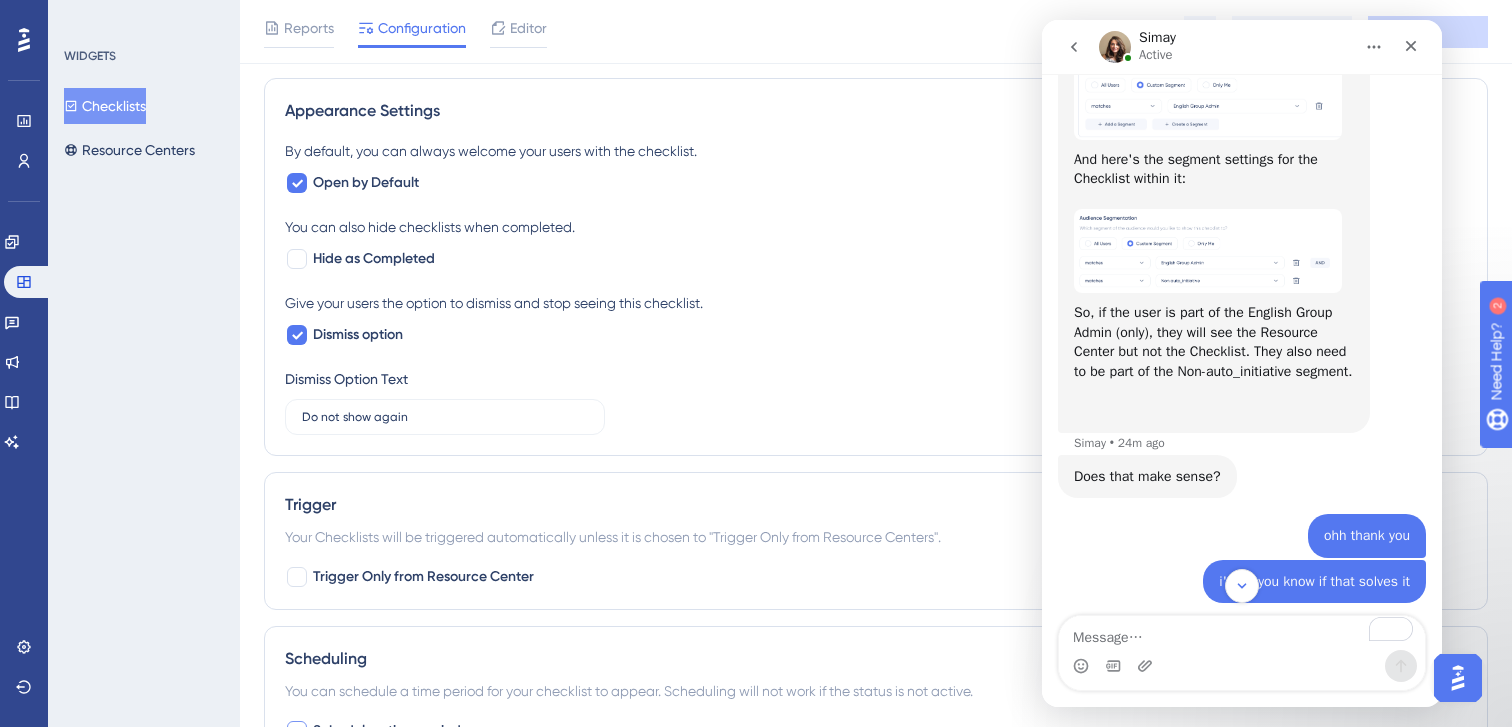 scroll, scrollTop: 1541, scrollLeft: 0, axis: vertical 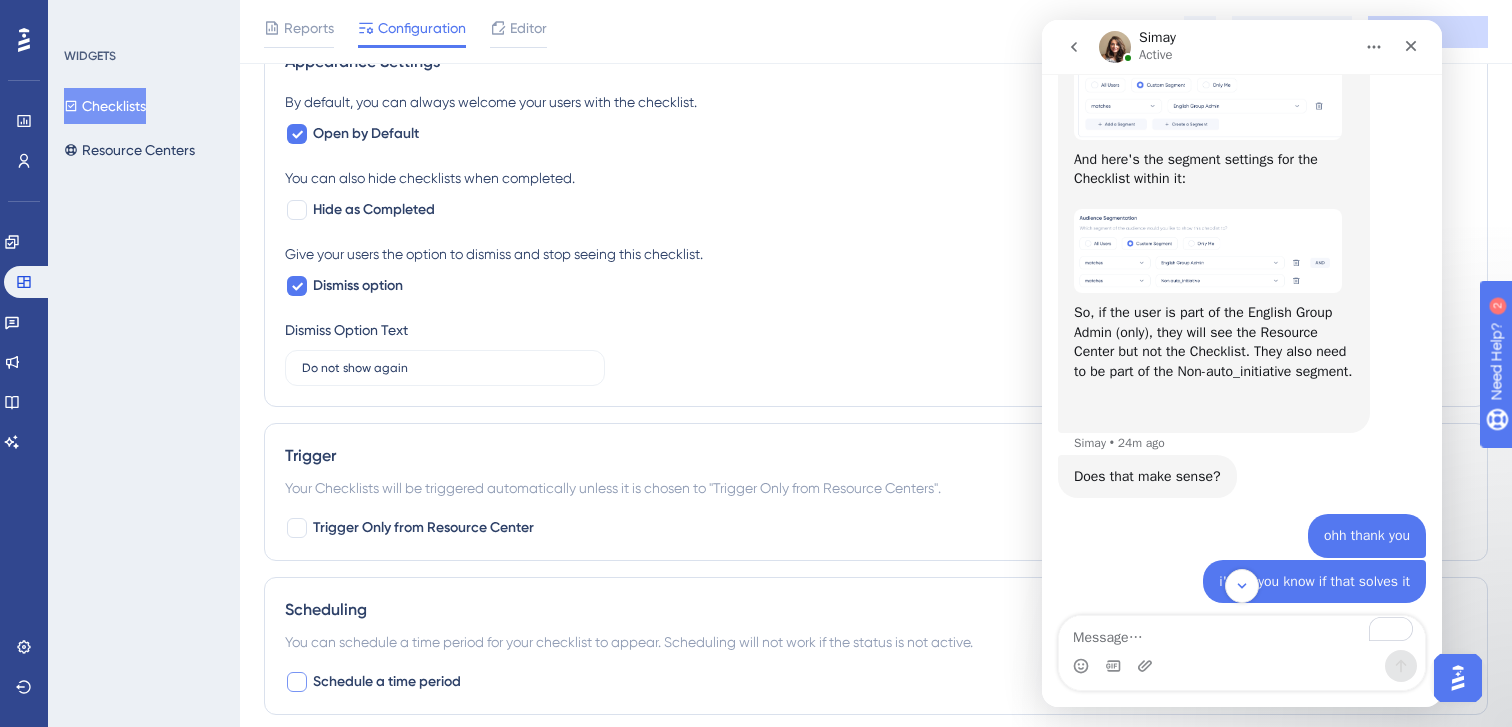 click on "Checklists" at bounding box center [105, 106] 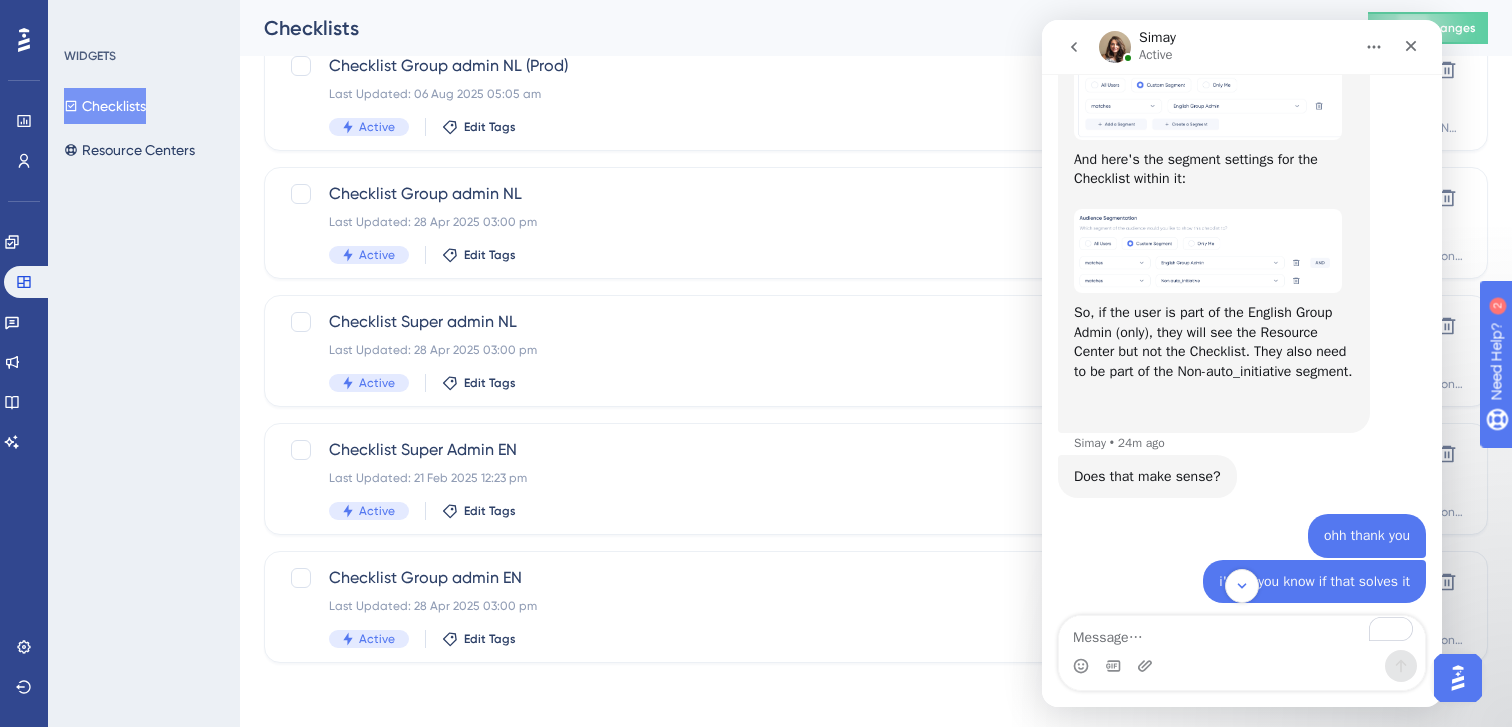 scroll, scrollTop: 0, scrollLeft: 0, axis: both 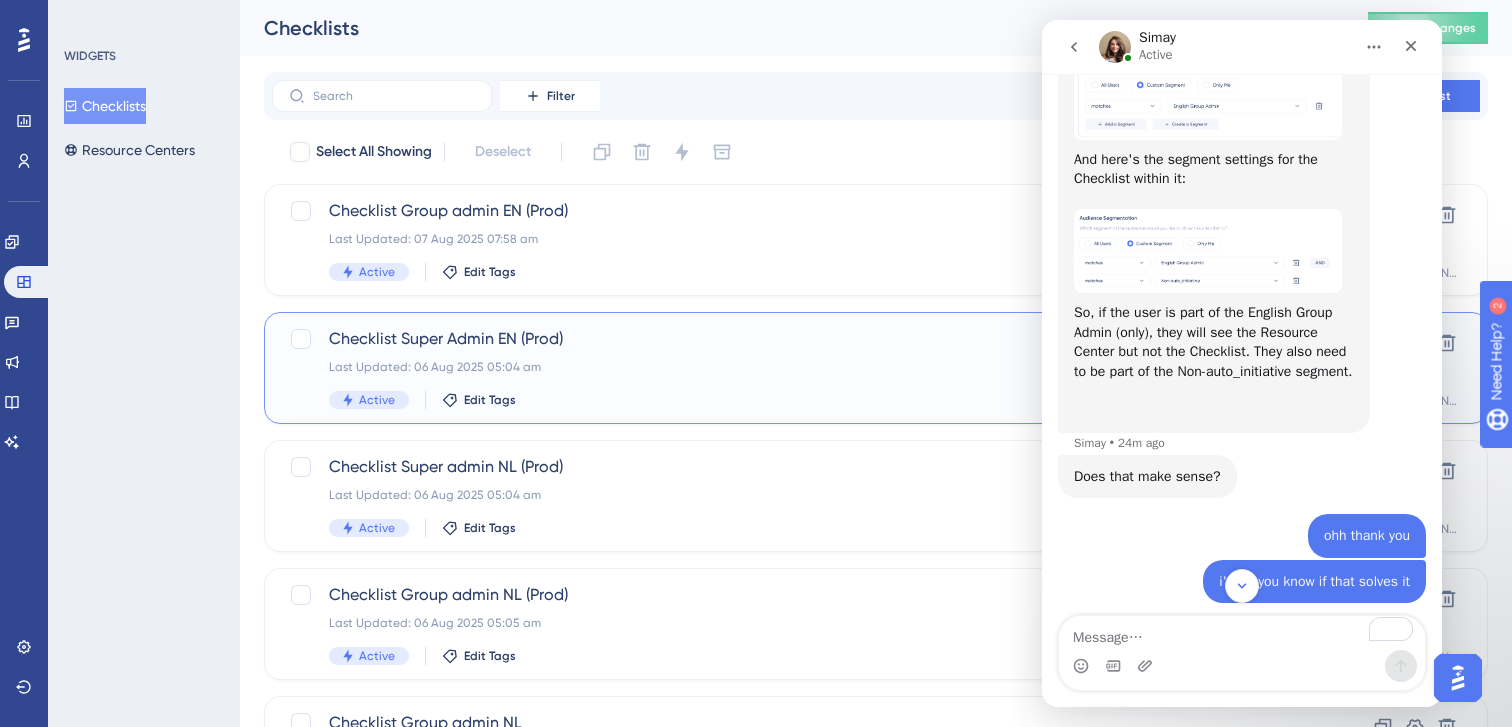 click on "Last Updated: [DATE] [TIME]" at bounding box center (796, 367) 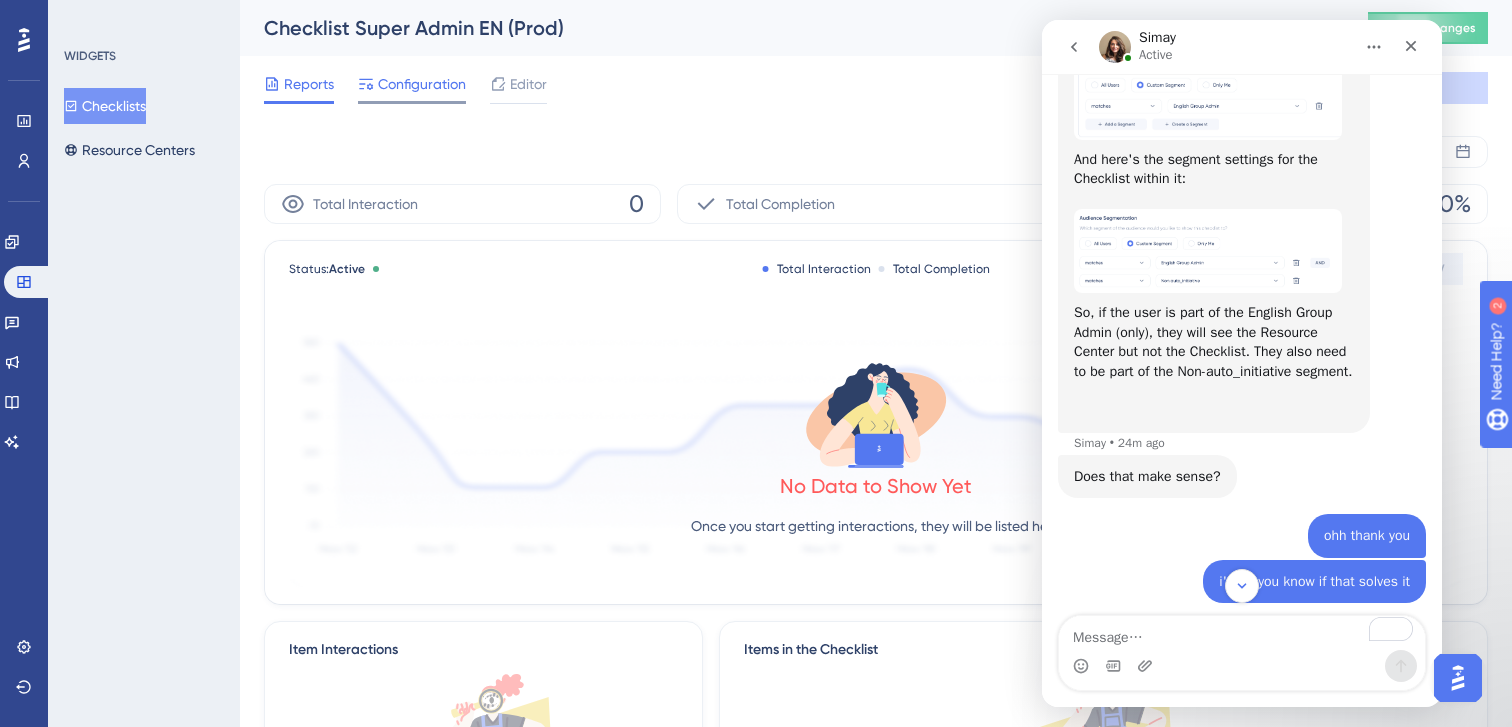 click on "Configuration" at bounding box center [422, 84] 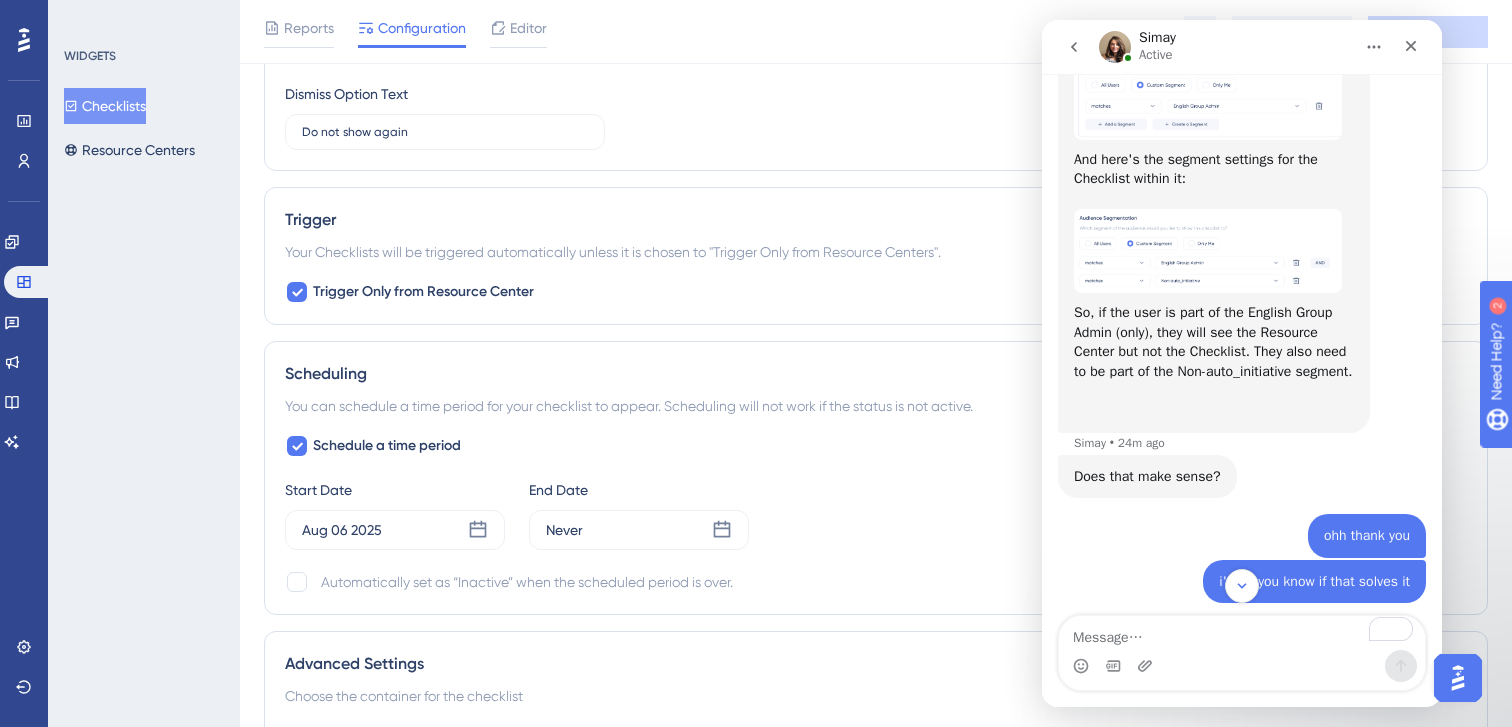 scroll, scrollTop: 1891, scrollLeft: 0, axis: vertical 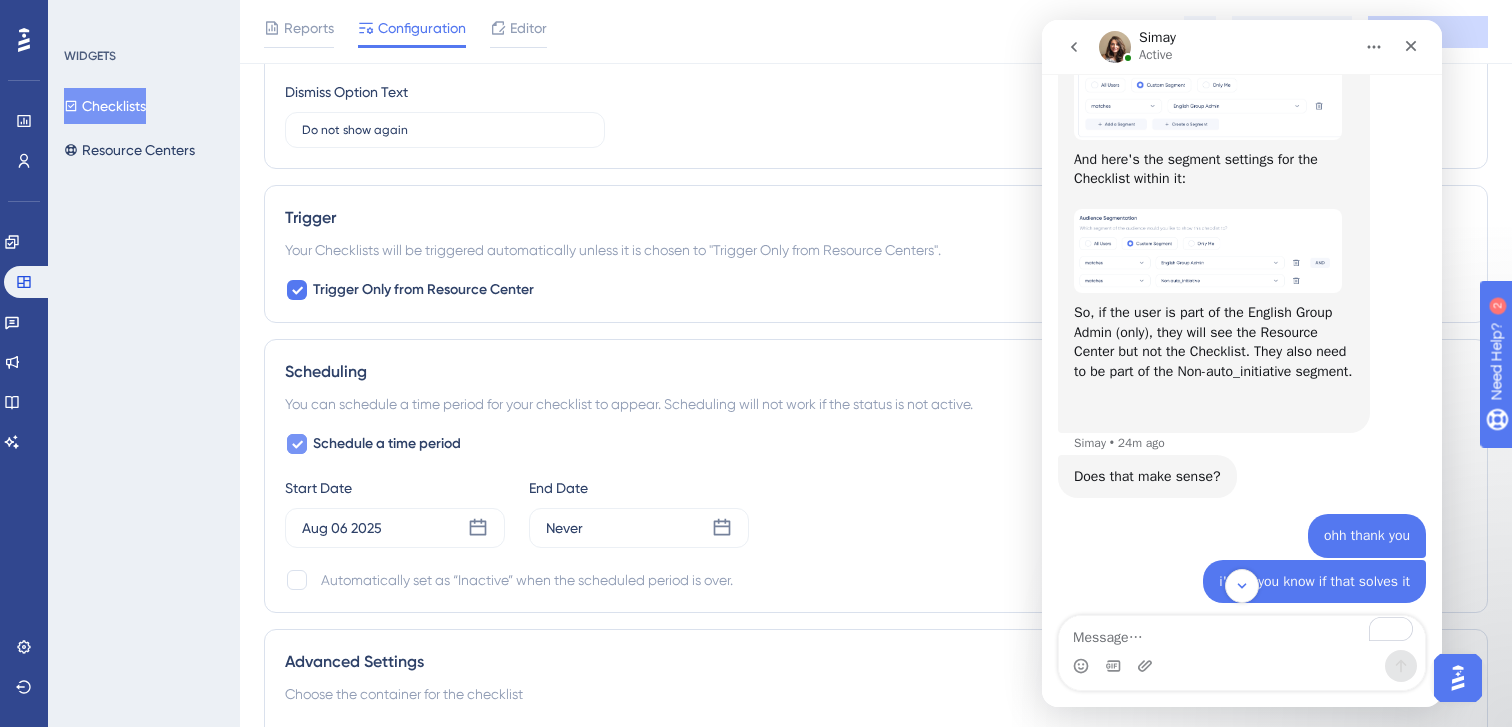 click 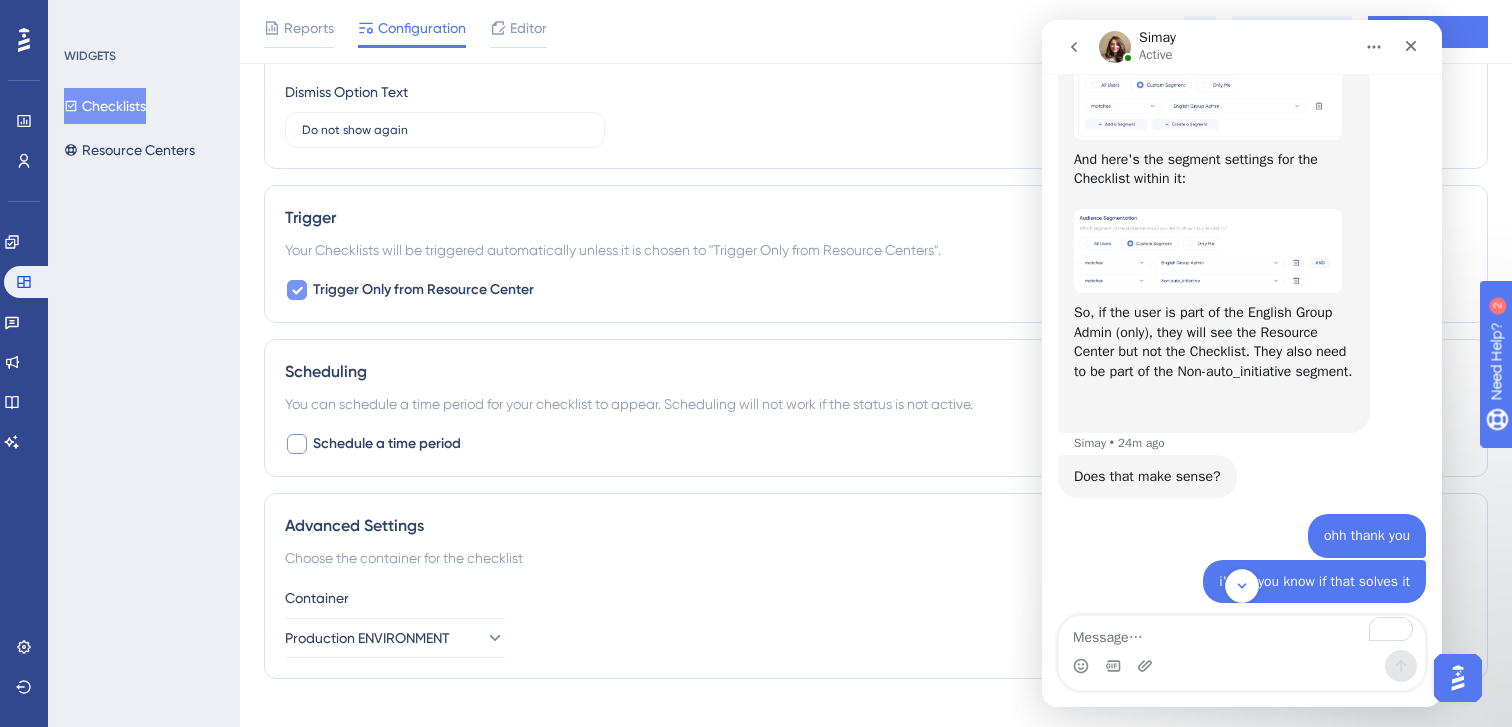 click 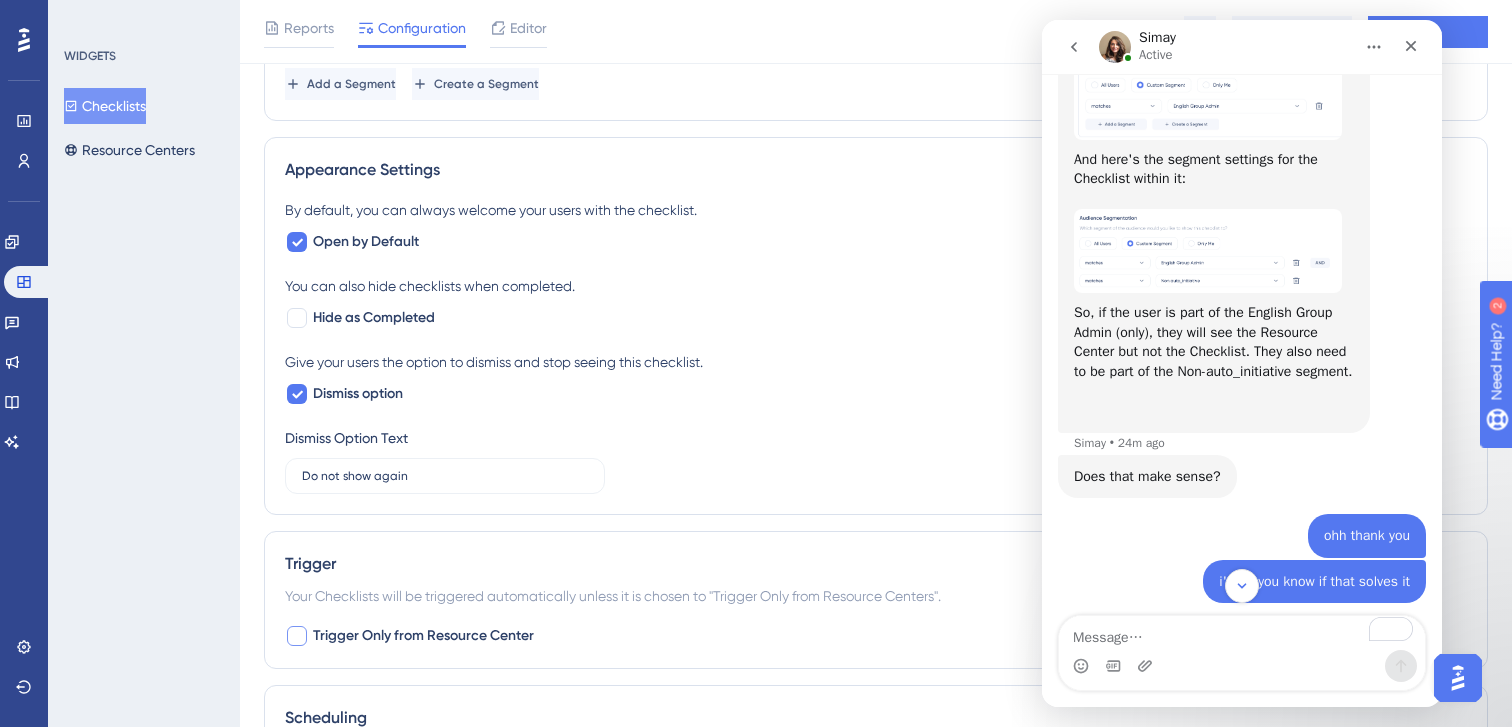 scroll, scrollTop: 1923, scrollLeft: 0, axis: vertical 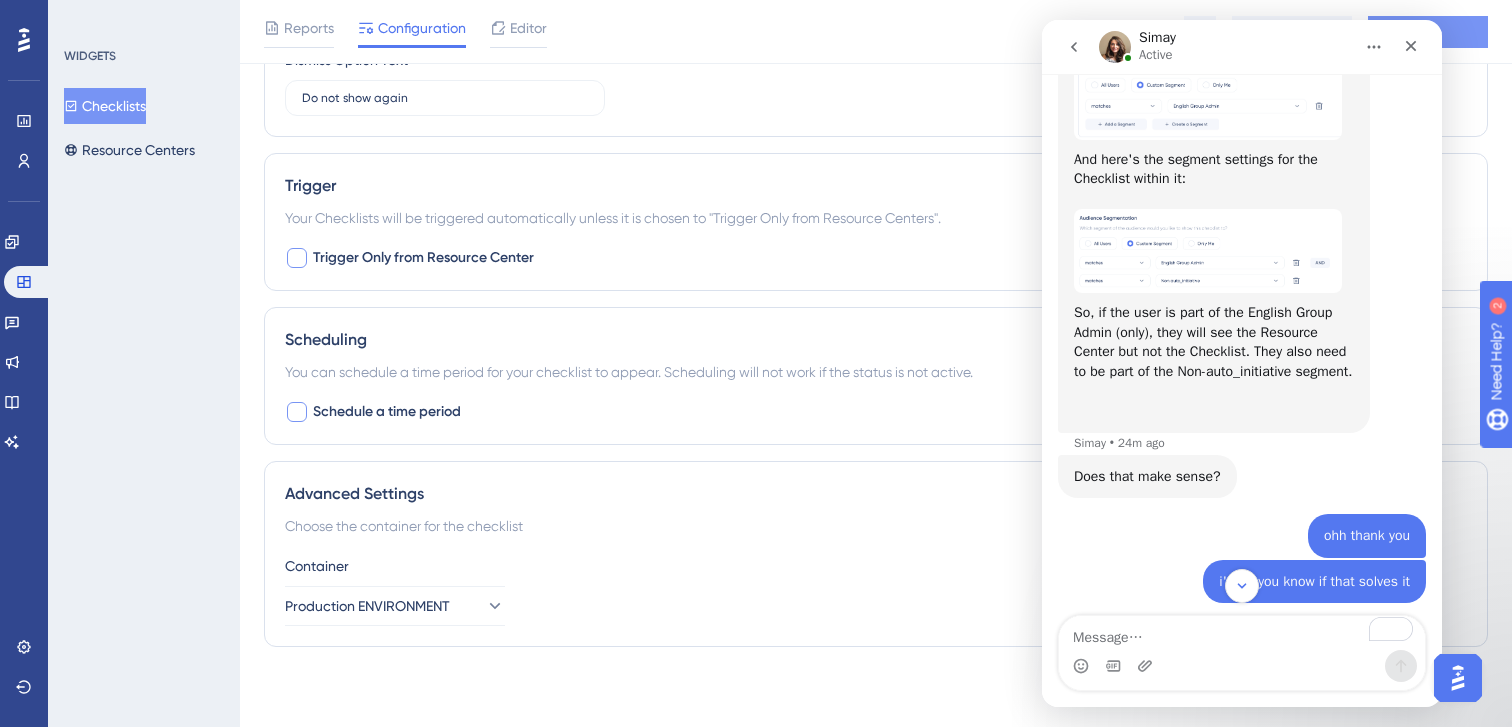 click on "Save" at bounding box center (1428, 32) 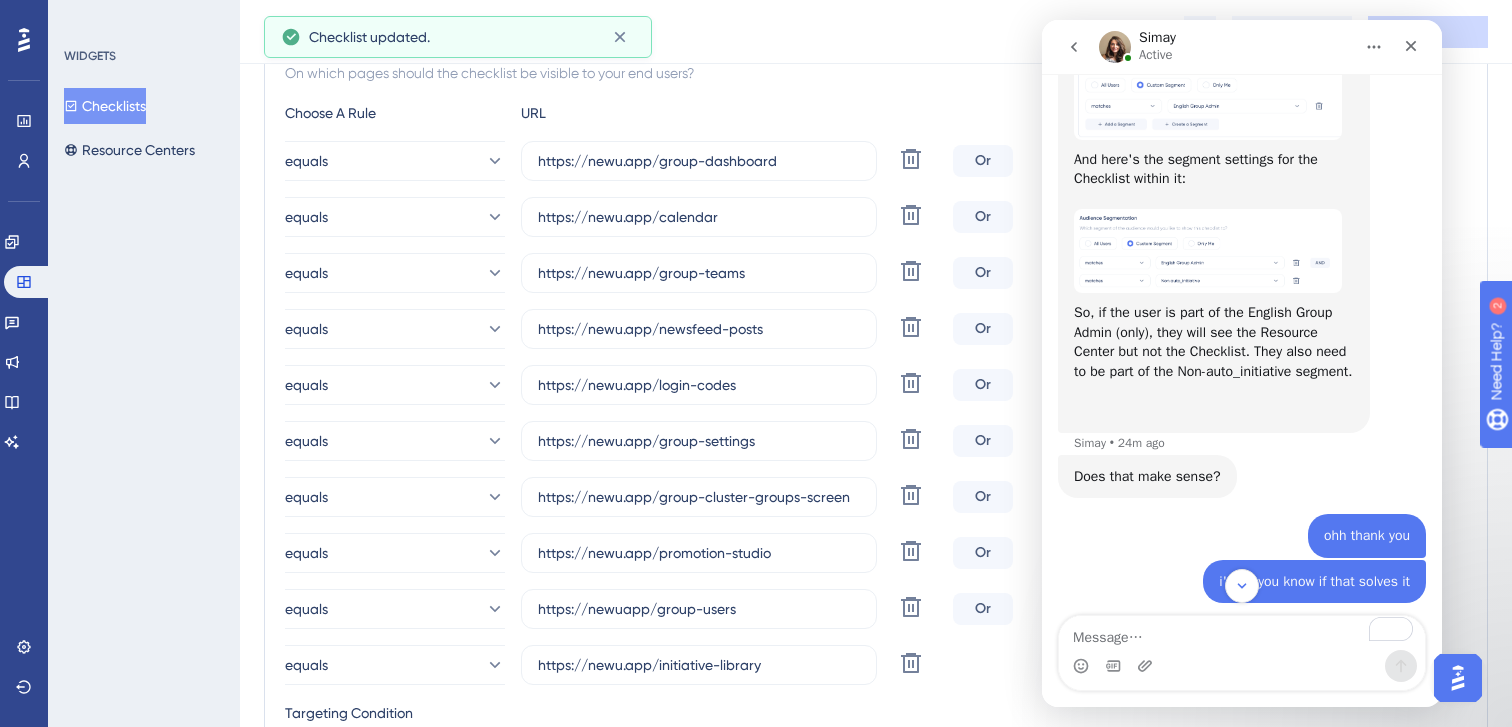 scroll, scrollTop: 0, scrollLeft: 0, axis: both 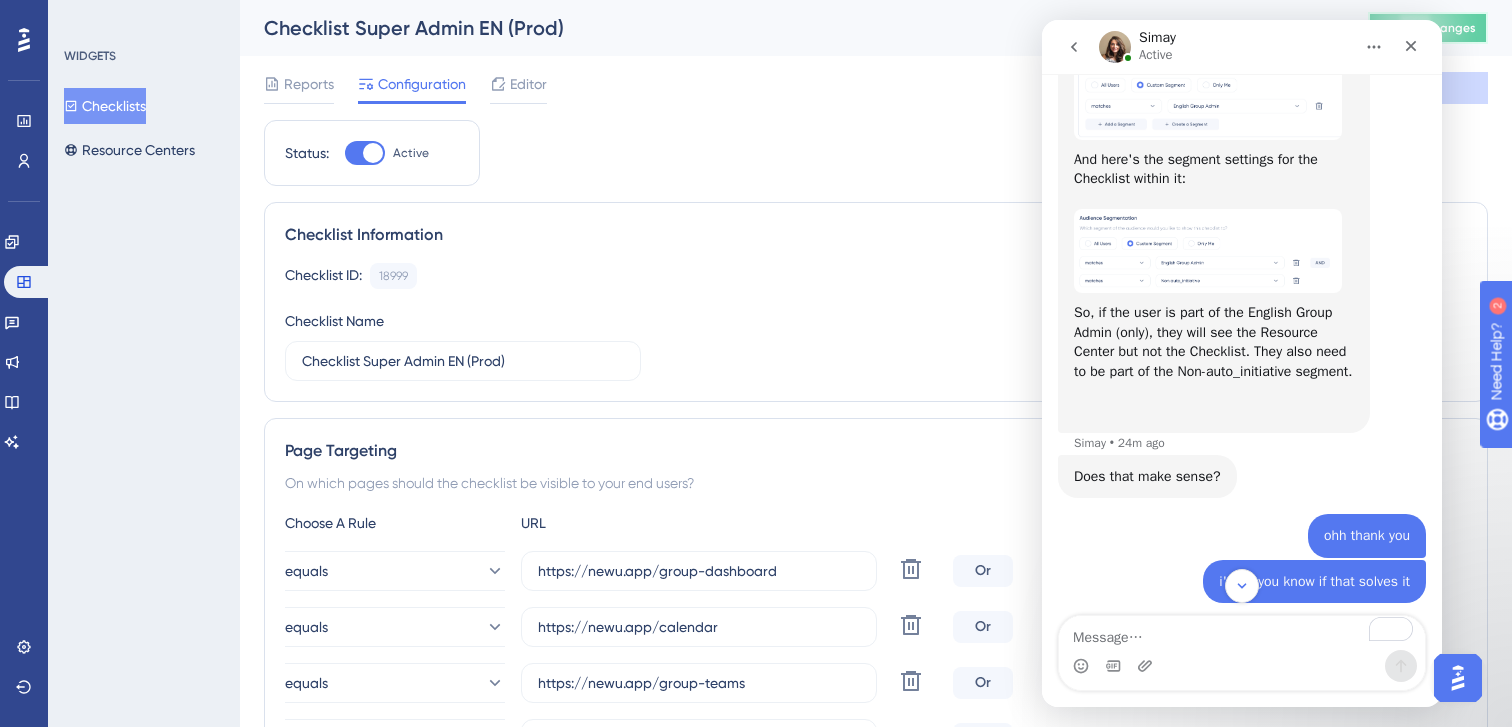 click on "Publish Changes" at bounding box center (1428, 28) 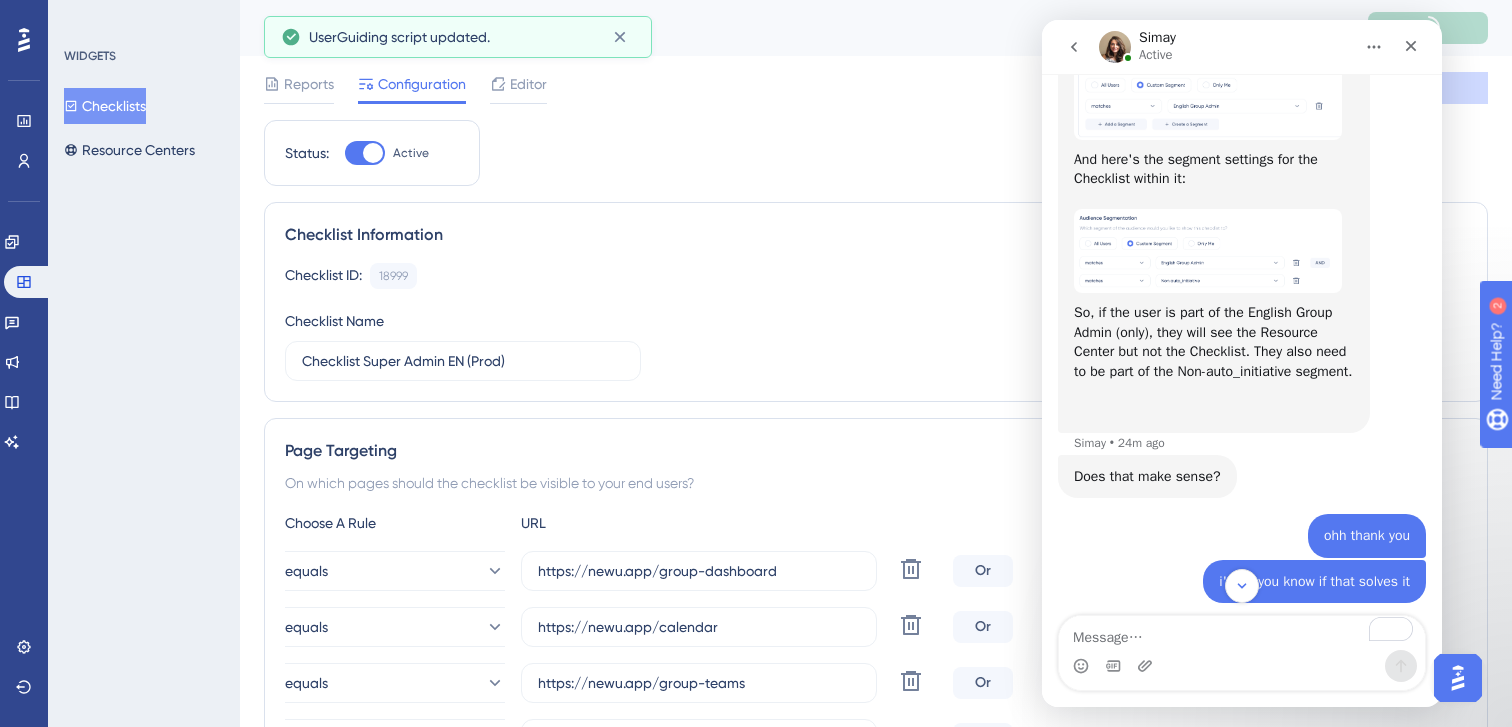 click on "Checklists" at bounding box center [105, 106] 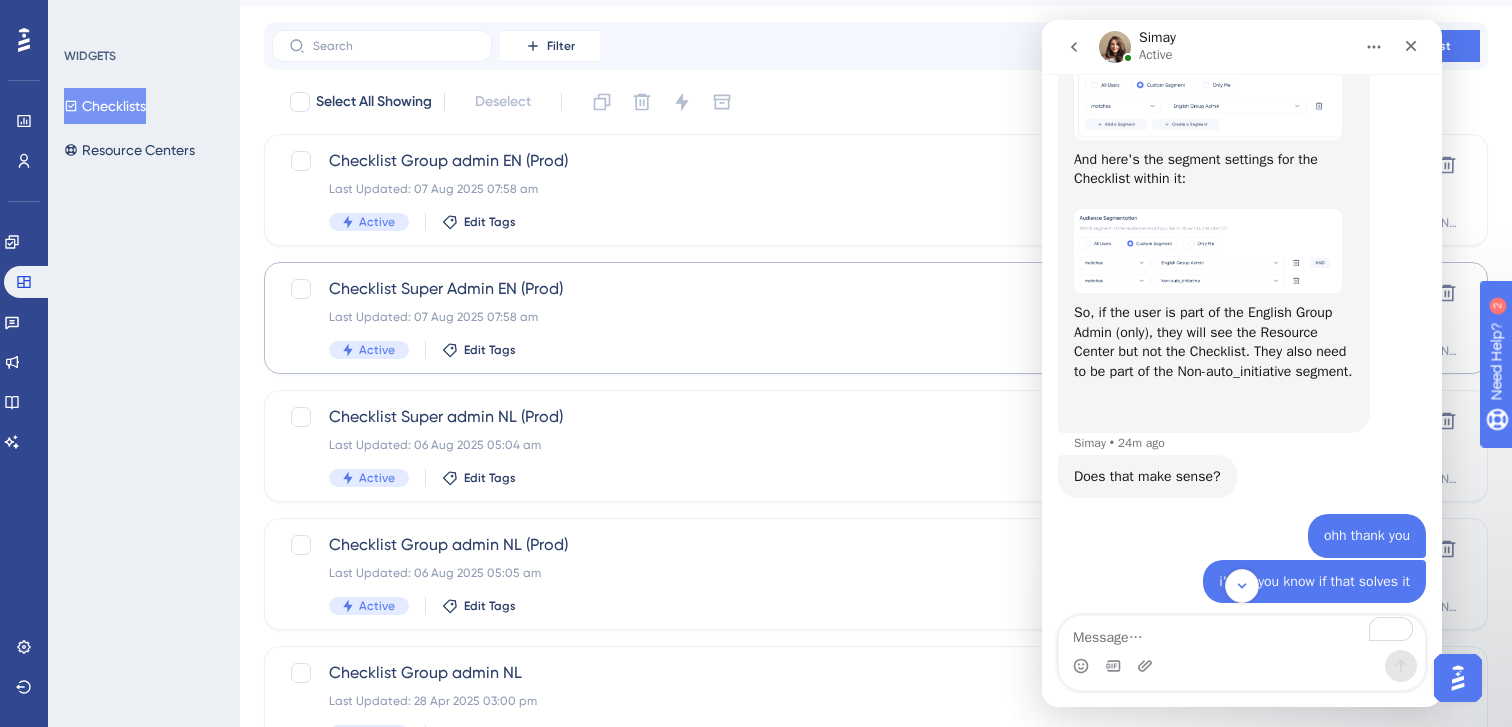 scroll, scrollTop: 37, scrollLeft: 0, axis: vertical 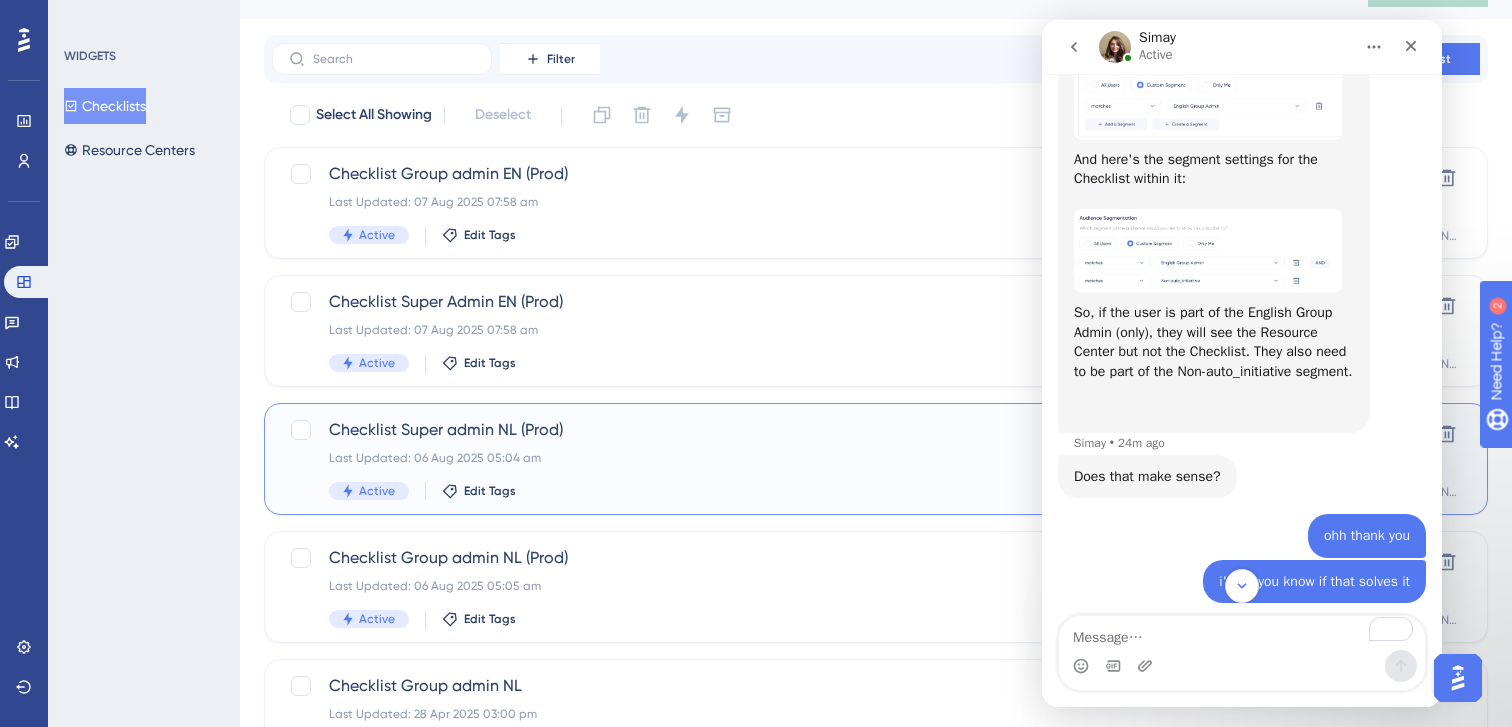 click on "Last Updated: [DATE] [TIME]" at bounding box center [796, 458] 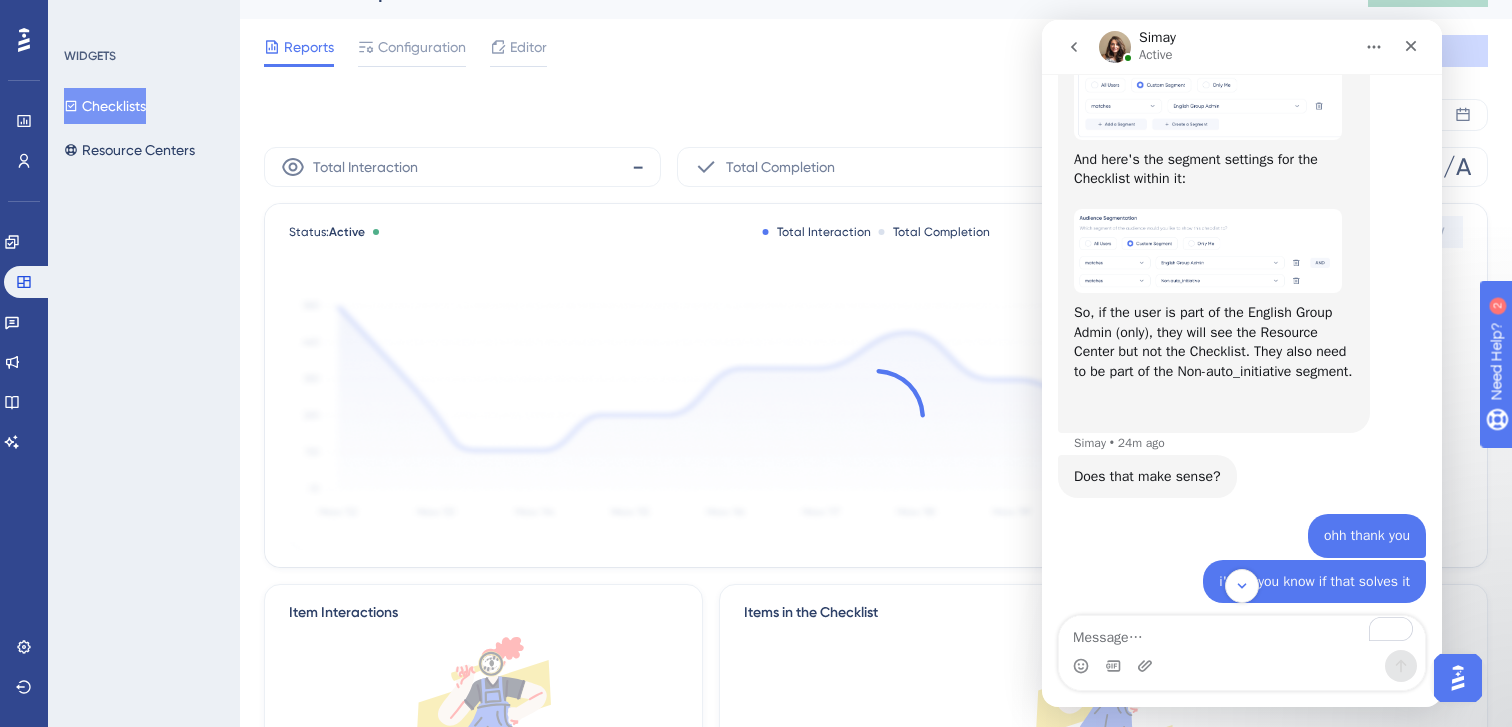 scroll, scrollTop: 0, scrollLeft: 0, axis: both 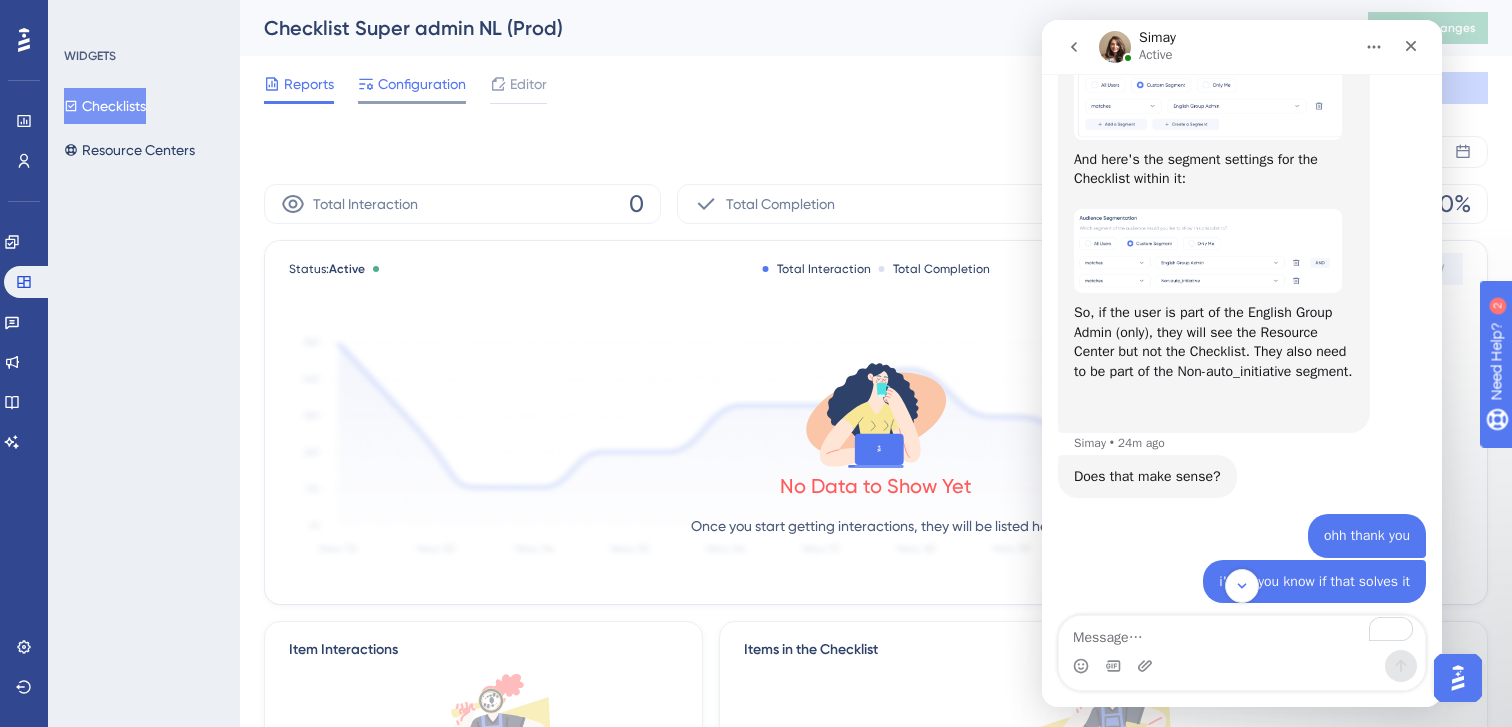 click on "Configuration" at bounding box center (422, 84) 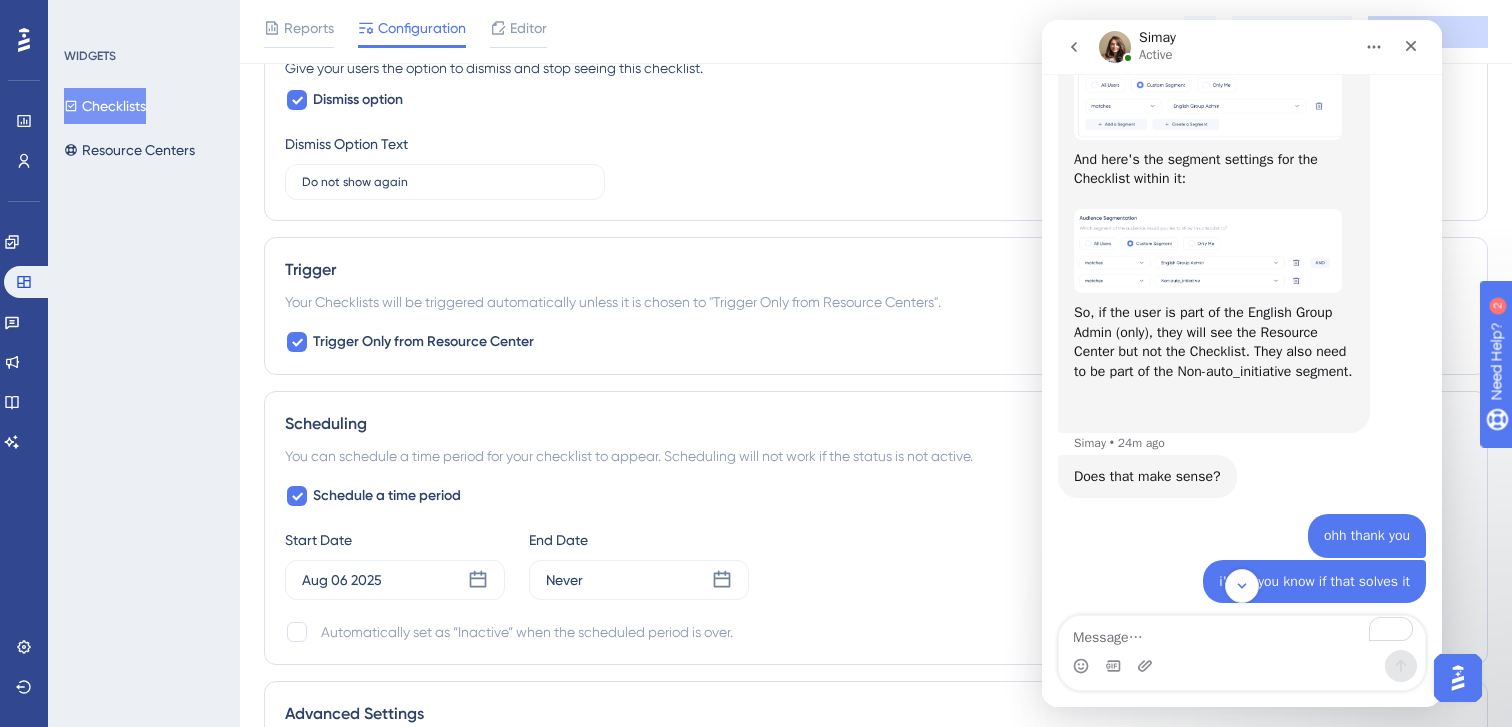 scroll, scrollTop: 1875, scrollLeft: 0, axis: vertical 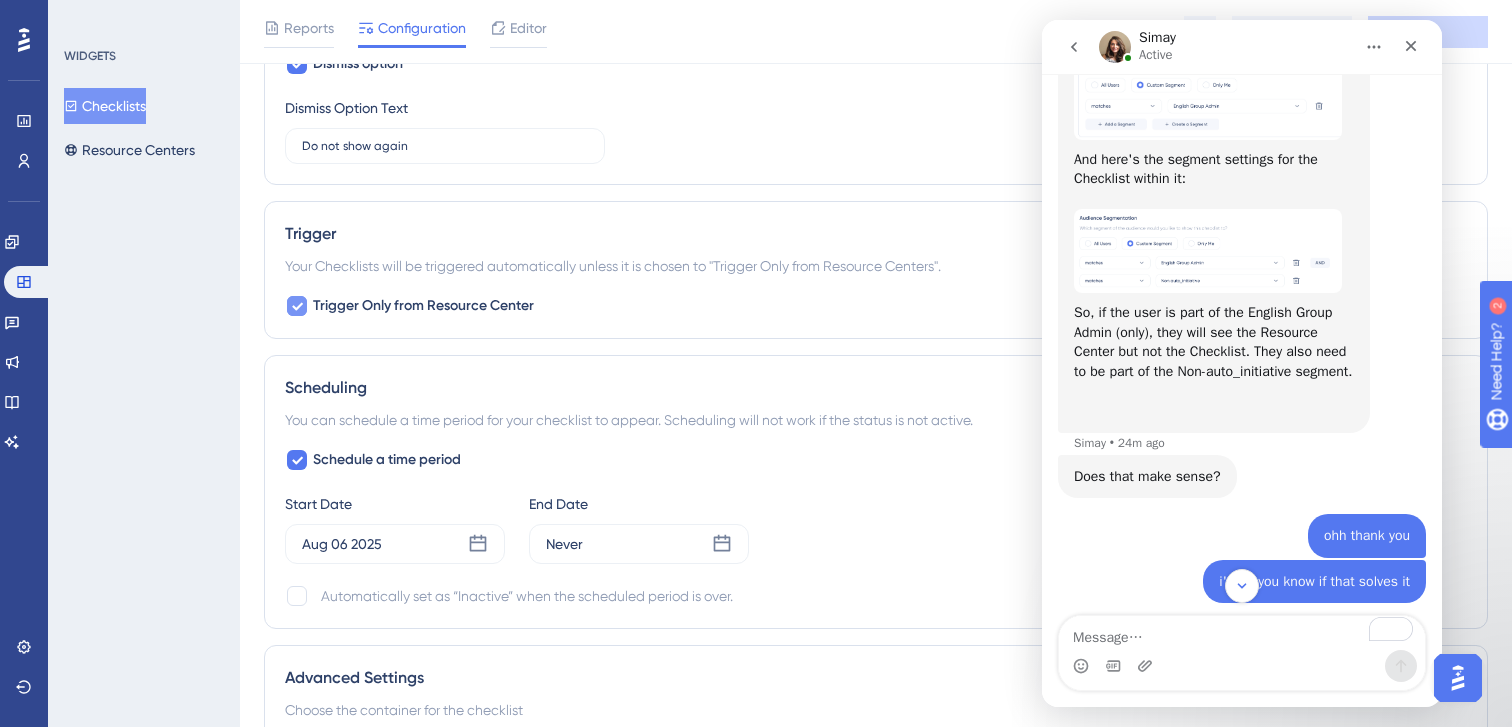 click on "Trigger Only from Resource Center" at bounding box center [423, 306] 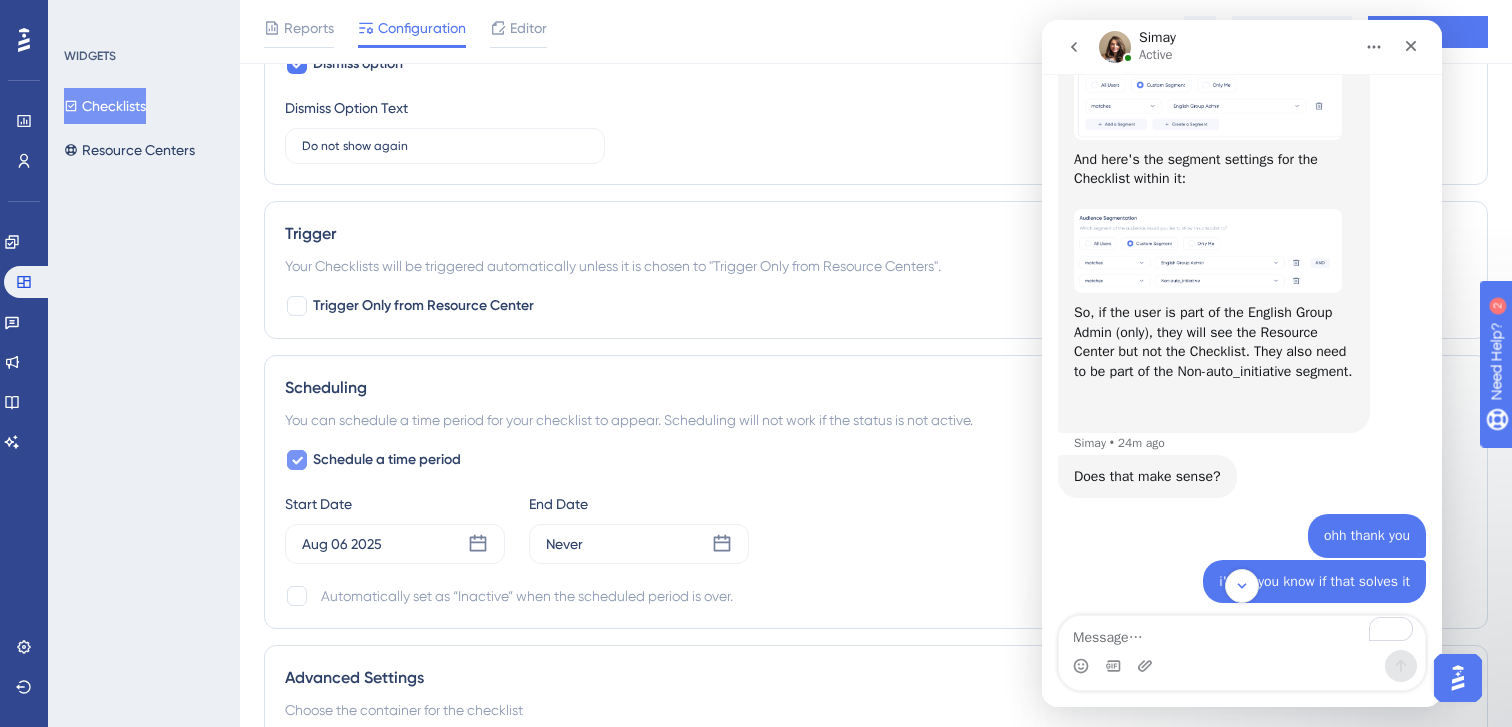 click 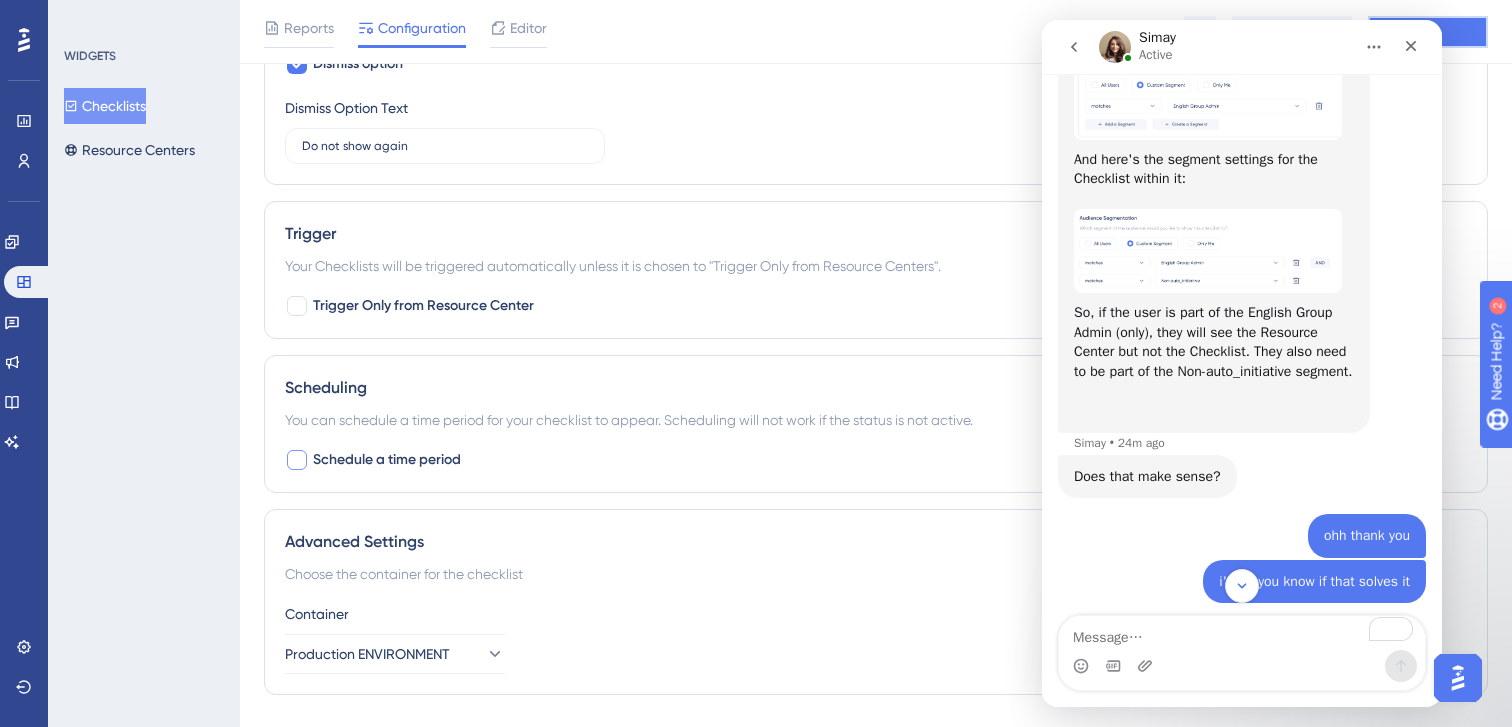 click on "Save" at bounding box center [1428, 32] 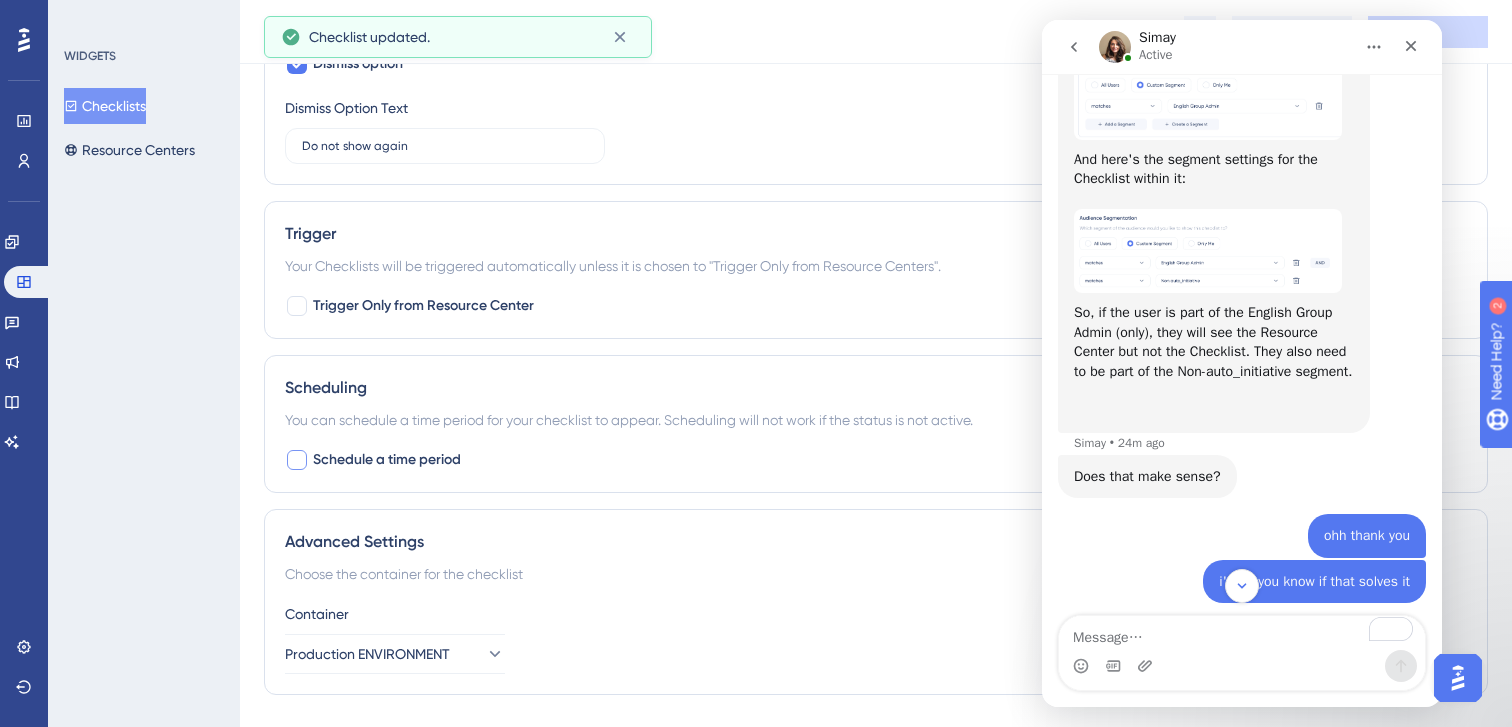click on "Checklists" at bounding box center (105, 106) 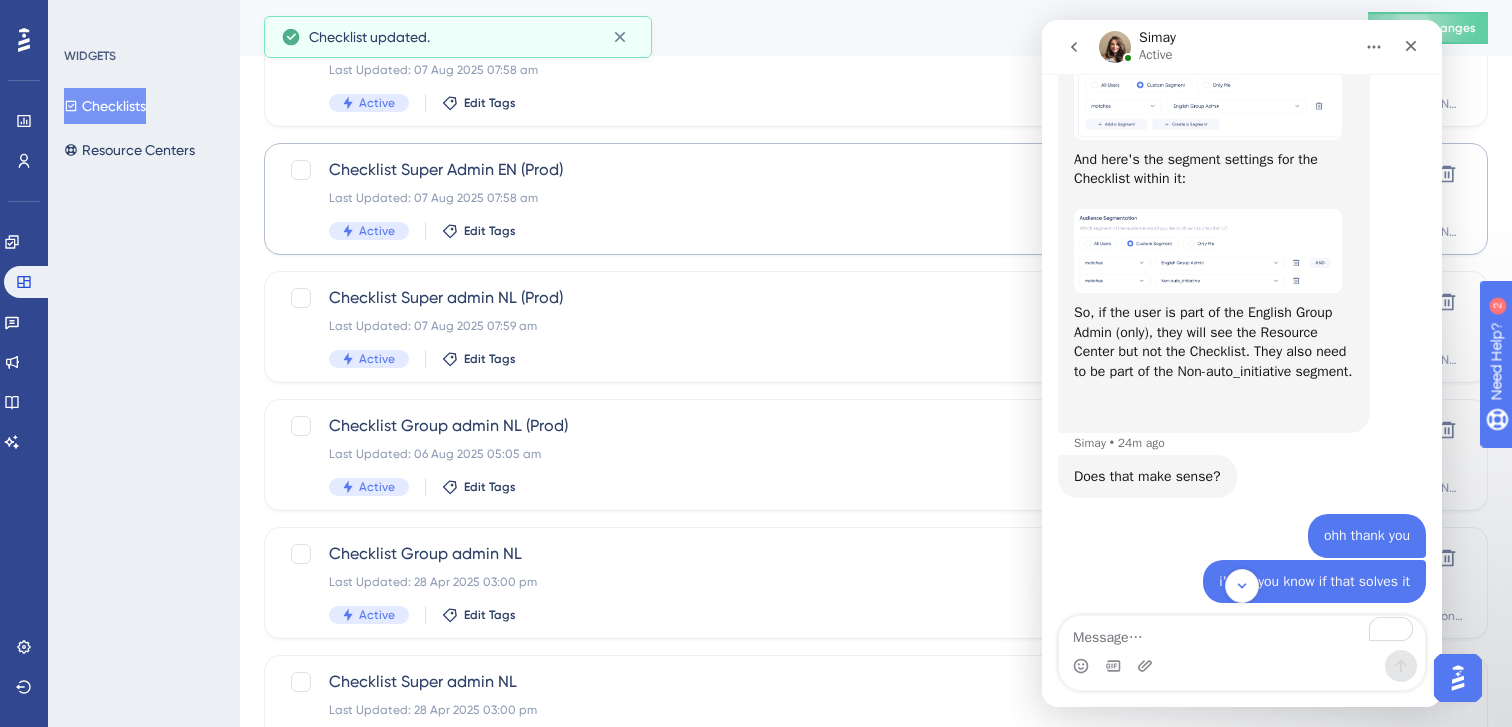 scroll, scrollTop: 182, scrollLeft: 0, axis: vertical 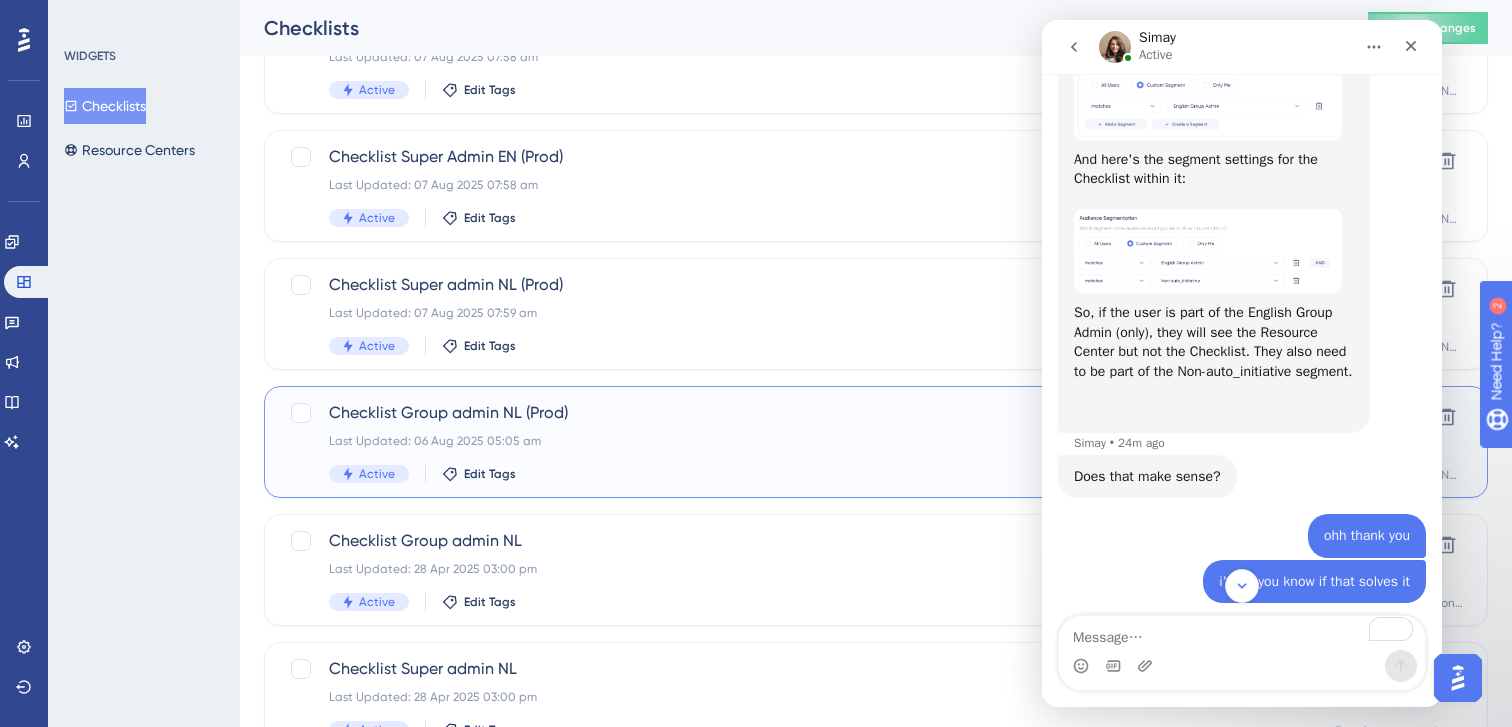 click on "Checklist Group admin NL (Prod) Last Updated: 06 Aug 2025 05:05 am Active Edit Tags" at bounding box center (796, 442) 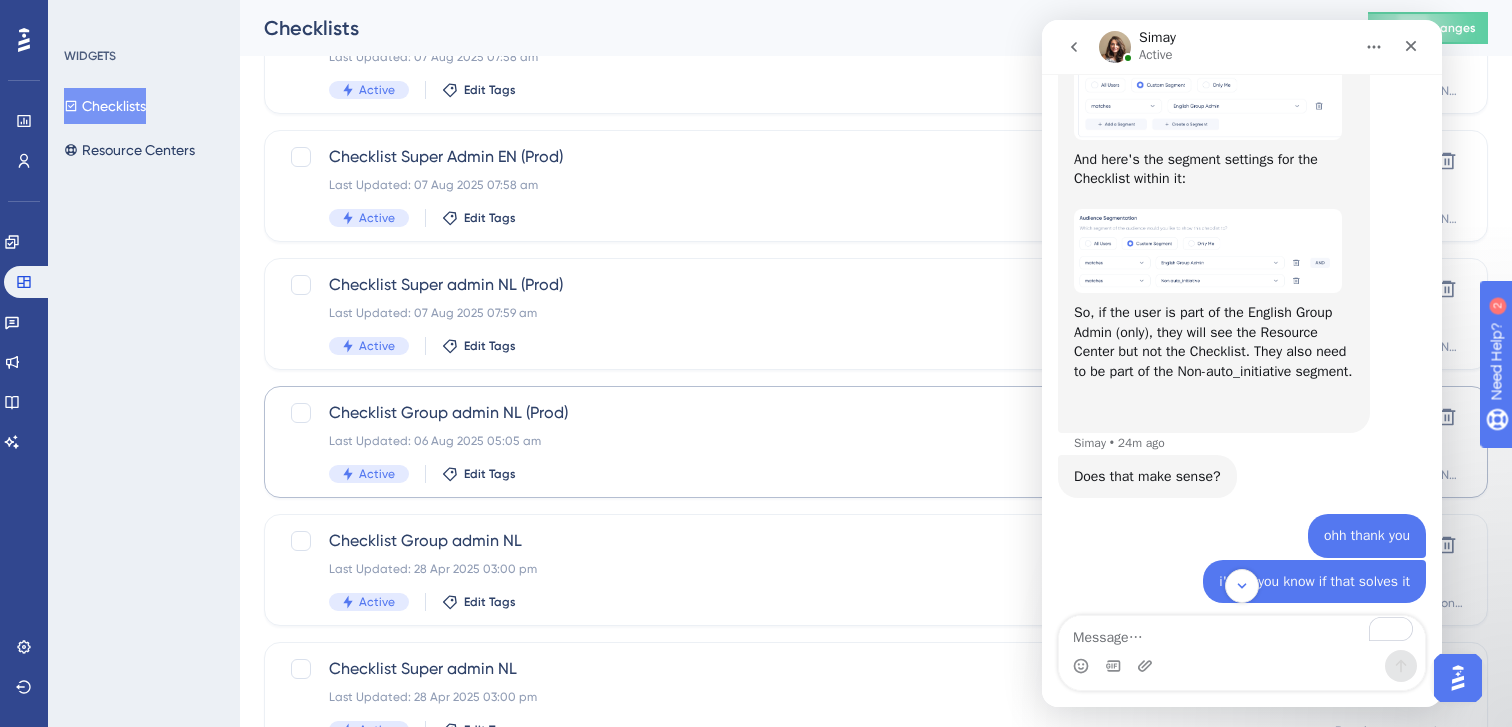 scroll, scrollTop: 0, scrollLeft: 0, axis: both 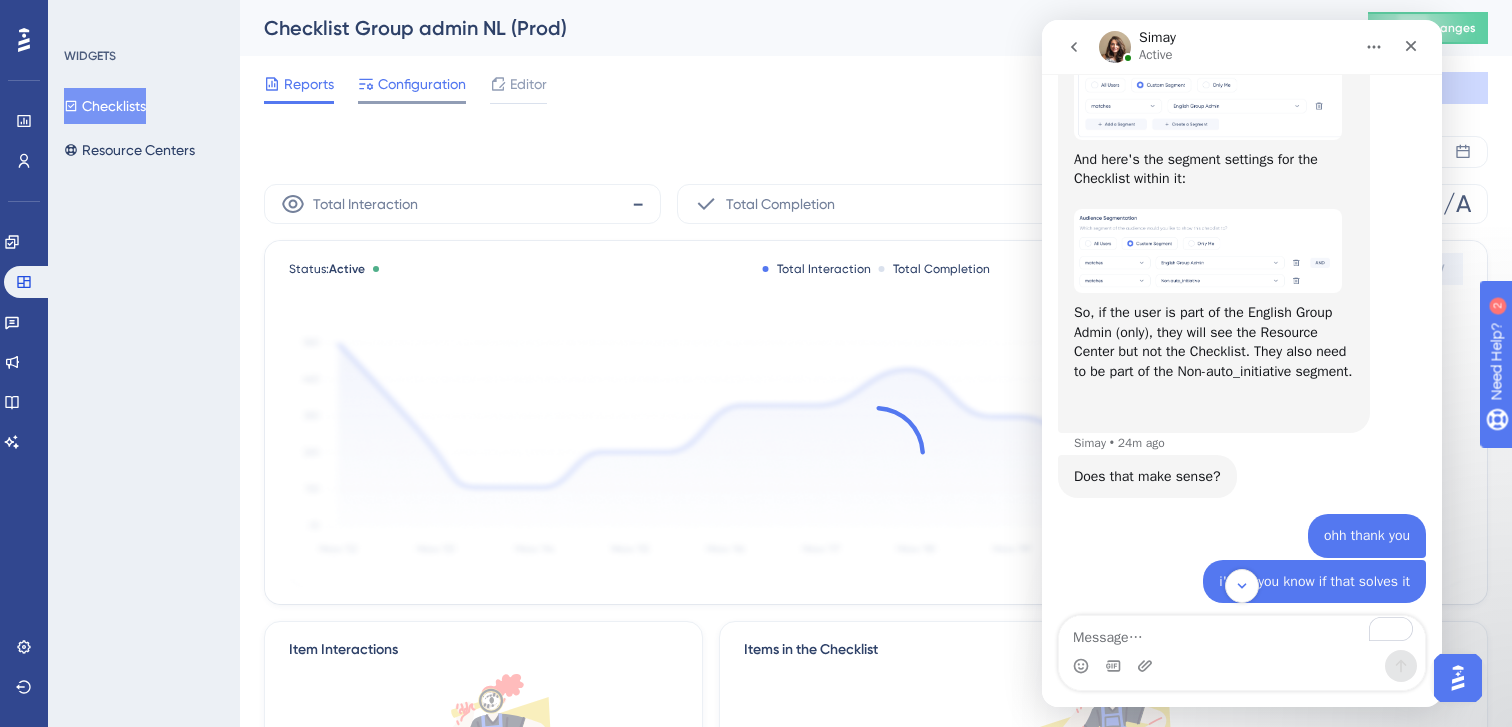 click on "Configuration" at bounding box center (422, 84) 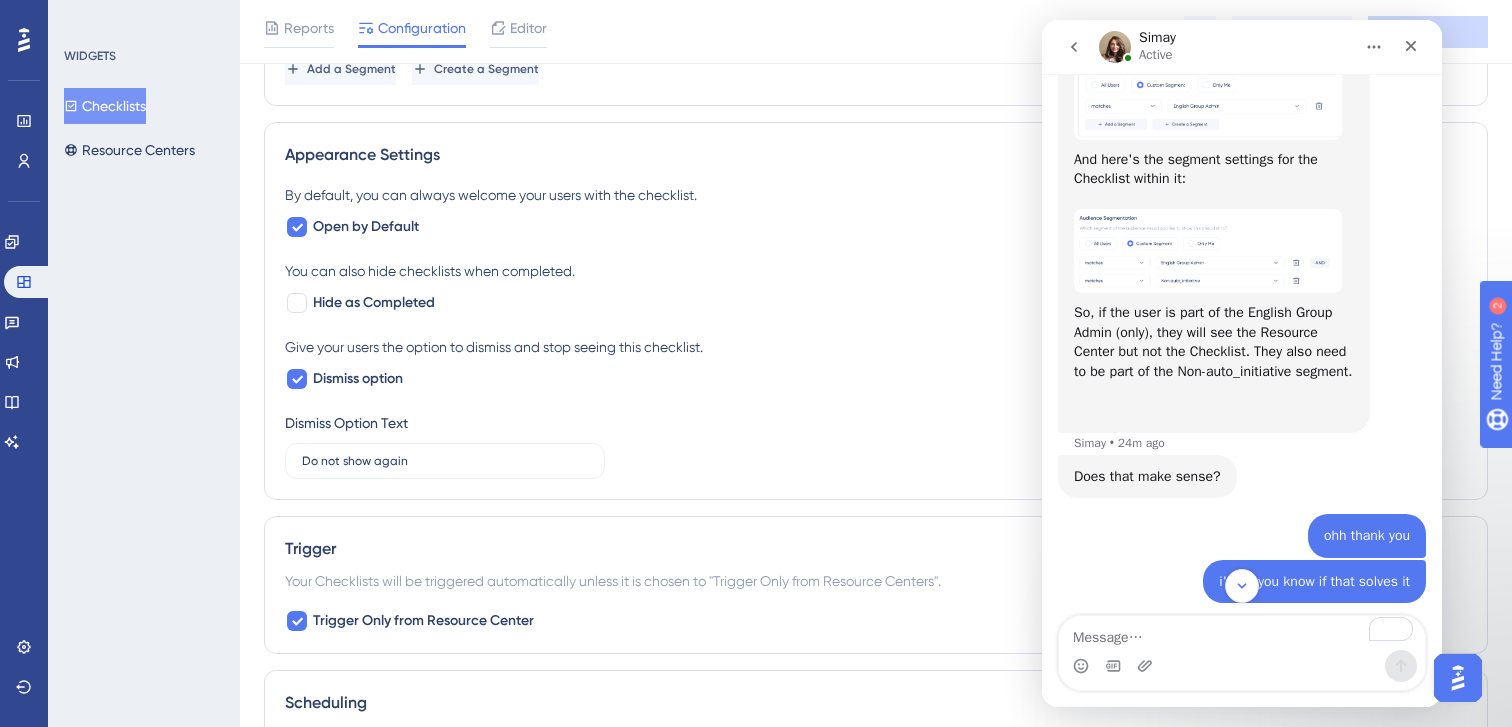 scroll, scrollTop: 1466, scrollLeft: 0, axis: vertical 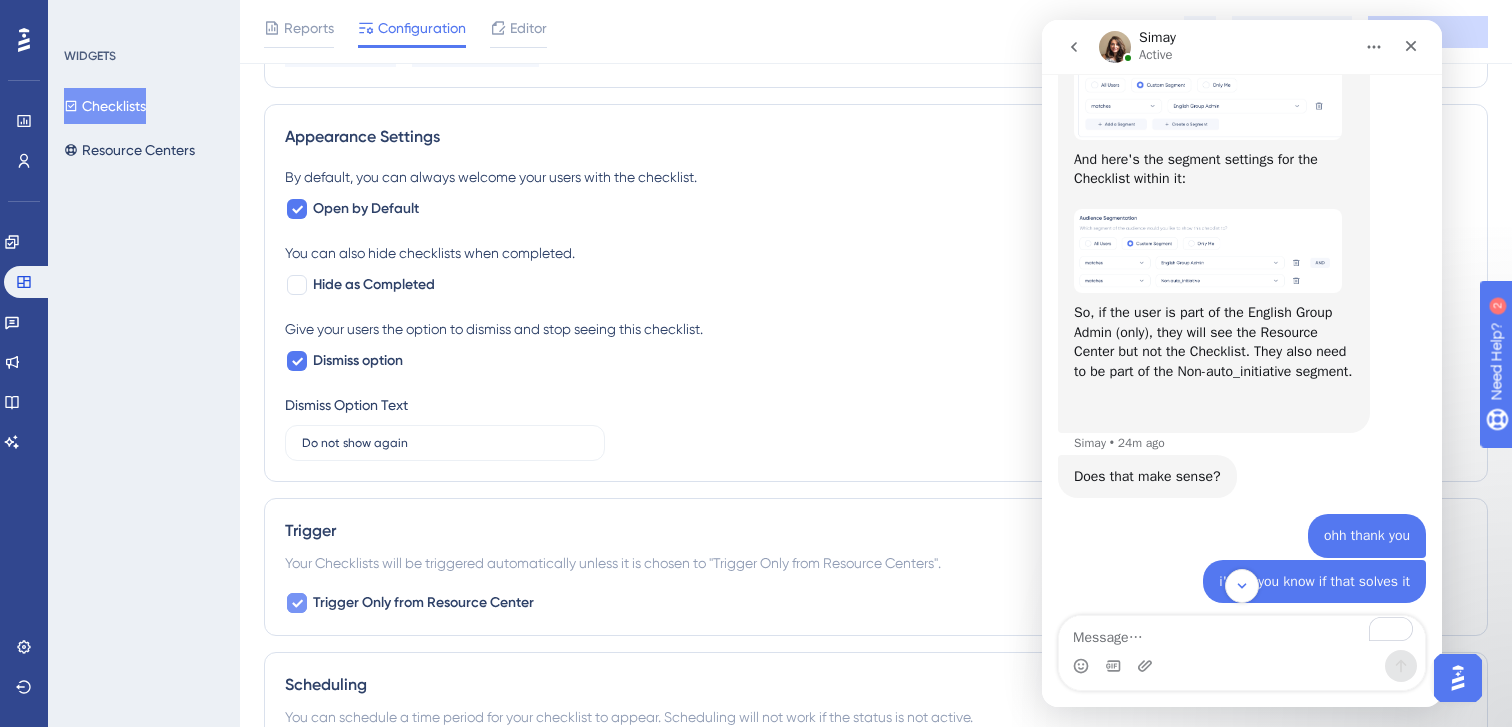 click 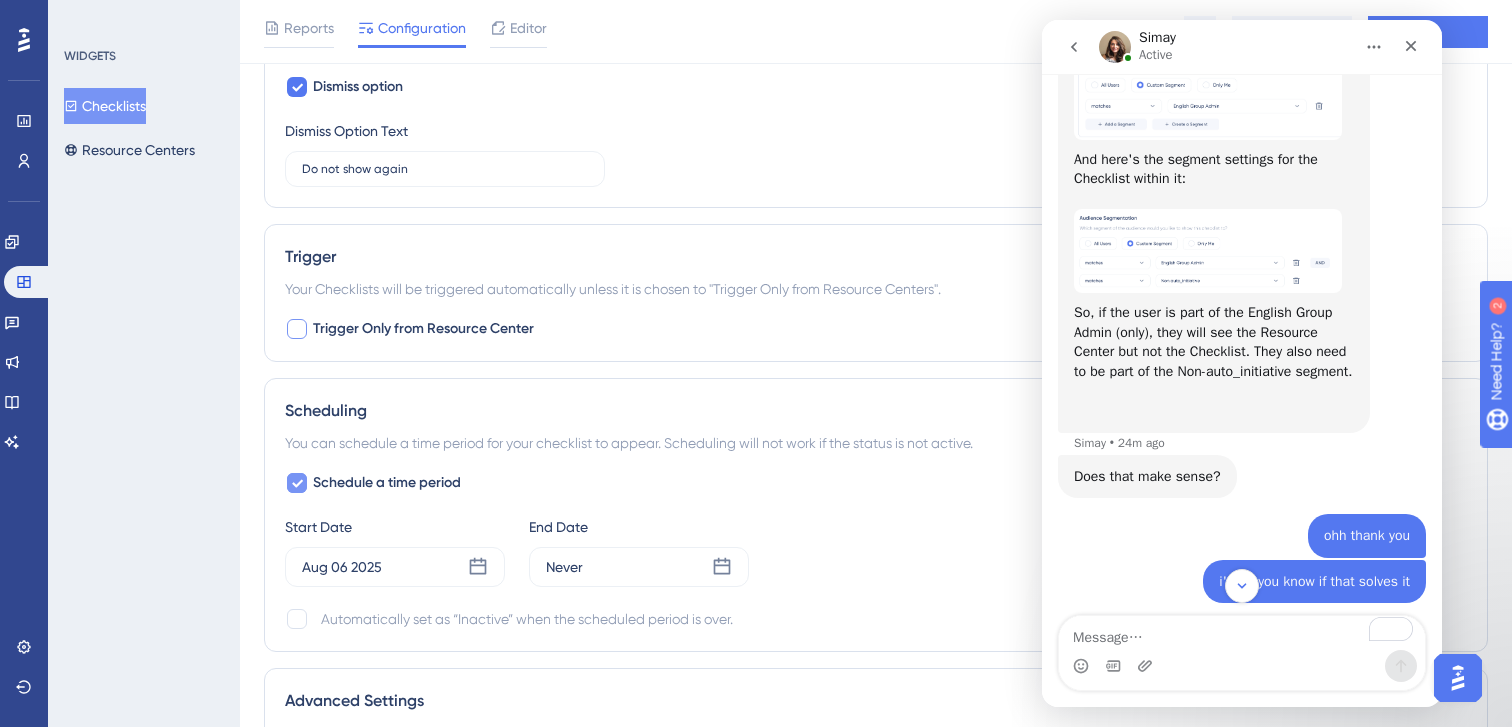 scroll, scrollTop: 1749, scrollLeft: 0, axis: vertical 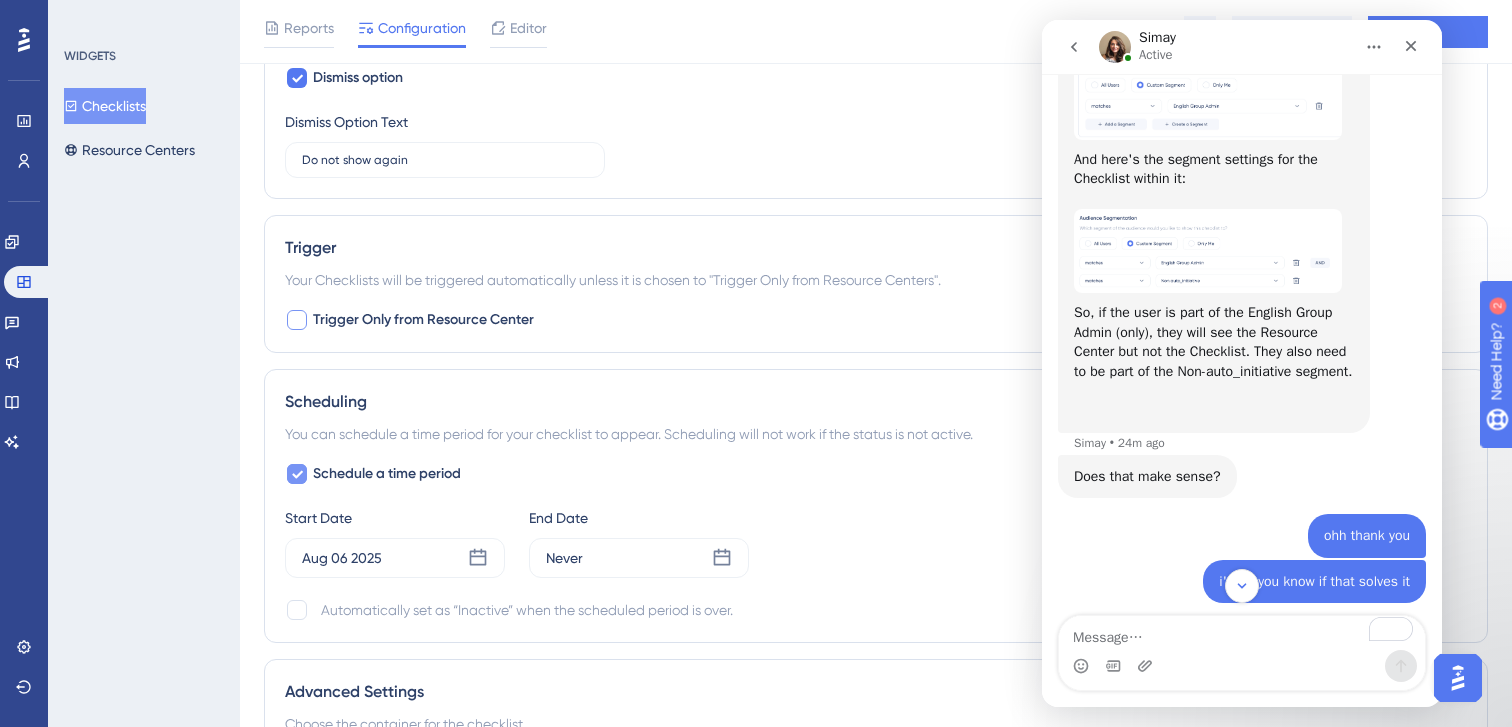 click at bounding box center [297, 474] 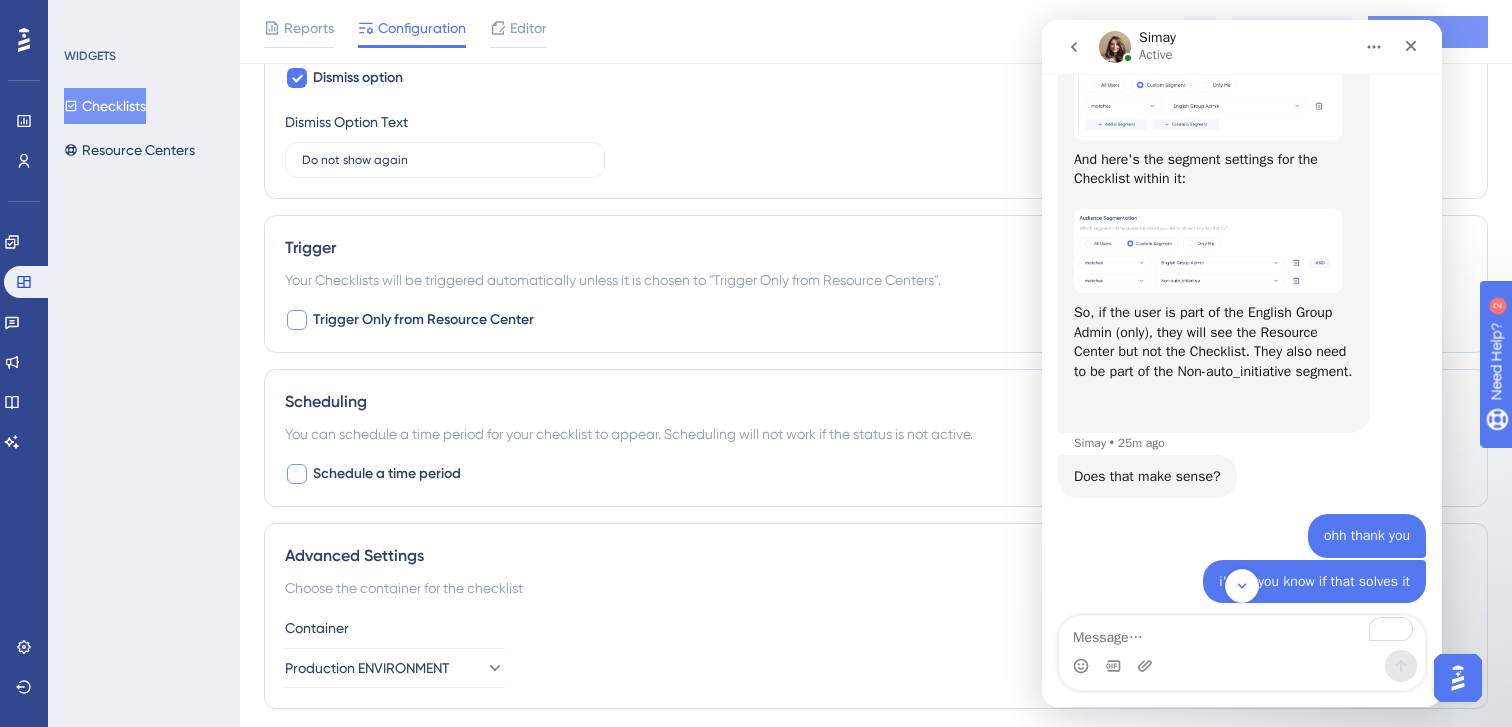 click on "Save" at bounding box center (1428, 32) 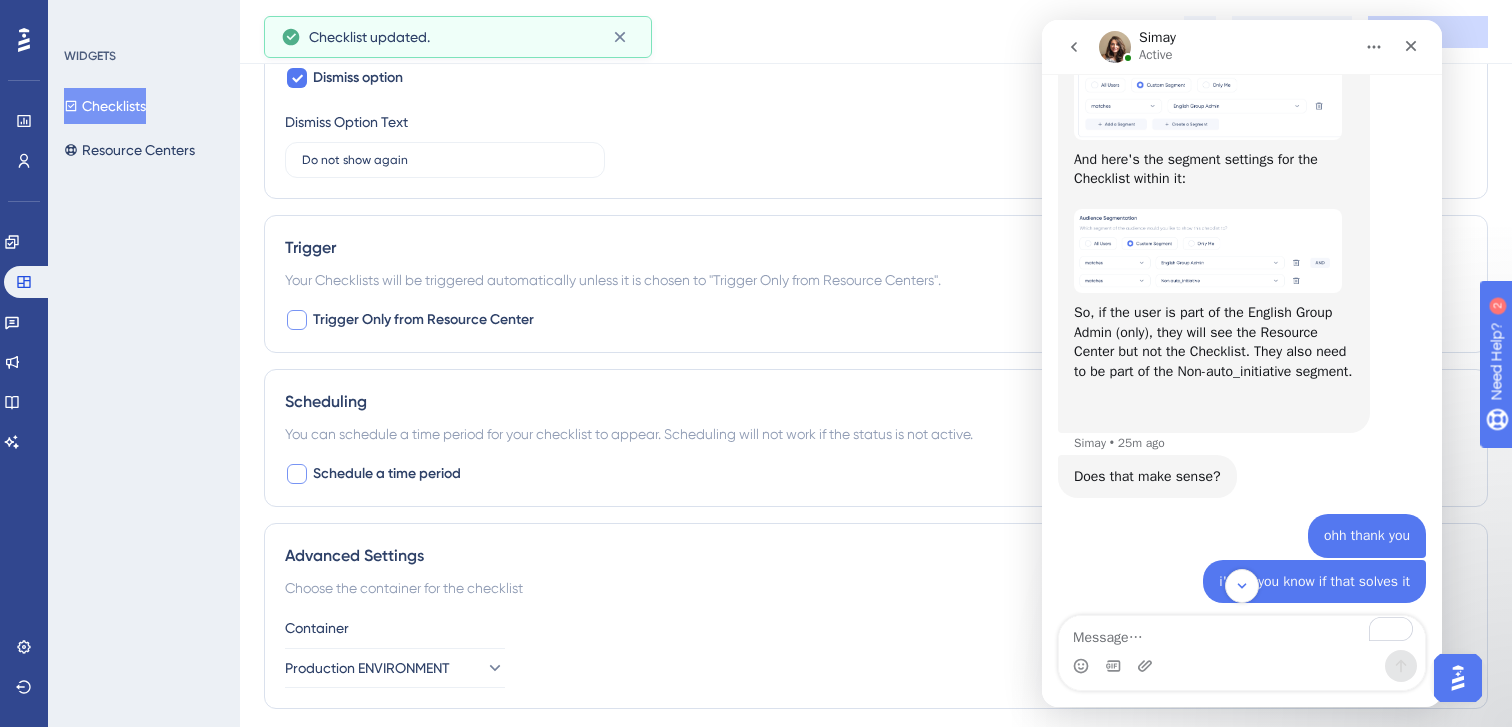 click on "Checklists" at bounding box center (105, 106) 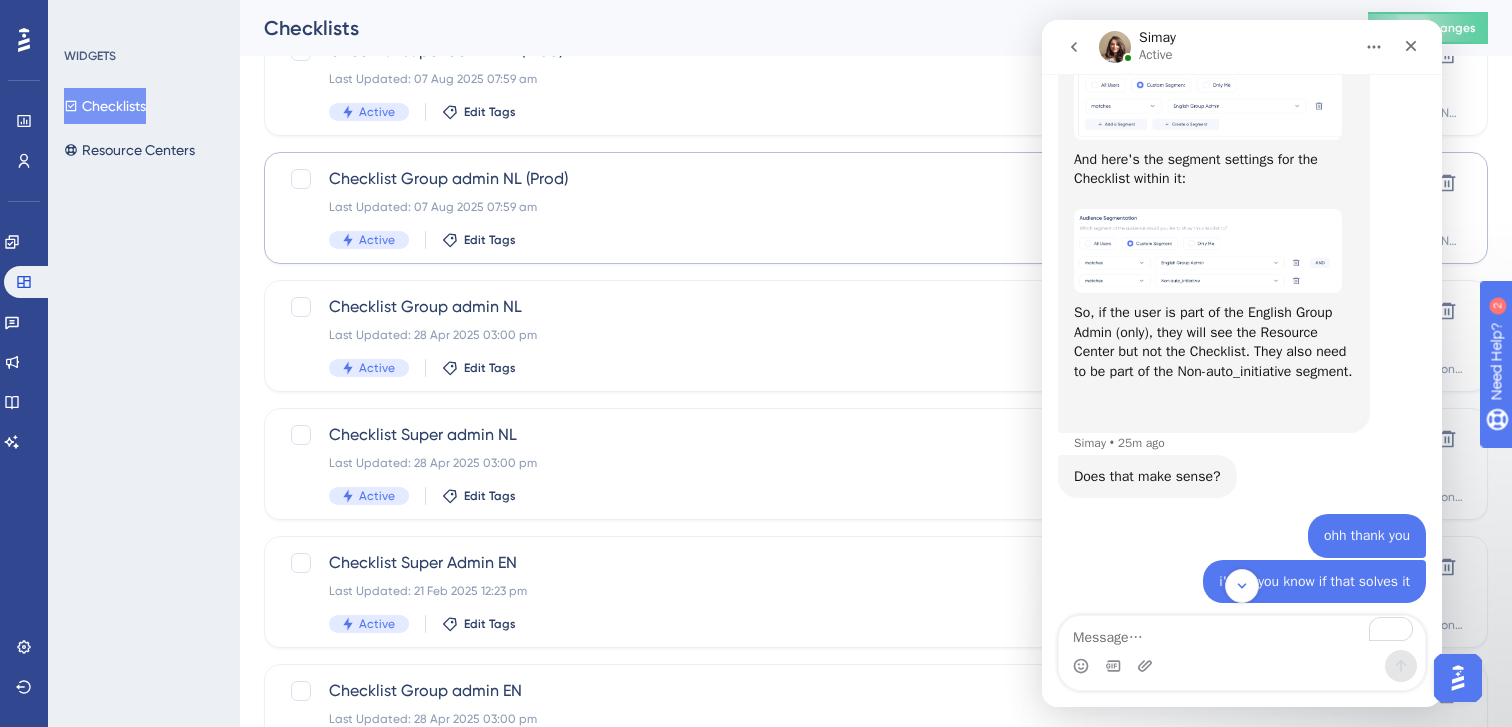scroll, scrollTop: 0, scrollLeft: 0, axis: both 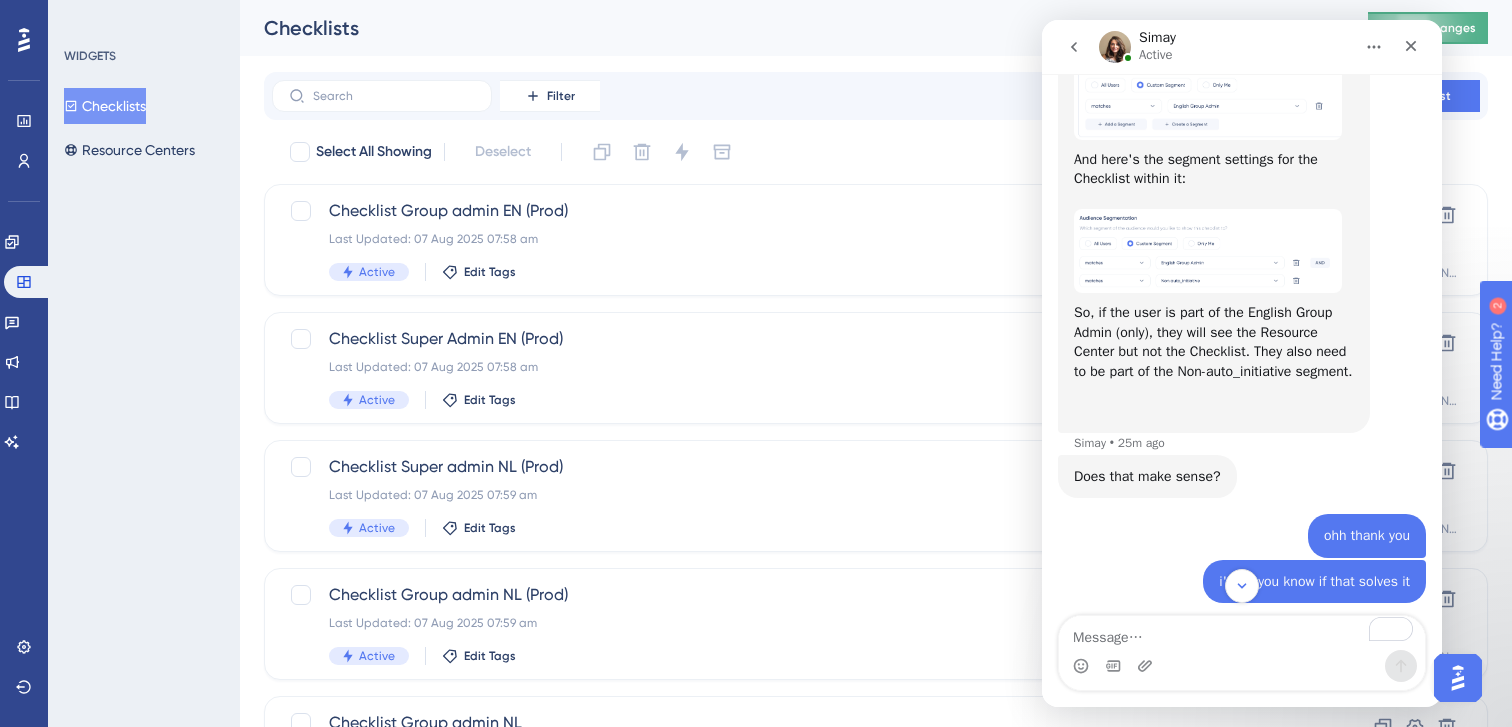 click on "Publish Changes" at bounding box center [1428, 28] 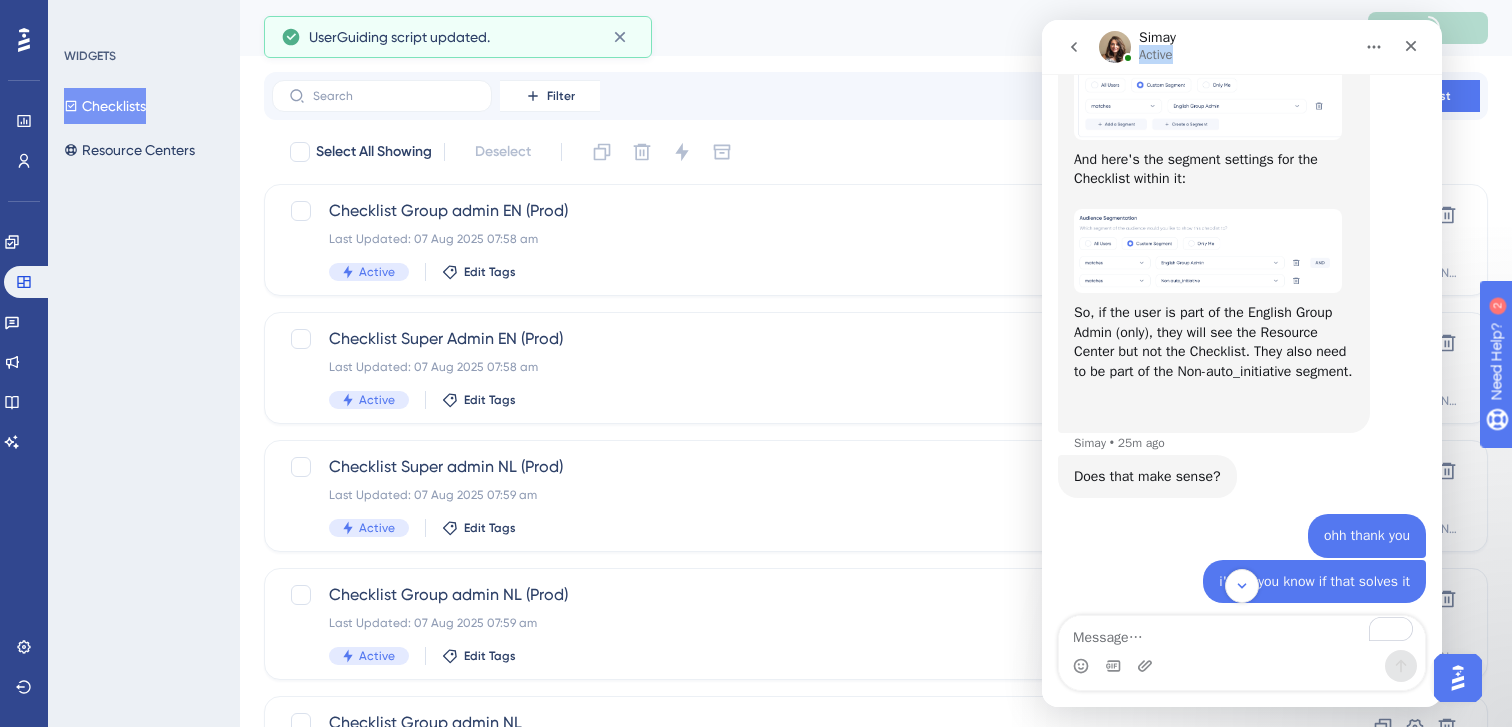drag, startPoint x: 1273, startPoint y: 42, endPoint x: 946, endPoint y: 77, distance: 328.86777 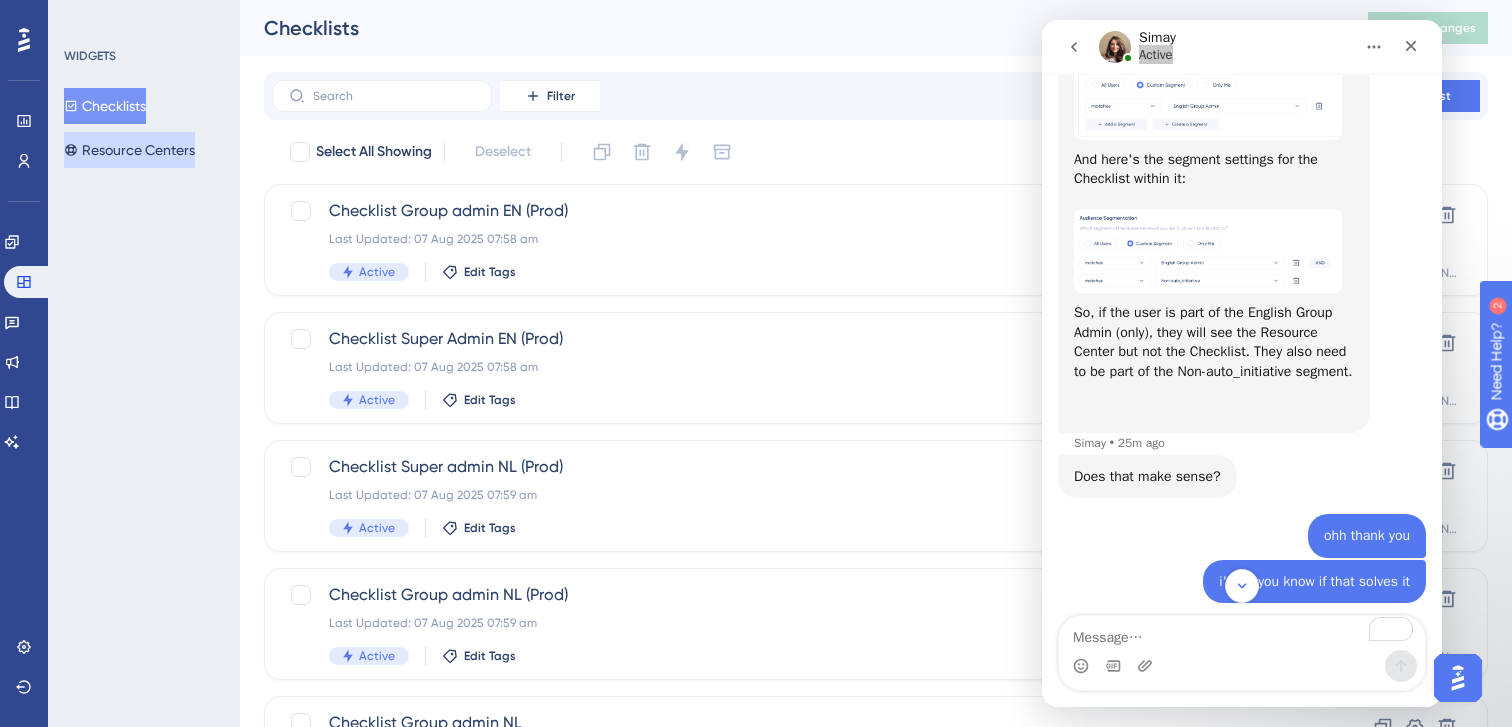 click on "Resource Centers" at bounding box center [129, 150] 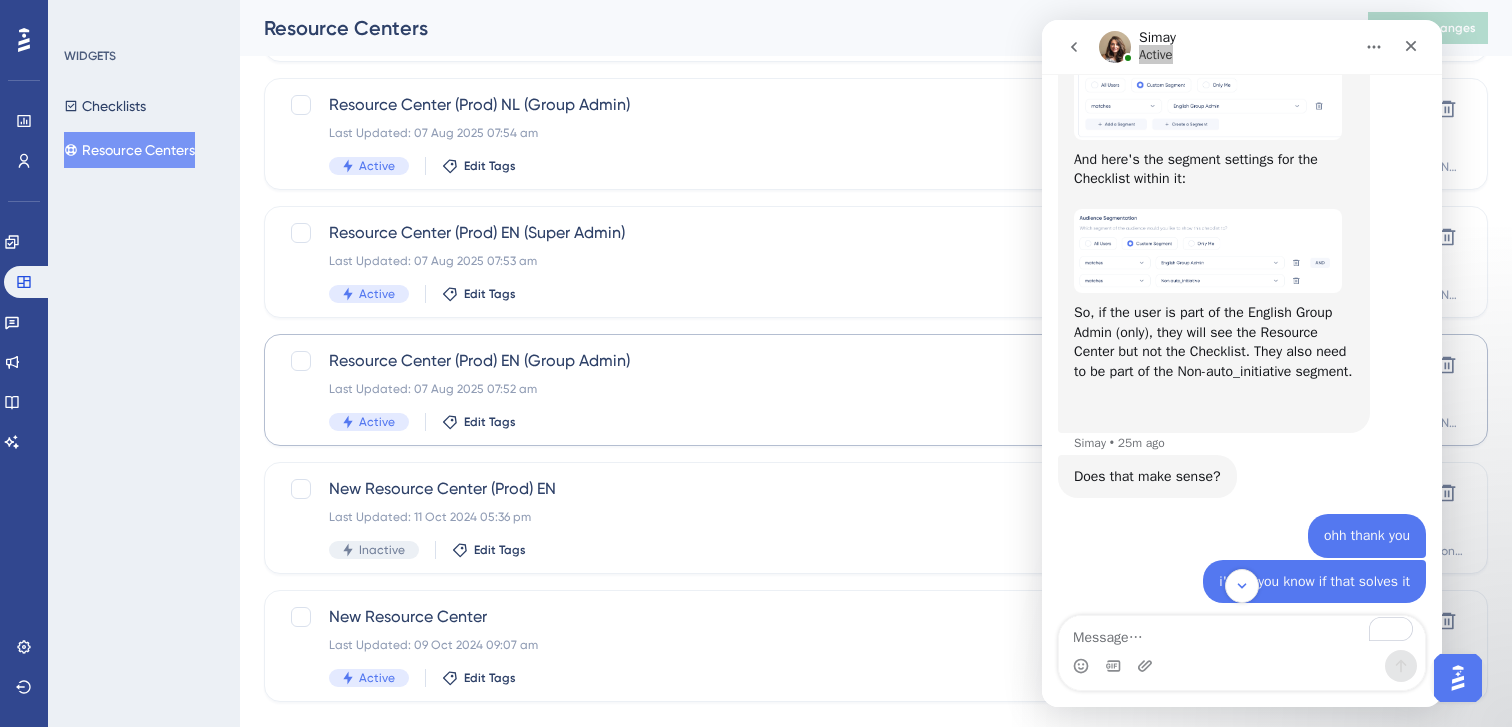 scroll, scrollTop: 273, scrollLeft: 0, axis: vertical 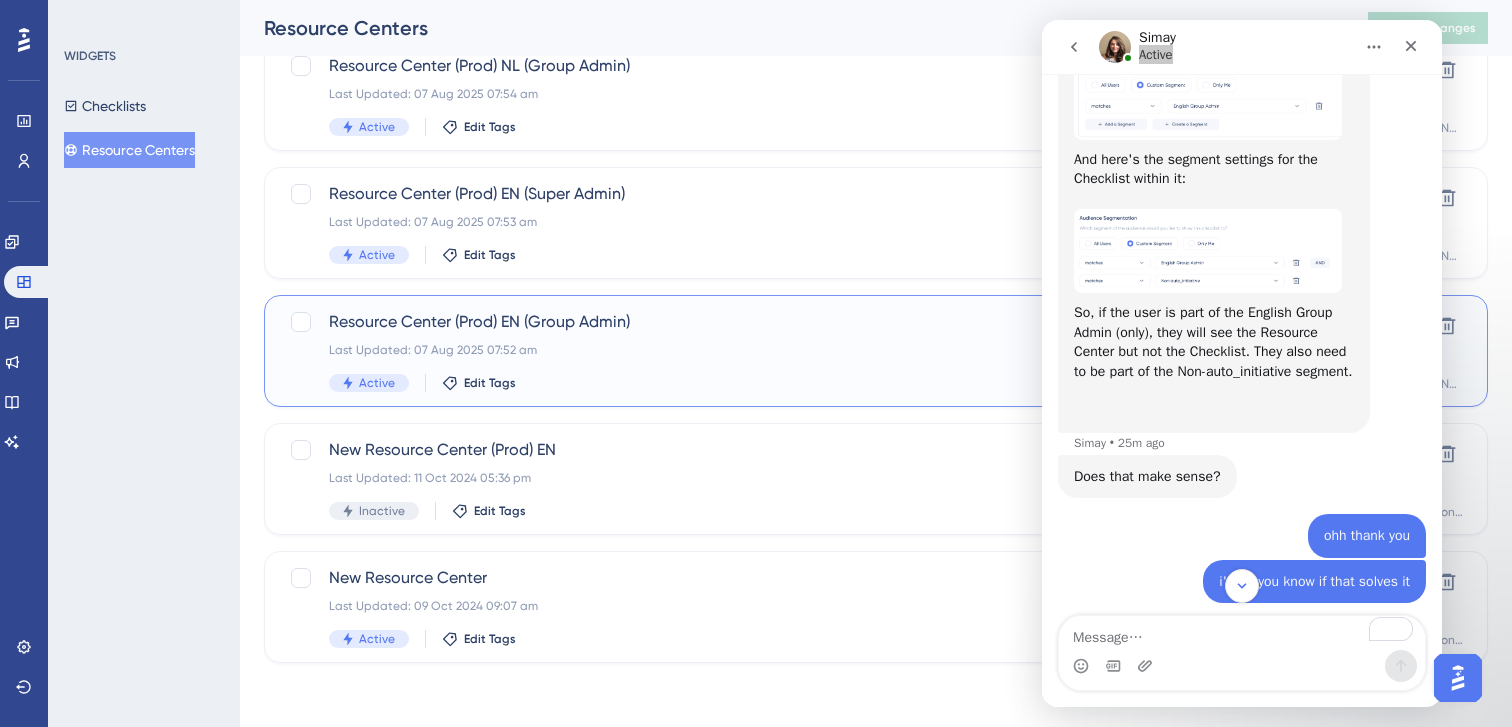 click on "Active Edit Tags" at bounding box center [796, 383] 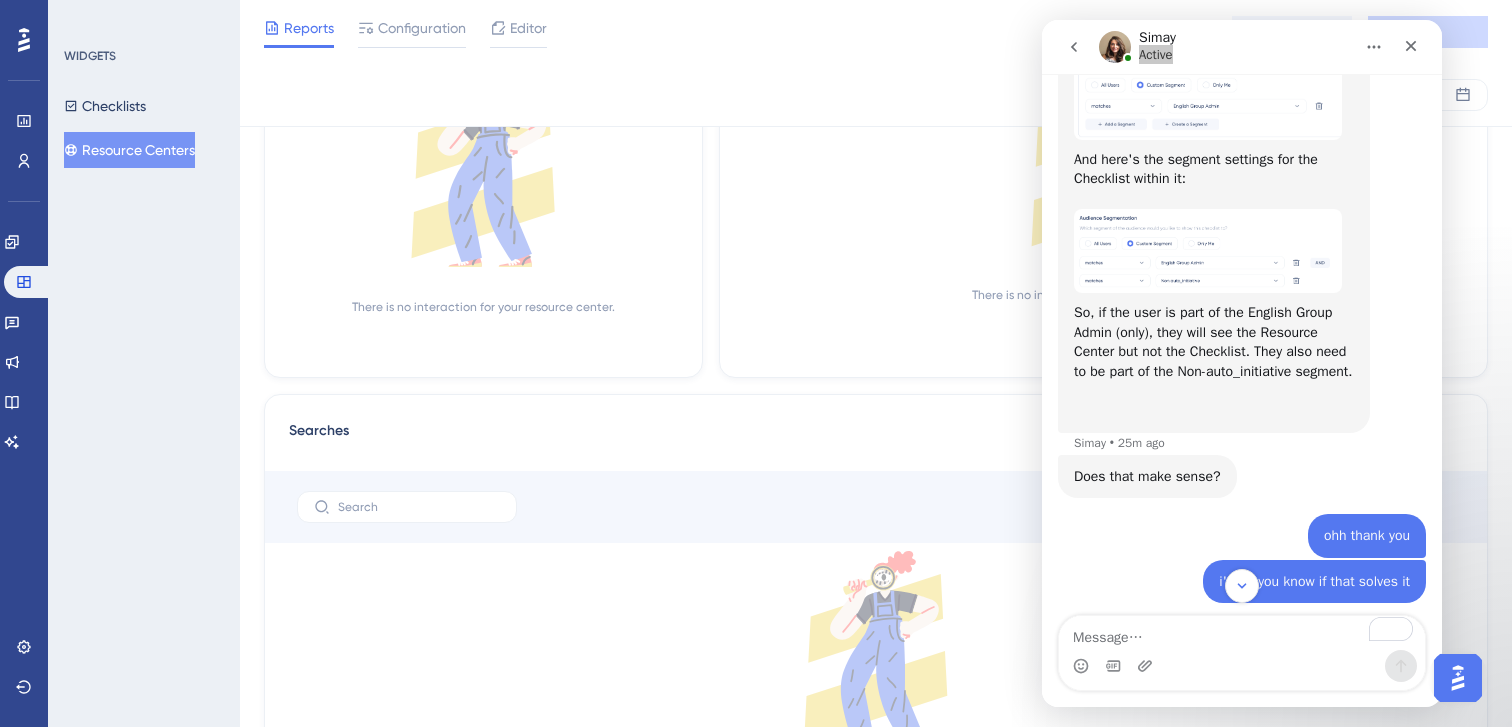 scroll, scrollTop: 1048, scrollLeft: 0, axis: vertical 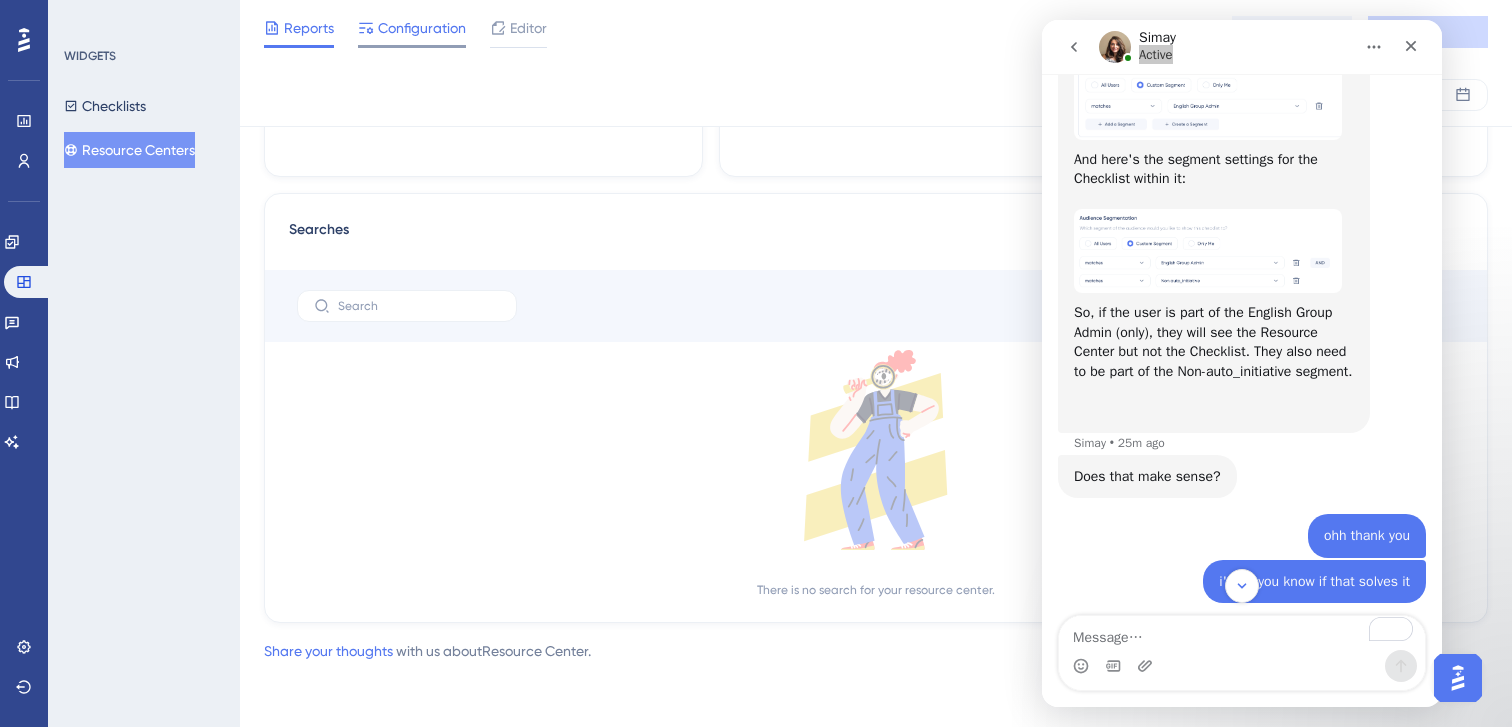 click on "Configuration" at bounding box center [422, 28] 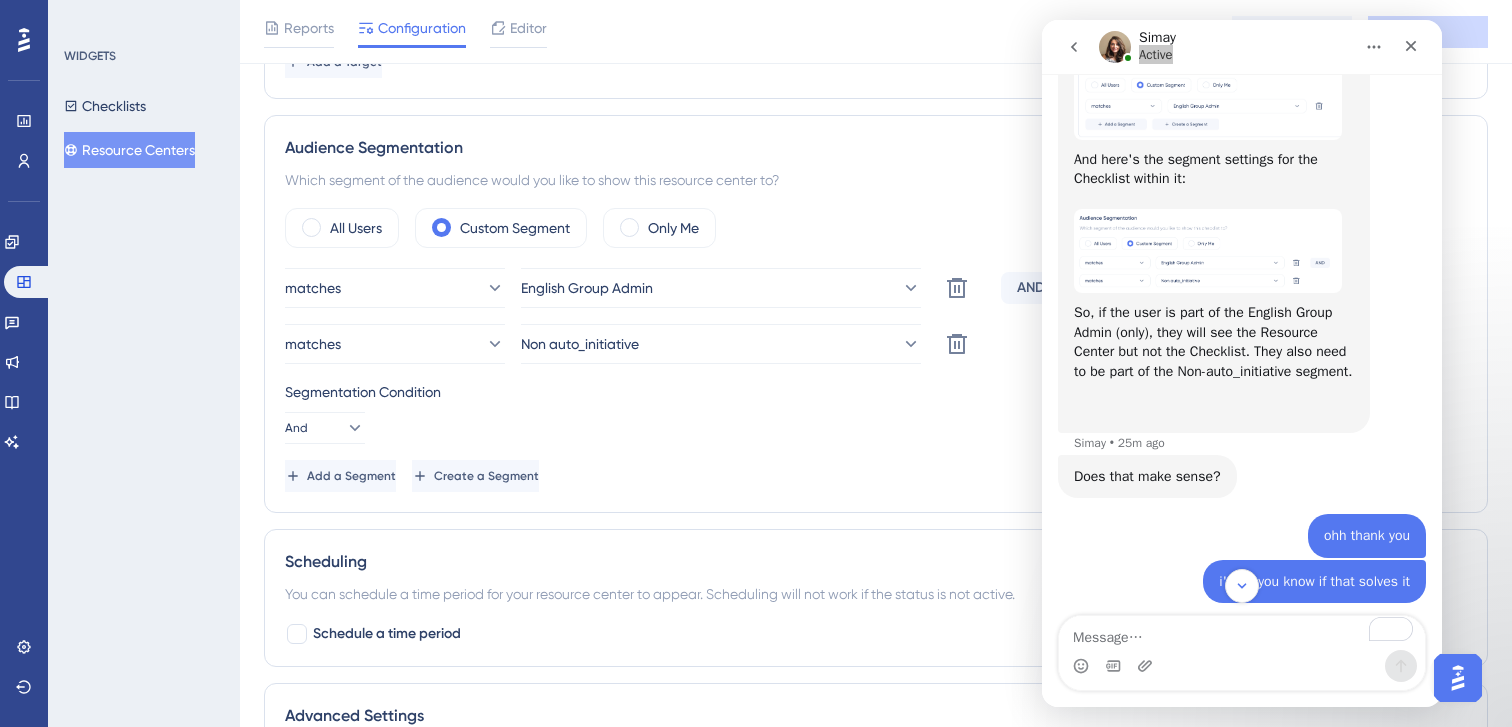 scroll, scrollTop: 1154, scrollLeft: 0, axis: vertical 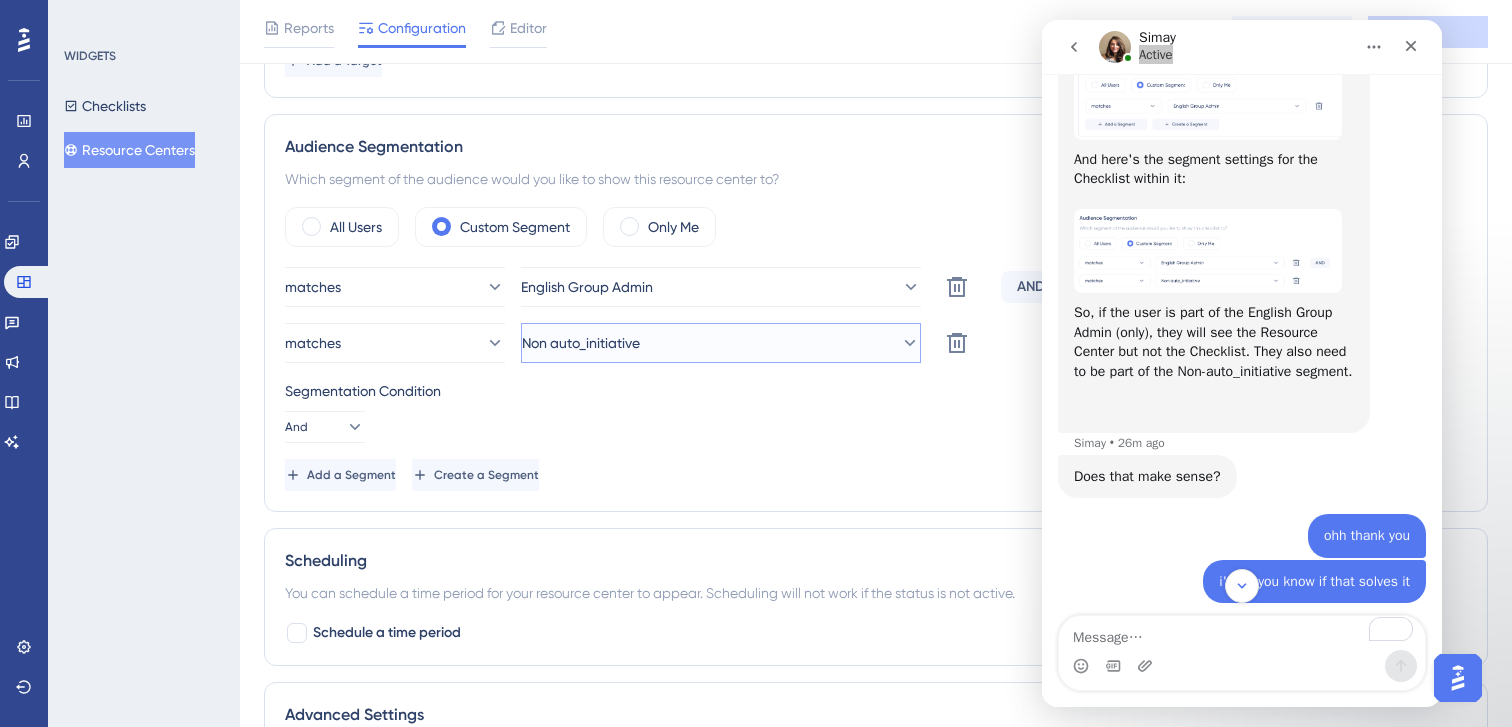 click on "Non auto_initiative" at bounding box center [721, 343] 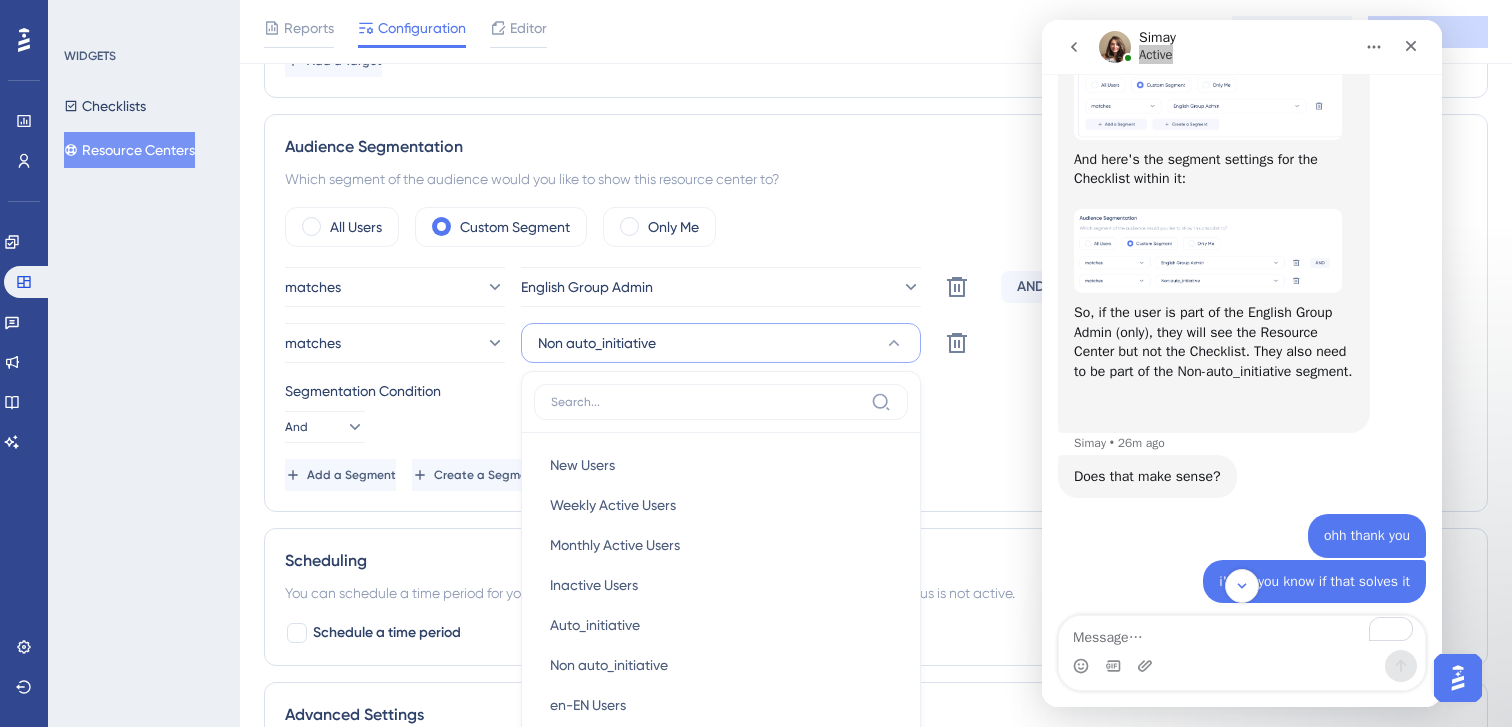 scroll, scrollTop: 1338, scrollLeft: 0, axis: vertical 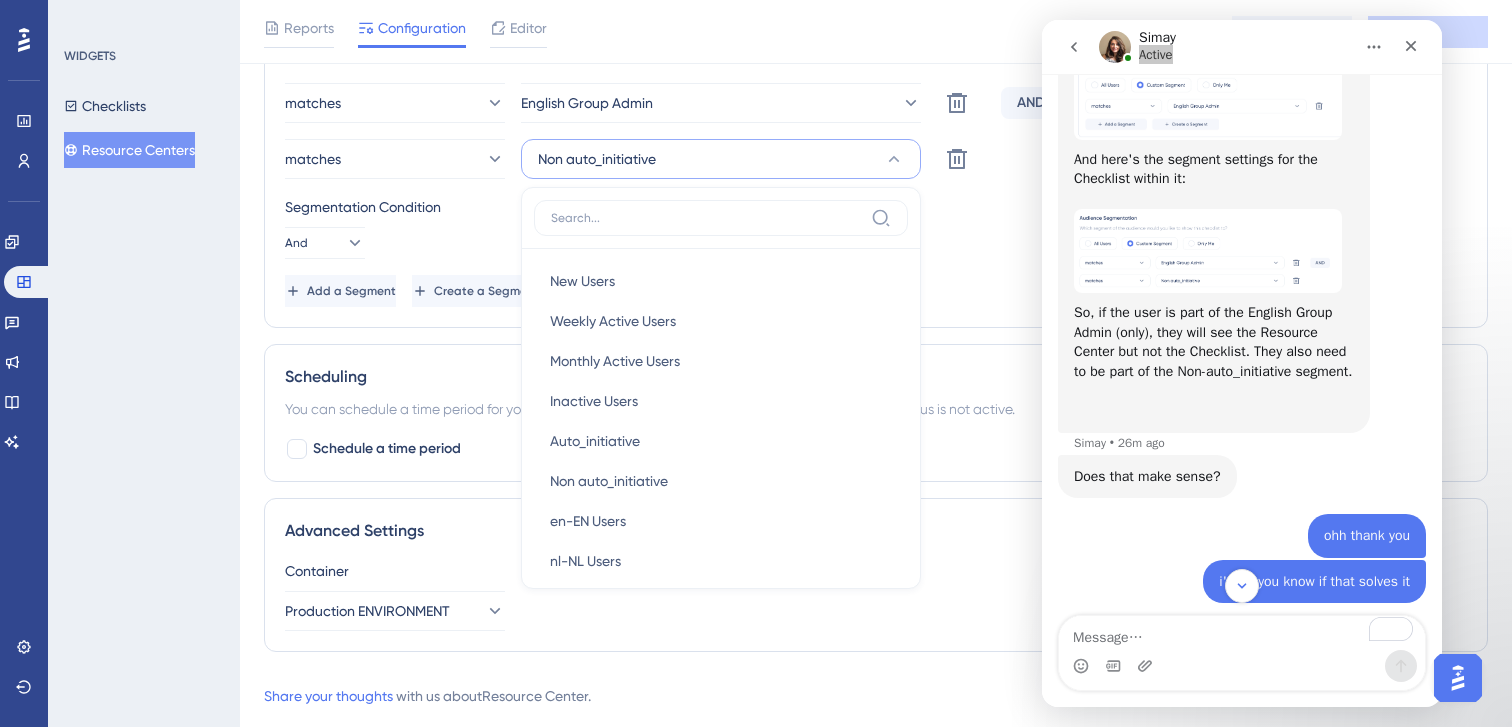 click on "Segmentation Condition" at bounding box center (876, 207) 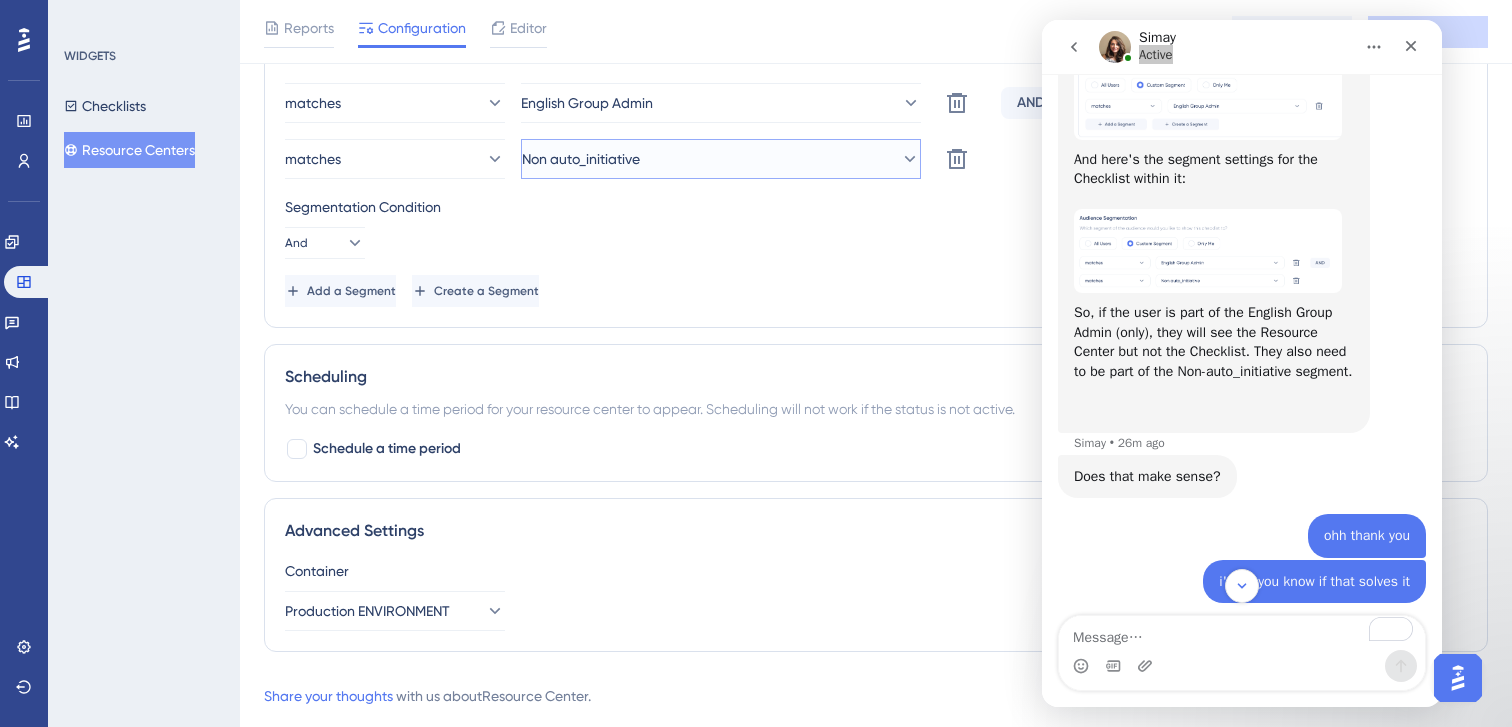 click on "Non auto_initiative" at bounding box center (721, 159) 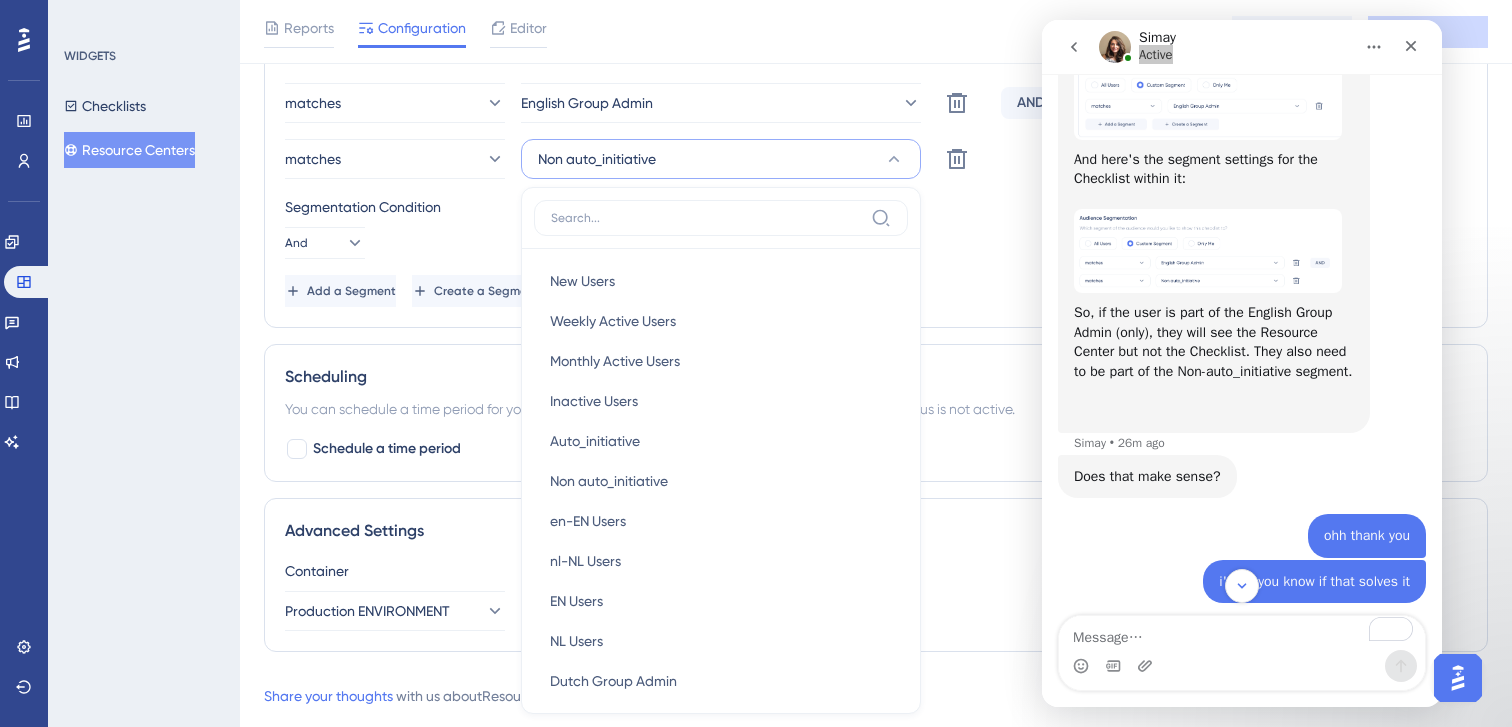 scroll, scrollTop: 1415, scrollLeft: 0, axis: vertical 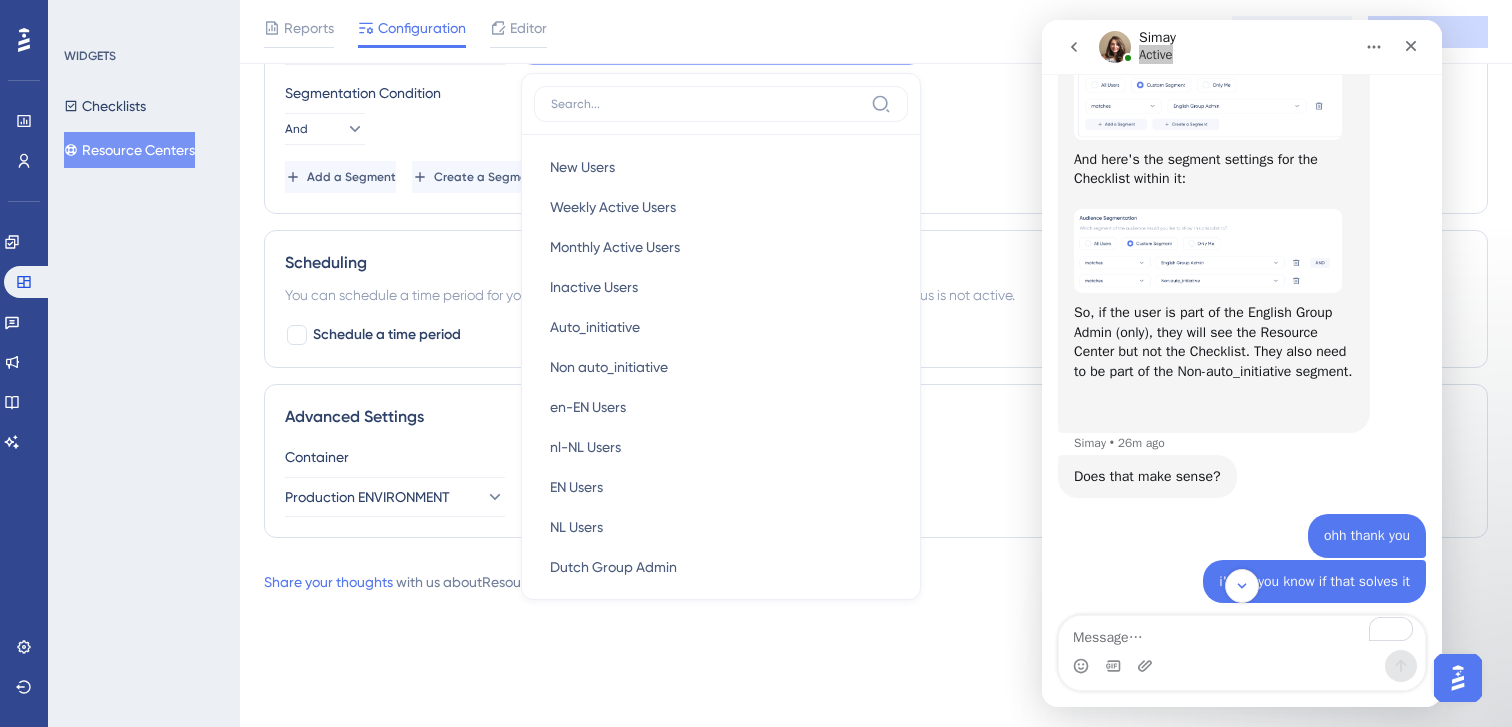 click on "Add a Segment Create a Segment" at bounding box center (876, 177) 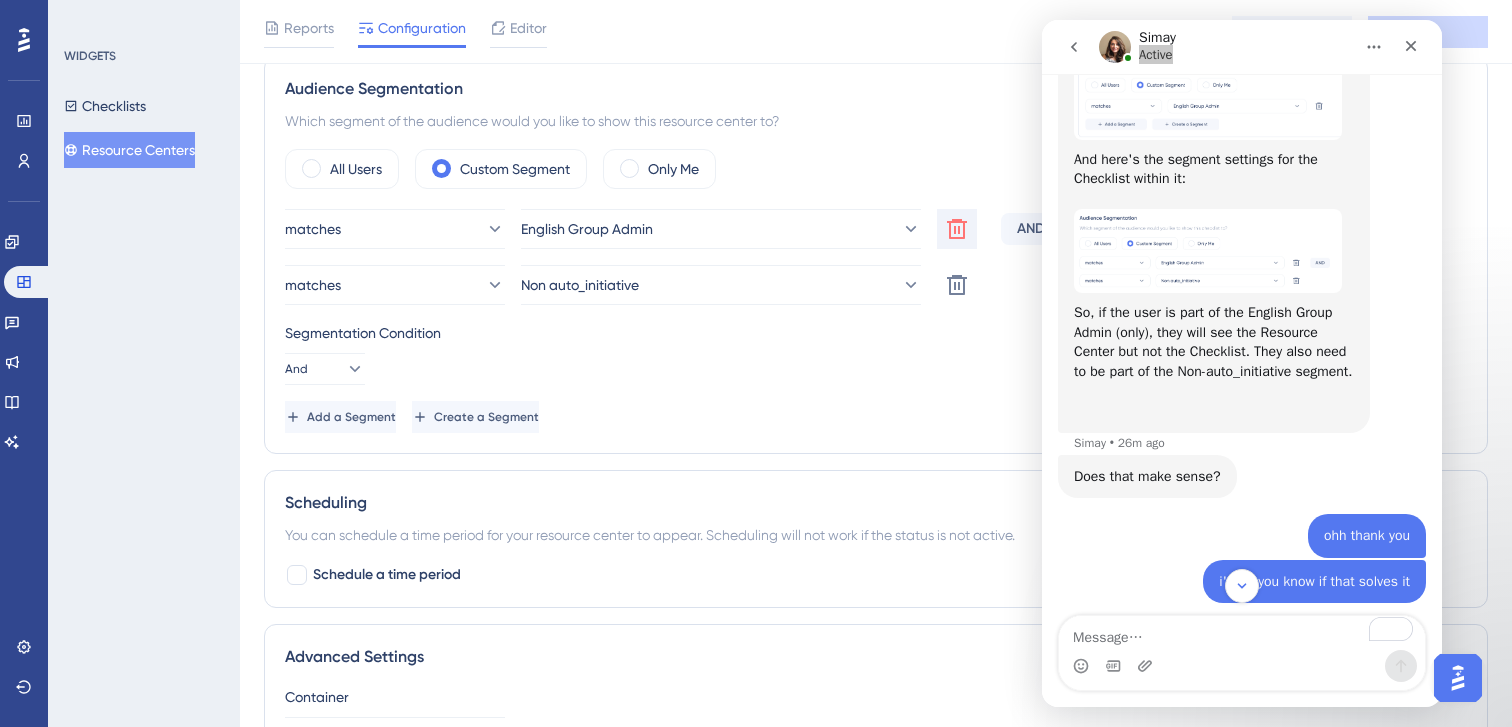 scroll, scrollTop: 1201, scrollLeft: 0, axis: vertical 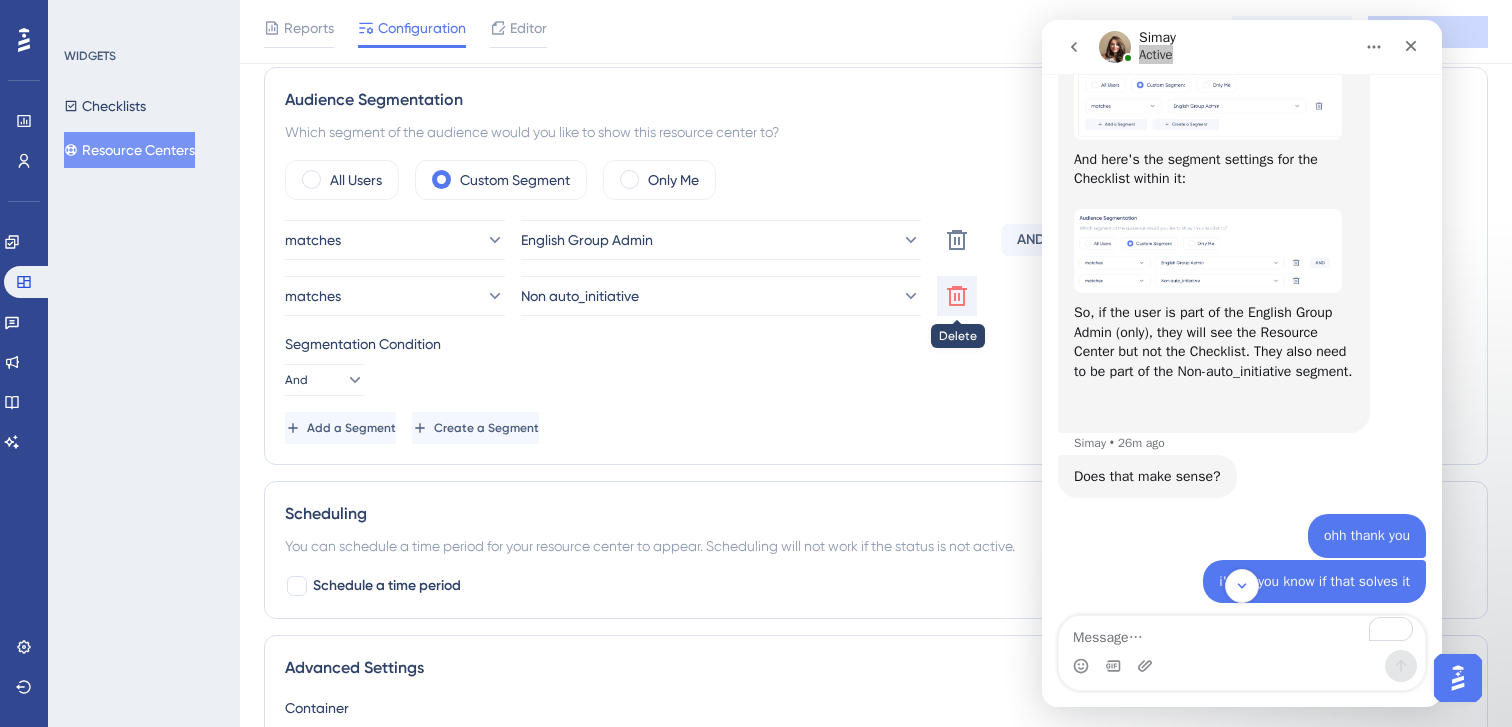 click 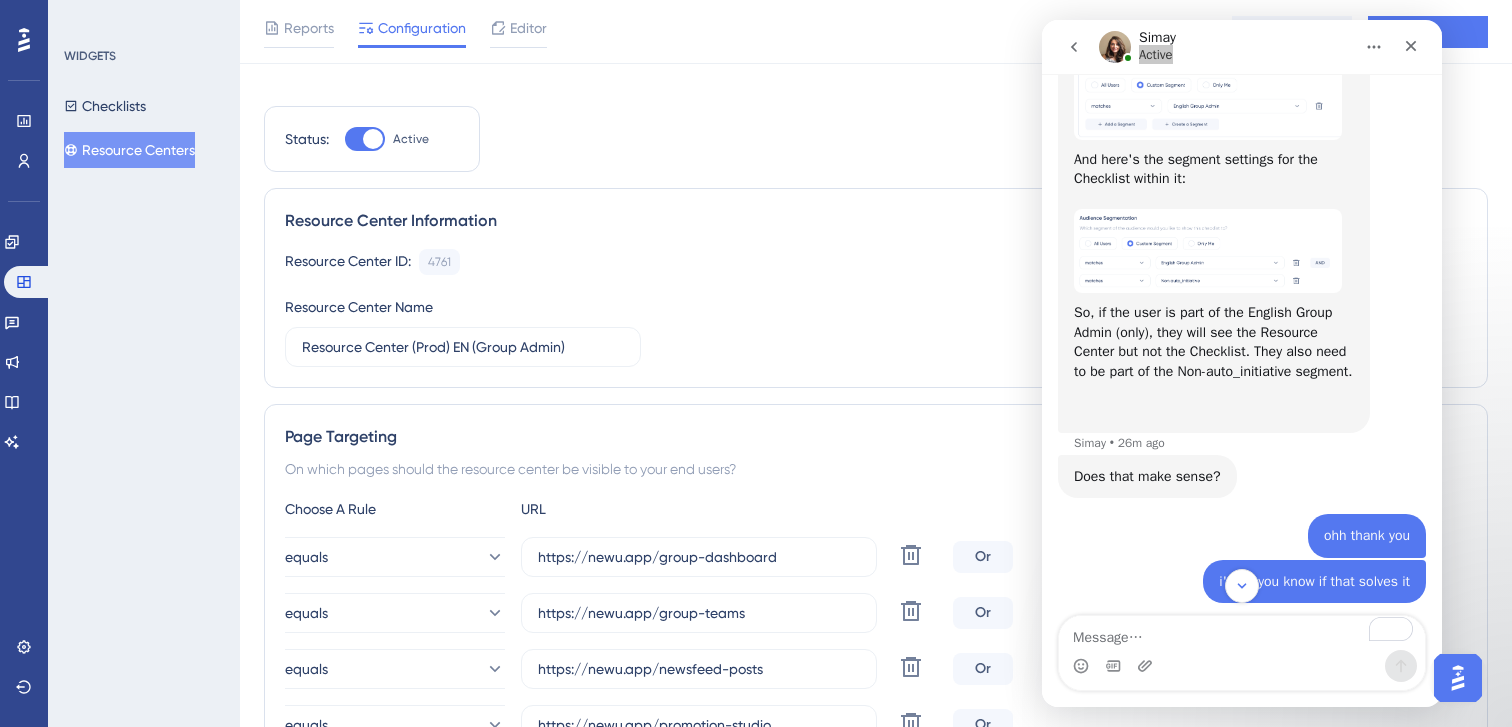 scroll, scrollTop: 0, scrollLeft: 0, axis: both 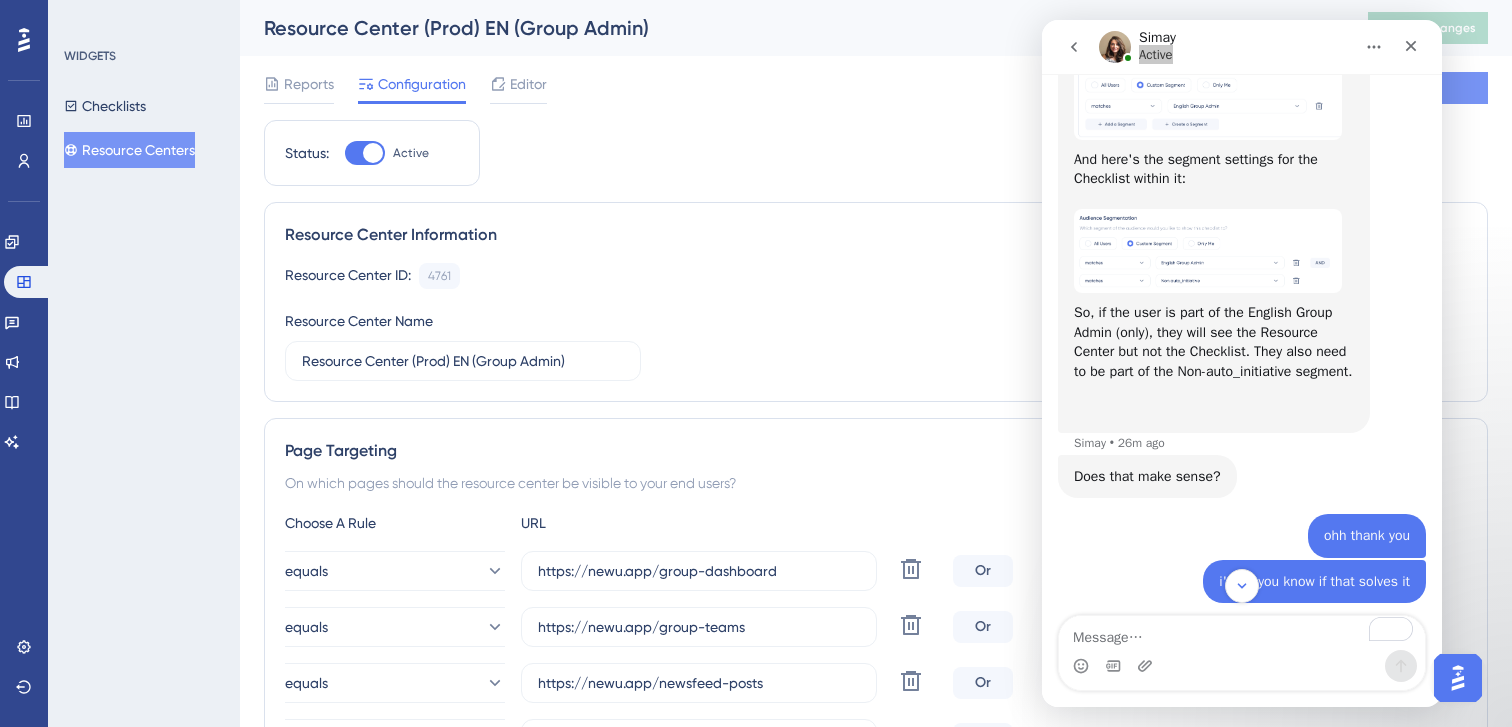 click on "Save" at bounding box center [1428, 88] 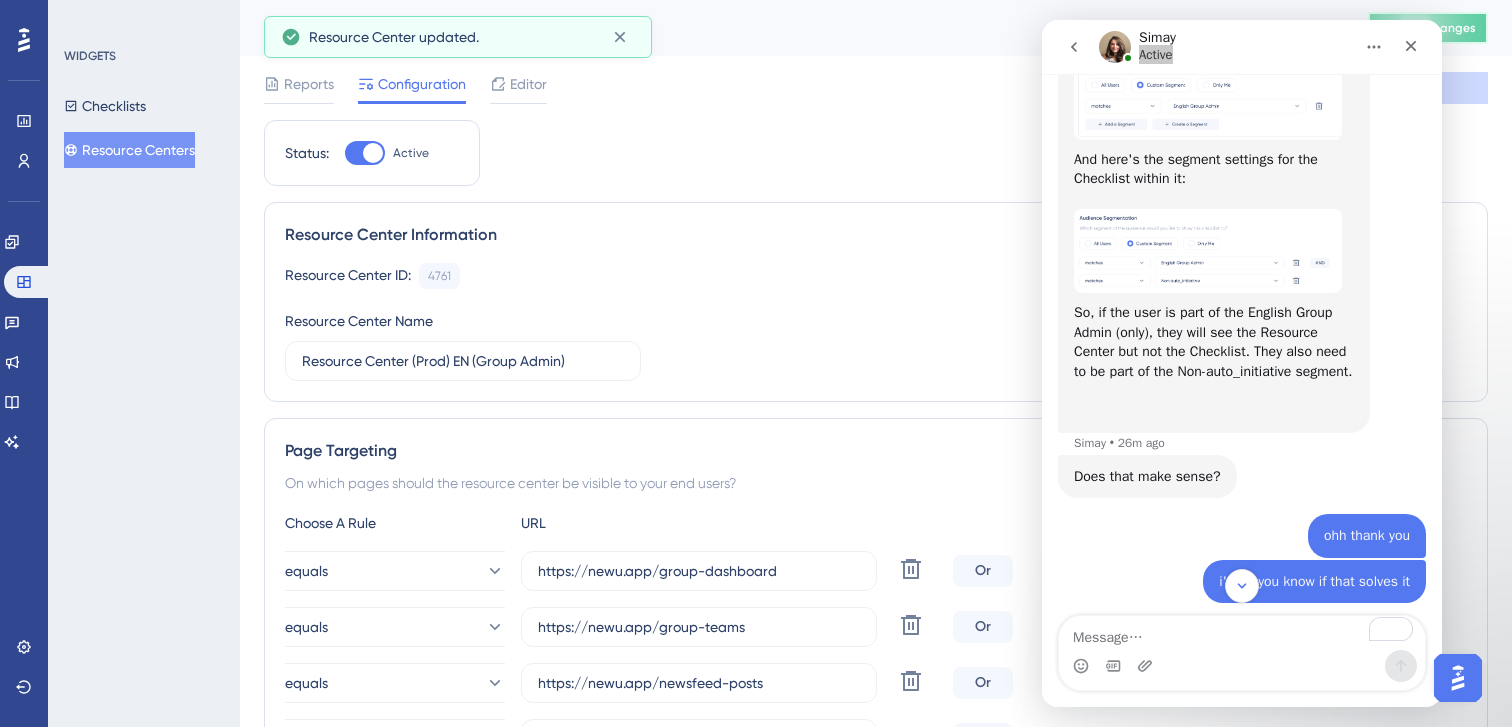 click on "Publish Changes" at bounding box center (1428, 28) 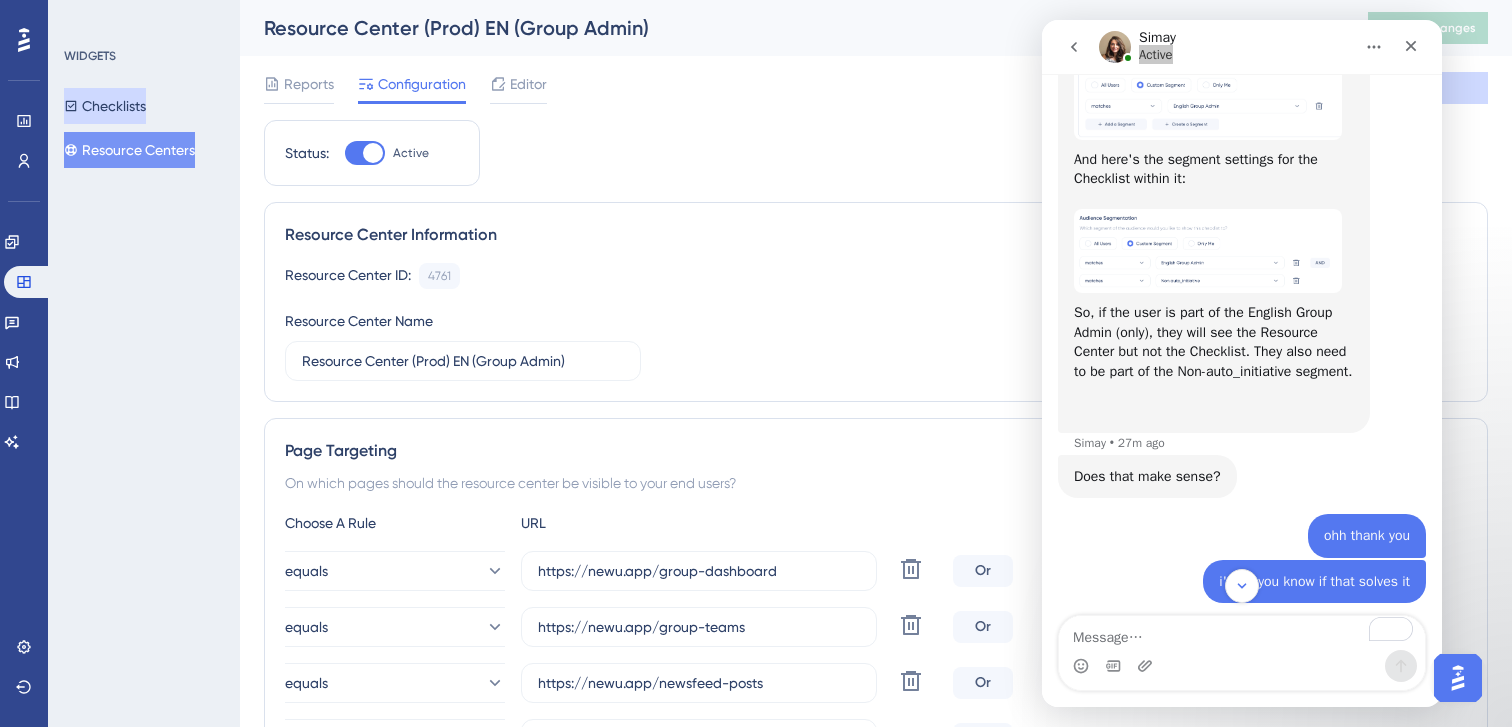 click on "Checklists" at bounding box center (105, 106) 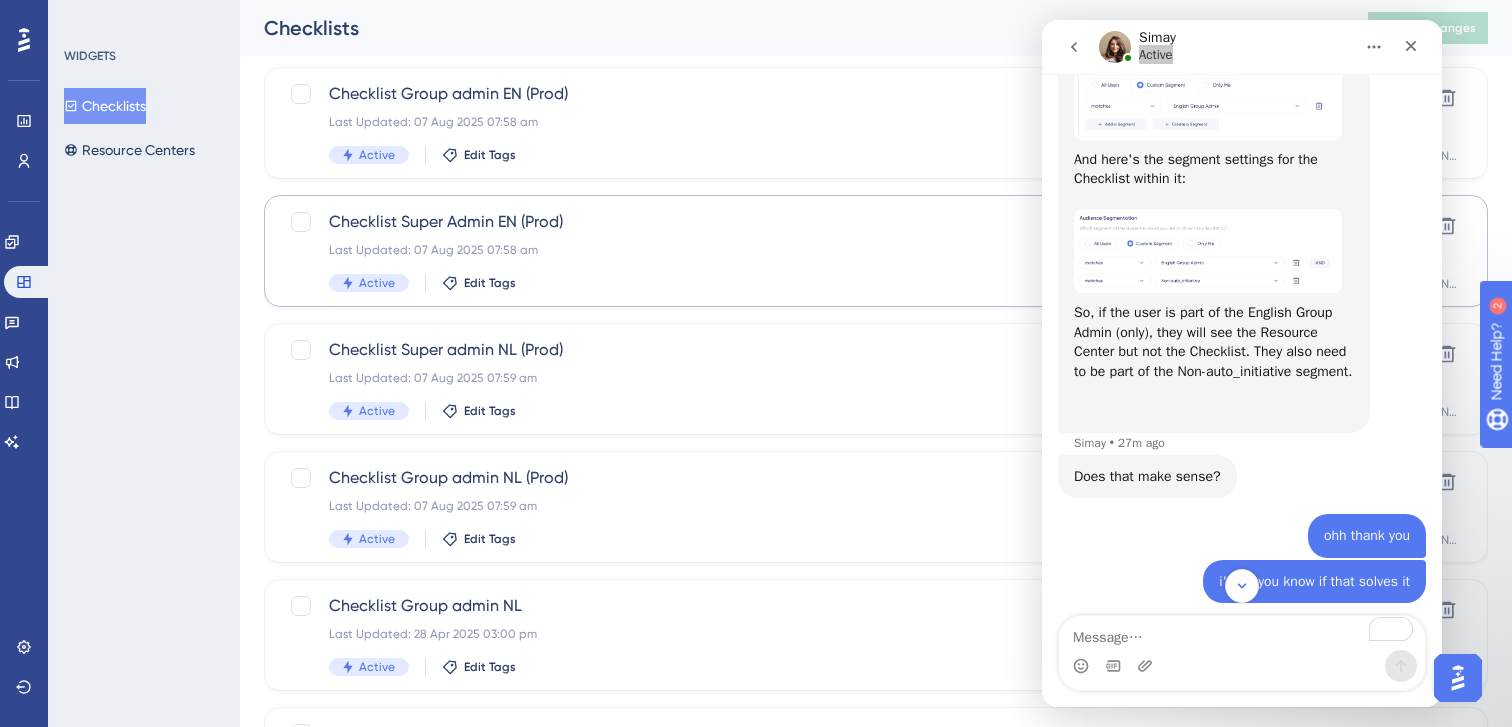 scroll, scrollTop: 0, scrollLeft: 0, axis: both 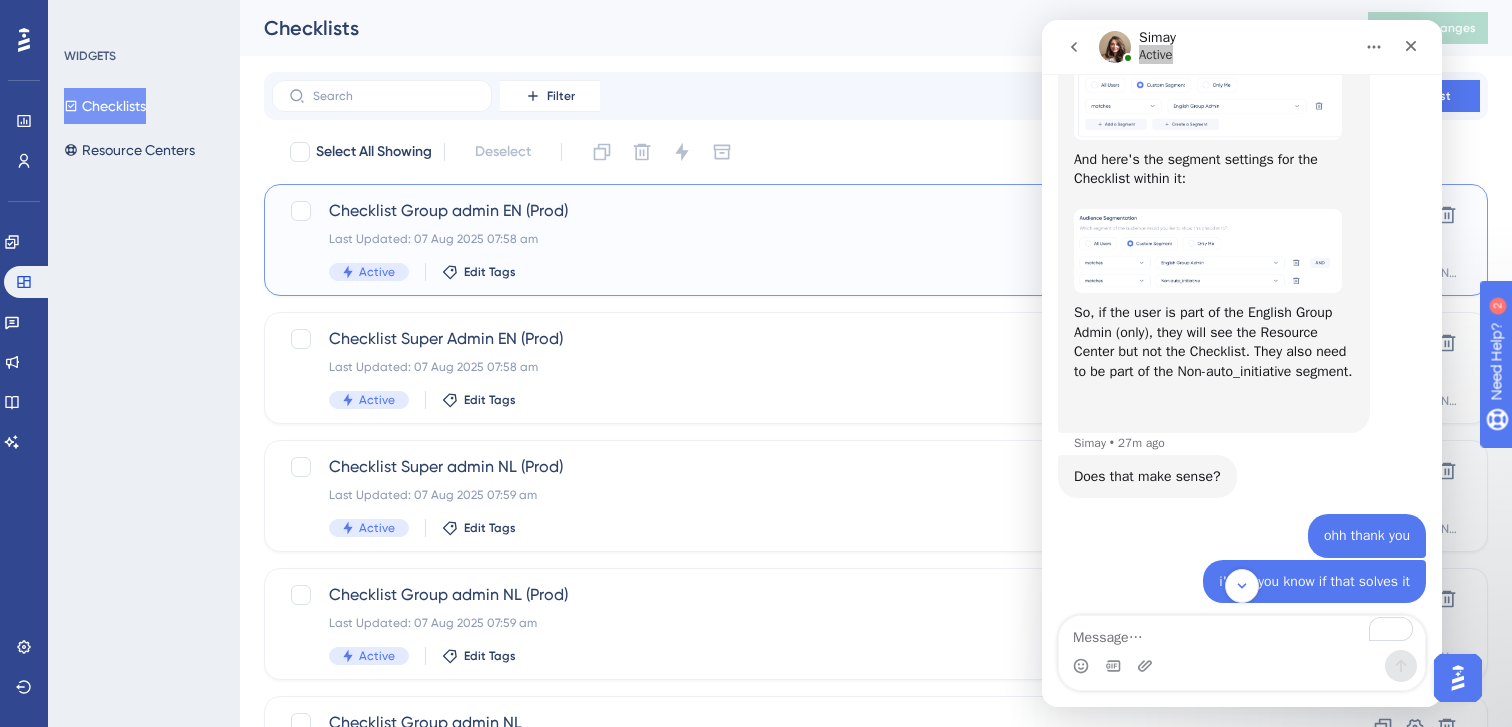 click on "Checklist Group admin EN (Prod) Last Updated: 07 Aug 2025 07:58 am Active Edit Tags" at bounding box center [796, 240] 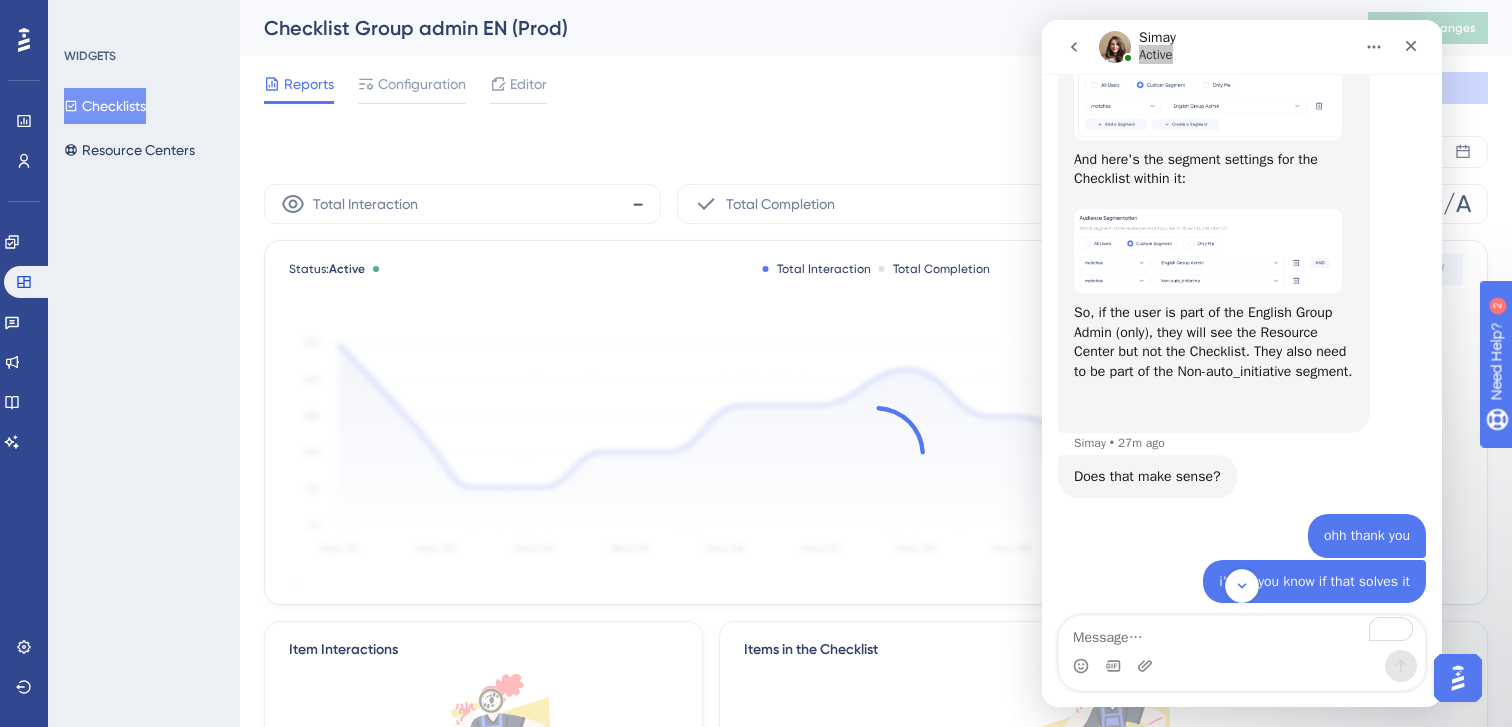 click on "Reports Configuration Editor Troubleshoot Cancel Save" at bounding box center [876, 88] 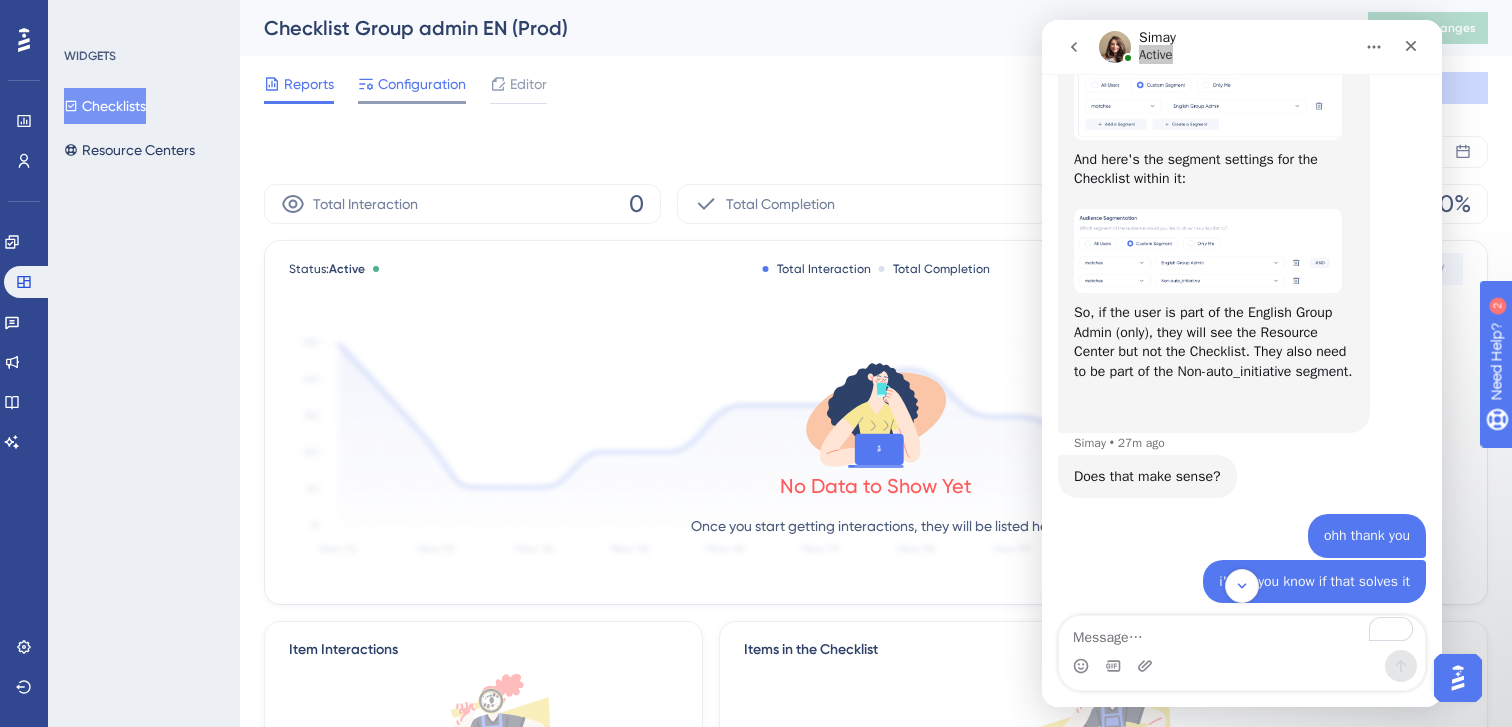 click on "Configuration" at bounding box center (422, 84) 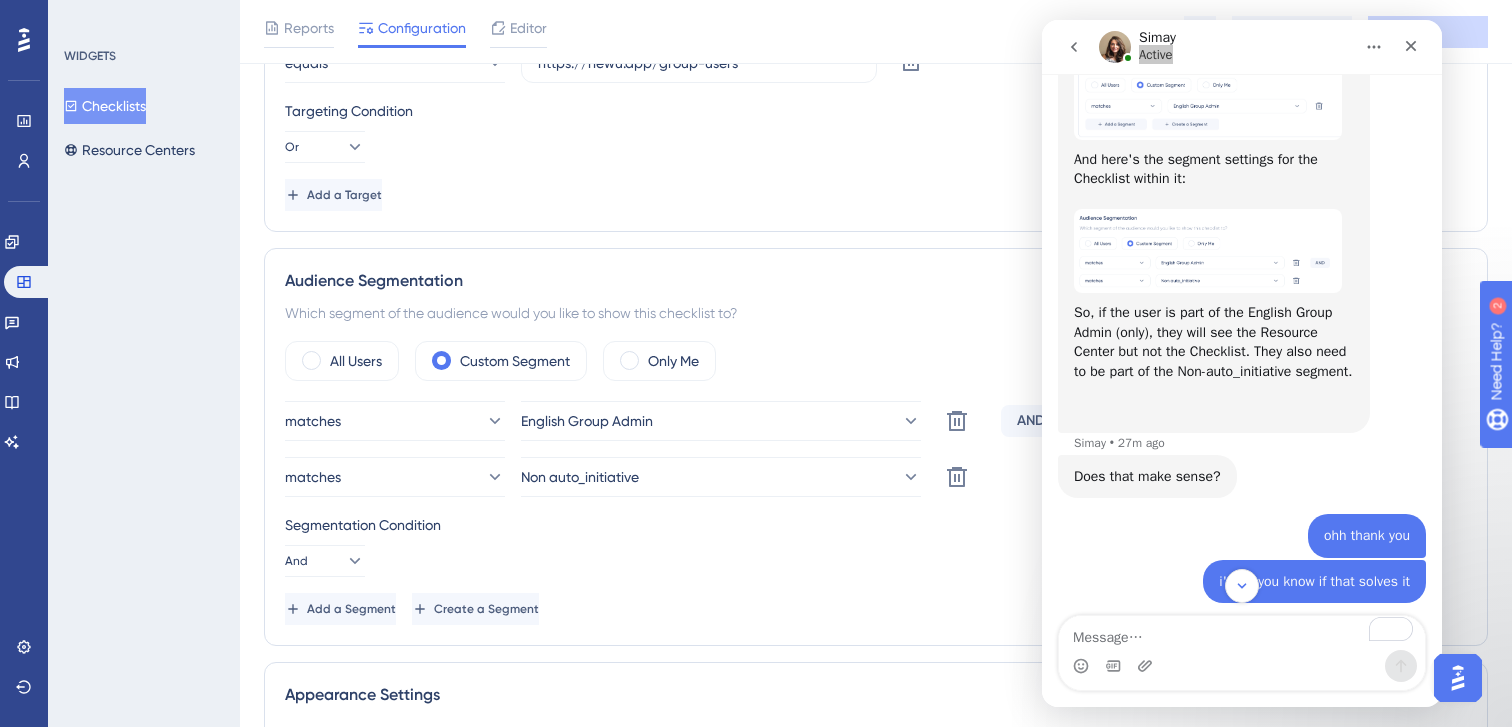 scroll, scrollTop: 909, scrollLeft: 0, axis: vertical 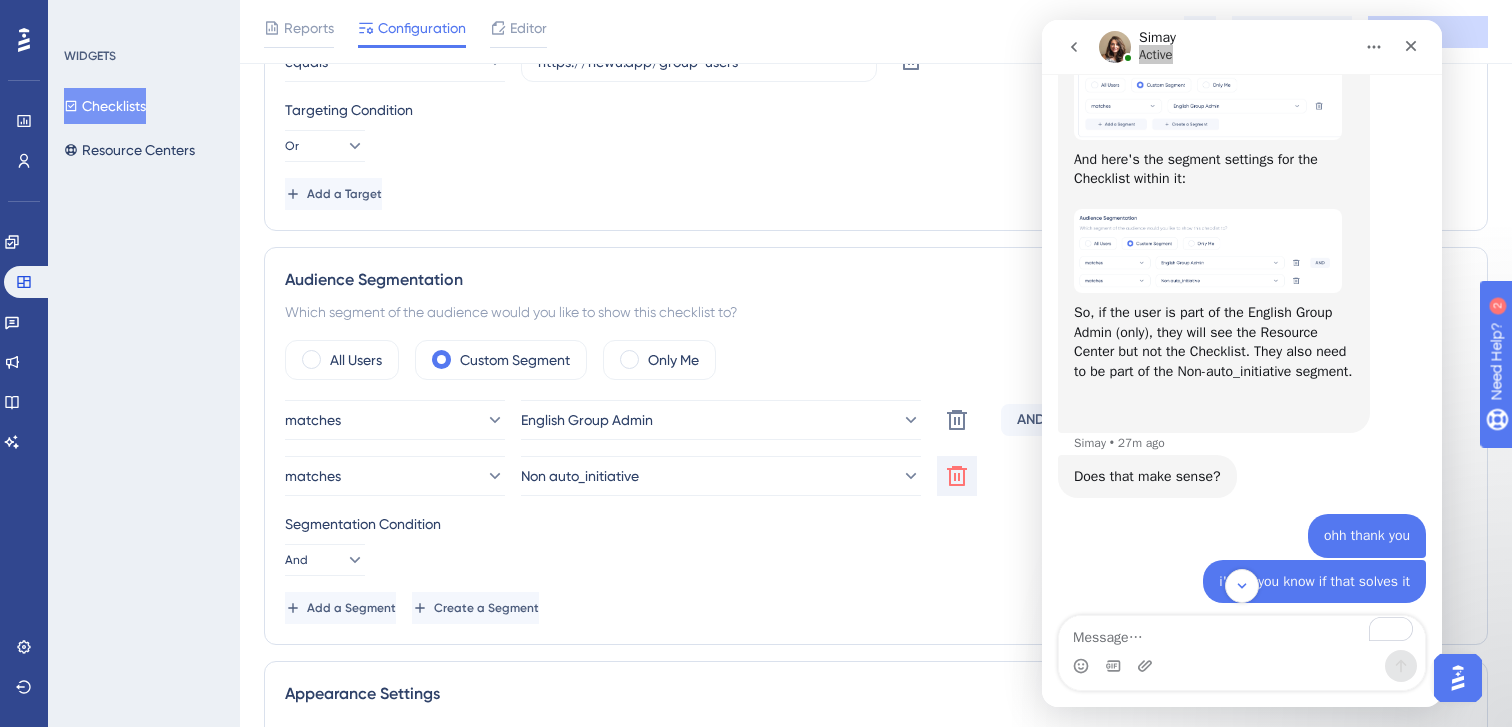 click 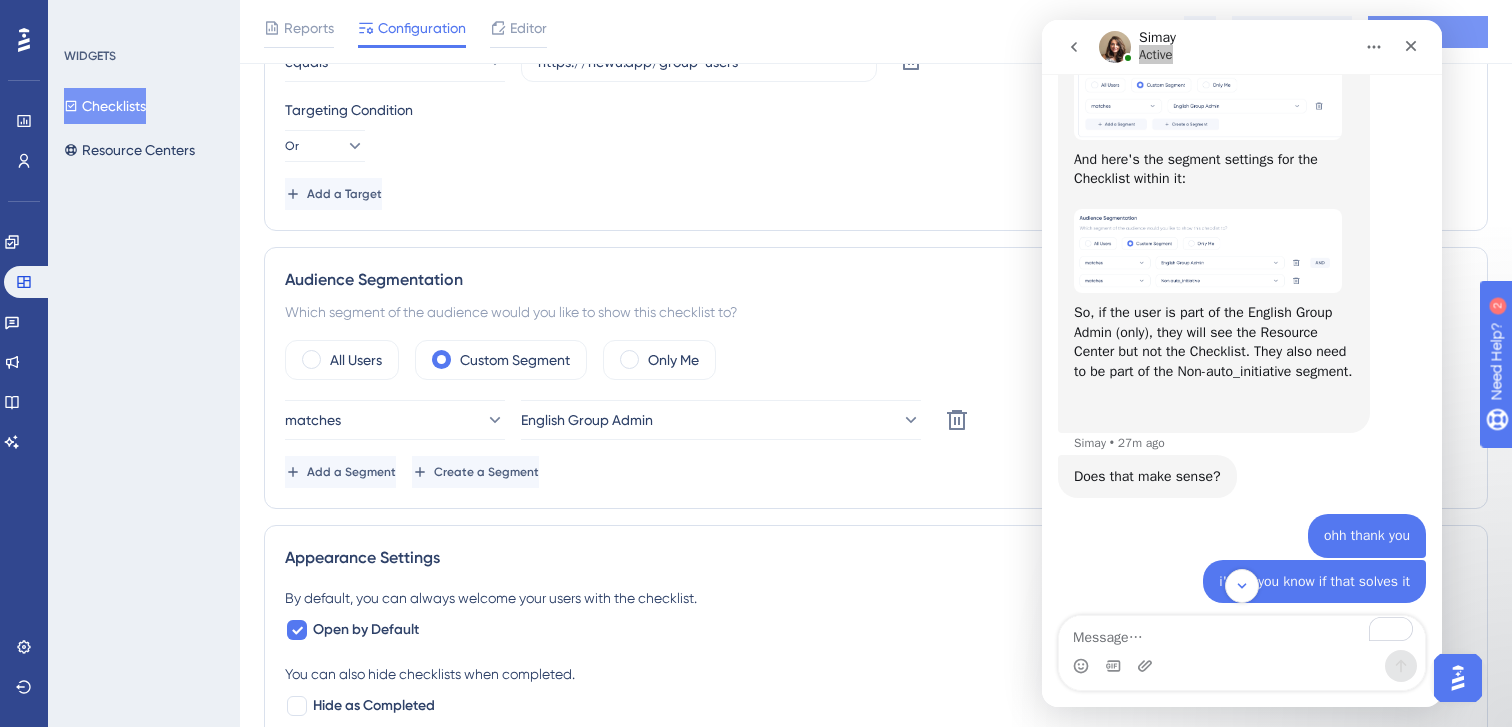 click on "Save" at bounding box center (1428, 32) 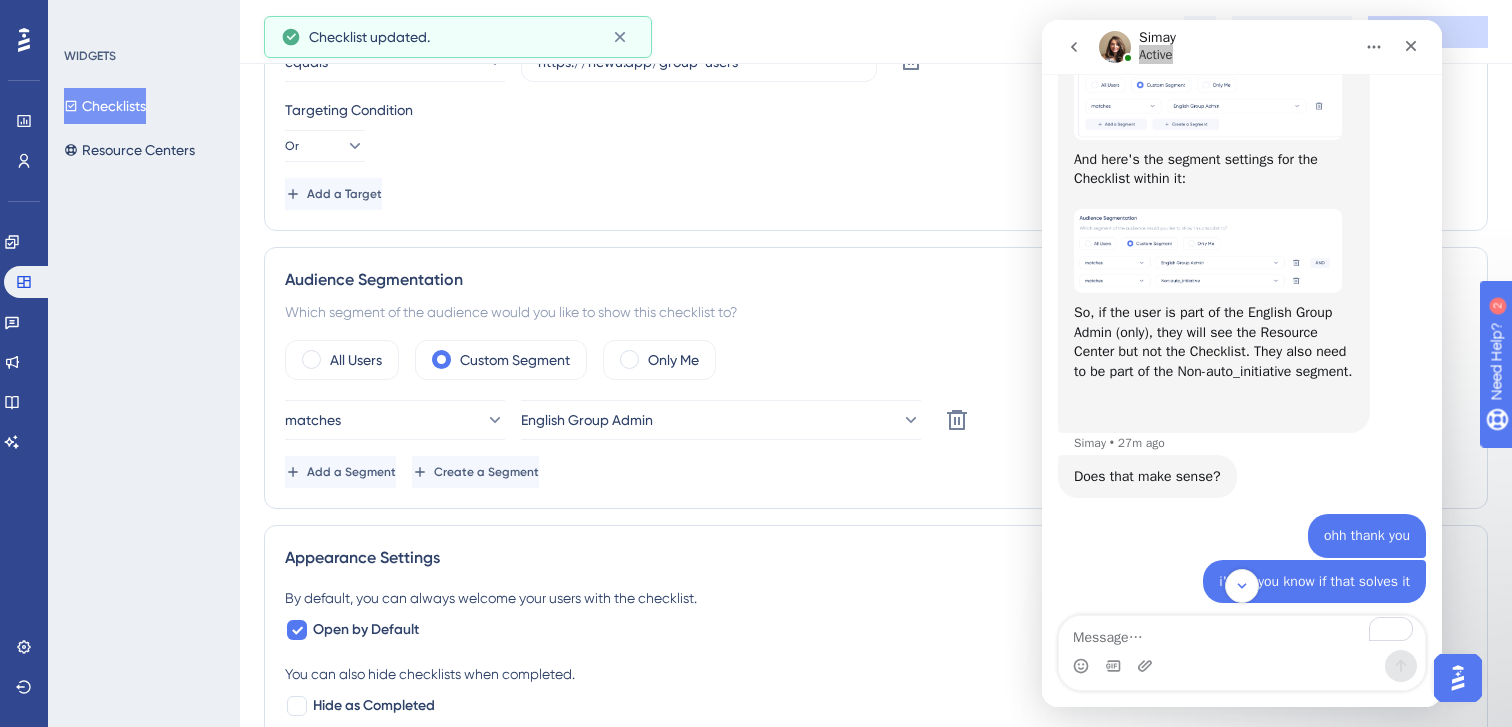 click on "Add a Target" at bounding box center [876, 194] 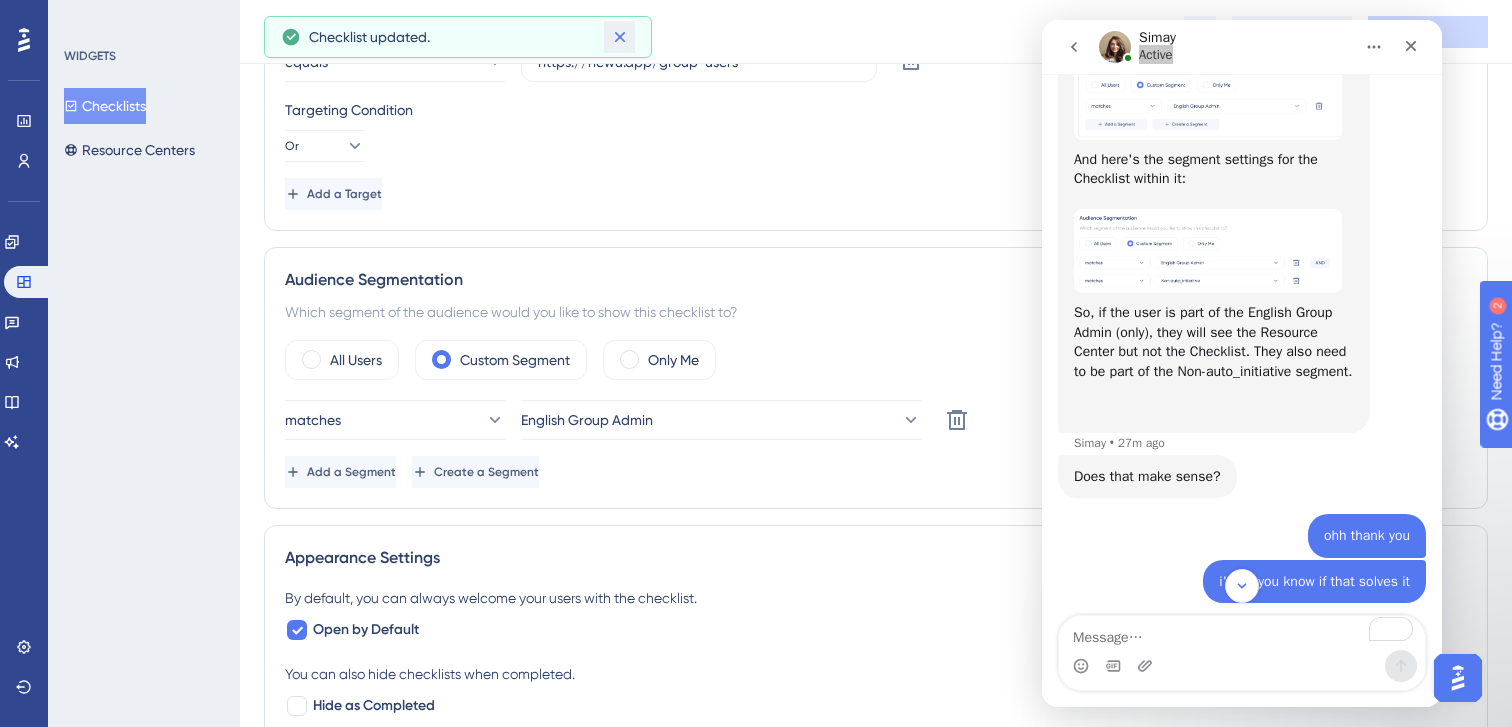 click 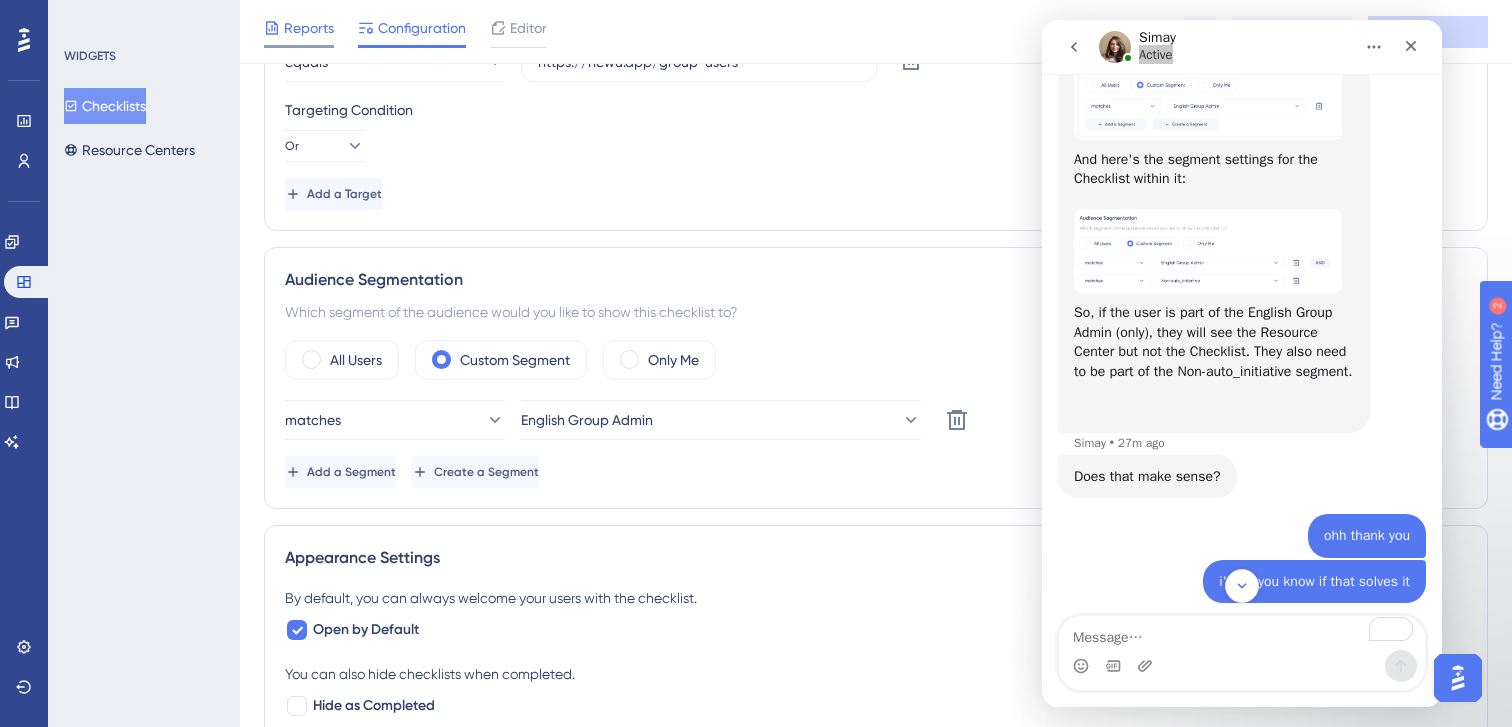 click 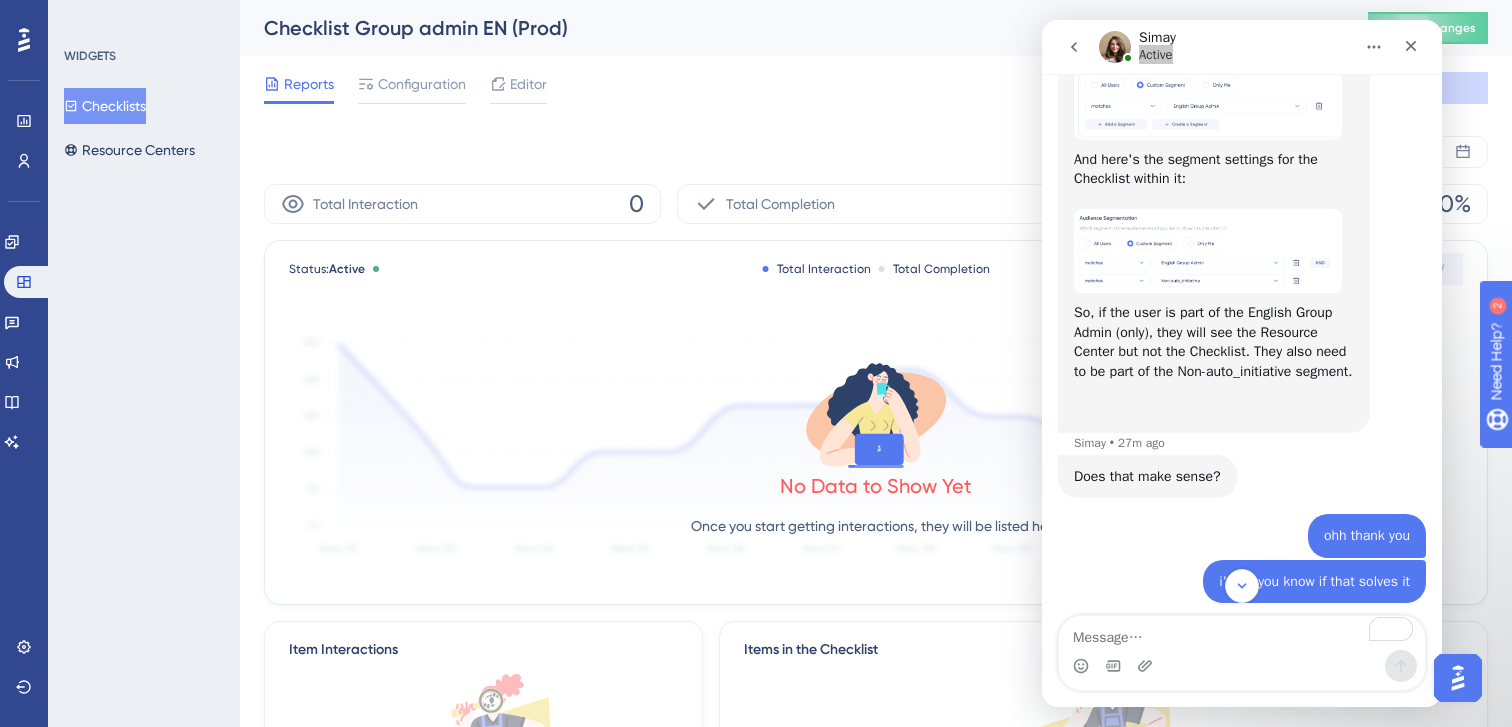 click on "Checklists" at bounding box center [105, 106] 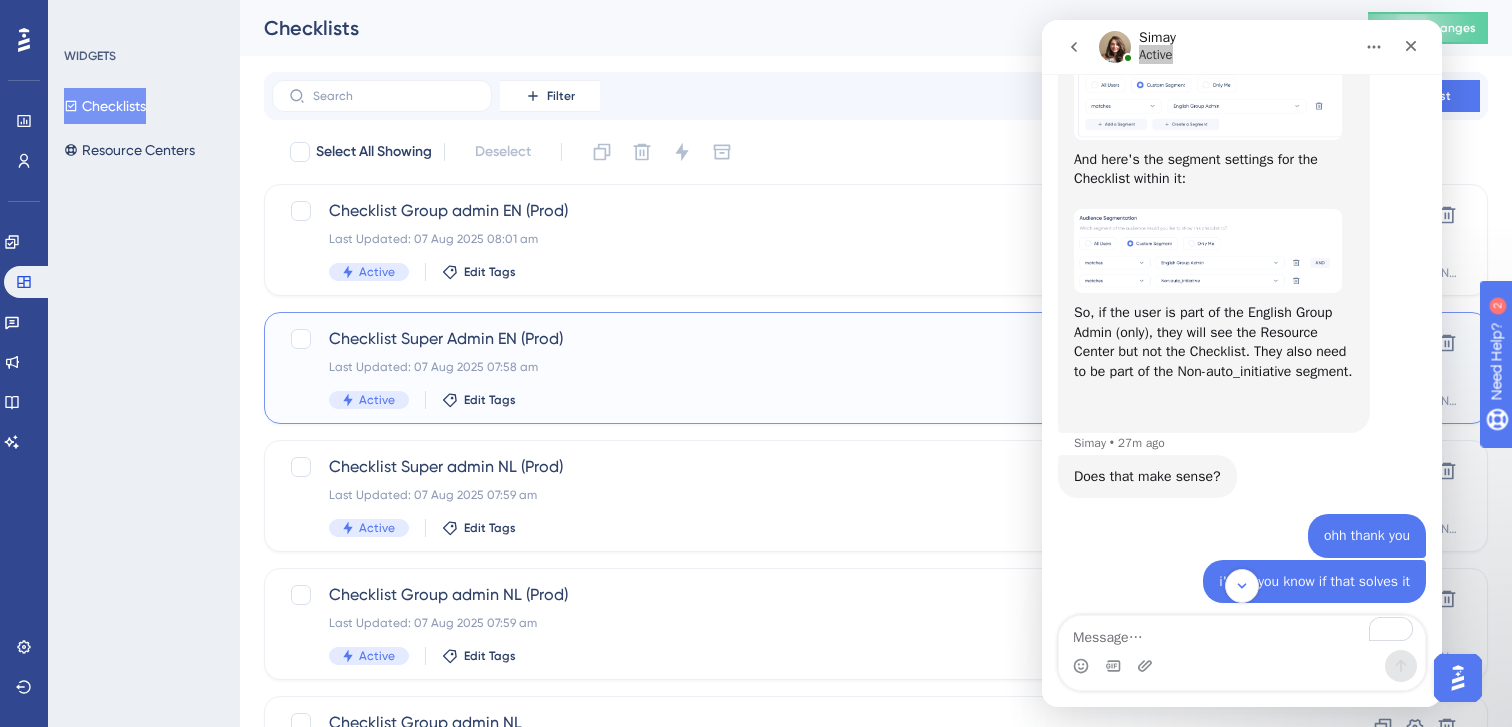 click on "Last Updated: 07 Aug 2025 07:58 am" at bounding box center (796, 367) 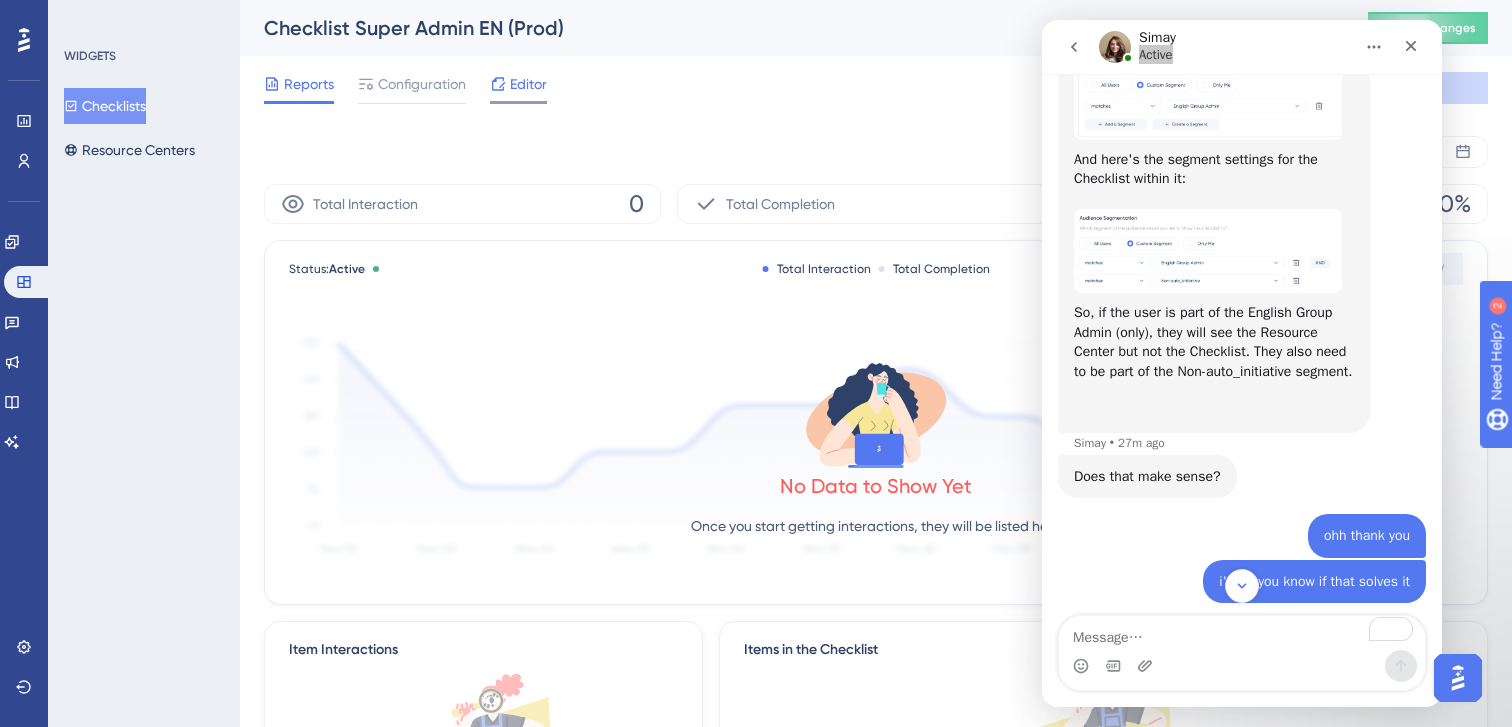 click 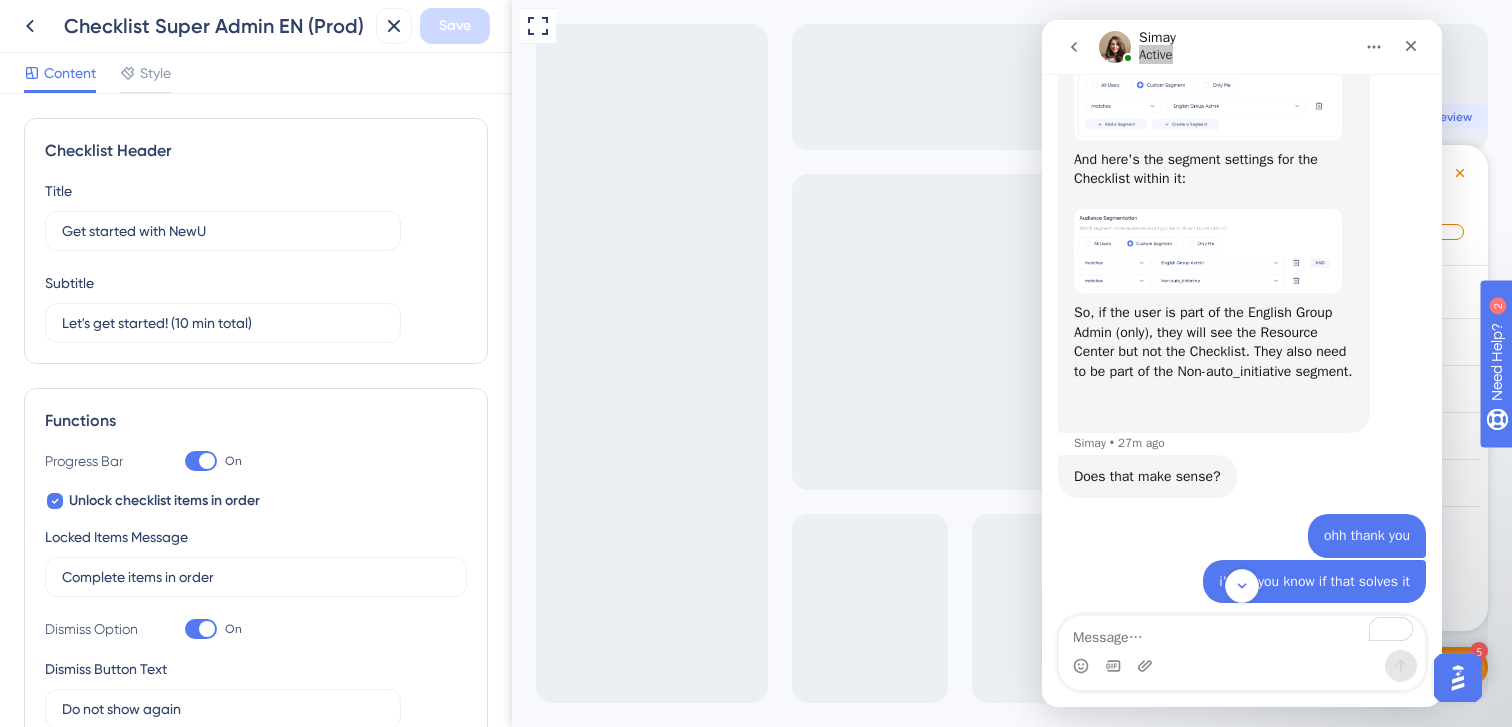 scroll, scrollTop: 0, scrollLeft: 0, axis: both 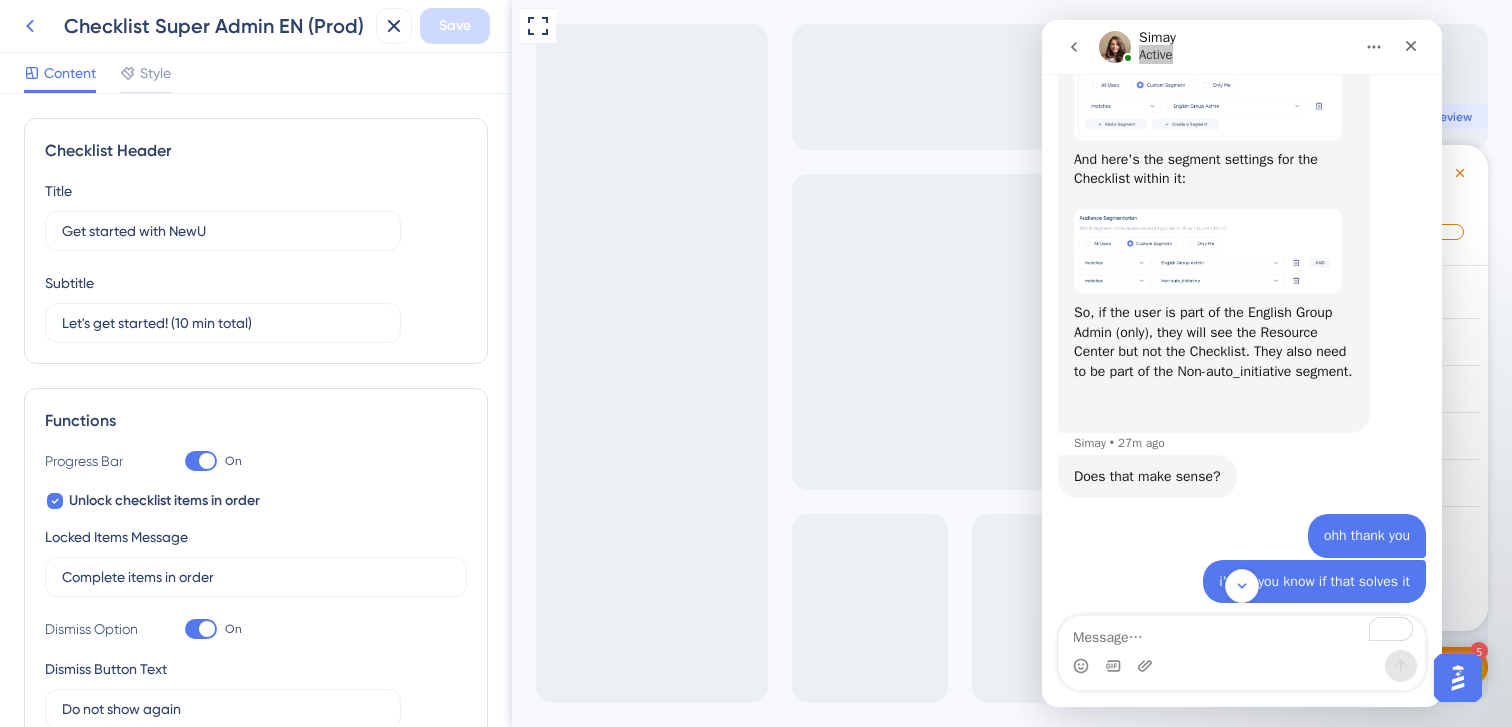 click 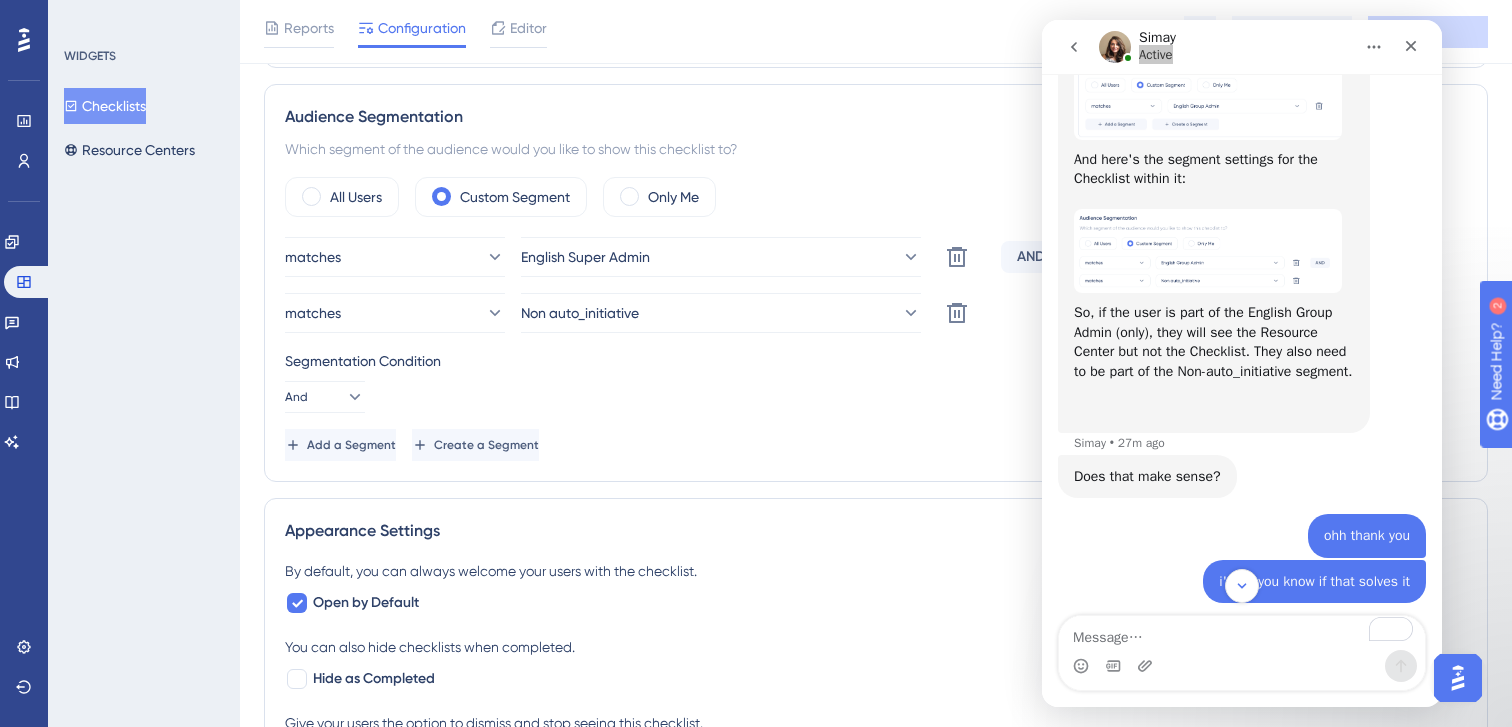 scroll, scrollTop: 1198, scrollLeft: 0, axis: vertical 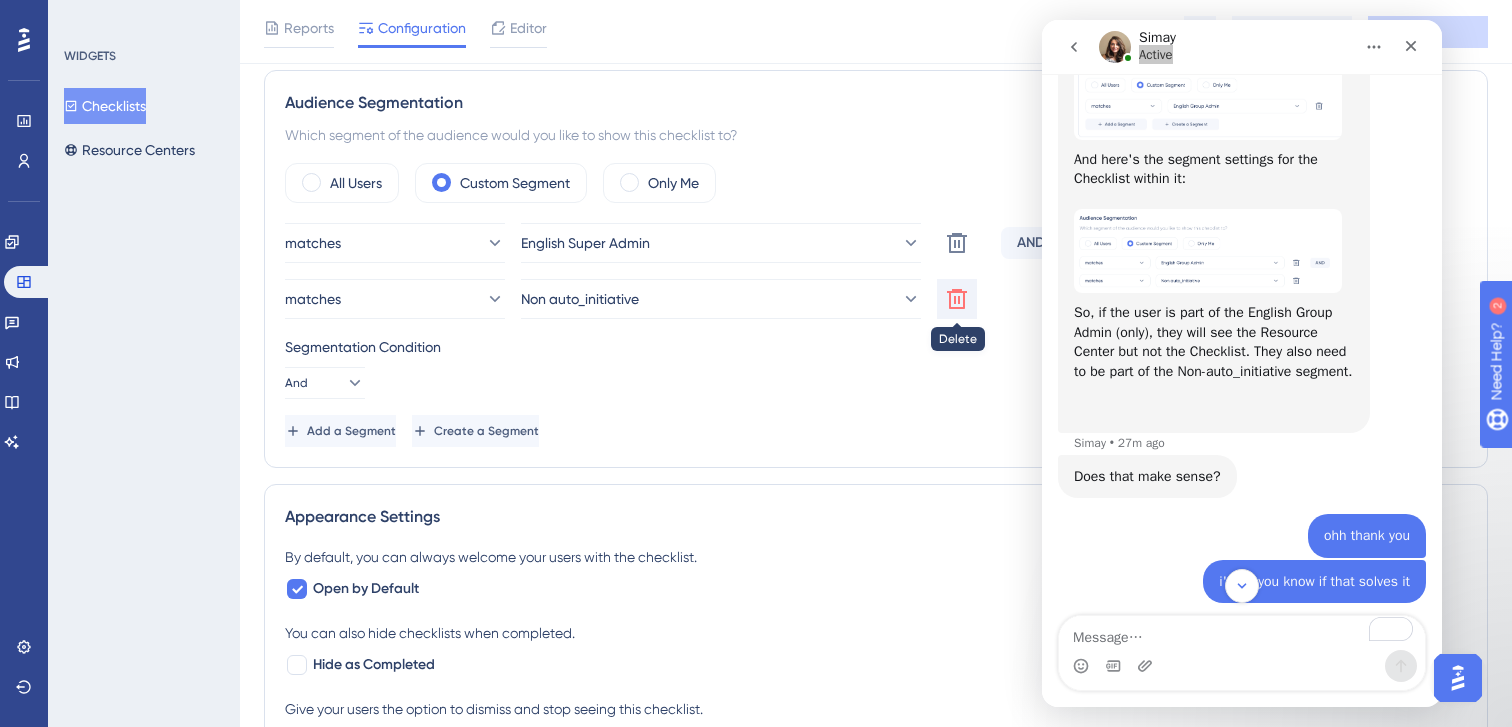 click at bounding box center [957, 243] 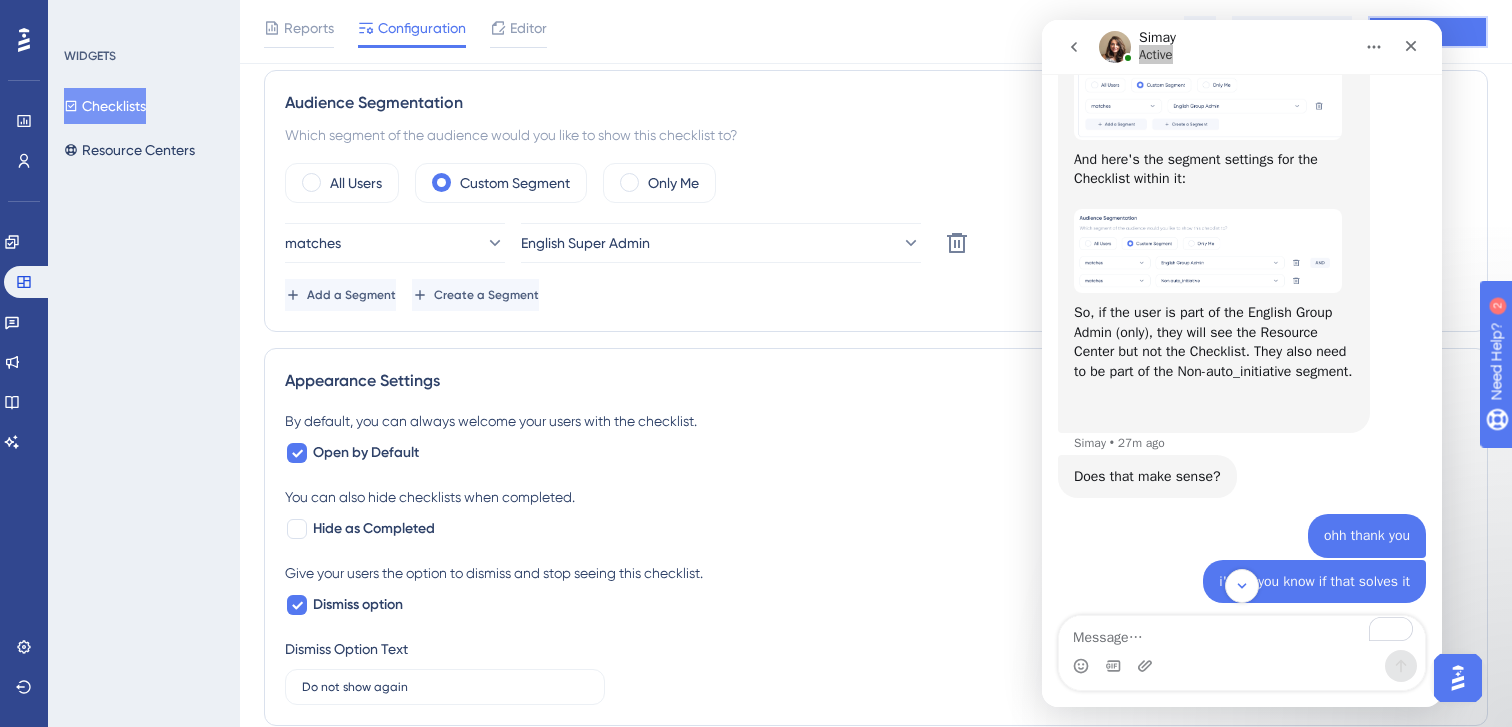 click on "Save" at bounding box center (1428, 32) 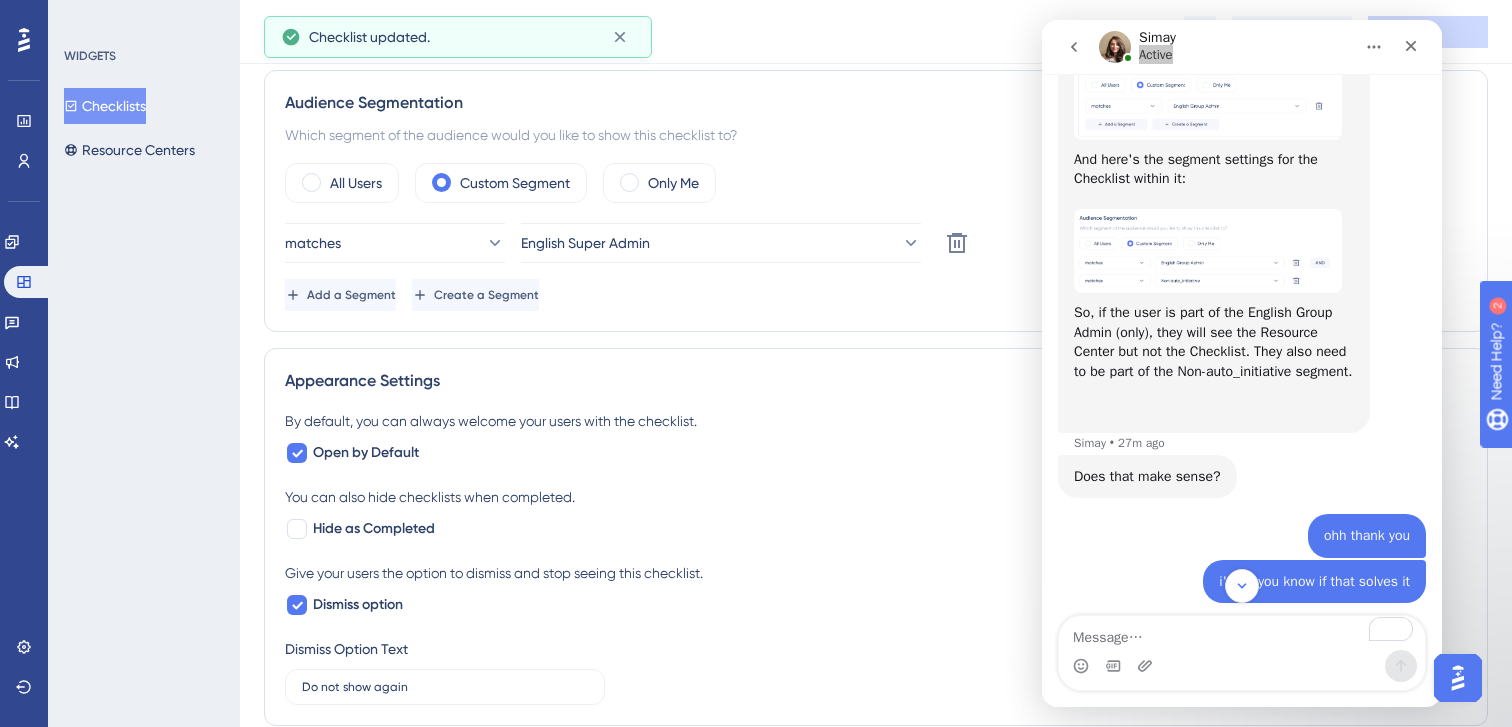 click on "Checklists" at bounding box center [105, 106] 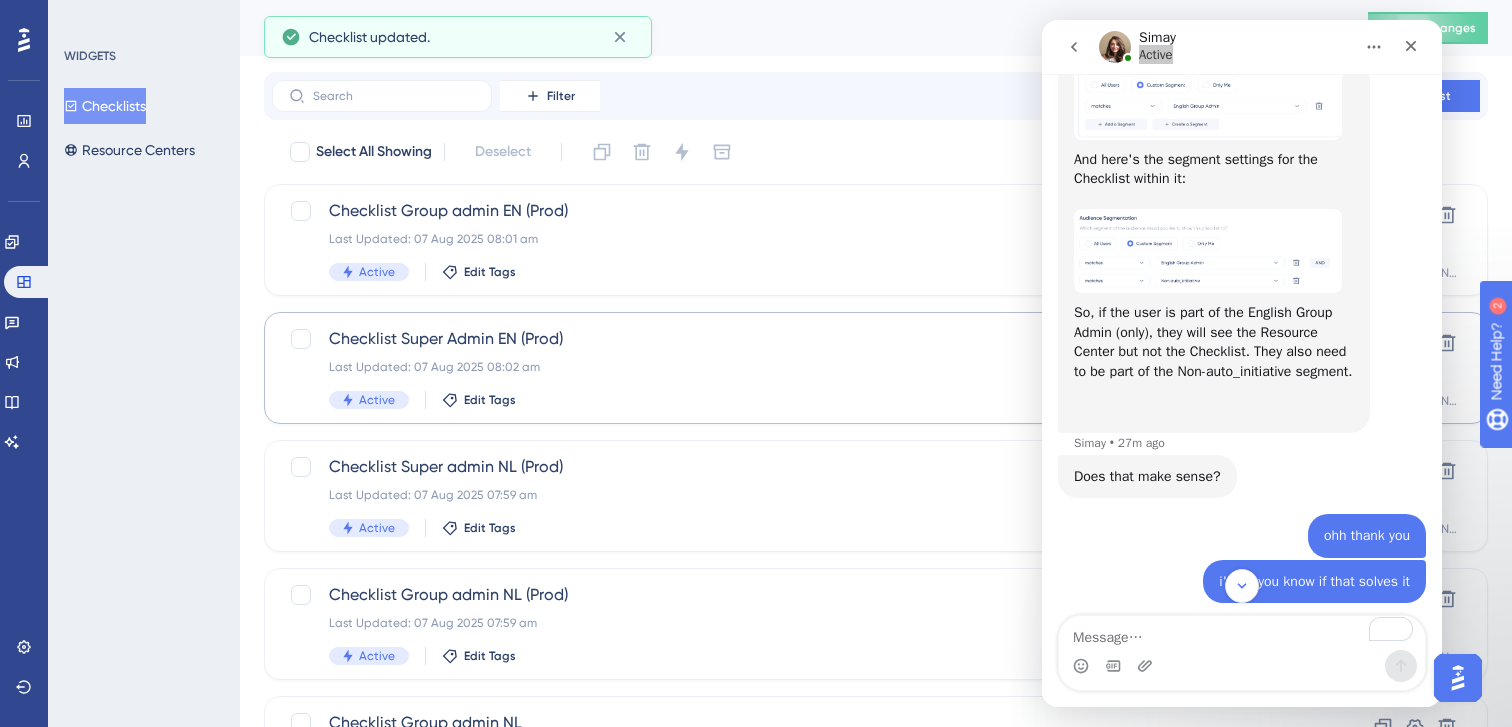 scroll, scrollTop: 90, scrollLeft: 0, axis: vertical 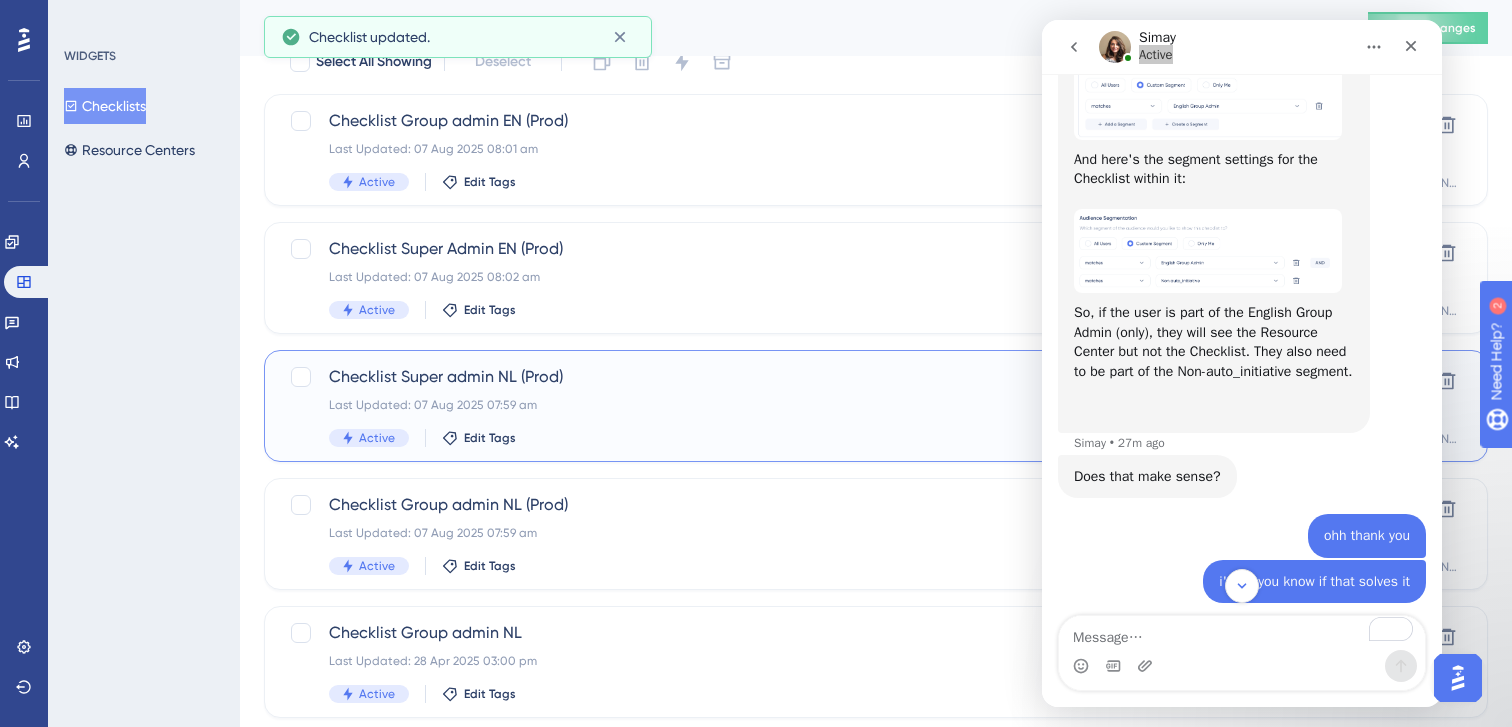 click on "Last Updated: 07 Aug 2025 07:59 am" at bounding box center [796, 405] 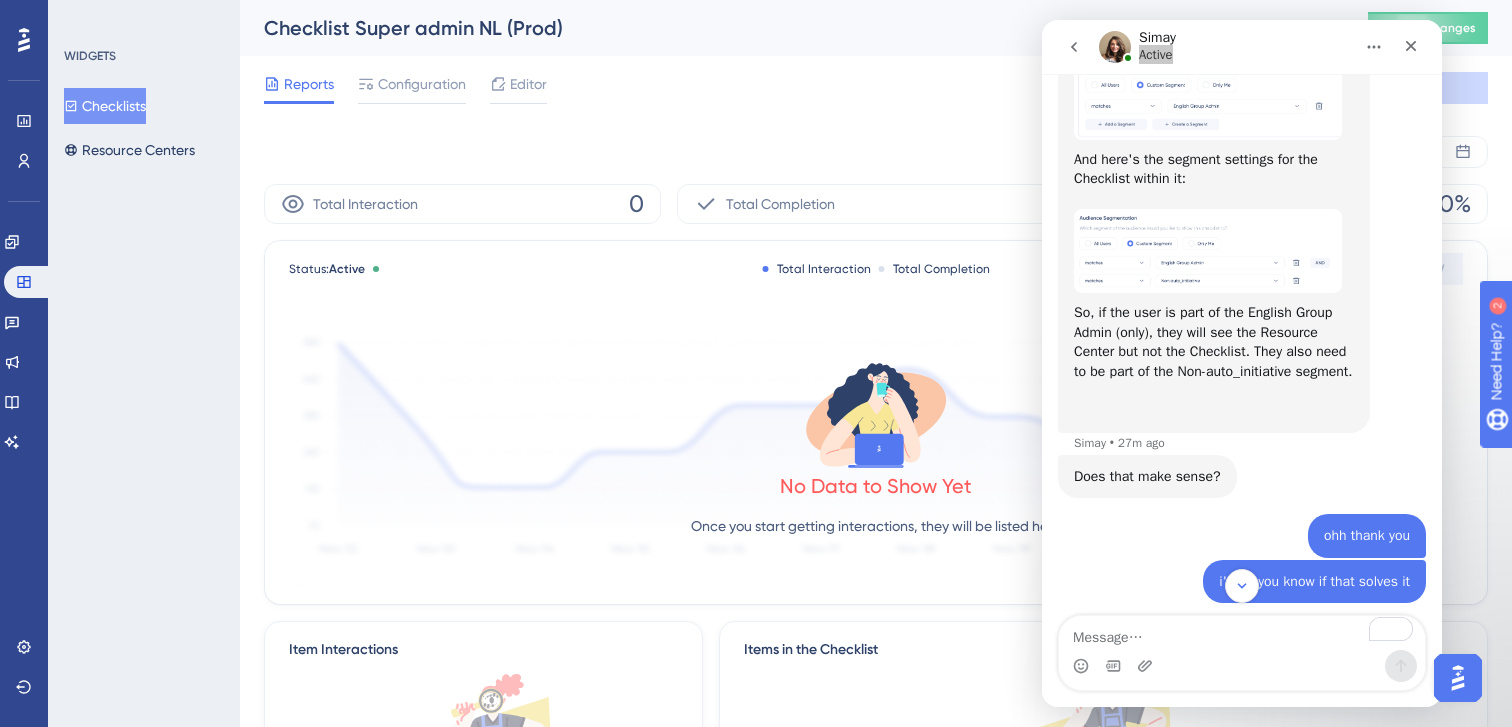 scroll, scrollTop: 314, scrollLeft: 0, axis: vertical 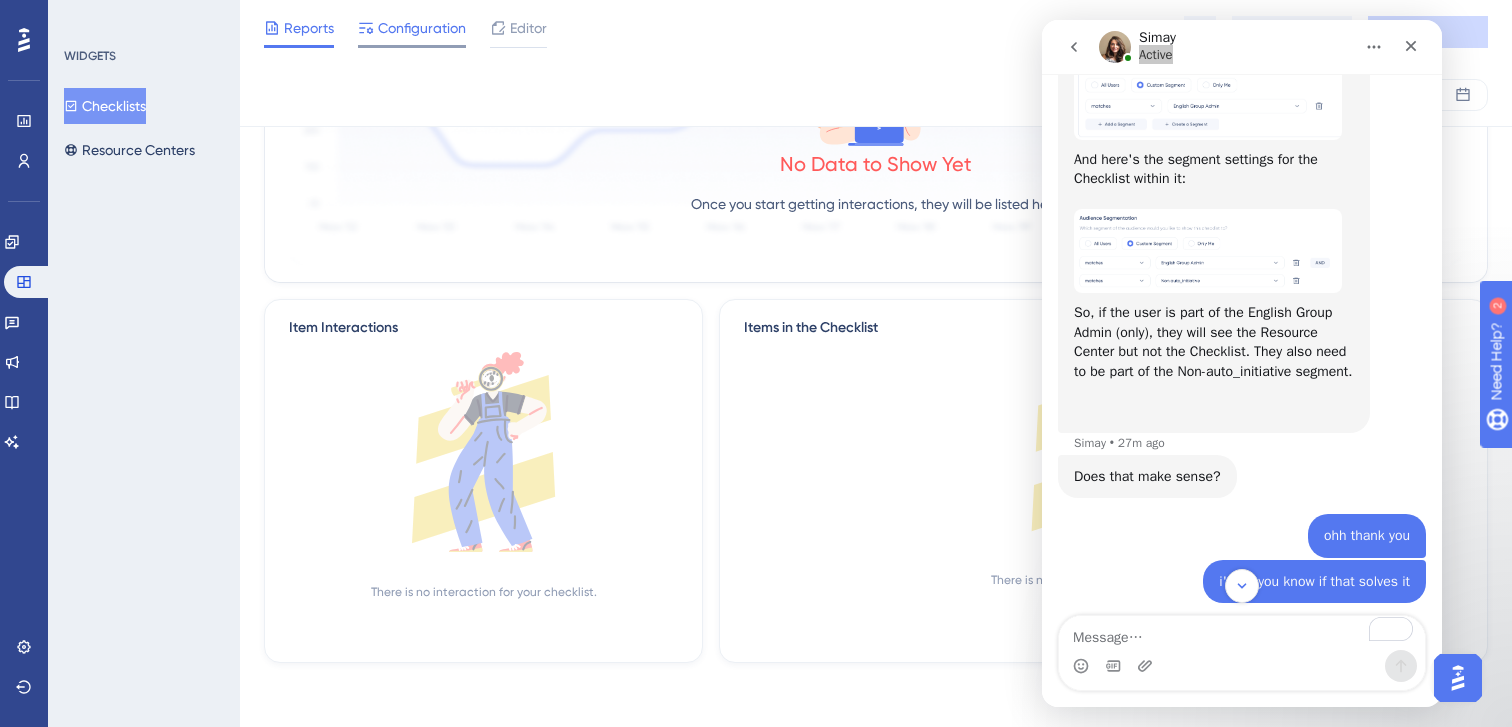 click on "Configuration" at bounding box center [422, 28] 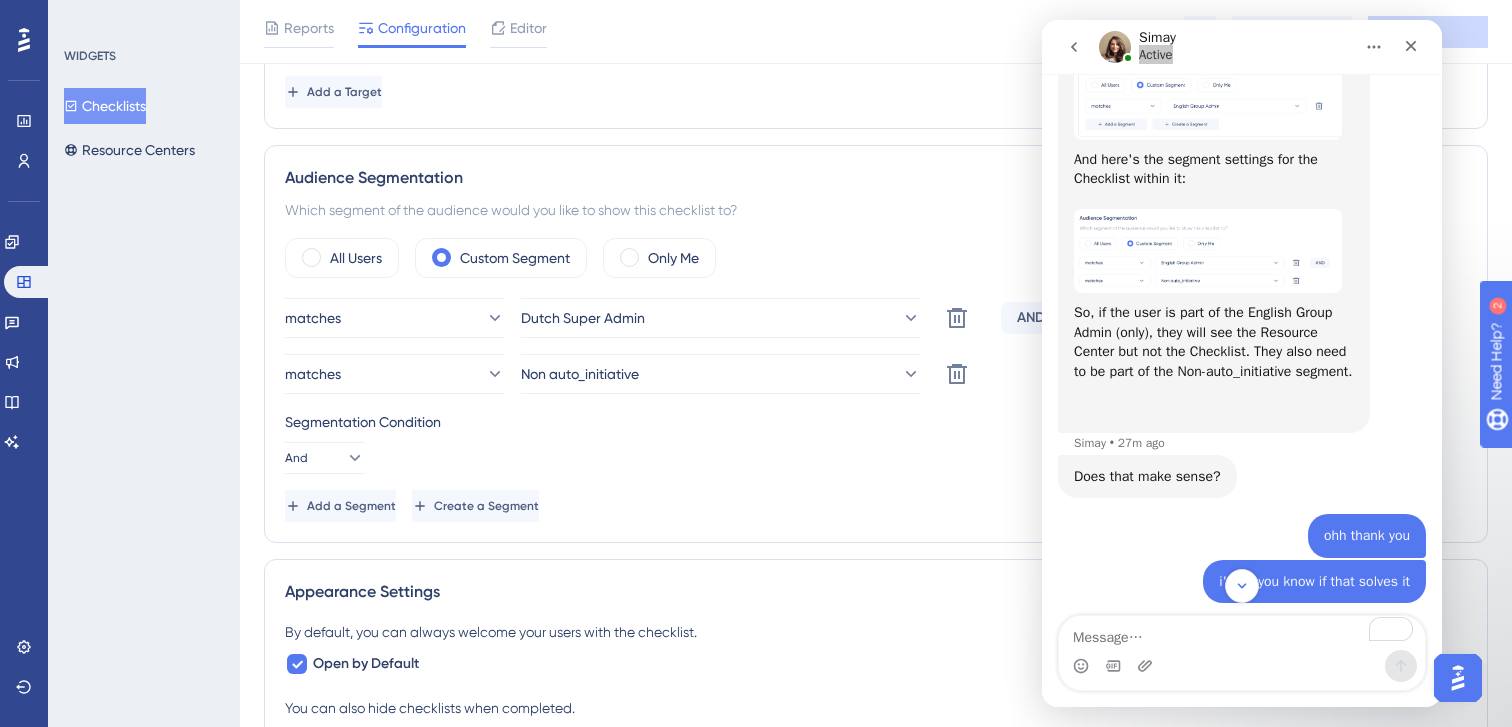 scroll, scrollTop: 1172, scrollLeft: 0, axis: vertical 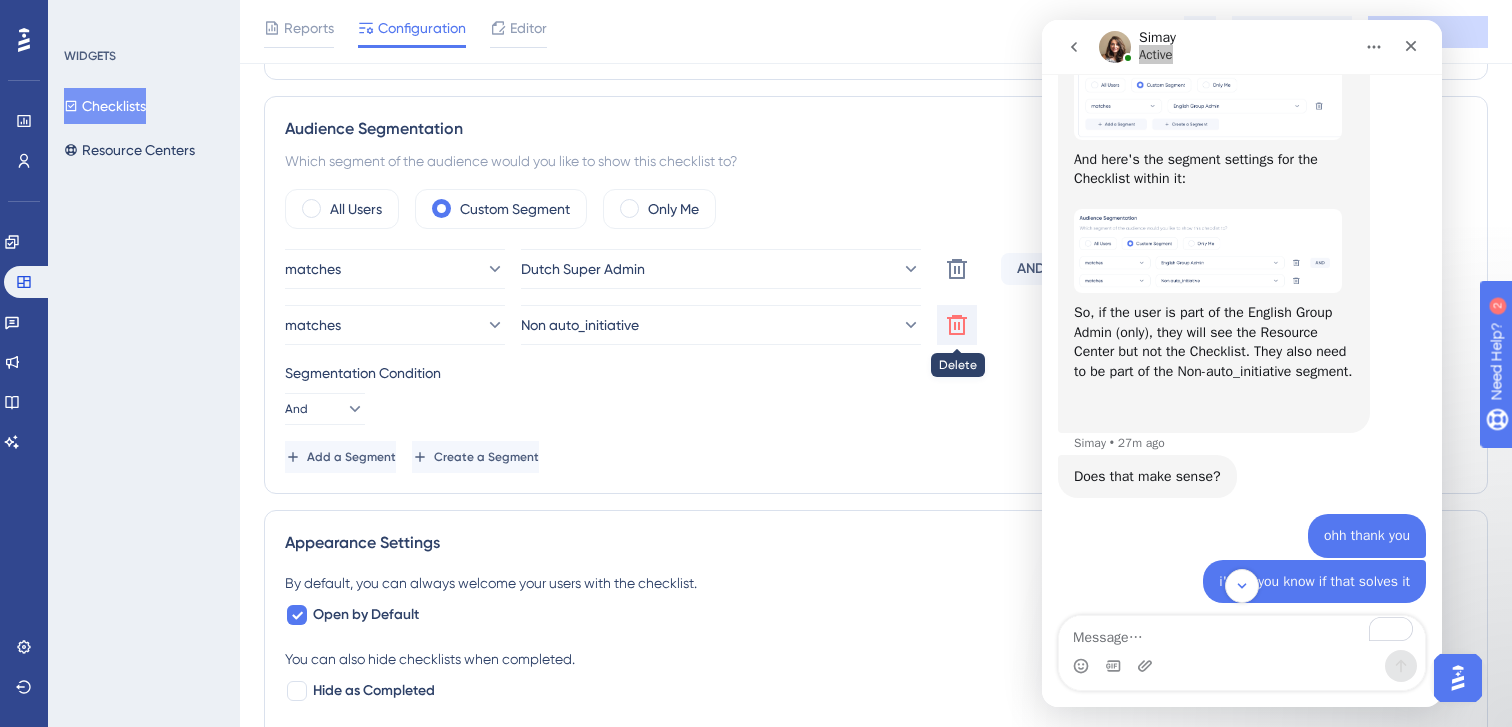 click 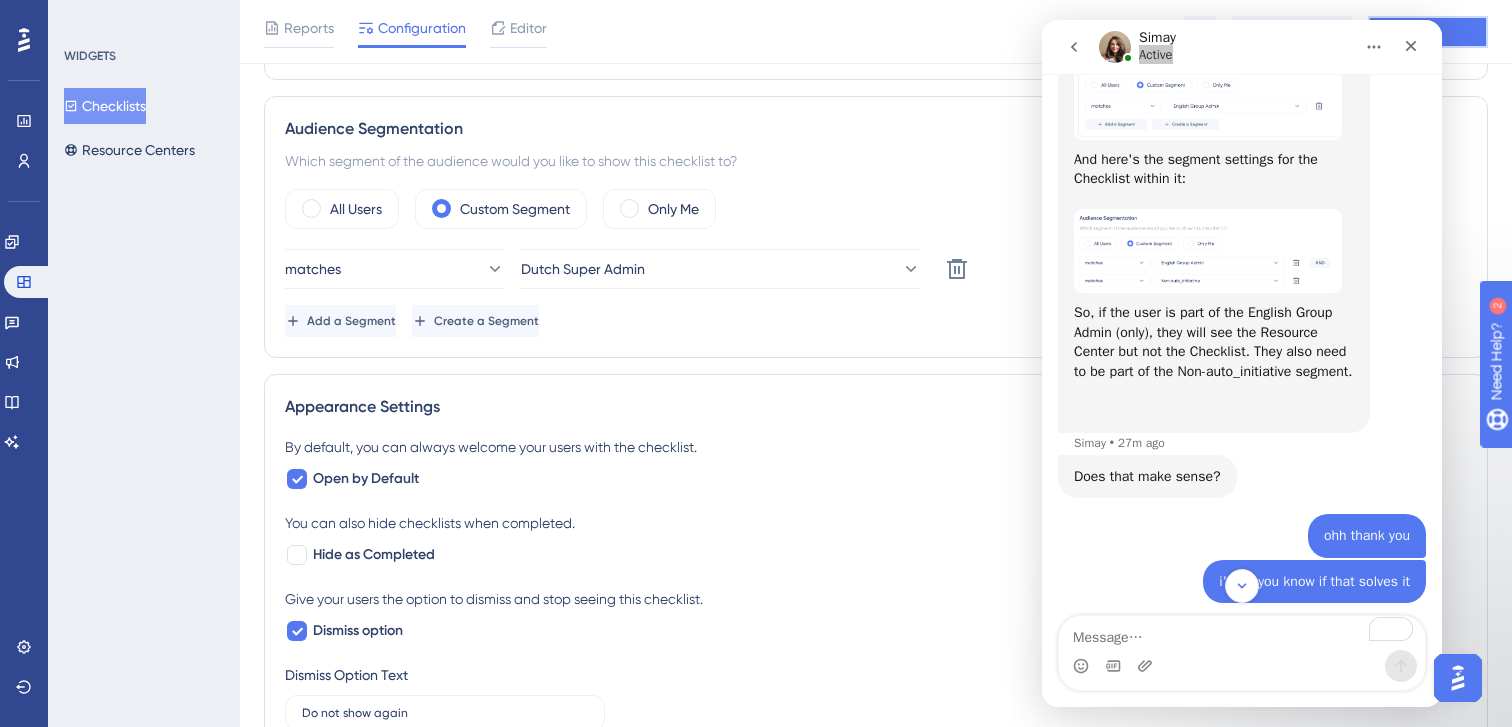 click on "Save" at bounding box center [1428, 32] 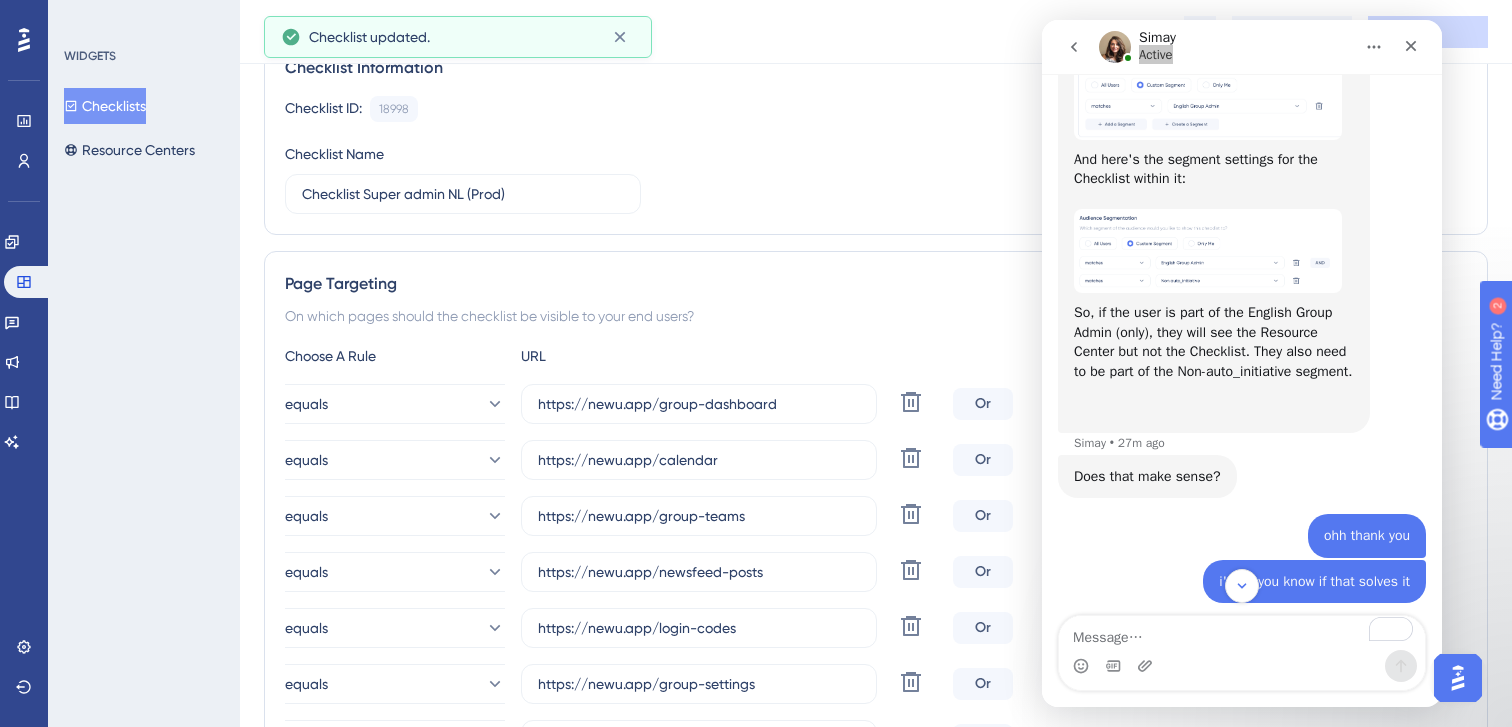 scroll, scrollTop: 0, scrollLeft: 0, axis: both 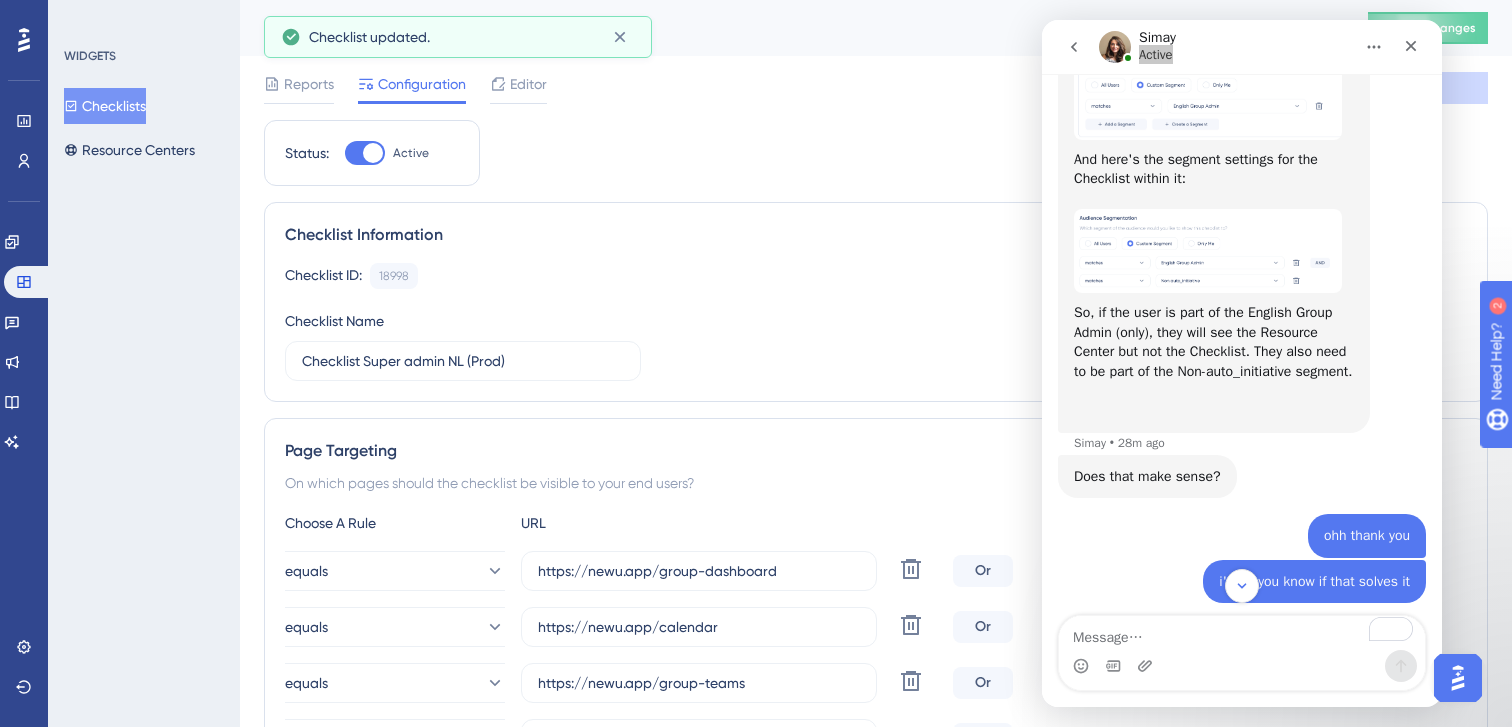 click on "Checklists" at bounding box center (105, 106) 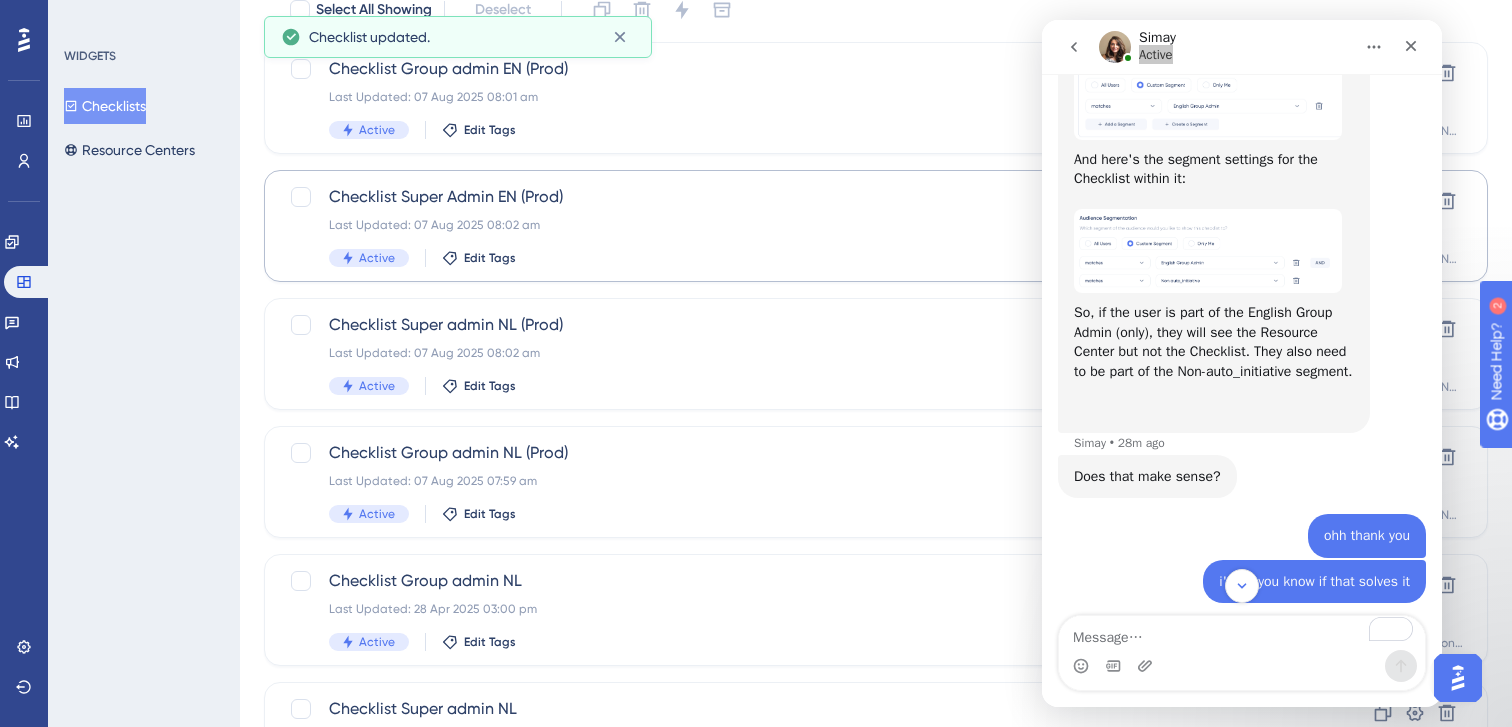 scroll, scrollTop: 148, scrollLeft: 0, axis: vertical 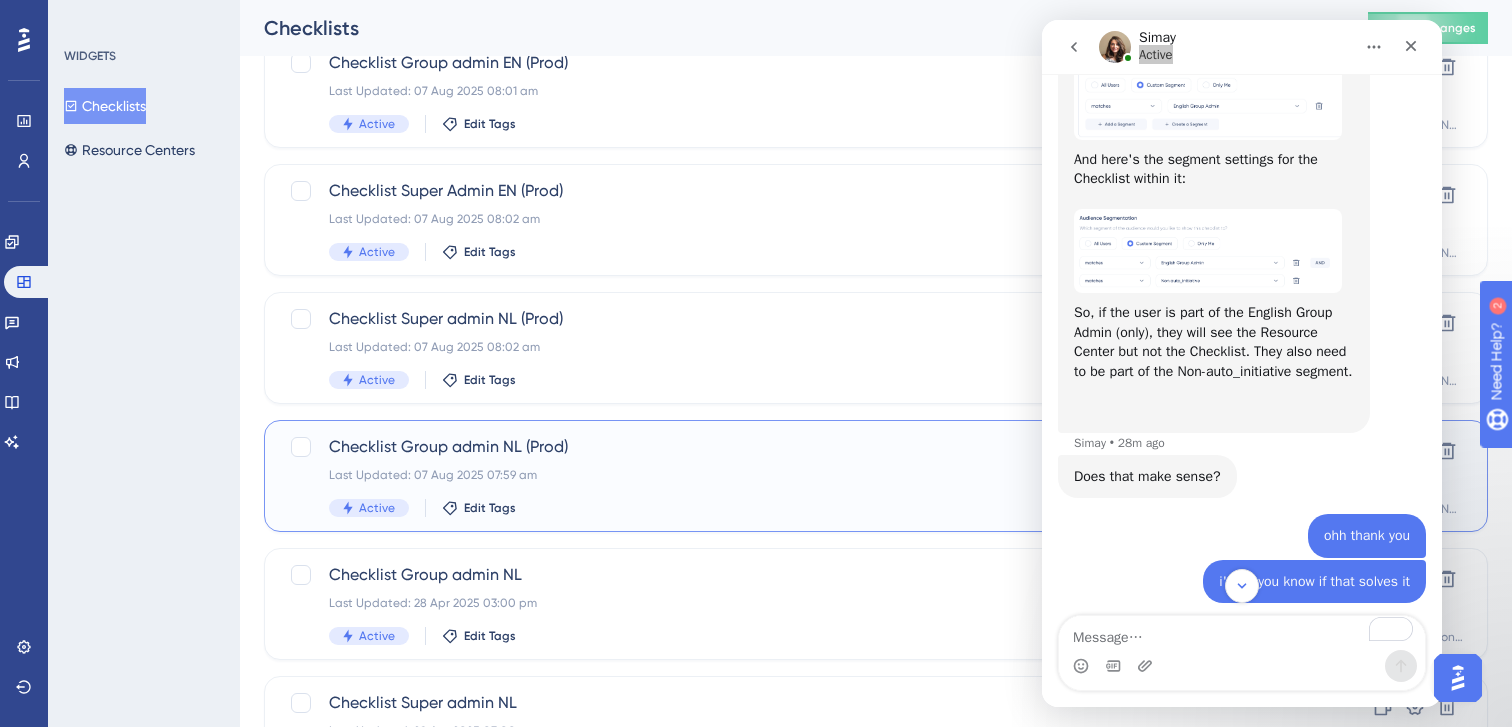 click on "Last Updated: 07 Aug 2025 07:59 am" at bounding box center [796, 475] 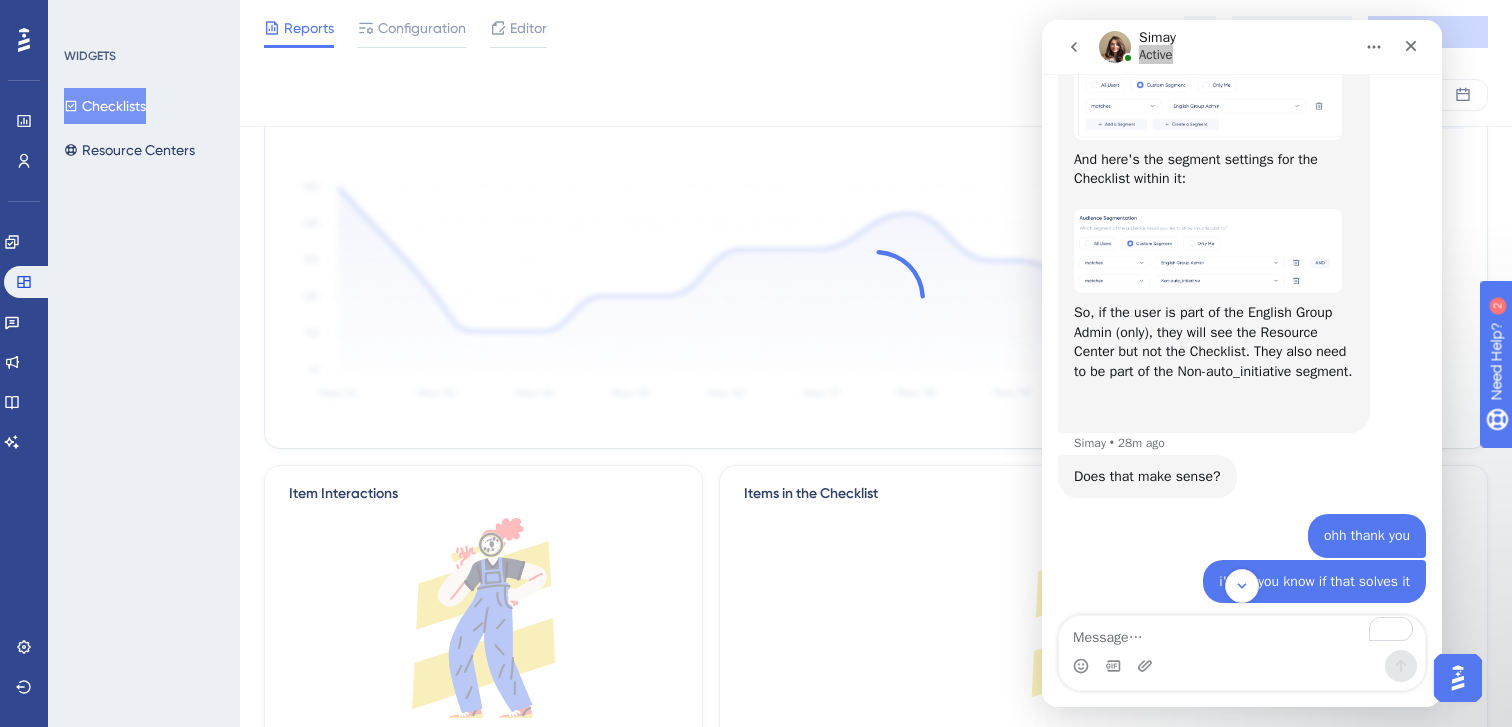 scroll, scrollTop: 0, scrollLeft: 0, axis: both 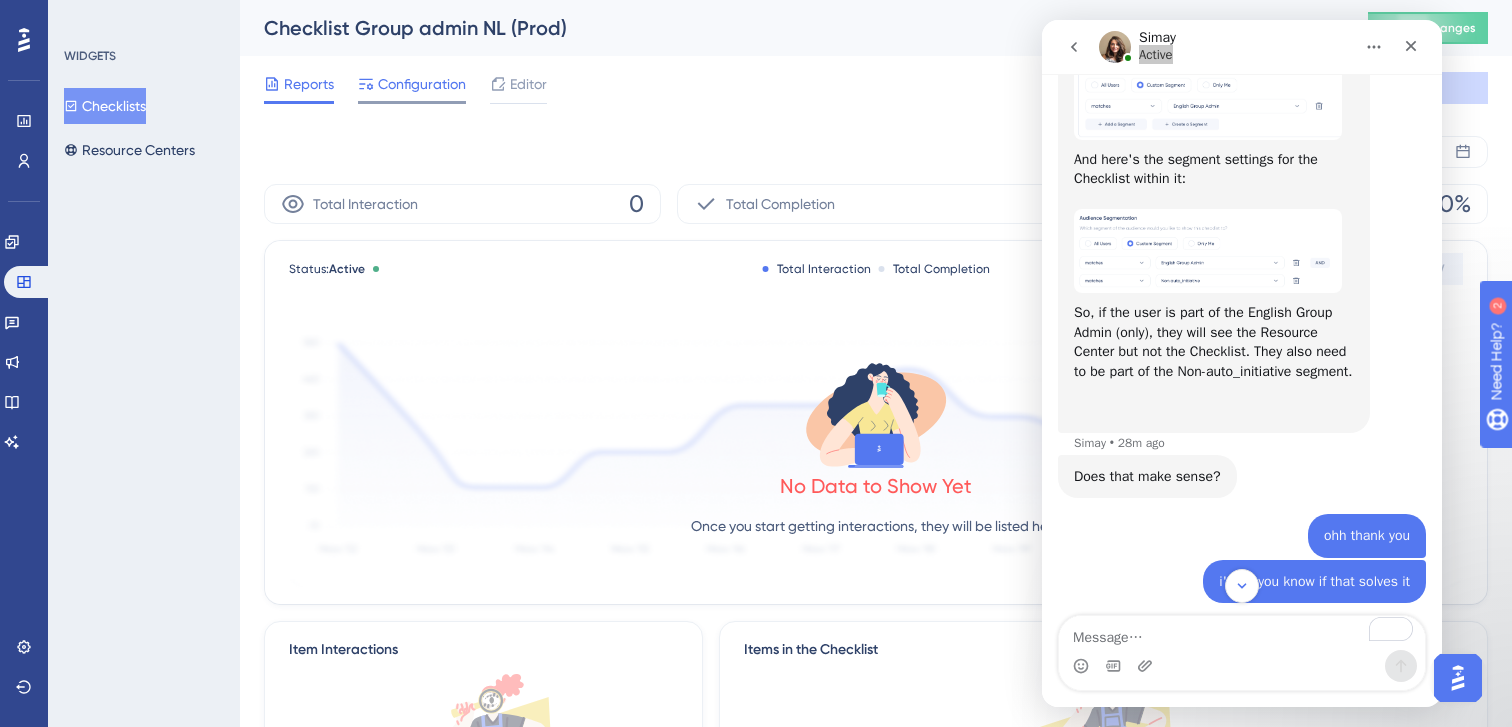 click on "Configuration" at bounding box center [422, 84] 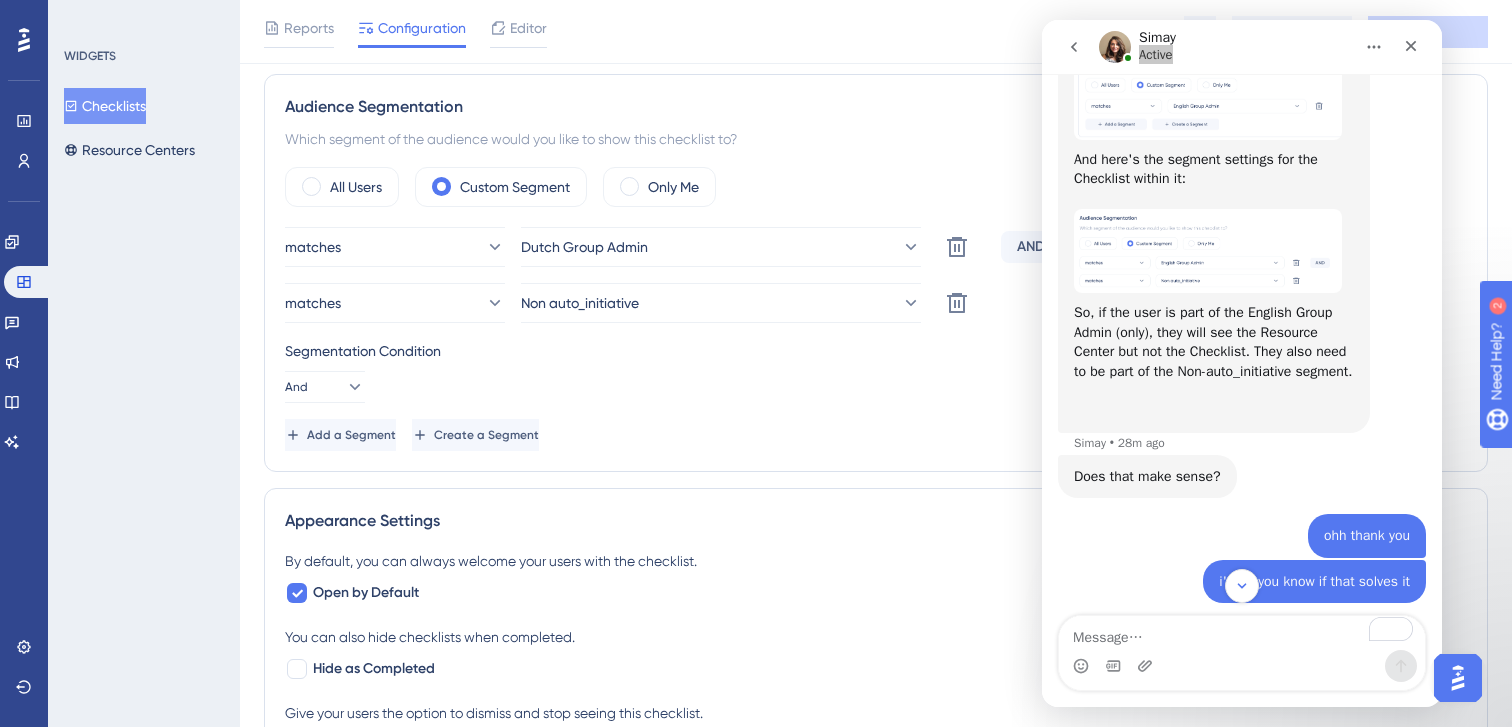 scroll, scrollTop: 1137, scrollLeft: 0, axis: vertical 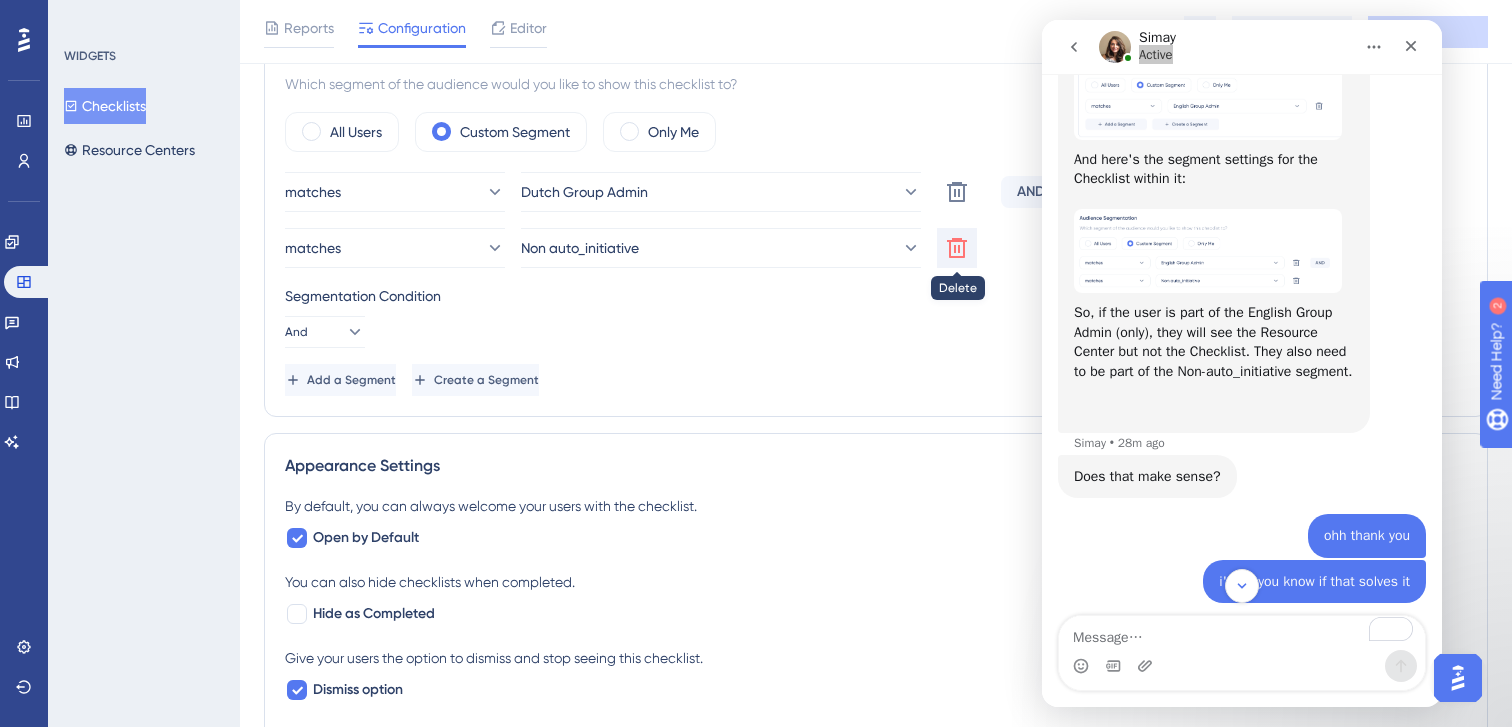click 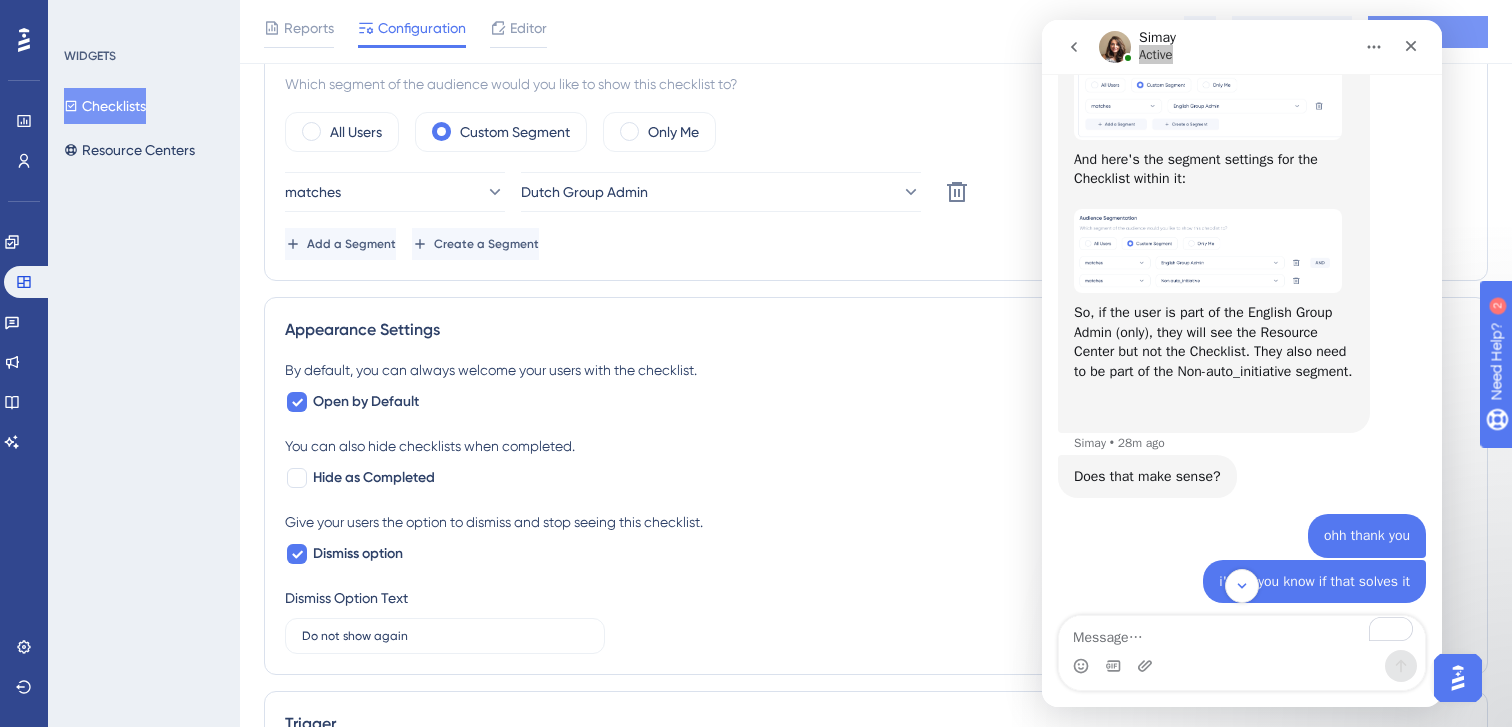 click on "Save" at bounding box center [1428, 32] 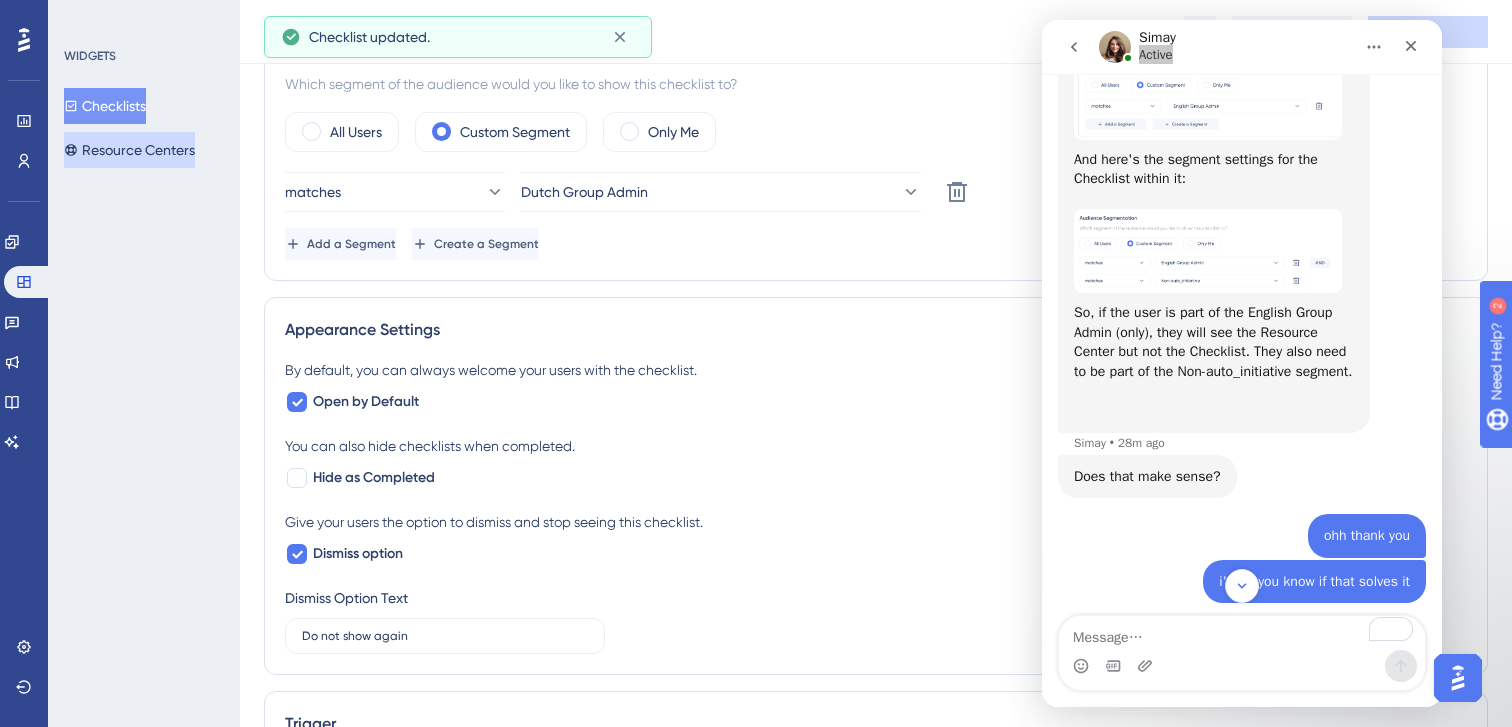 click on "Resource Centers" at bounding box center (129, 150) 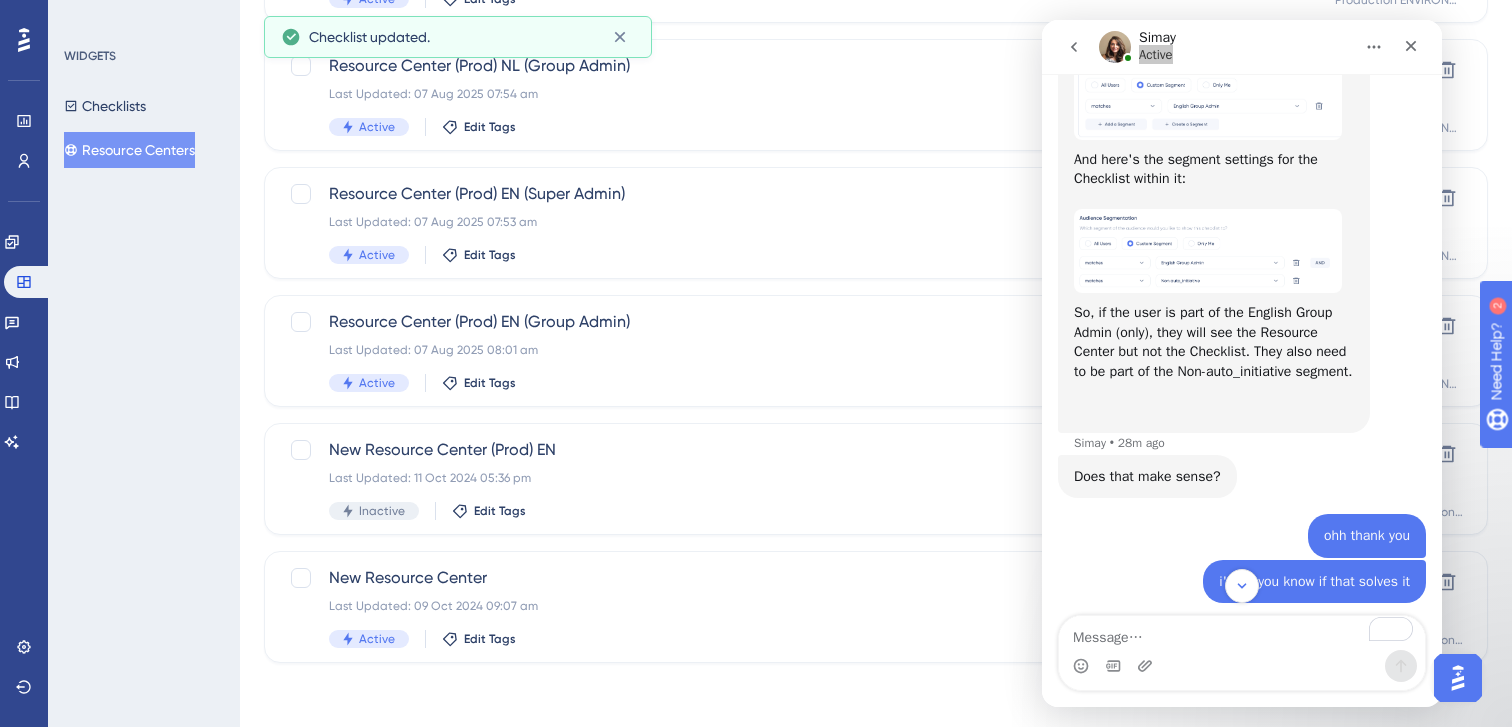 scroll, scrollTop: 0, scrollLeft: 0, axis: both 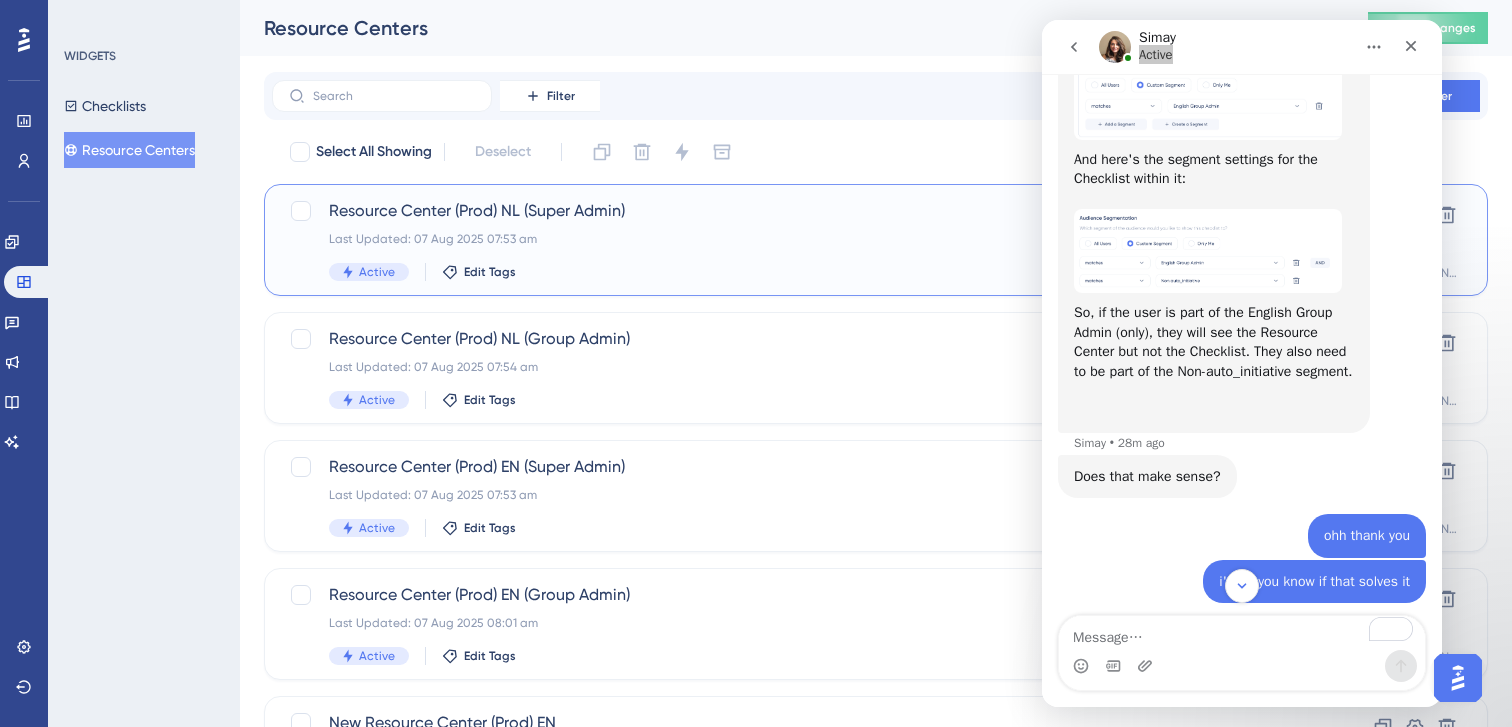 click on "Last Updated: 07 Aug 2025 07:53 am" at bounding box center [796, 239] 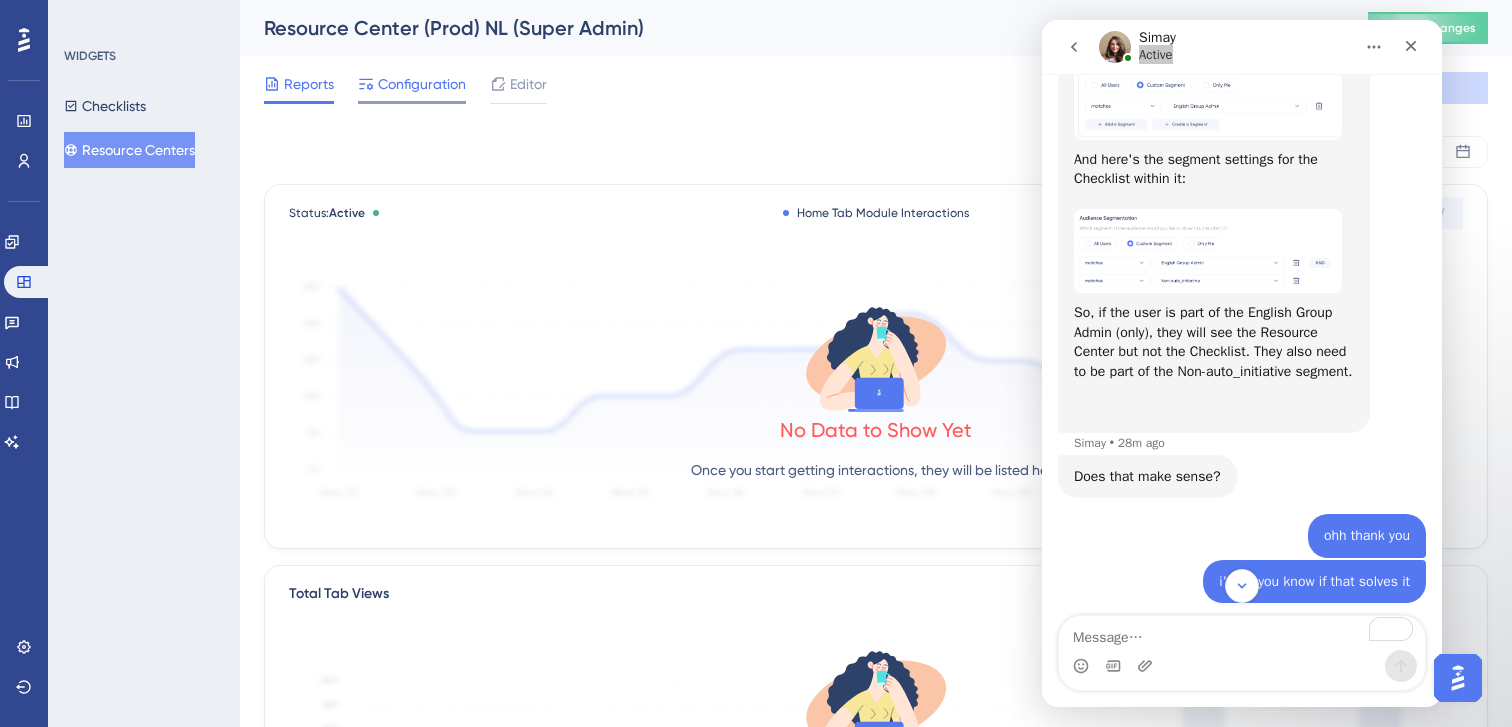 click on "Configuration" at bounding box center [412, 88] 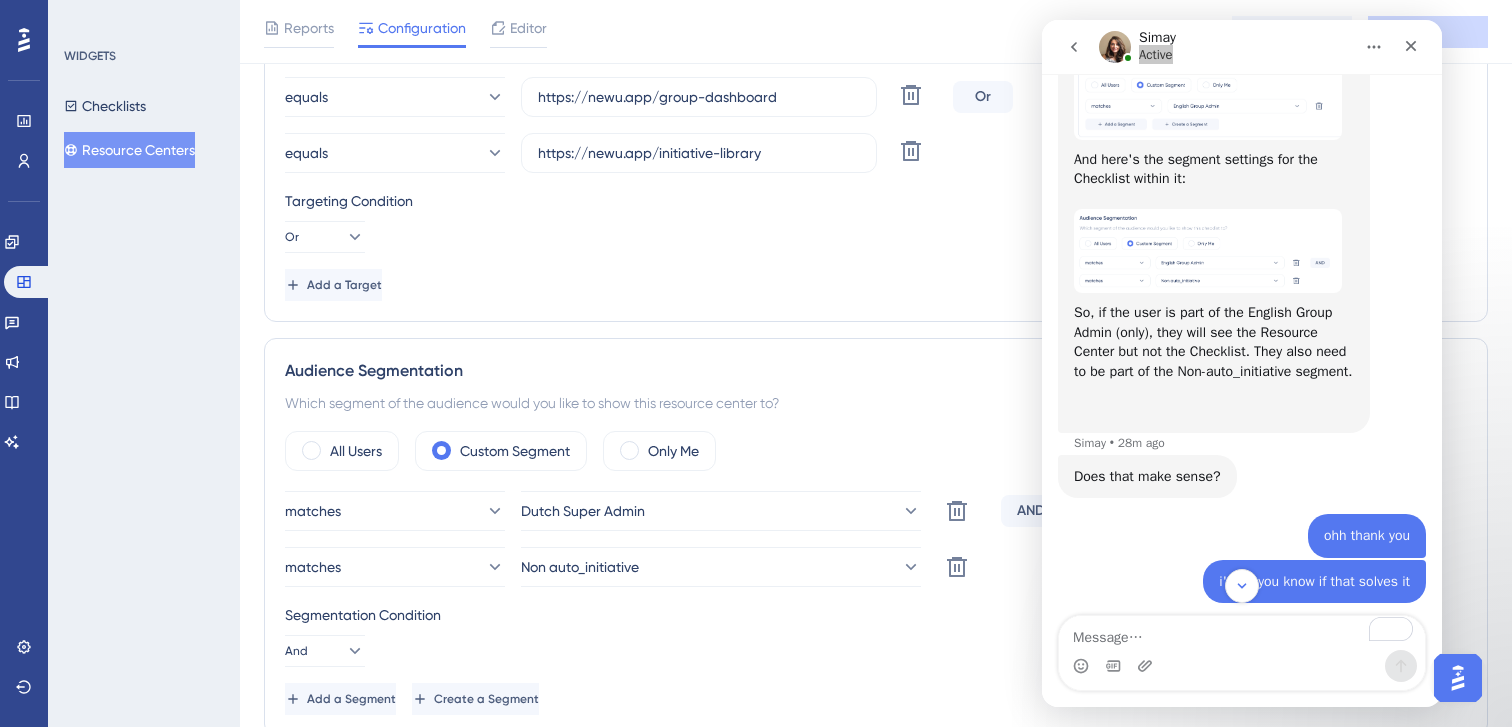 scroll, scrollTop: 1222, scrollLeft: 0, axis: vertical 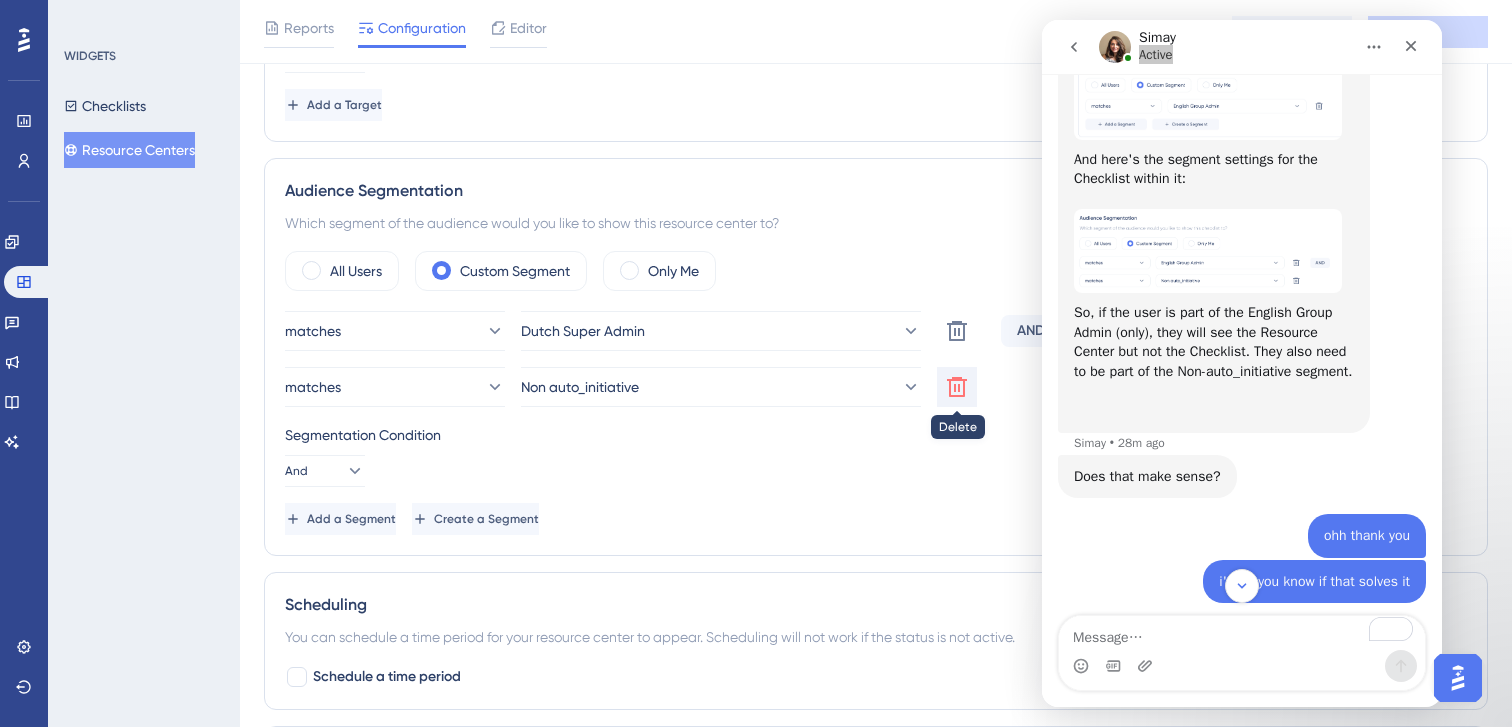 click 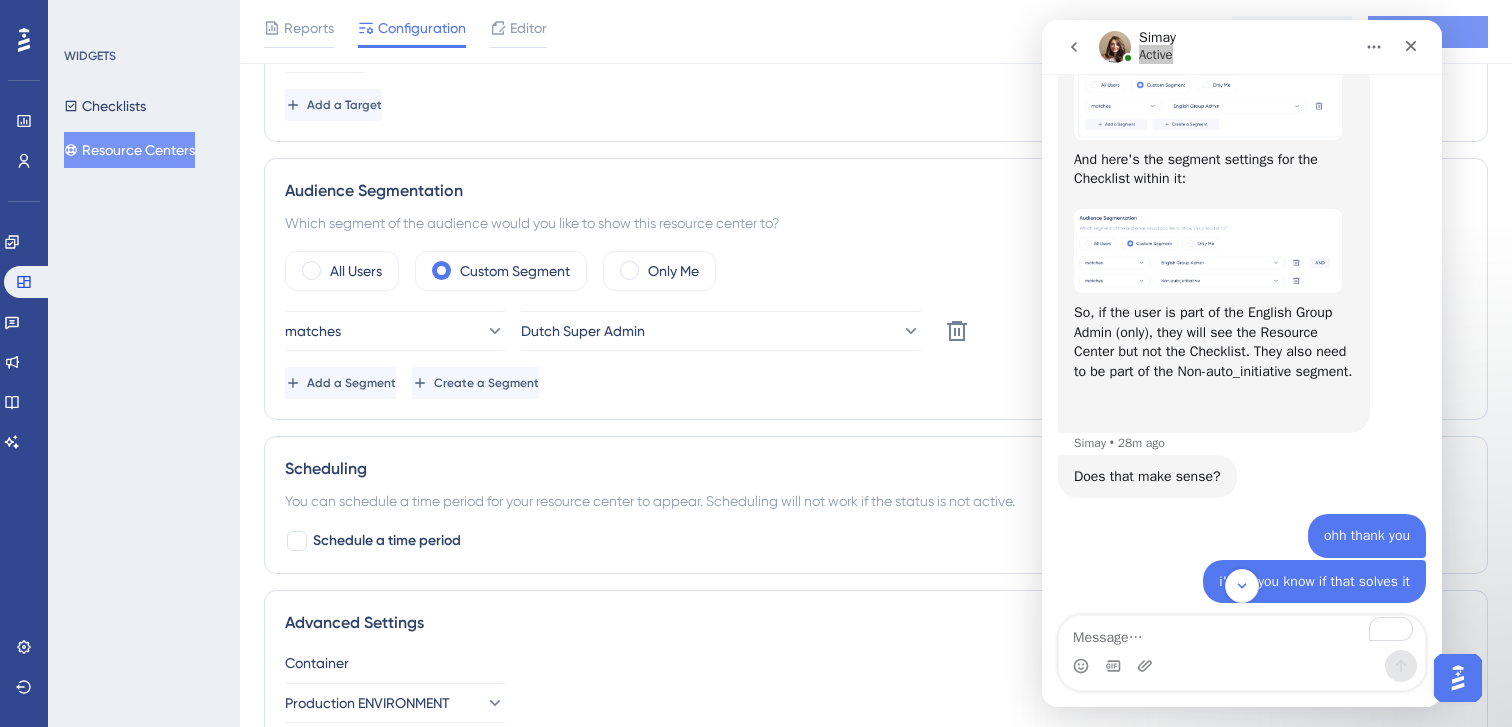 click on "Save" at bounding box center (1428, 32) 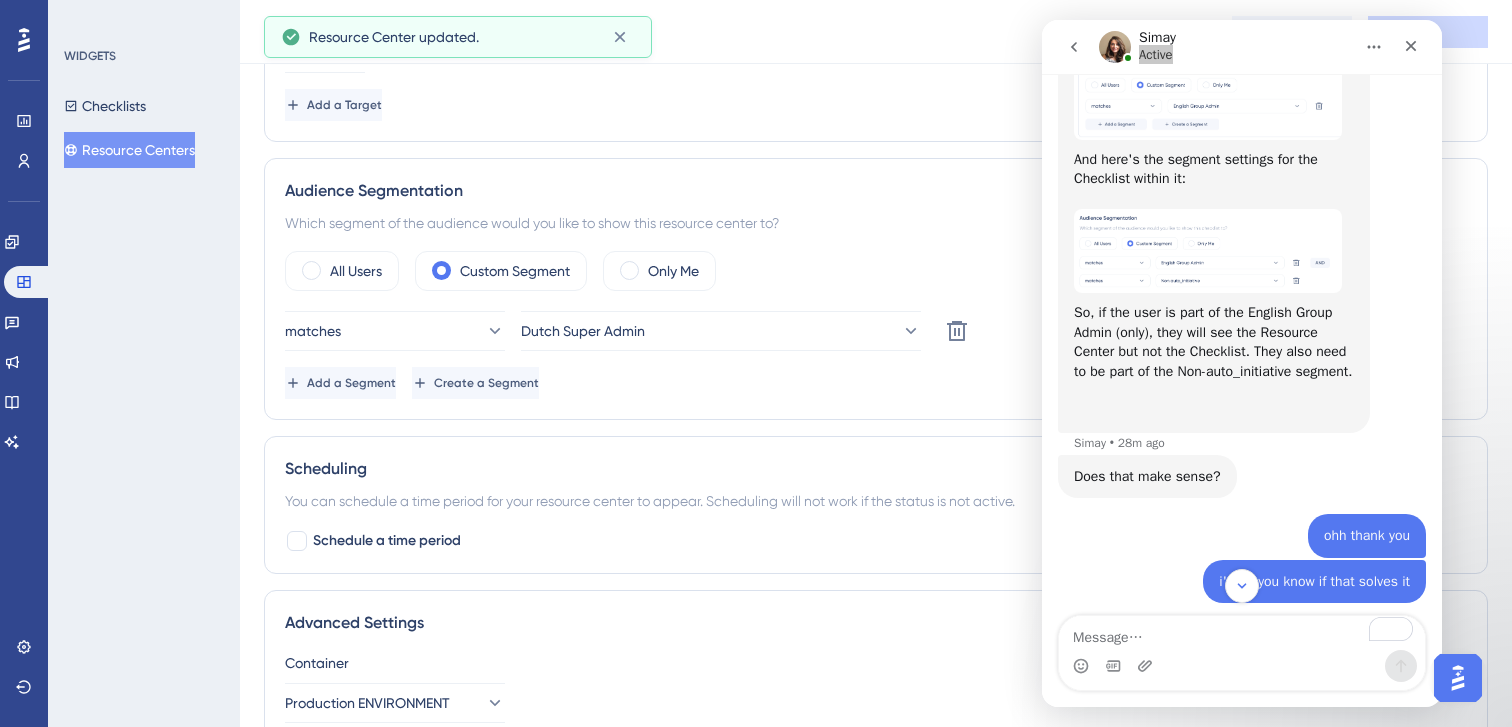 click 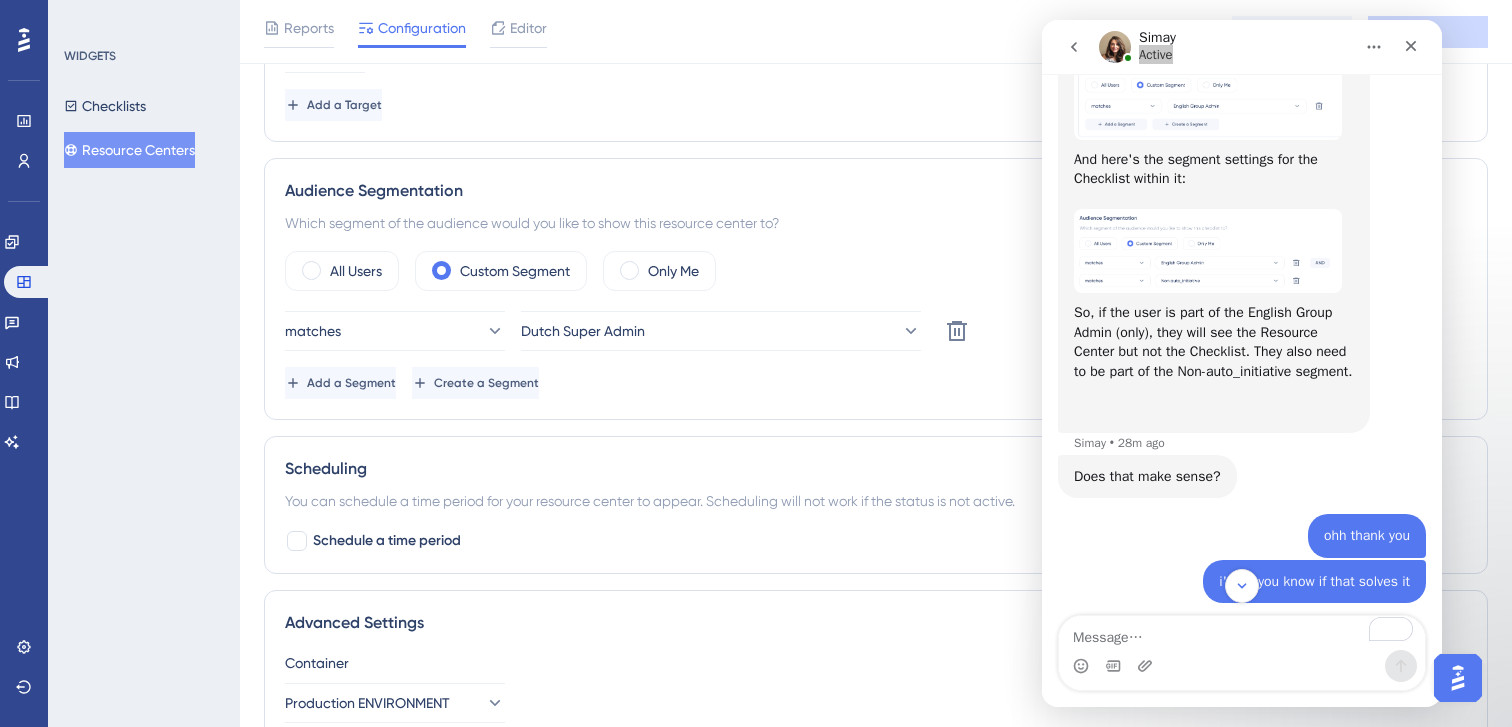 click on "Resource Centers" at bounding box center [129, 150] 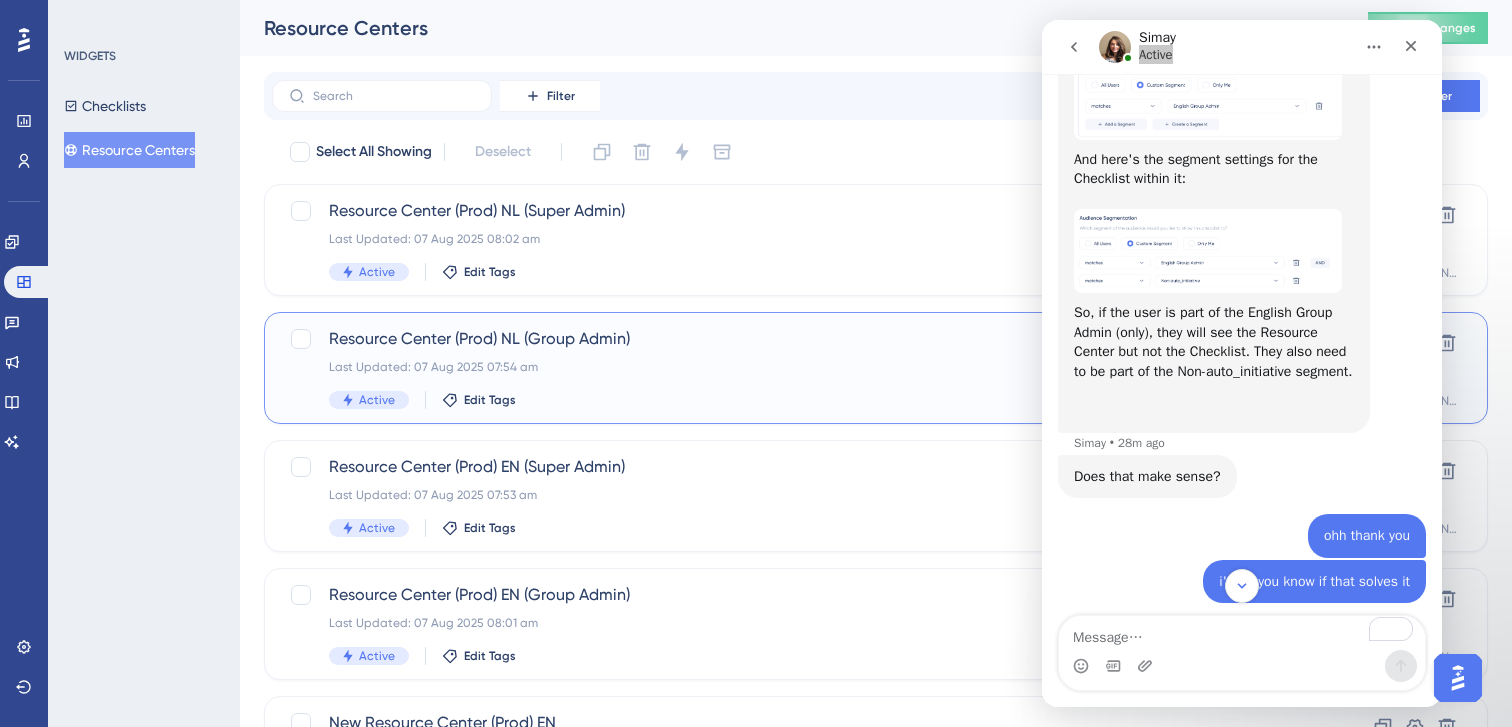 click on "Last Updated: 07 Aug 2025 07:54 am" at bounding box center [796, 367] 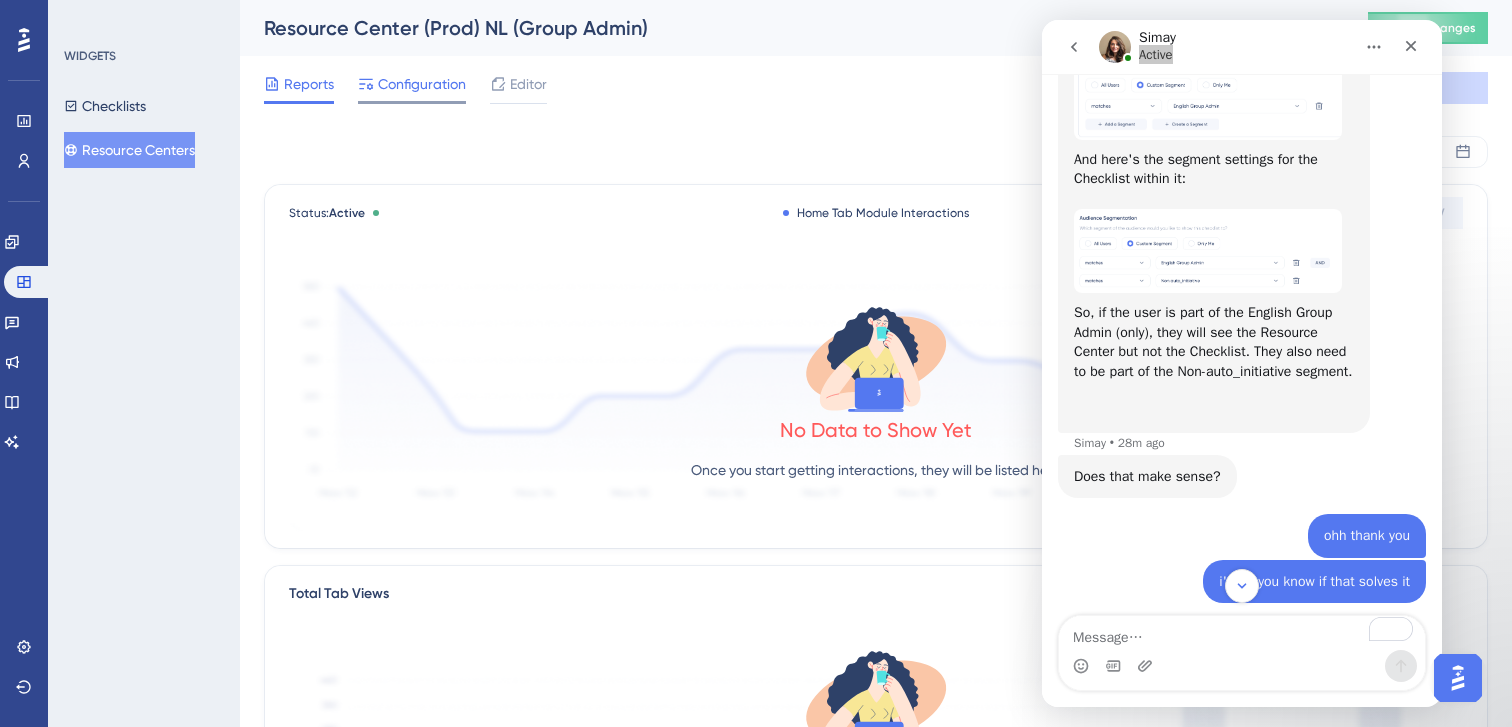 click on "Configuration" at bounding box center [422, 84] 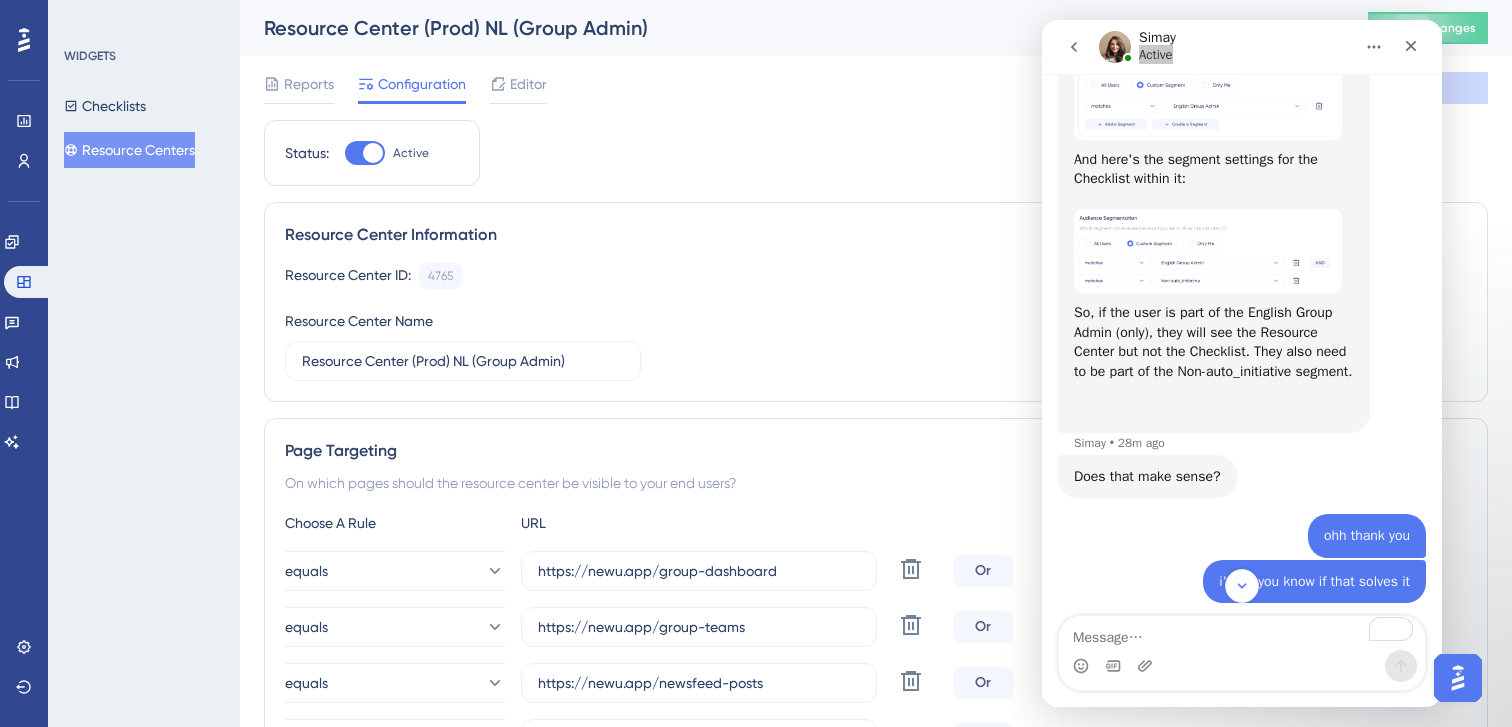 scroll, scrollTop: 1375, scrollLeft: 0, axis: vertical 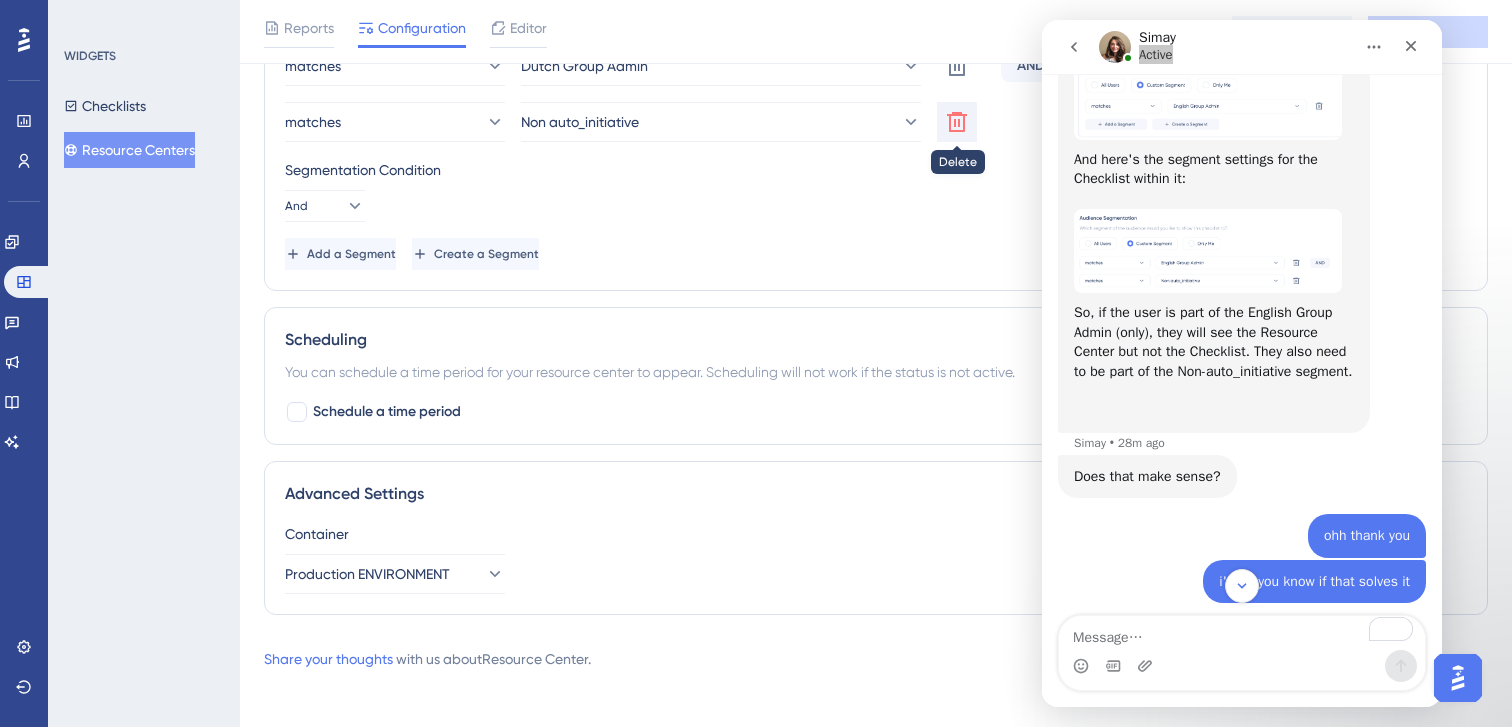 click 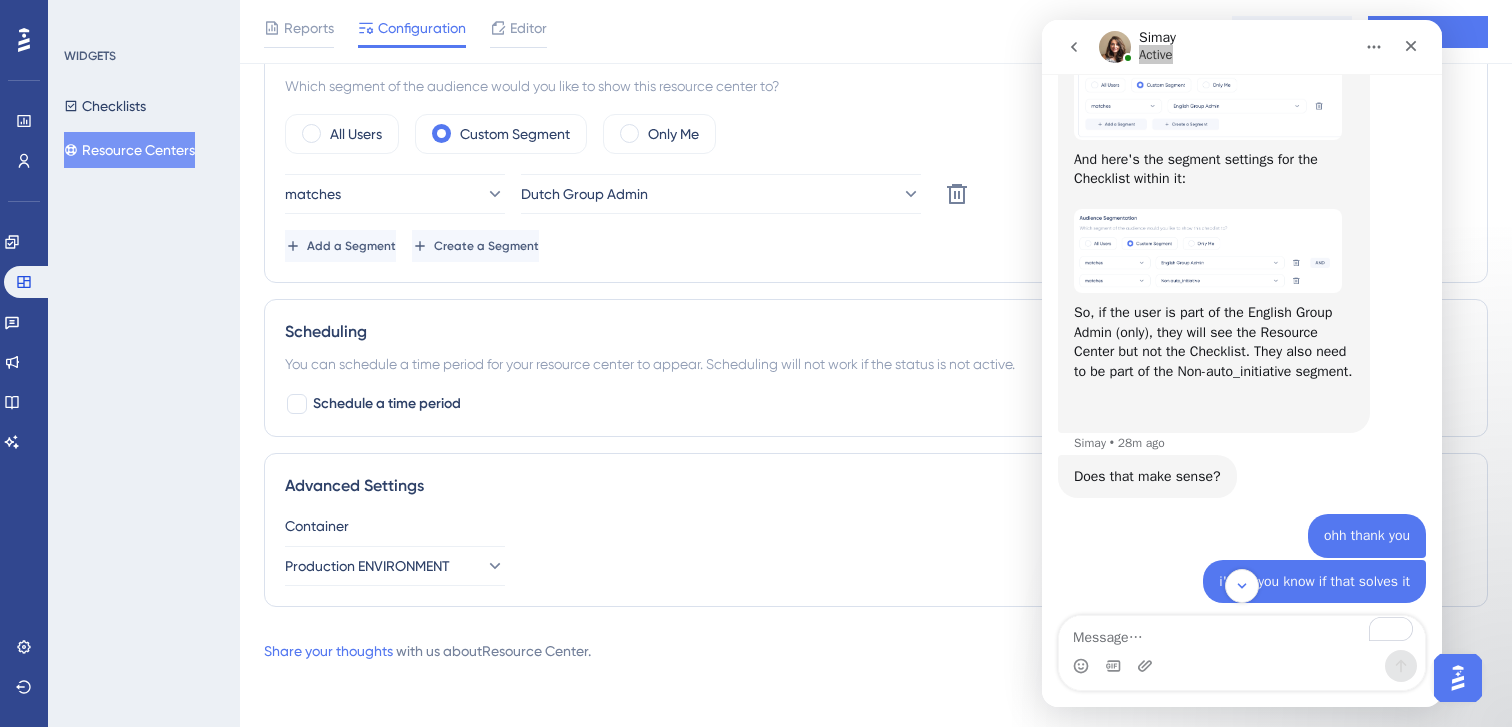 scroll, scrollTop: 1247, scrollLeft: 0, axis: vertical 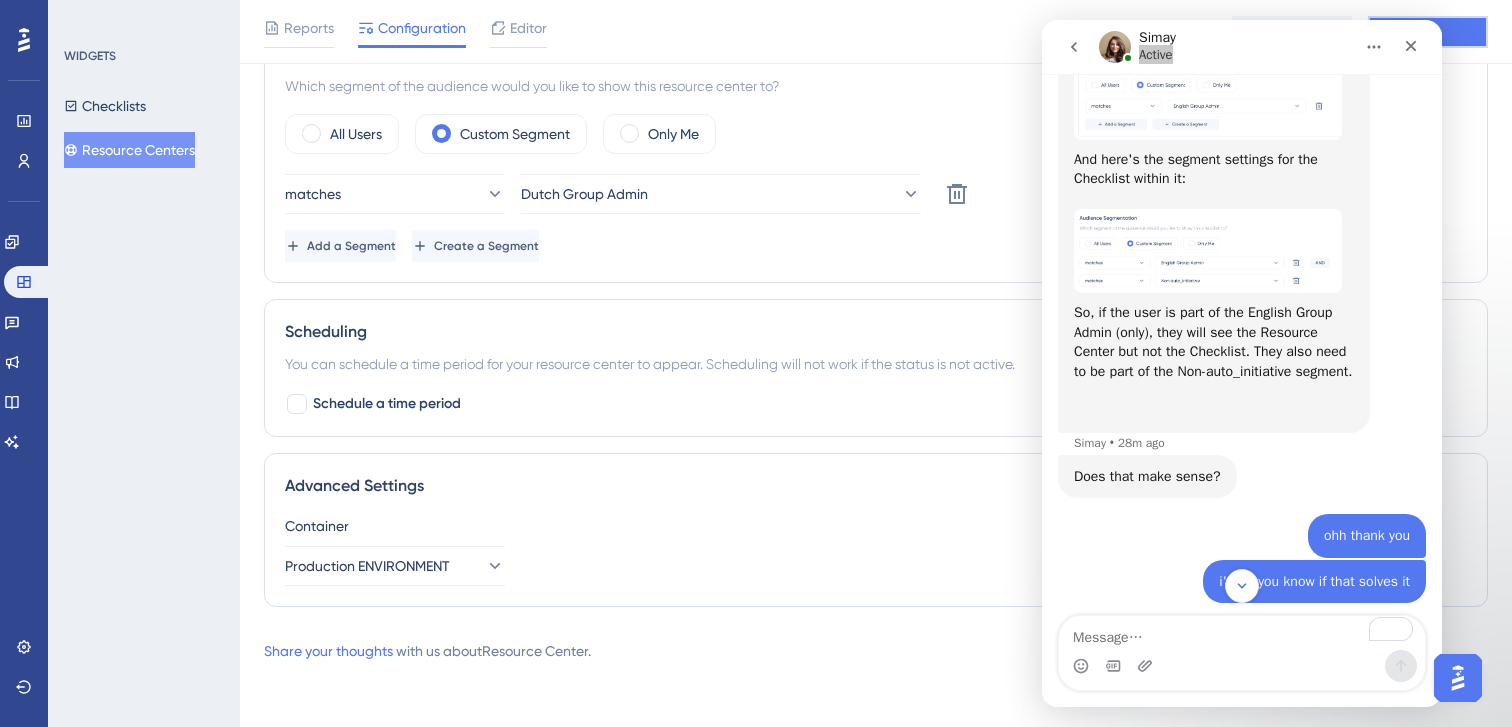 click on "Save" at bounding box center [1428, 32] 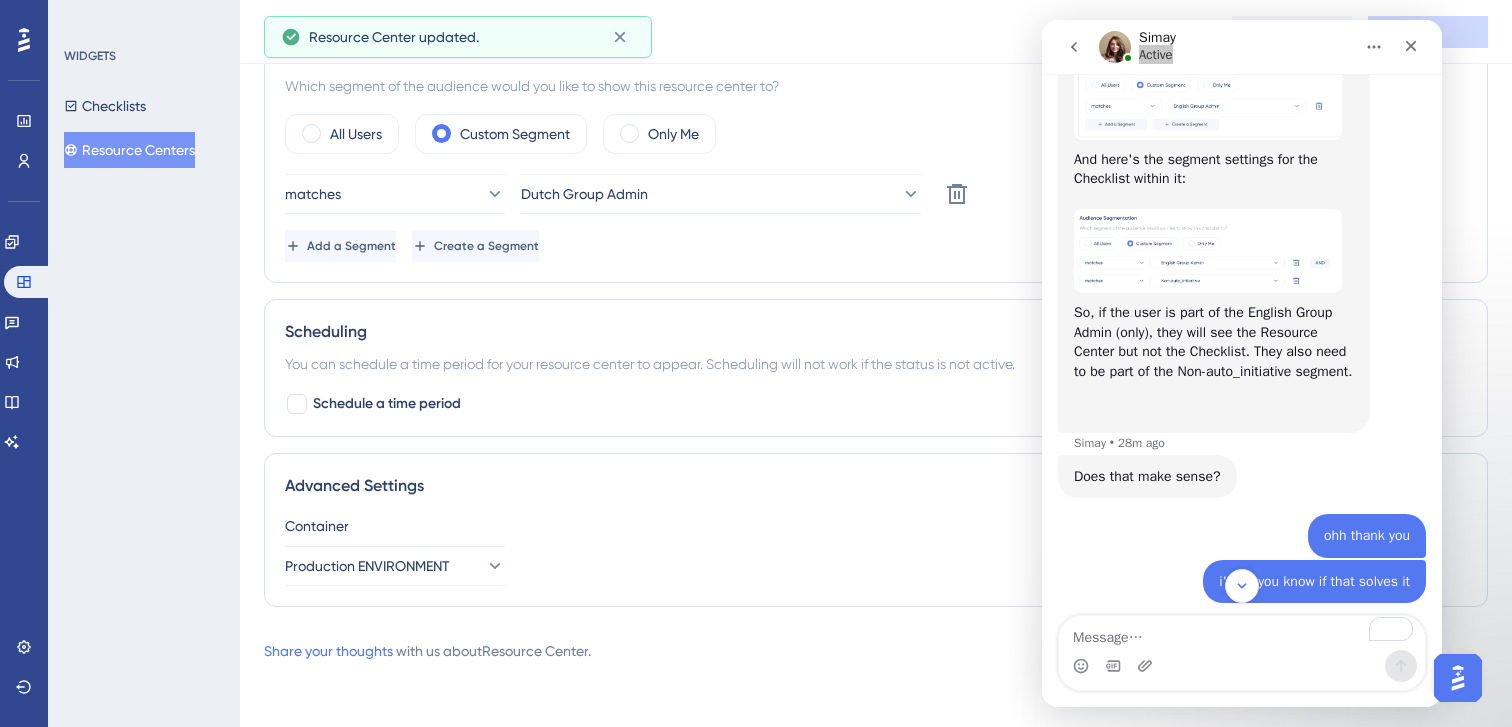 click on "Resource Centers" at bounding box center [129, 150] 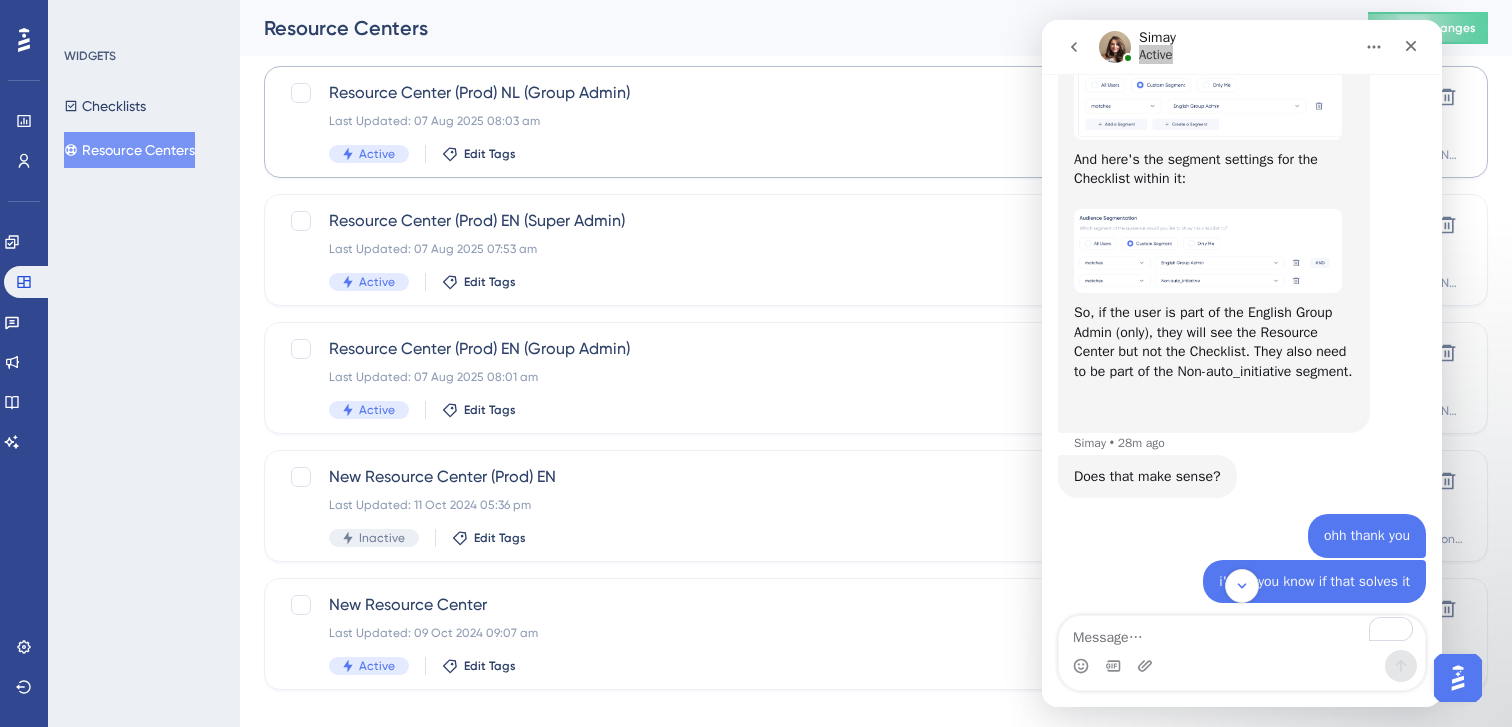 scroll, scrollTop: 245, scrollLeft: 0, axis: vertical 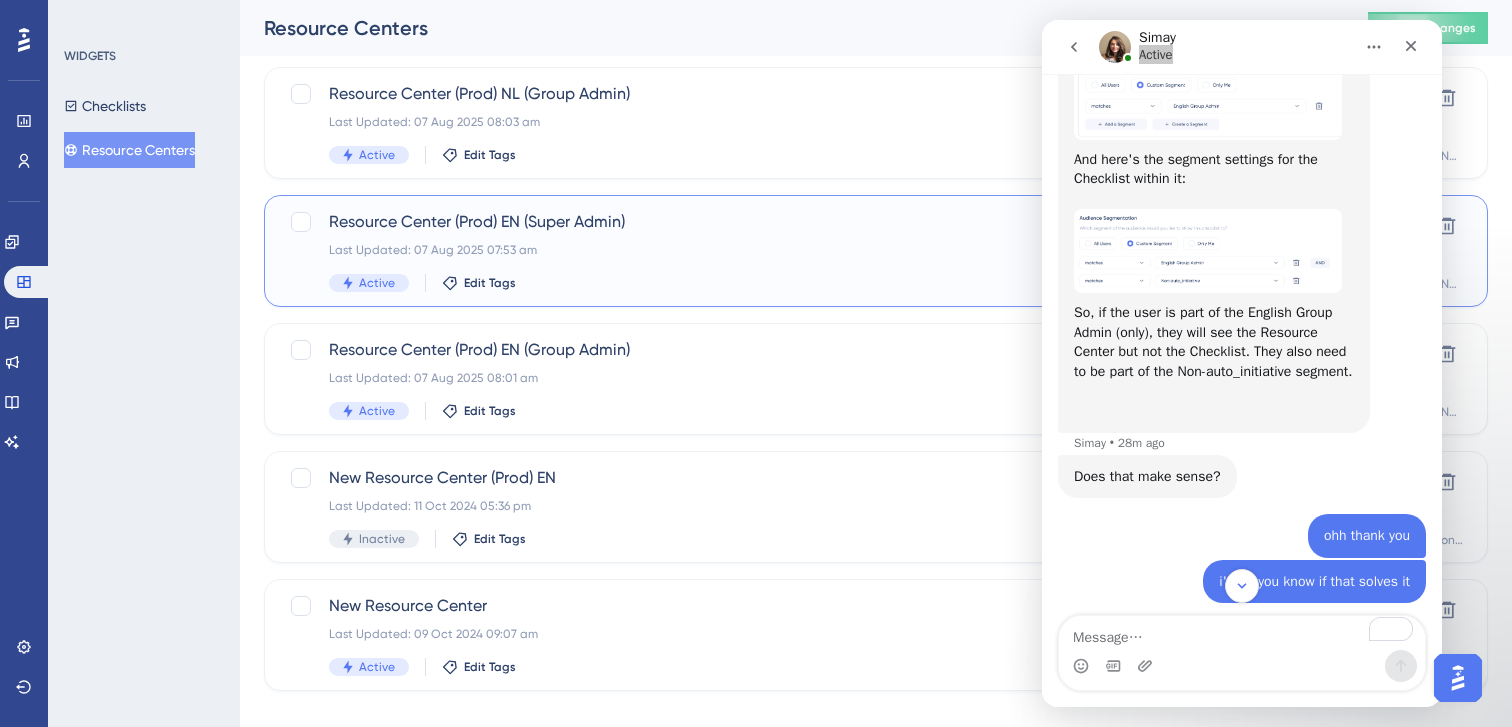click on "Last Updated: 07 Aug 2025 07:53 am" at bounding box center (796, 250) 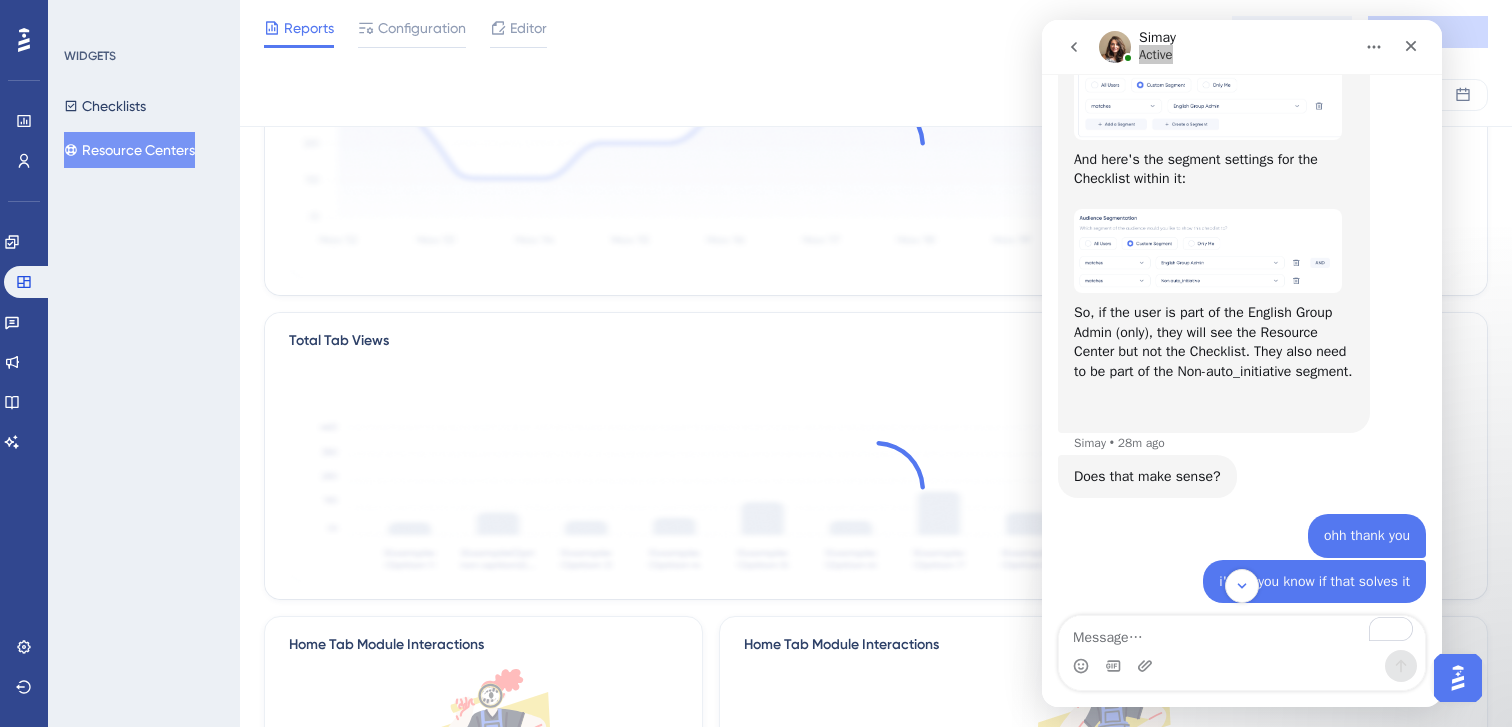 scroll, scrollTop: 0, scrollLeft: 0, axis: both 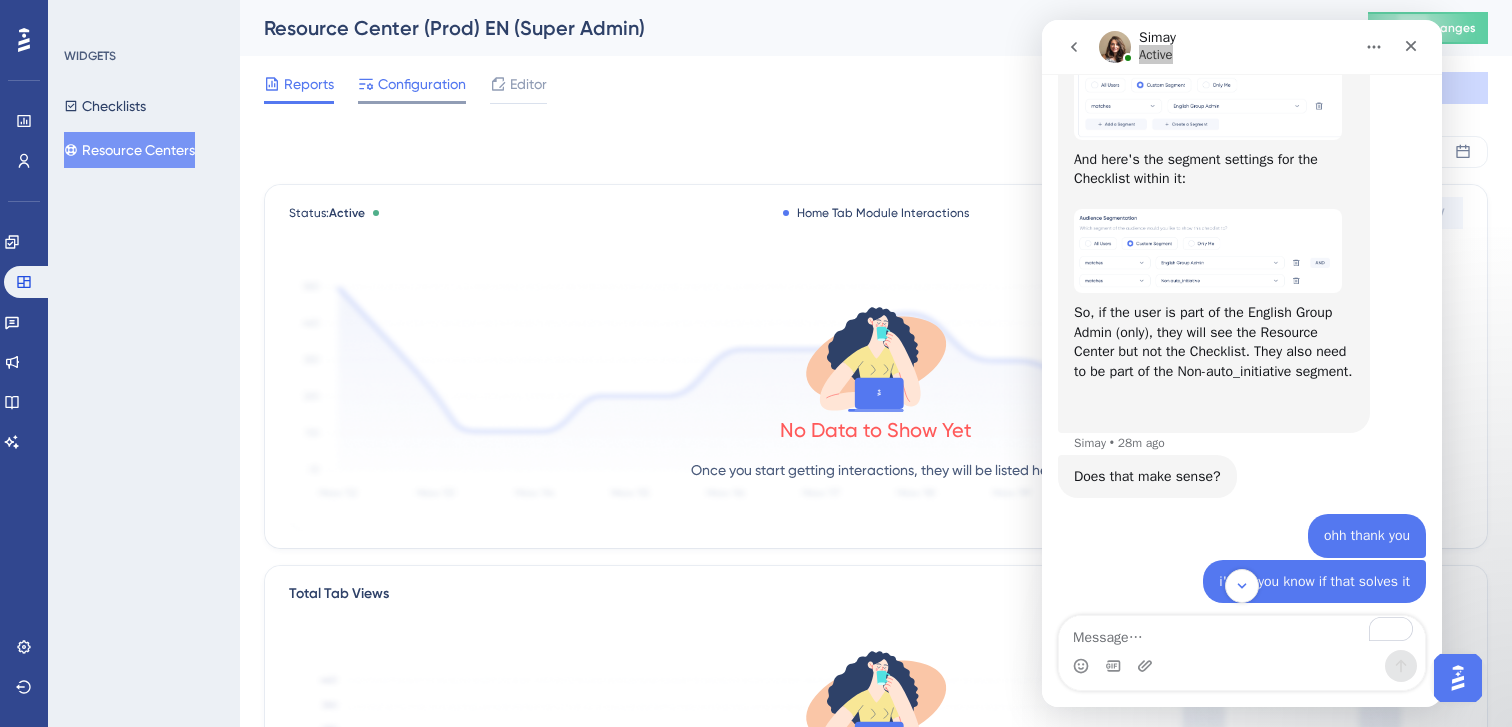 click on "Configuration" at bounding box center [422, 84] 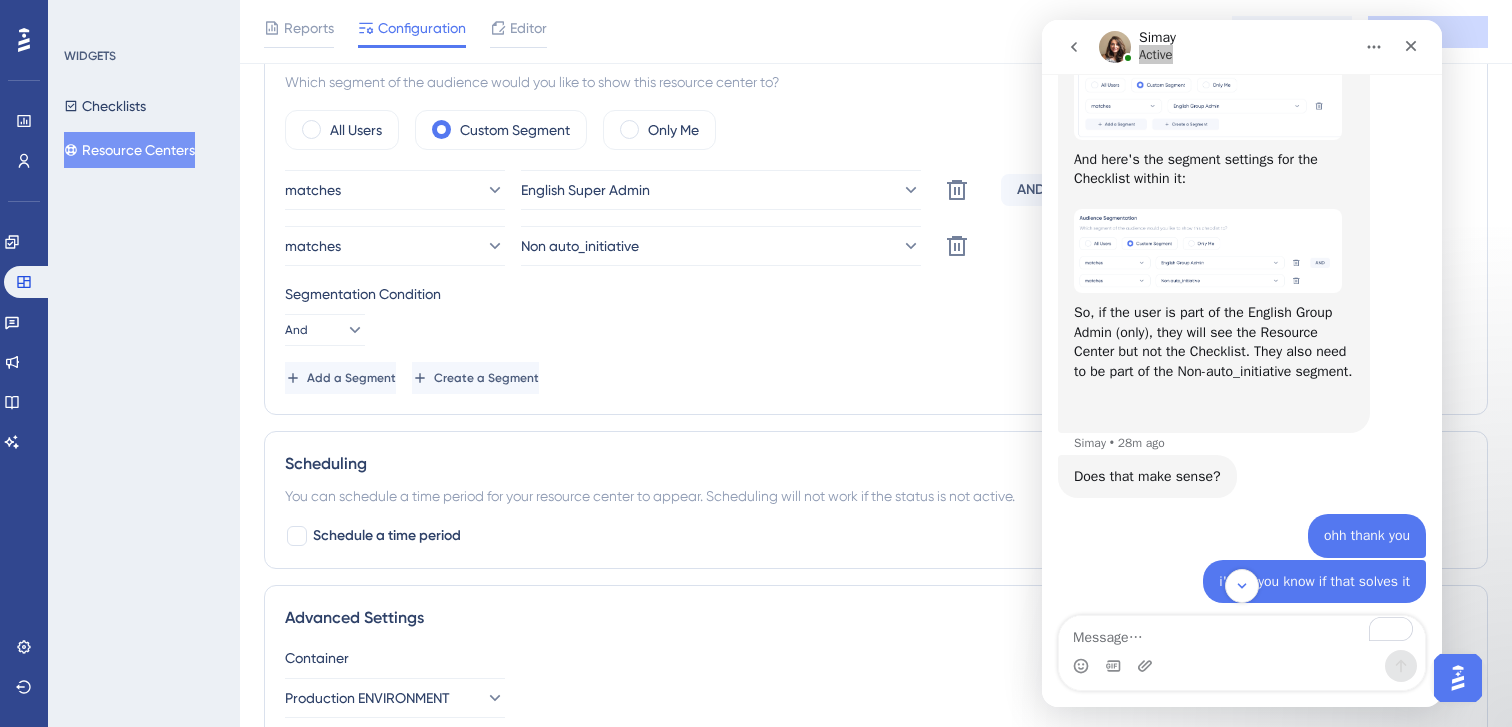 scroll, scrollTop: 1198, scrollLeft: 0, axis: vertical 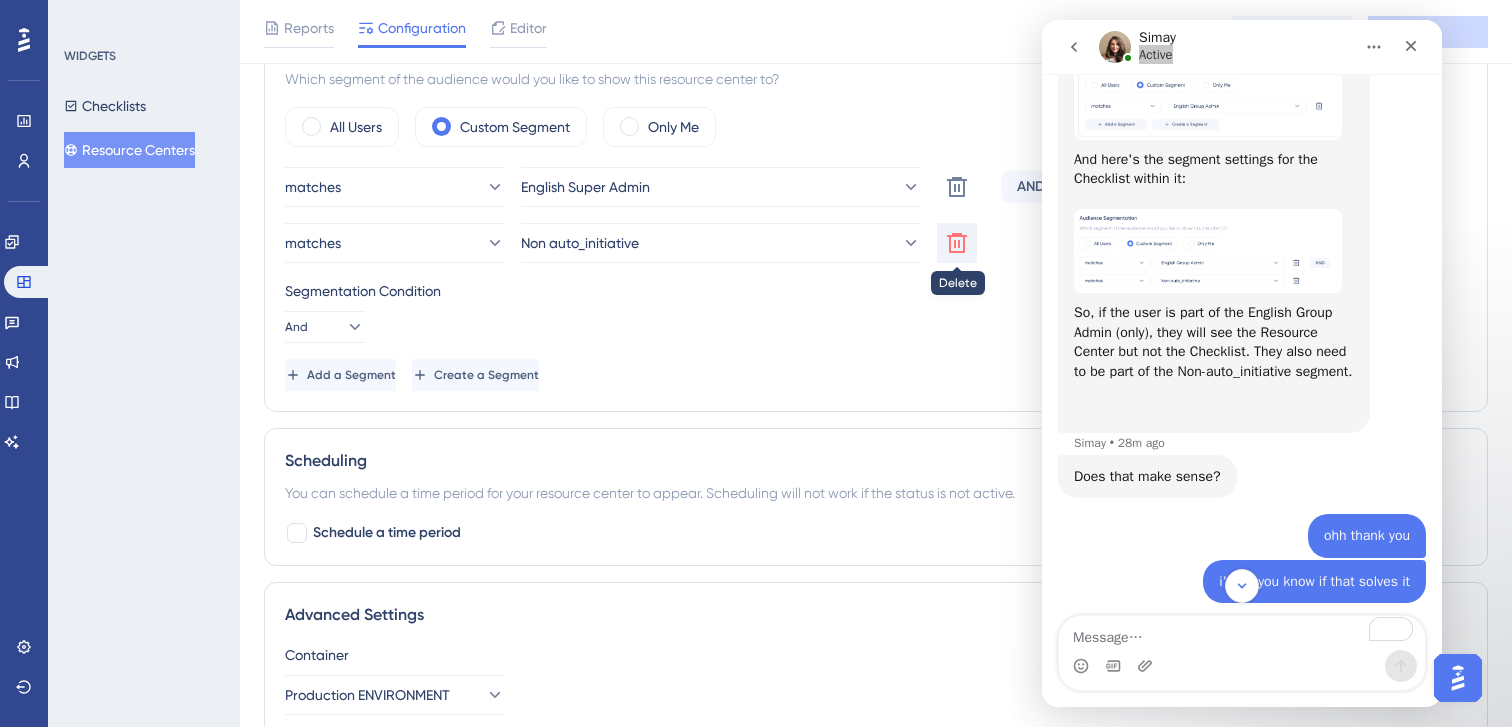 click 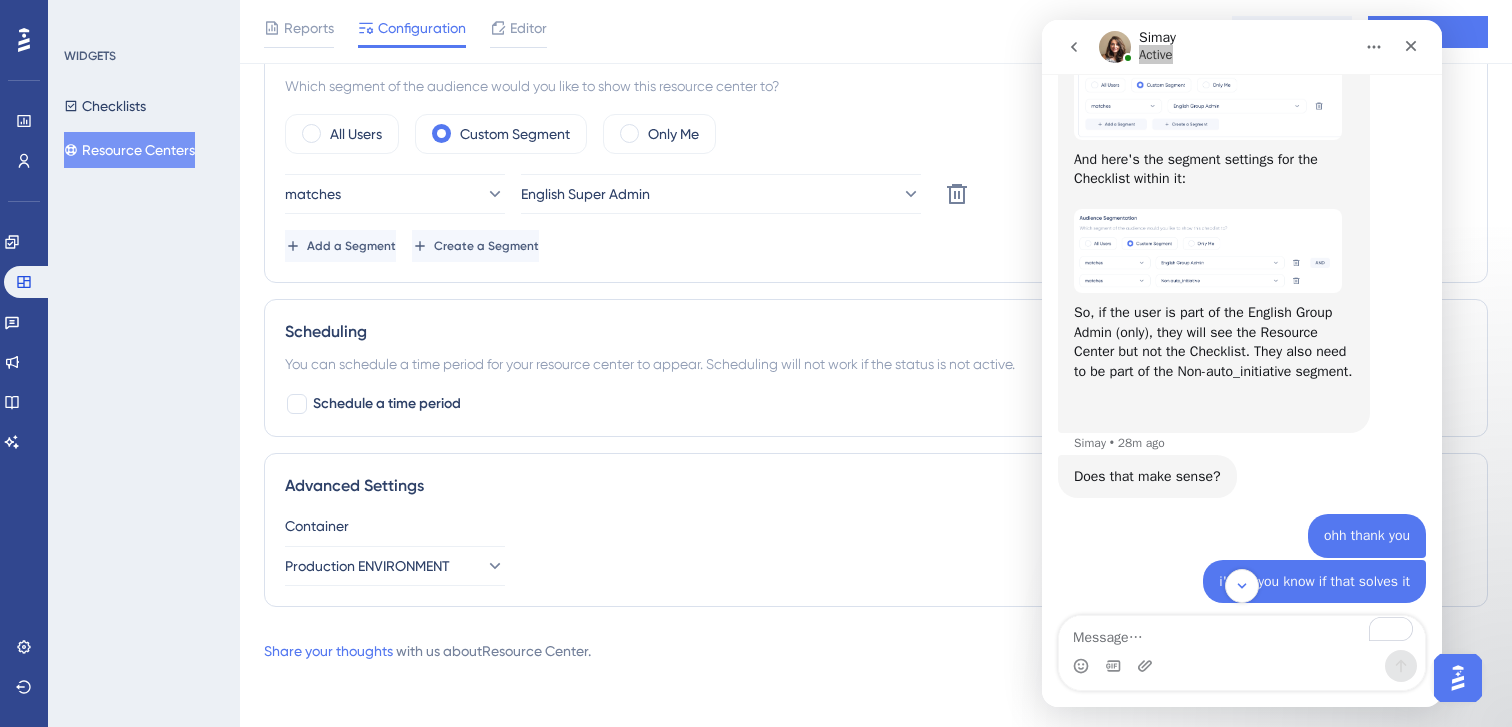 scroll, scrollTop: 1191, scrollLeft: 0, axis: vertical 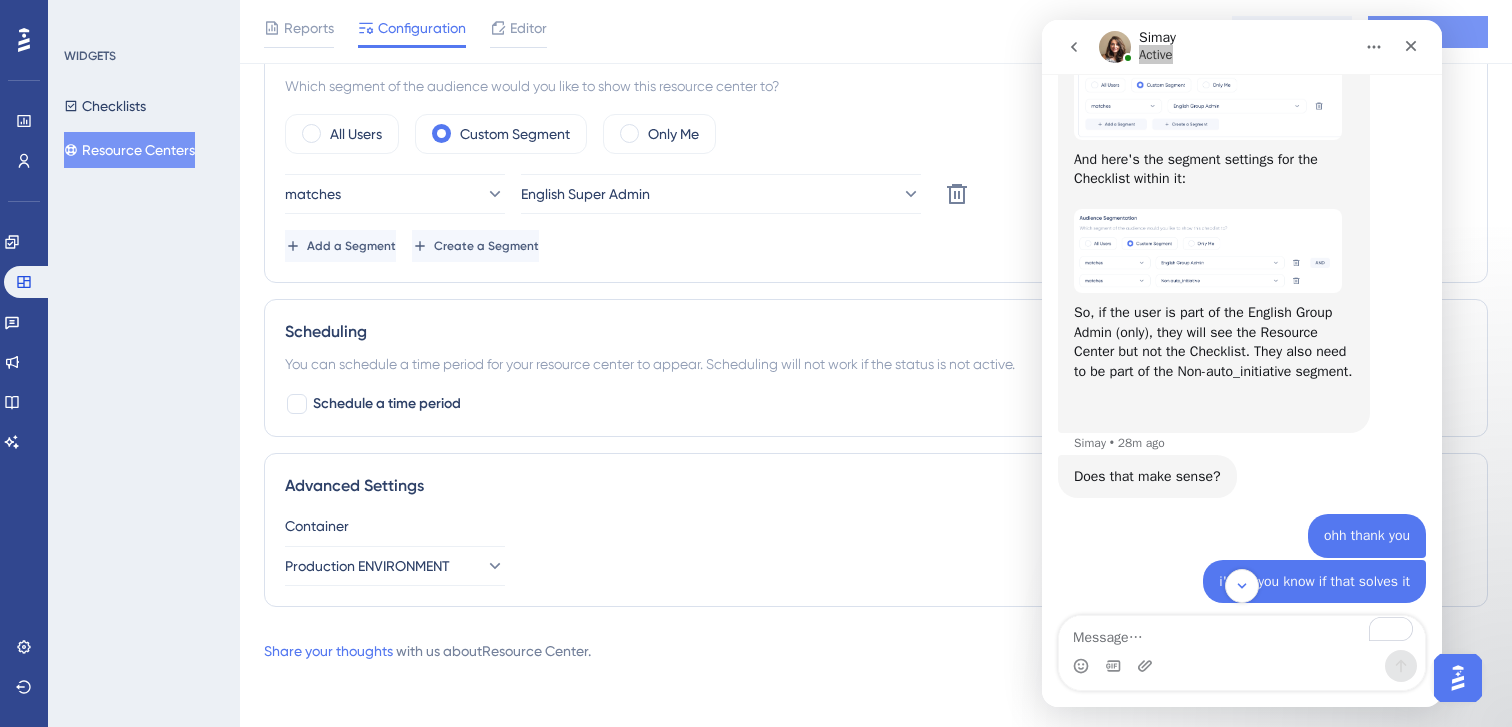 click on "Save" at bounding box center [1428, 32] 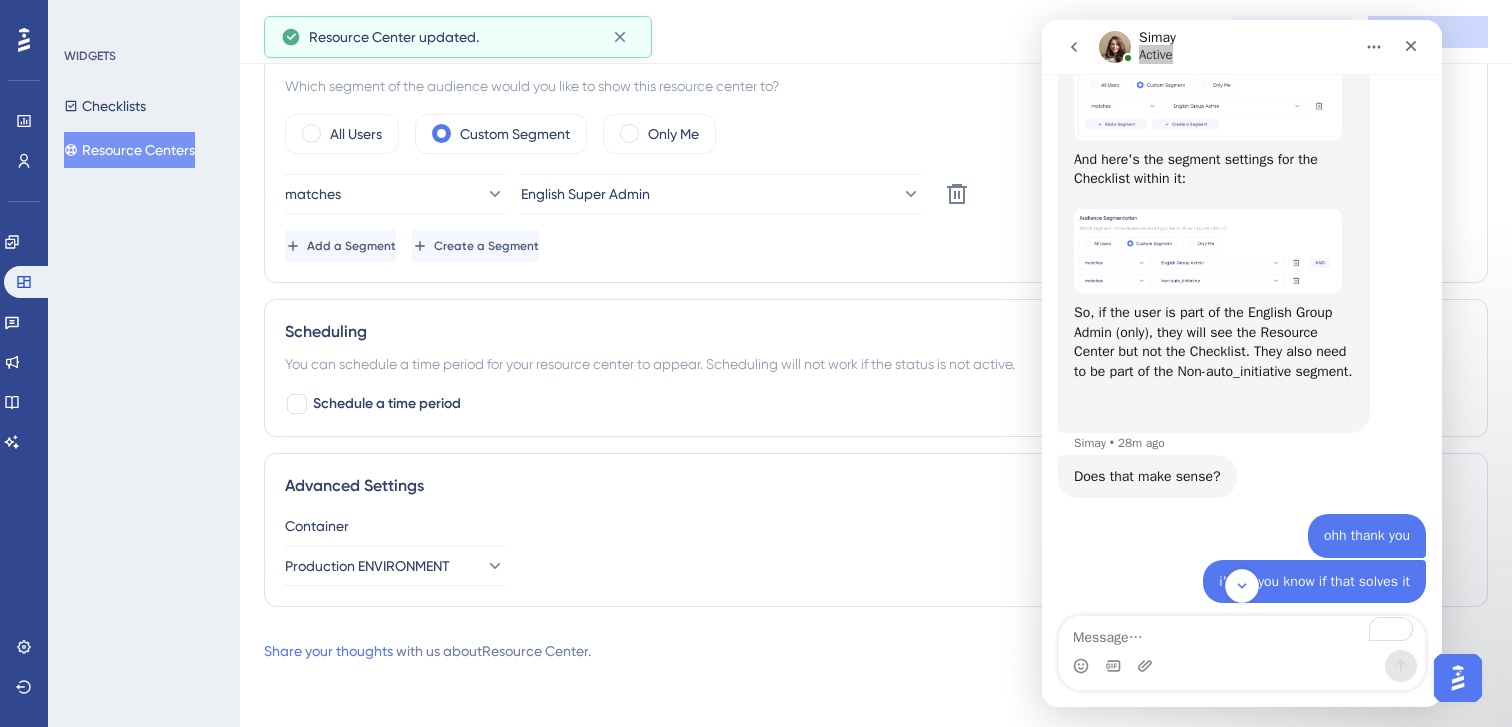 click on "Resource Centers" at bounding box center (129, 150) 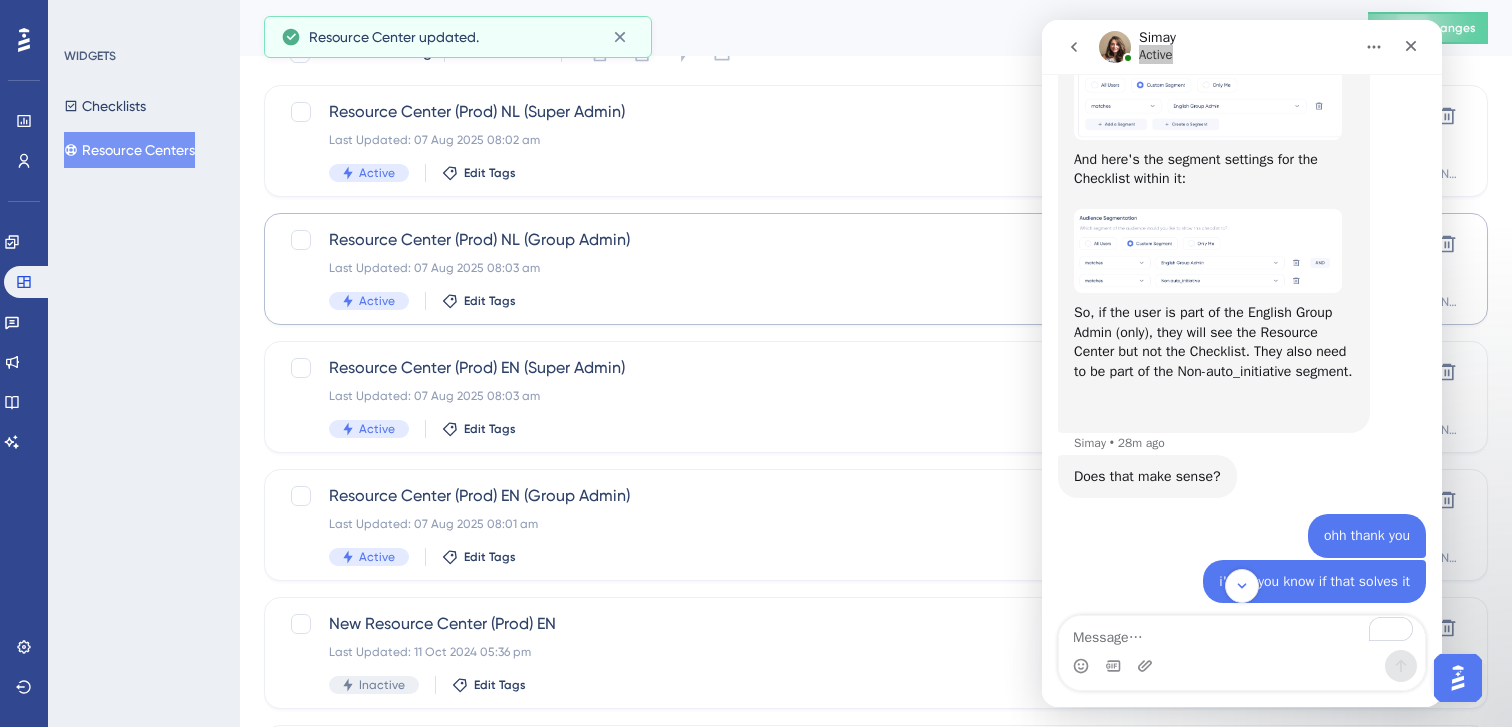 scroll, scrollTop: 163, scrollLeft: 0, axis: vertical 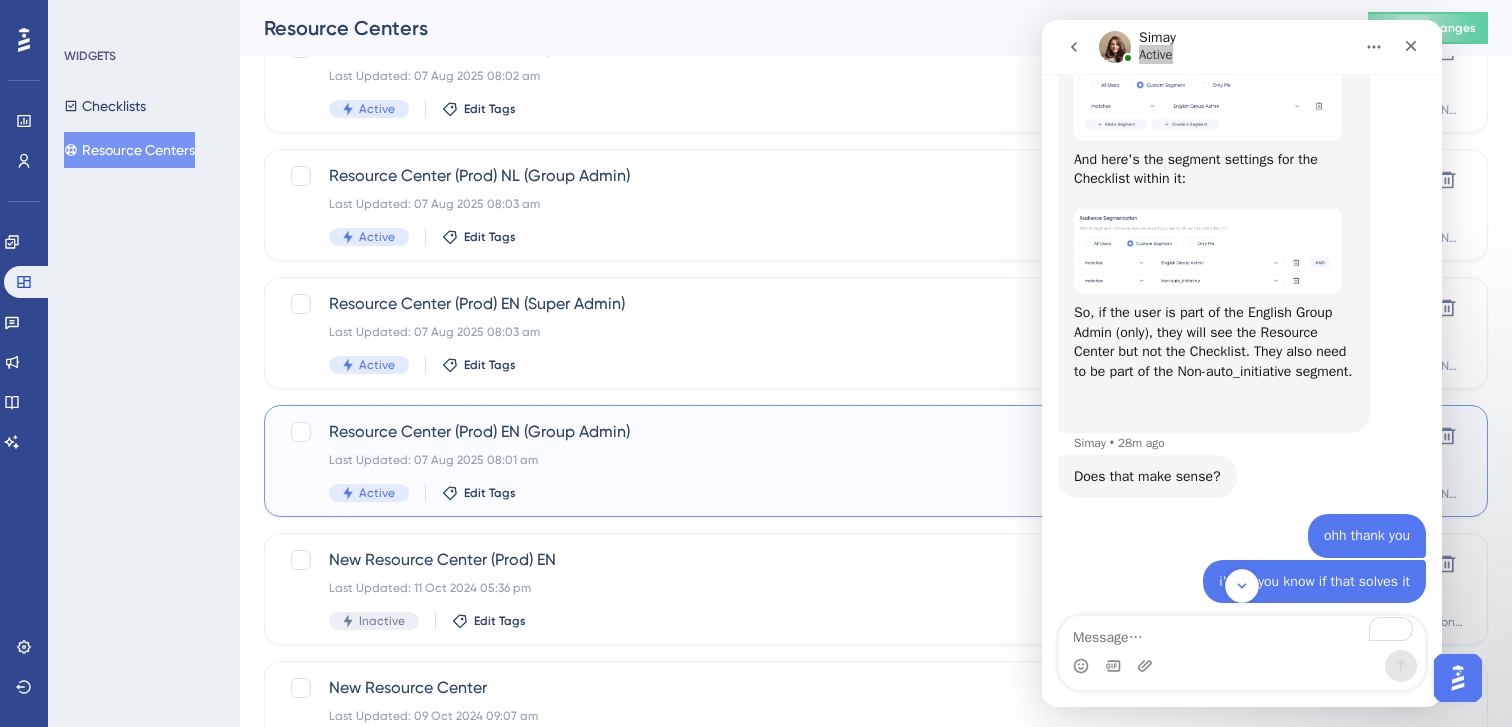click on "Resource Center (Prod) EN (Group Admin)" at bounding box center (796, 432) 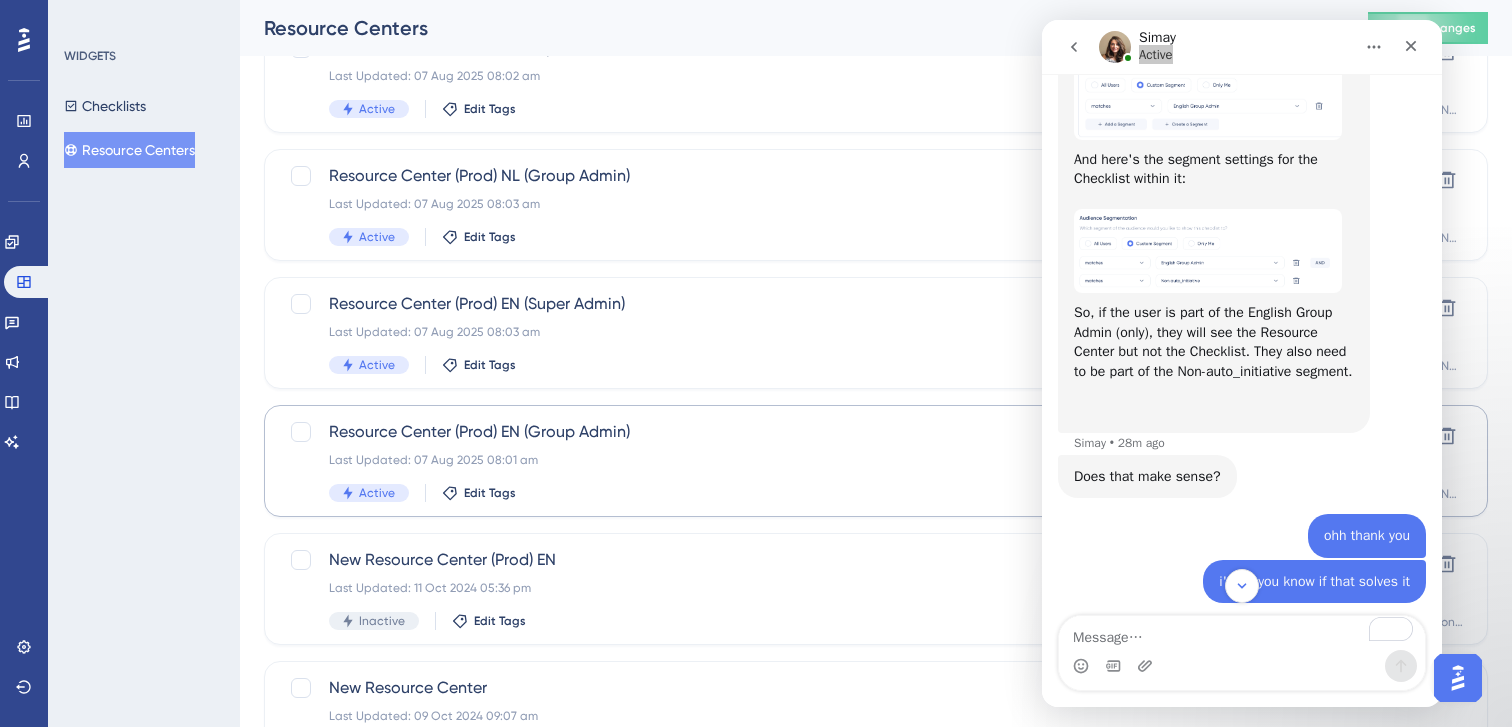 scroll, scrollTop: 0, scrollLeft: 0, axis: both 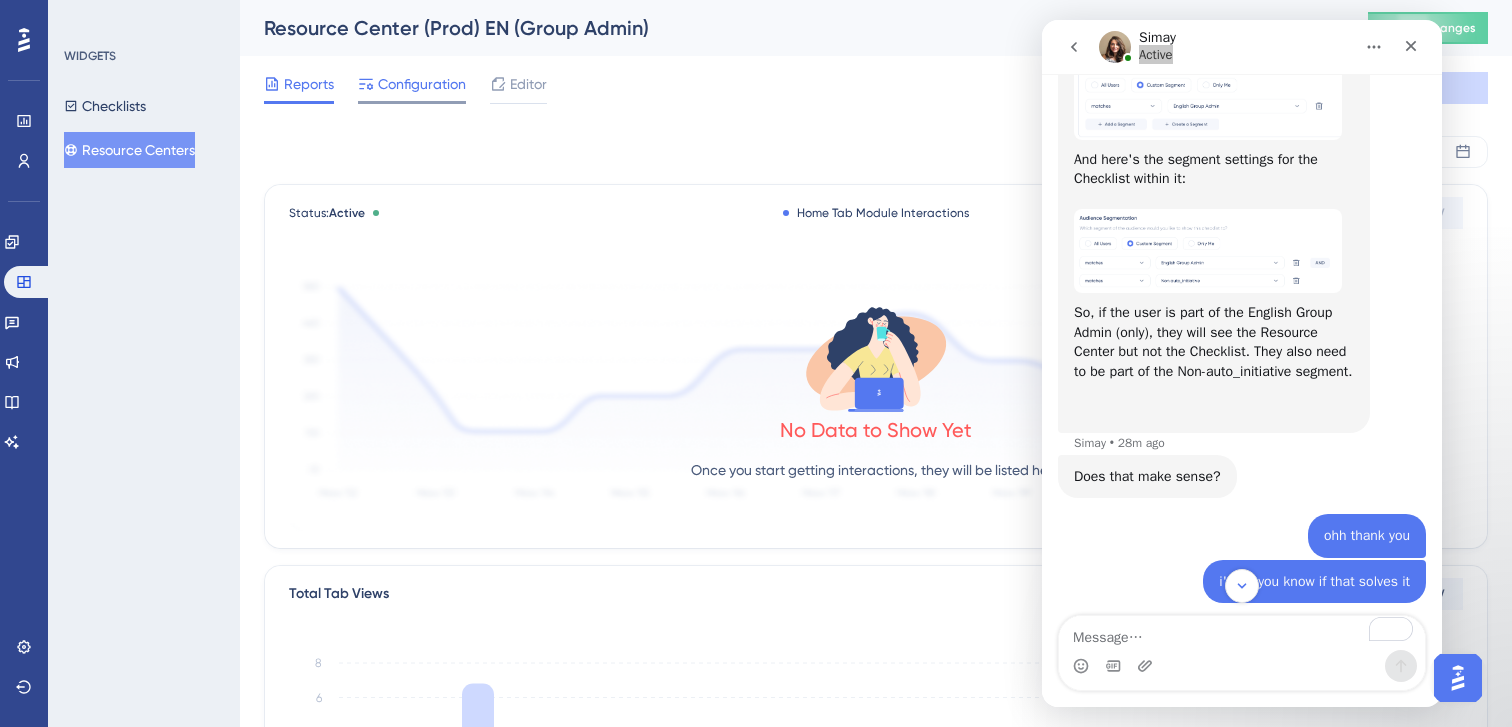 click on "Configuration" at bounding box center (412, 88) 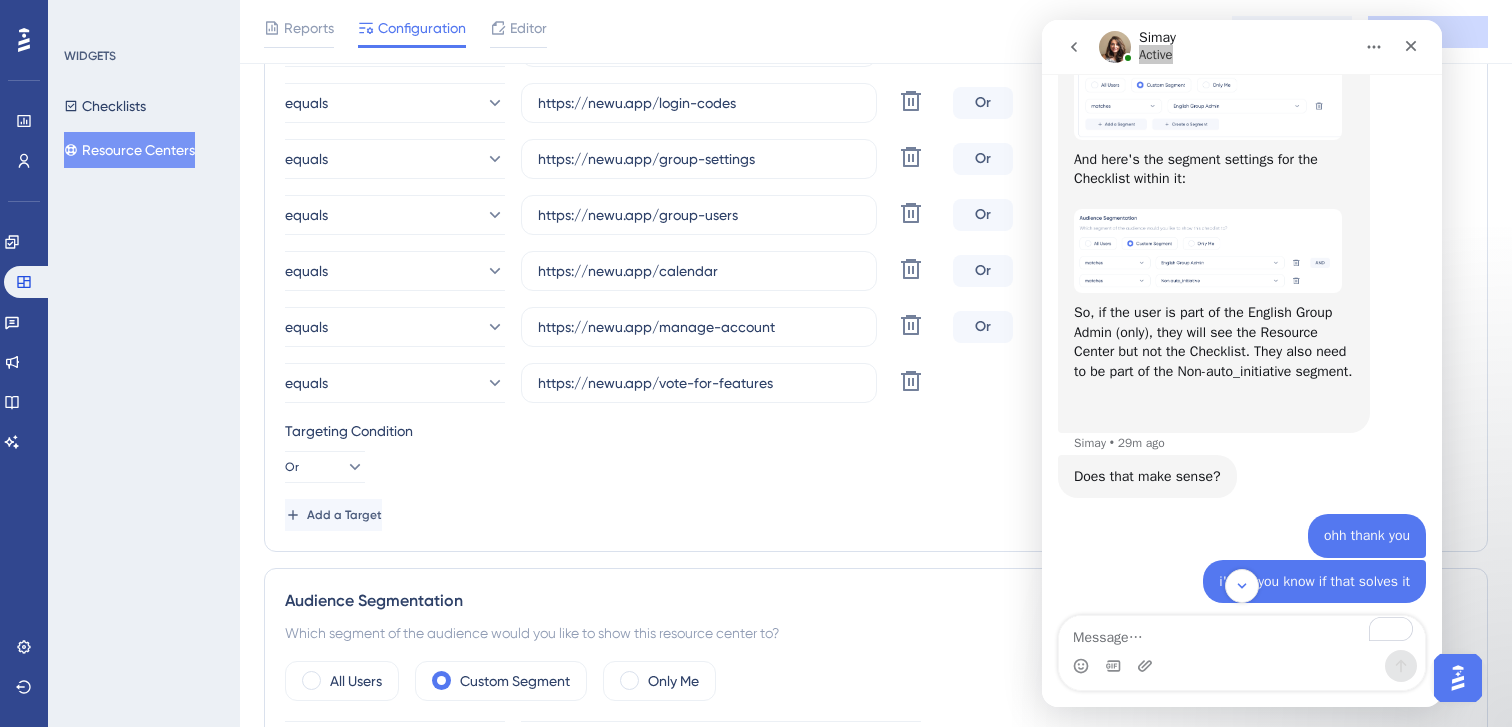 scroll, scrollTop: 0, scrollLeft: 0, axis: both 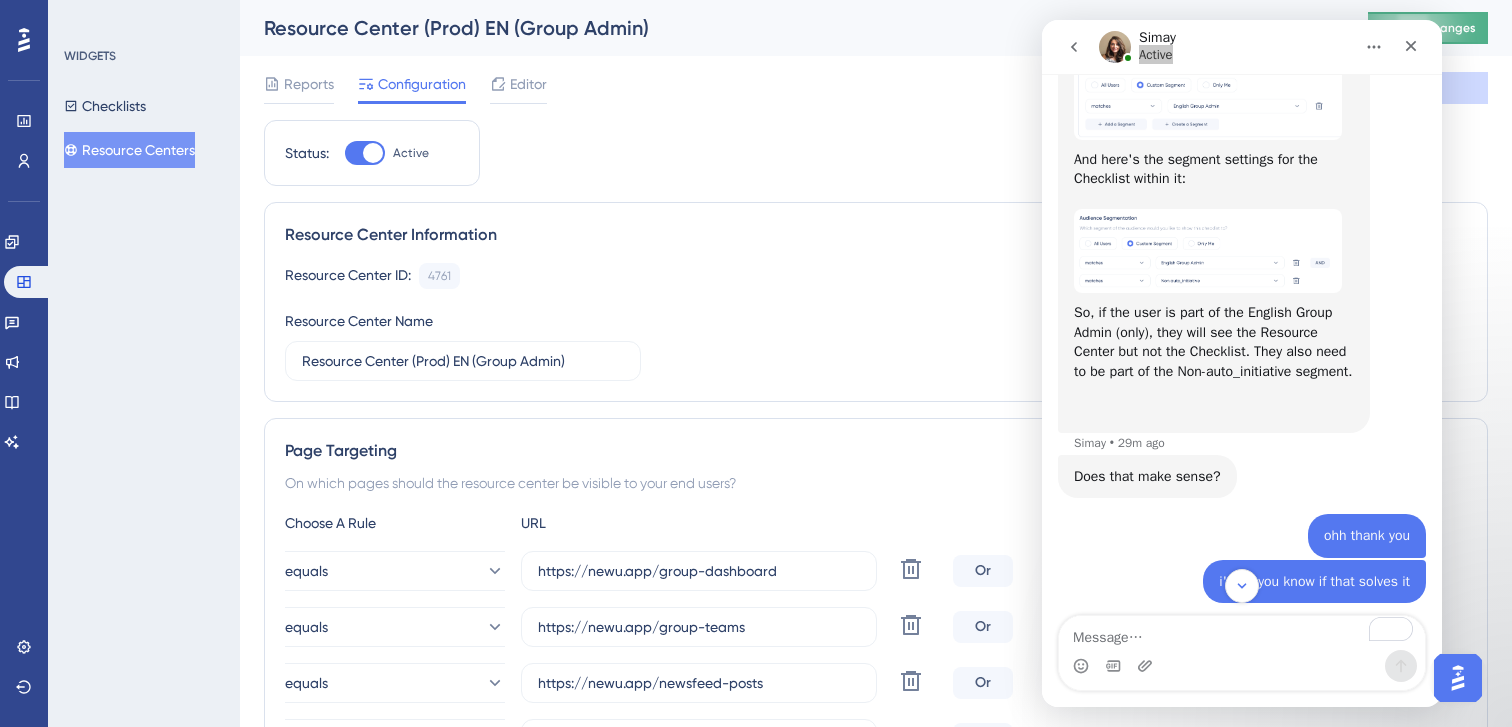 click on "Publish Changes" at bounding box center (1428, 28) 